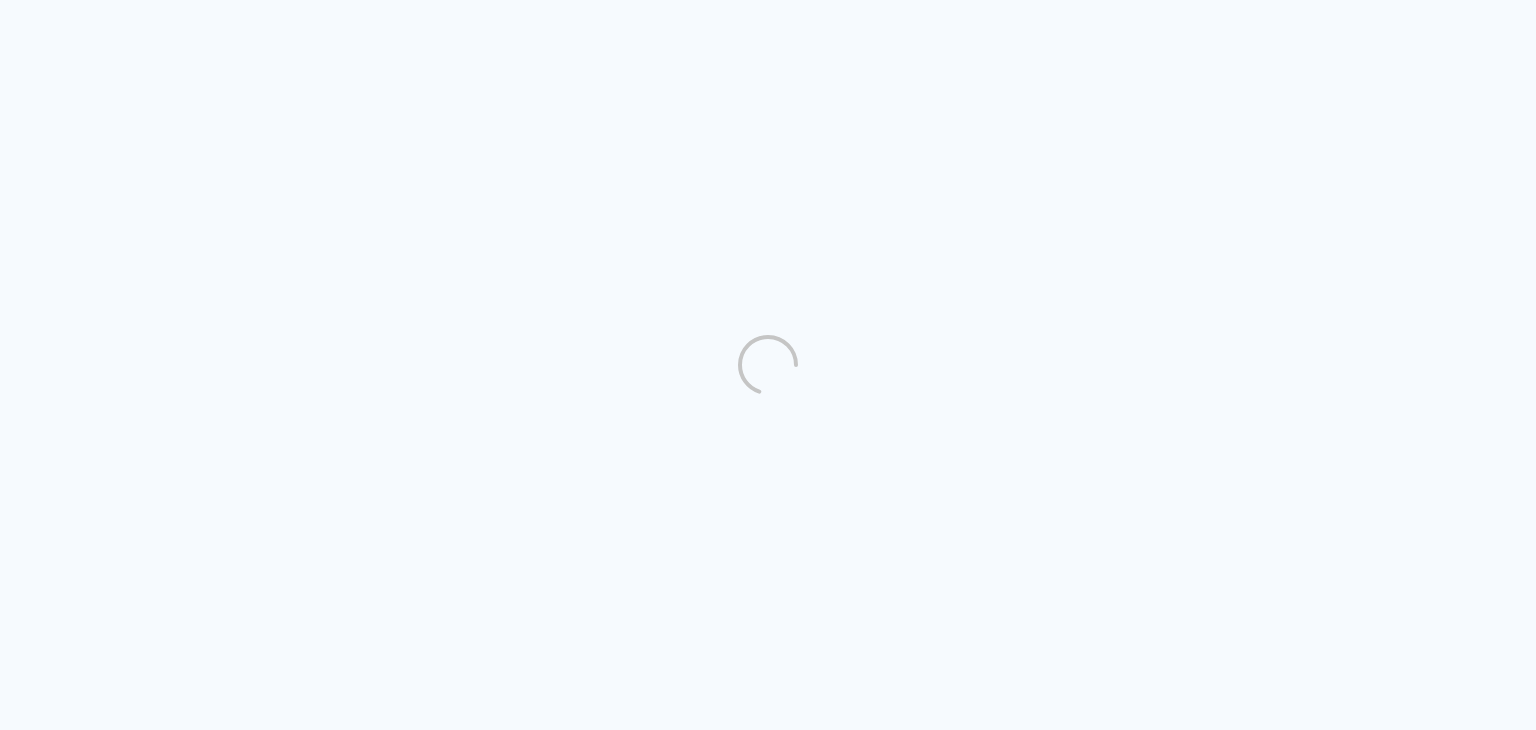 scroll, scrollTop: 0, scrollLeft: 0, axis: both 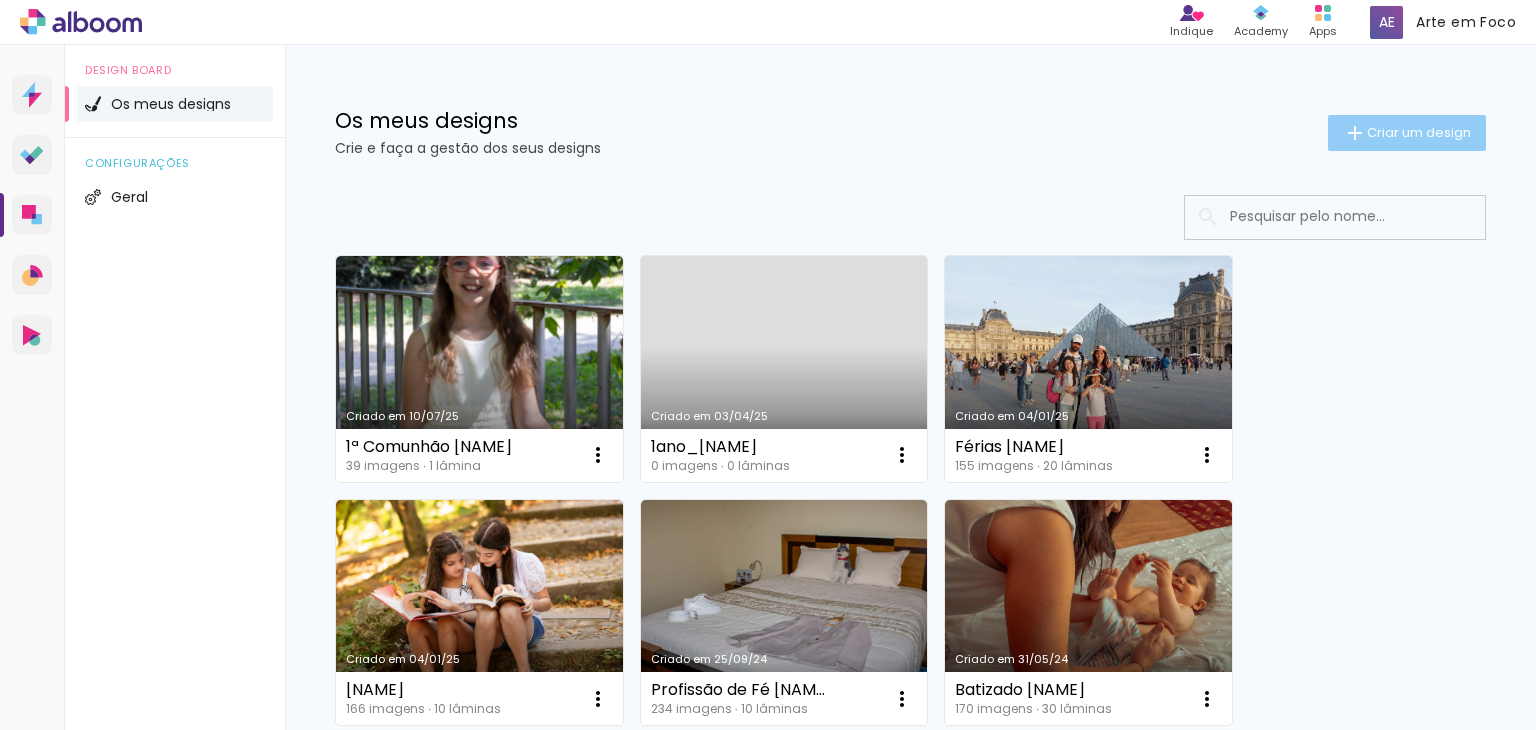 click on "Criar um design" 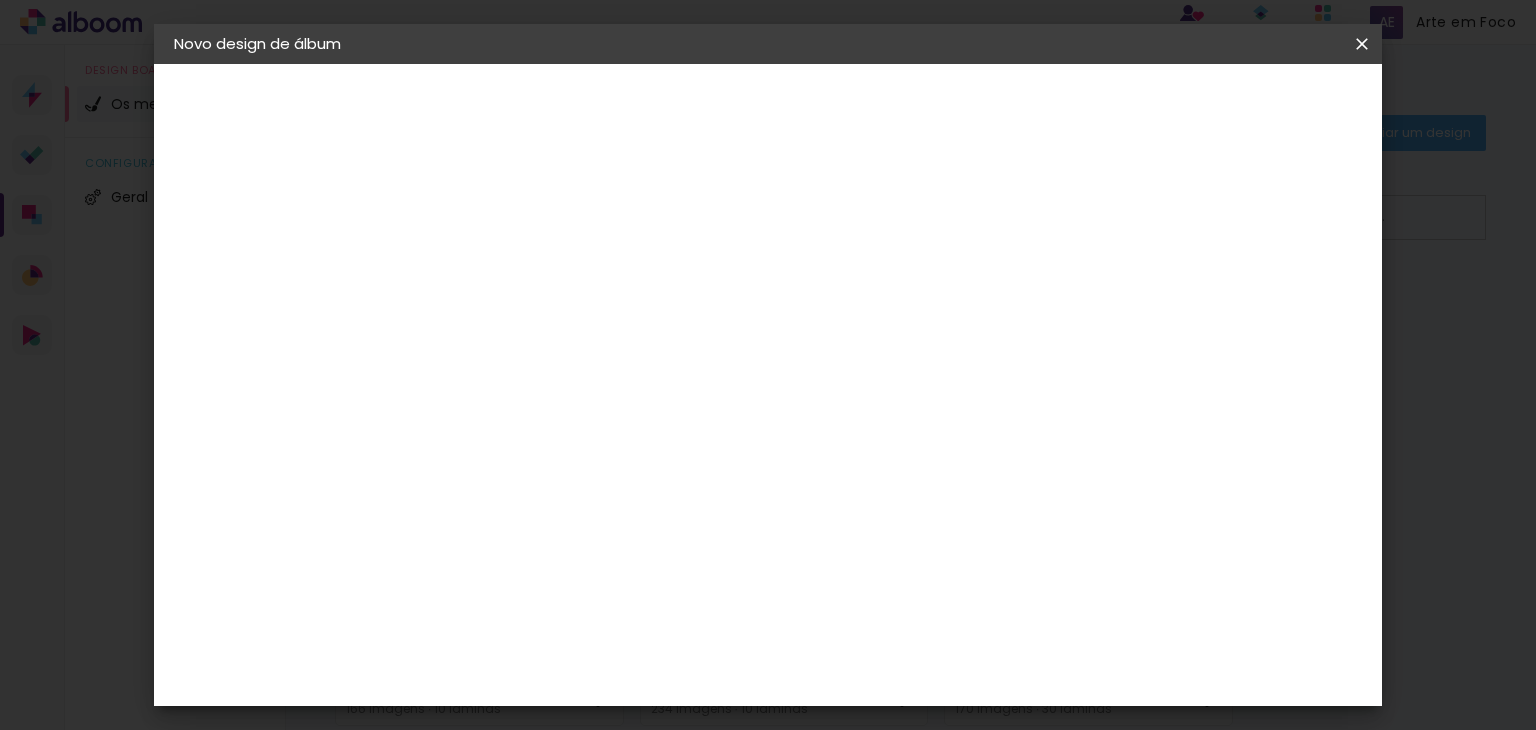click on "Título do álbum" at bounding box center (0, 0) 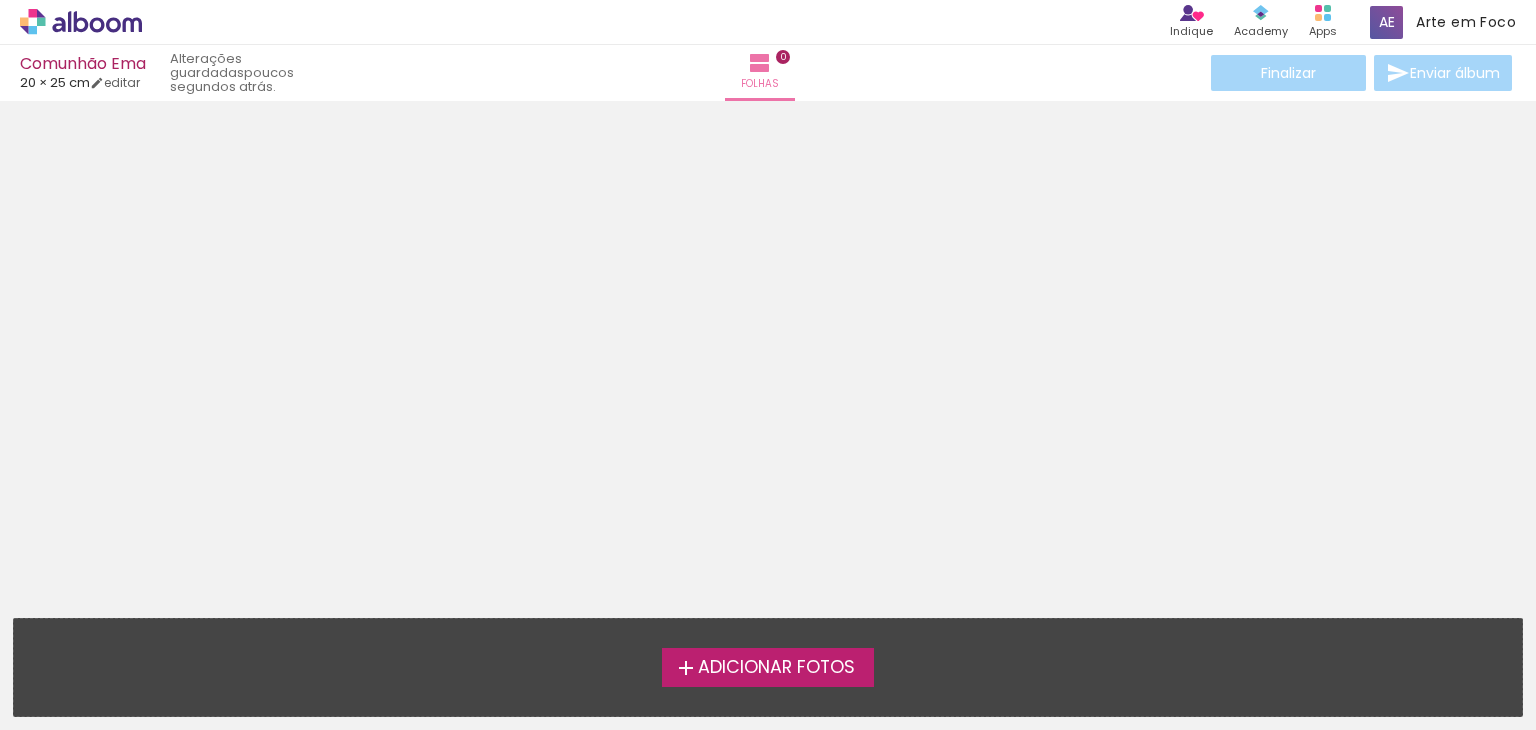 click on "Adicionar Fotos" at bounding box center (776, 668) 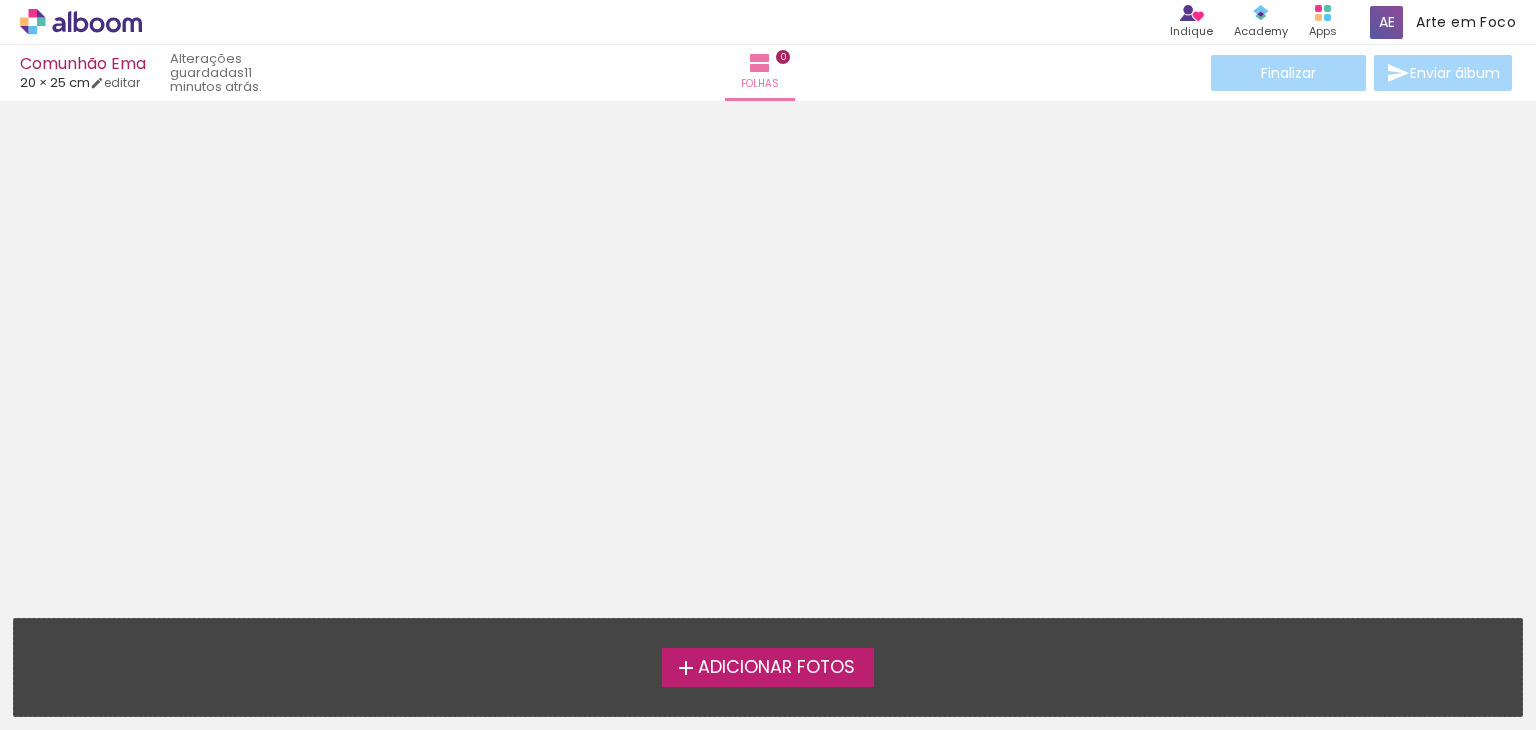 click on "Adicionar Fotos" at bounding box center [776, 668] 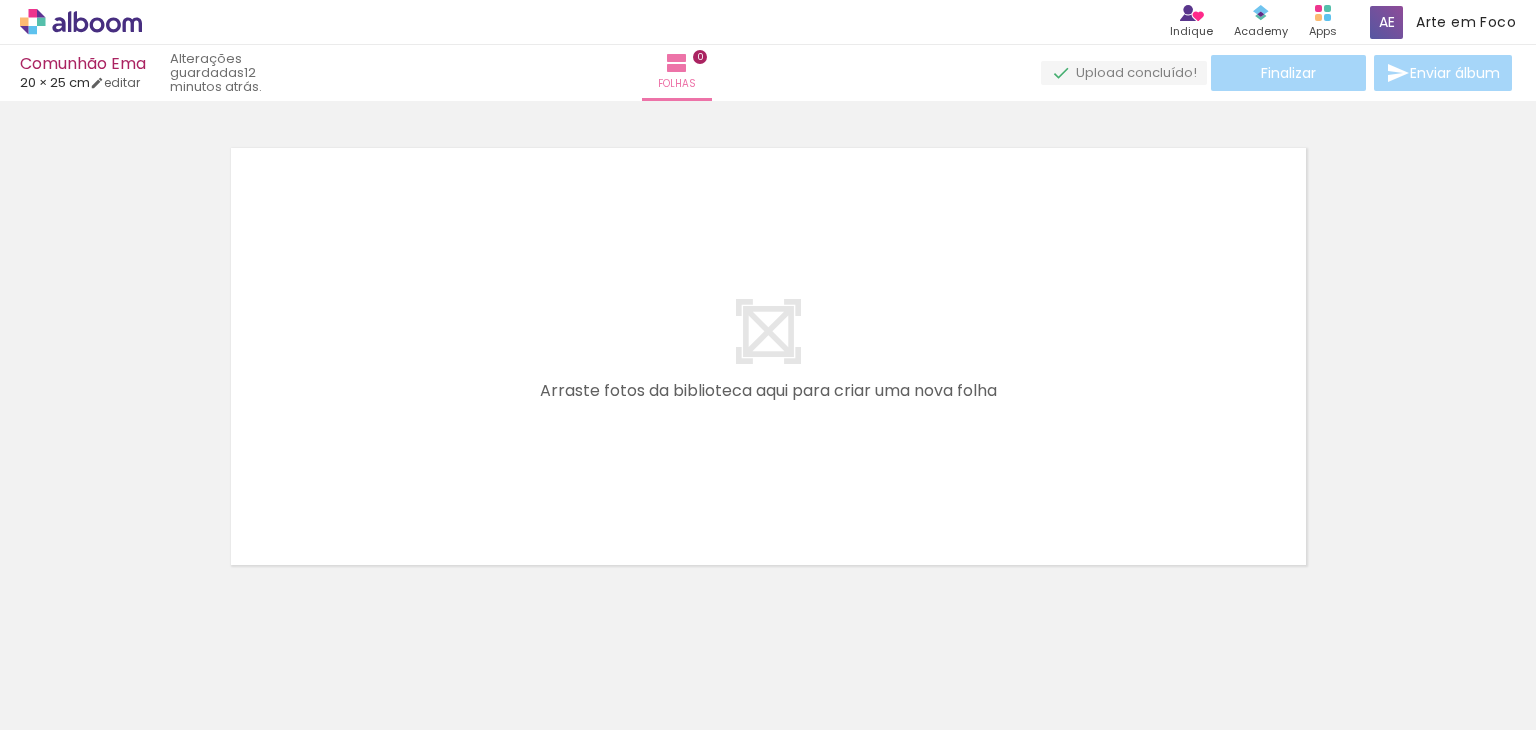 scroll, scrollTop: 25, scrollLeft: 0, axis: vertical 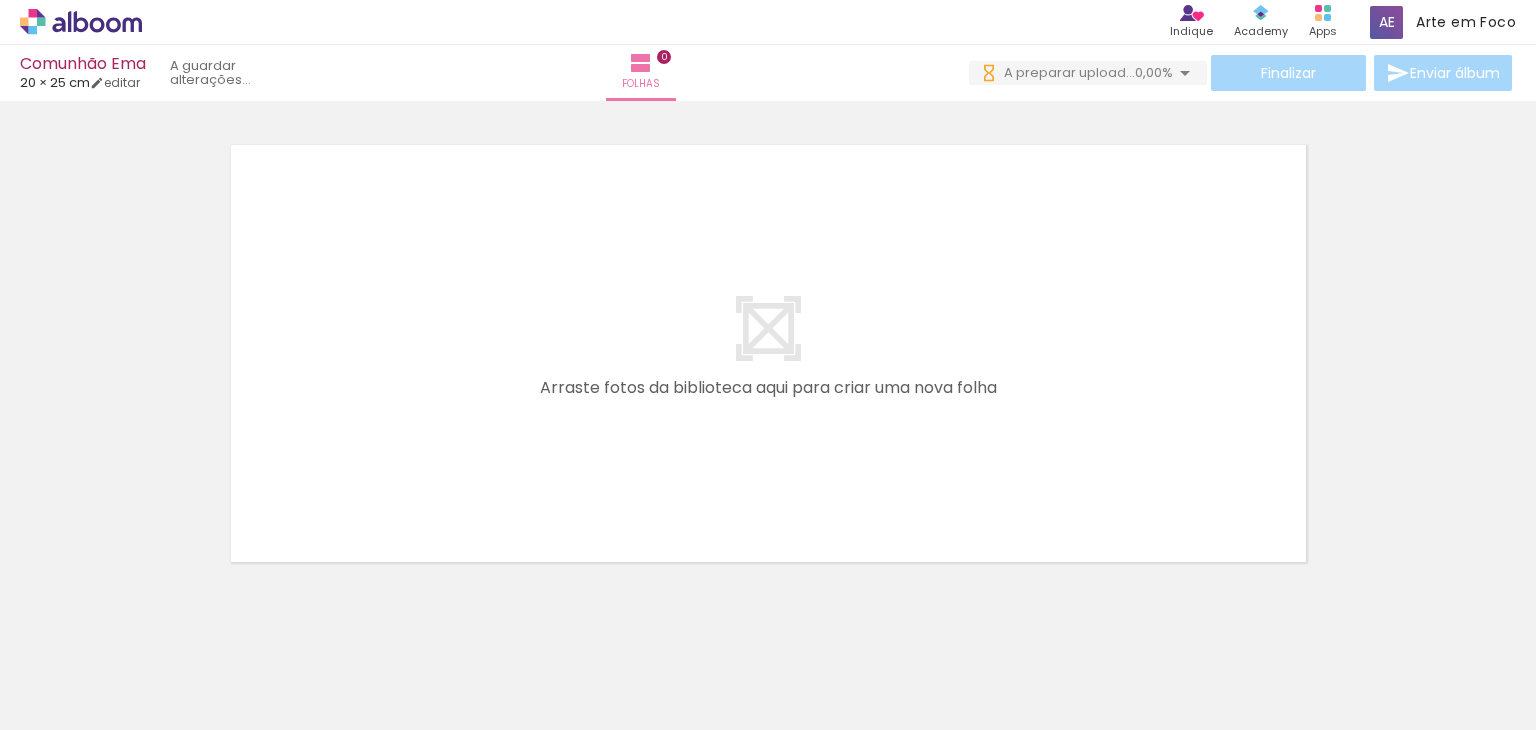 click on "Adicionar
Fotos" at bounding box center [71, 703] 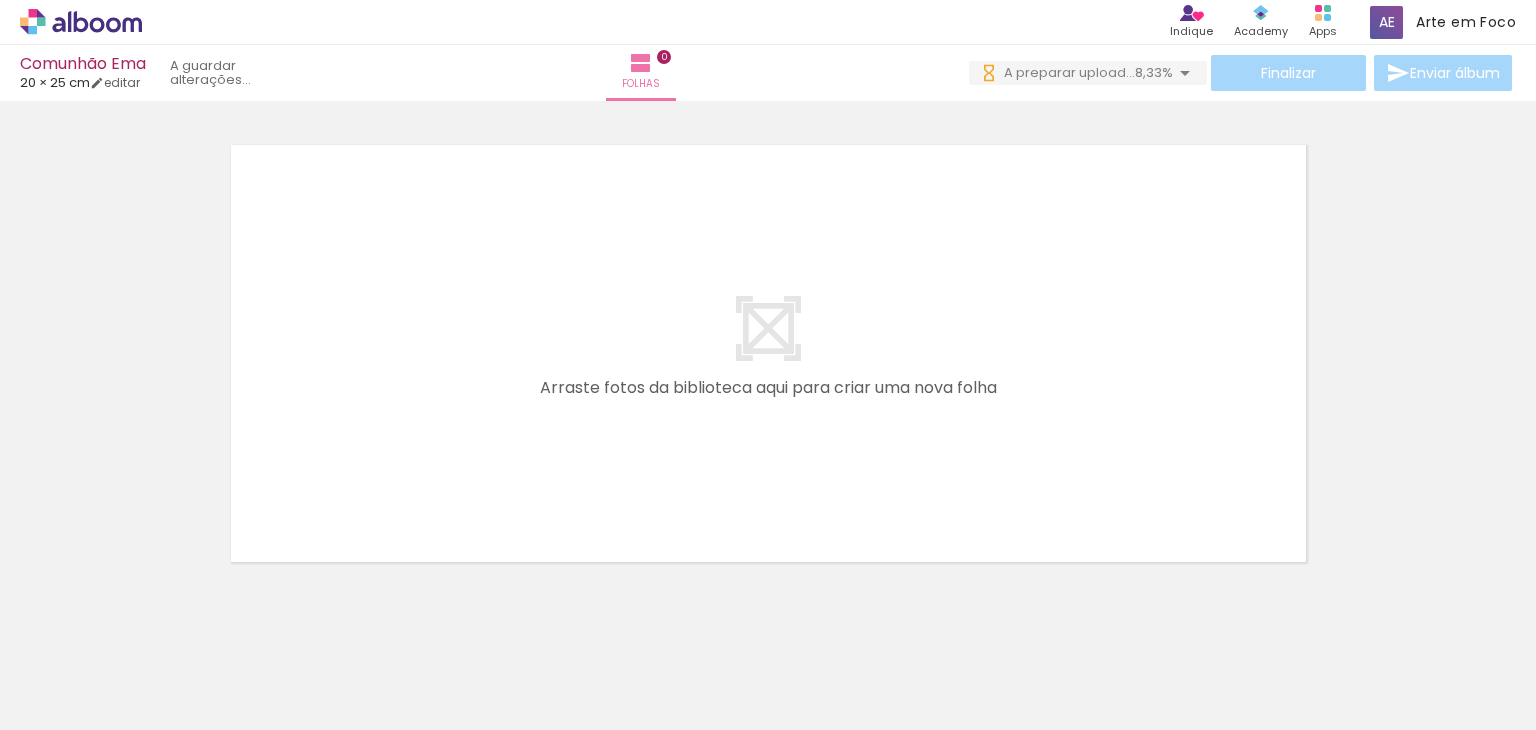 scroll, scrollTop: 0, scrollLeft: 0, axis: both 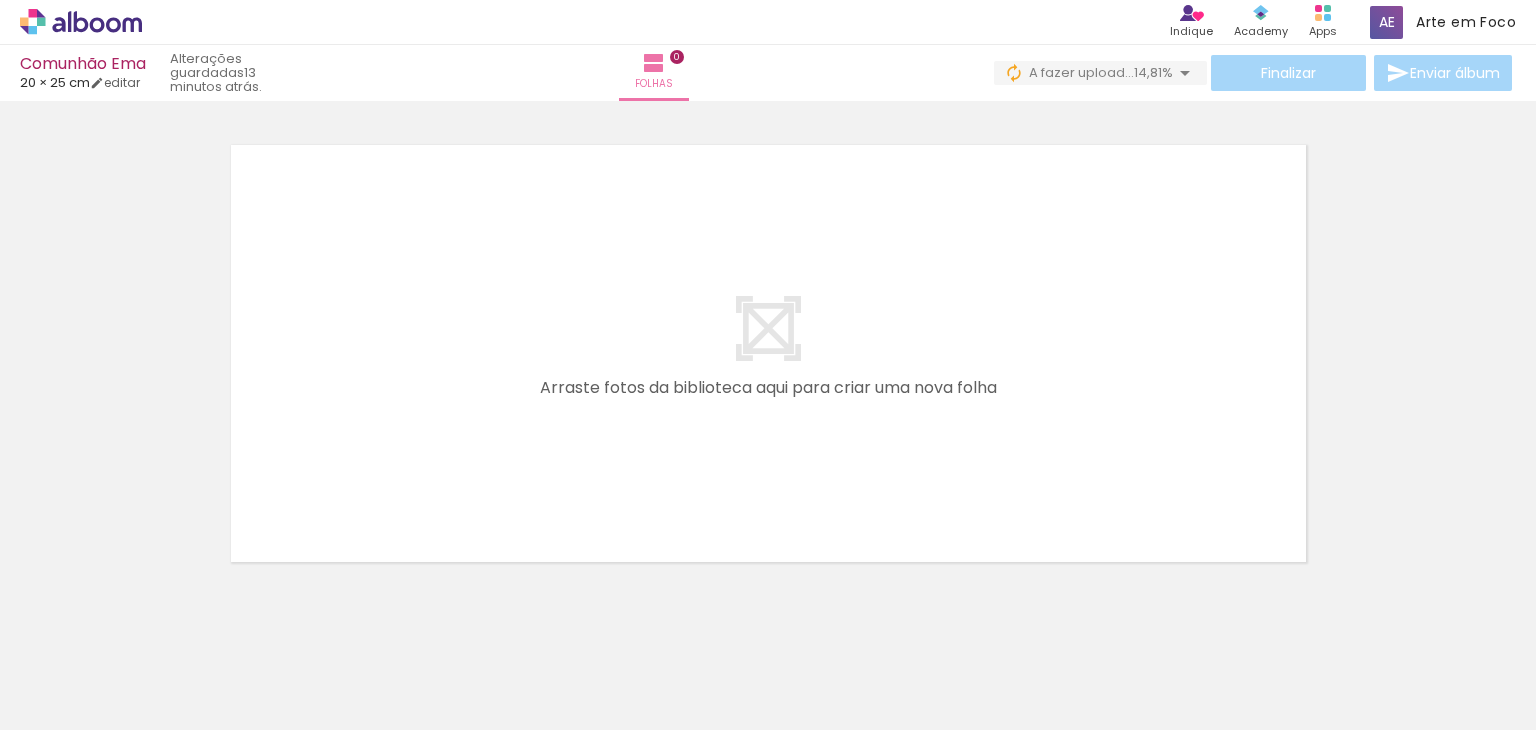 click on "Adicionar
Fotos" at bounding box center [71, 703] 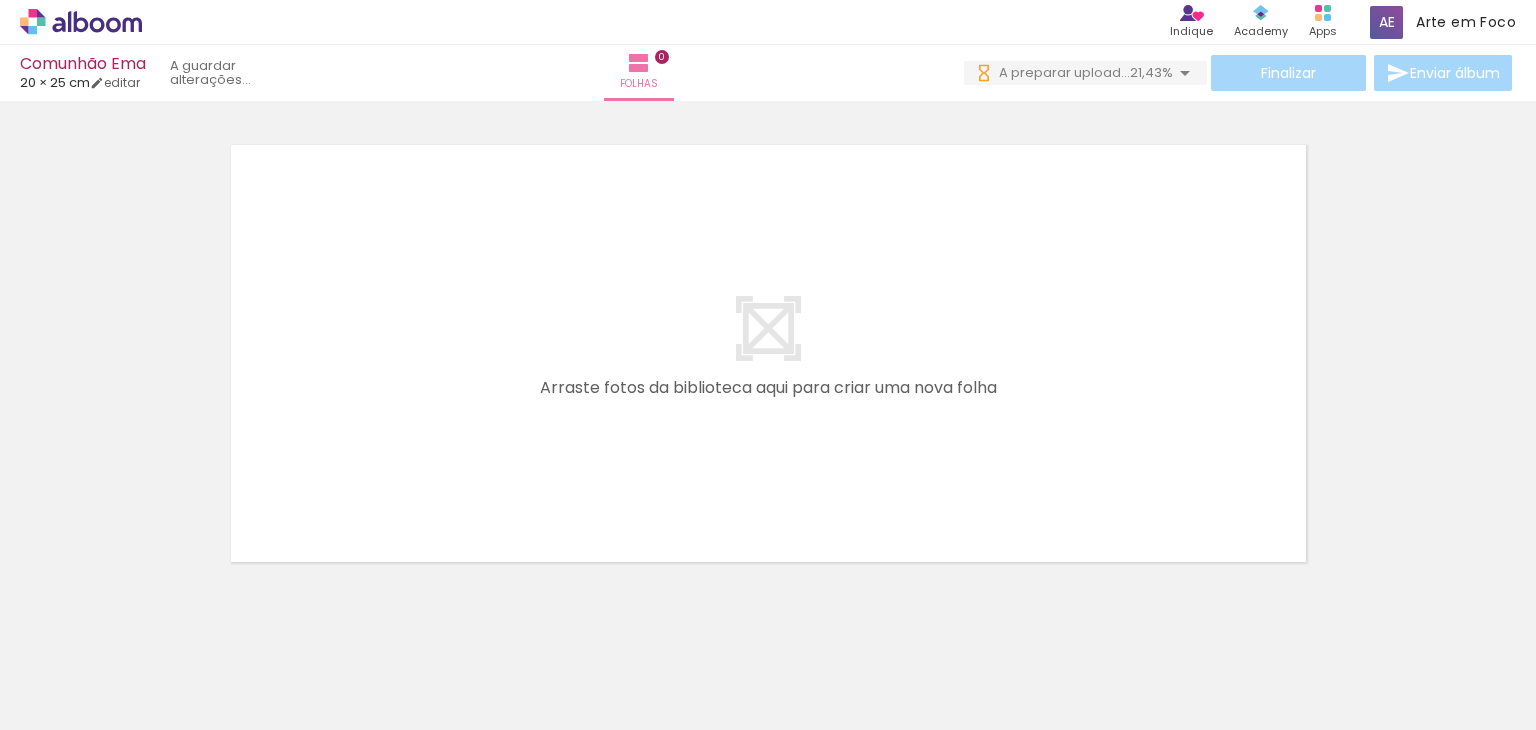 scroll, scrollTop: 0, scrollLeft: 0, axis: both 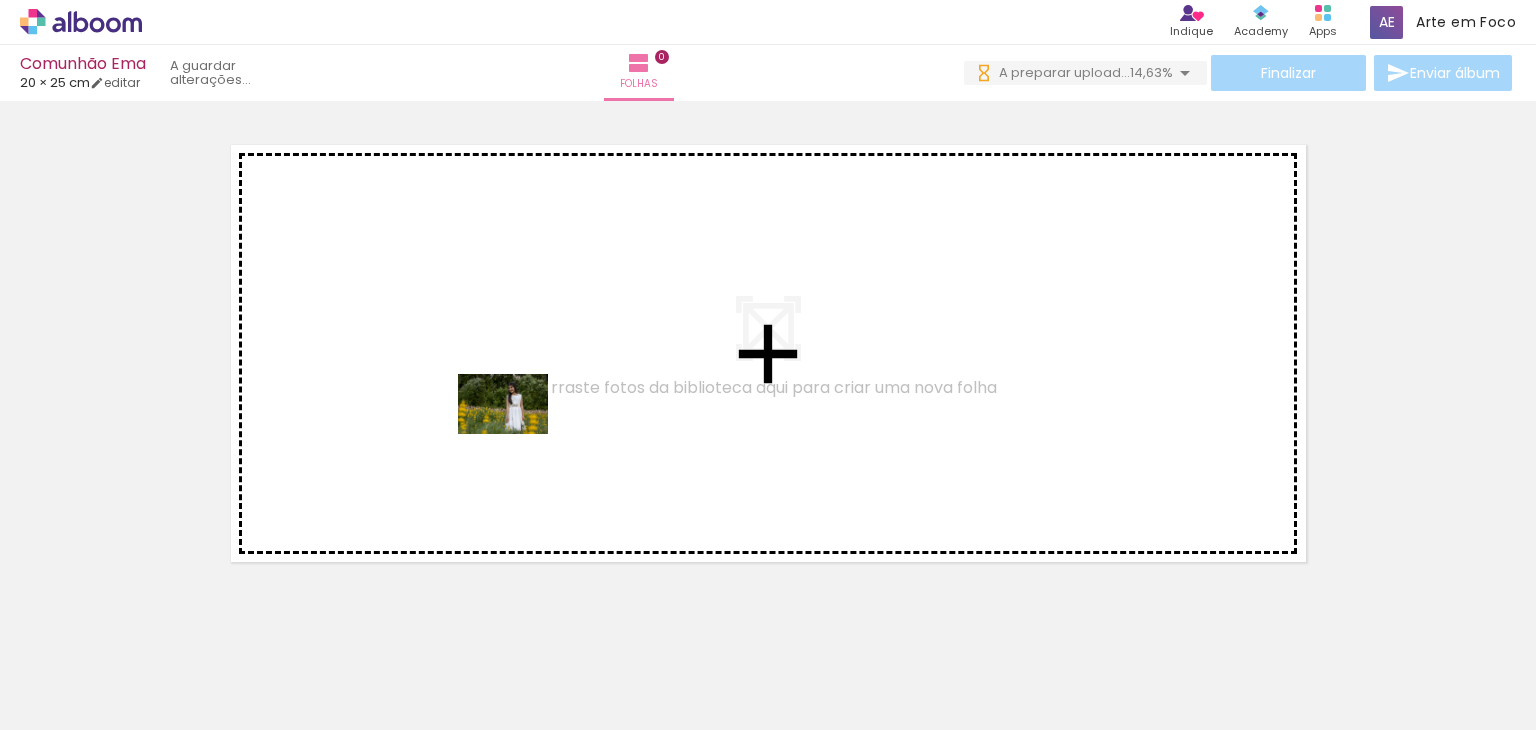 drag, startPoint x: 184, startPoint y: 671, endPoint x: 591, endPoint y: 373, distance: 504.43335 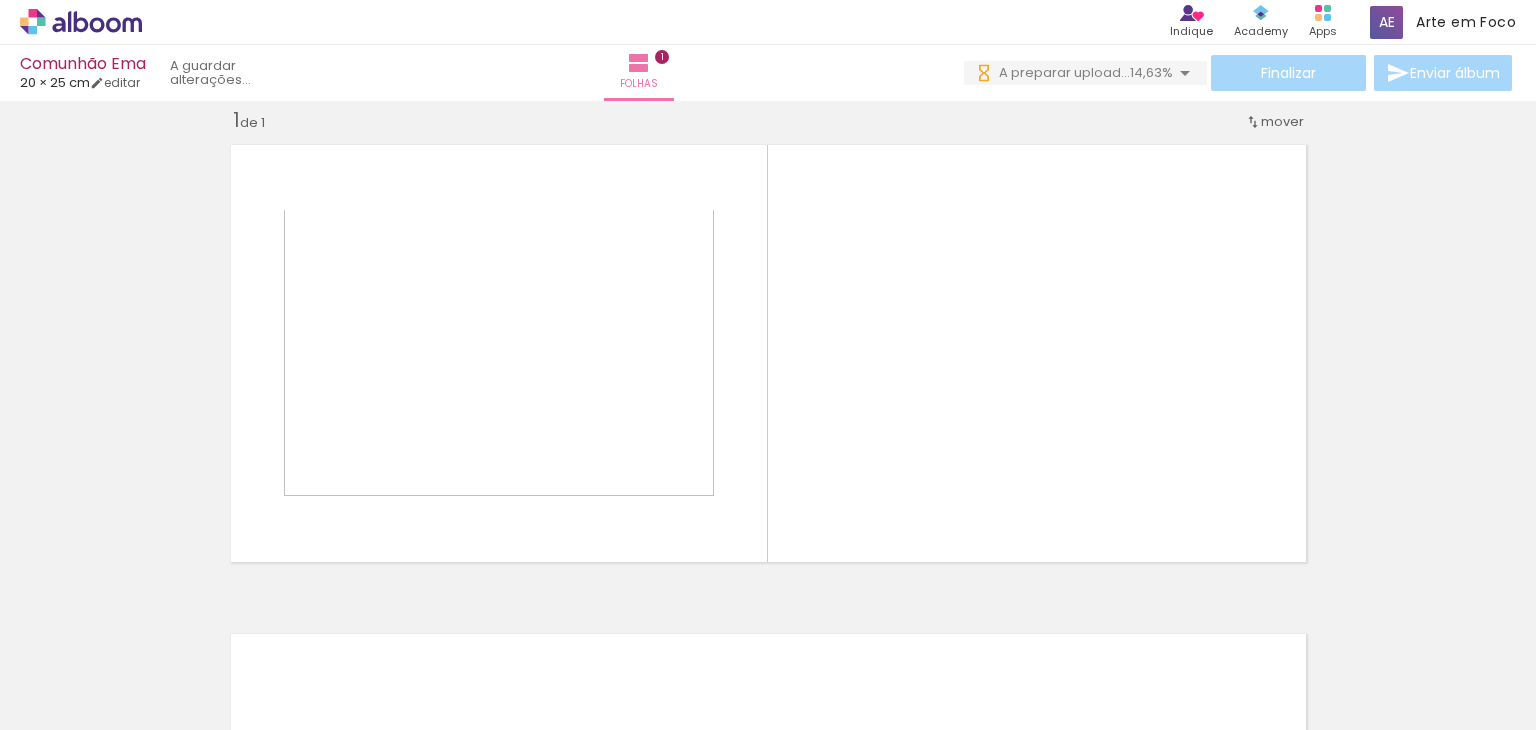 scroll, scrollTop: 25, scrollLeft: 0, axis: vertical 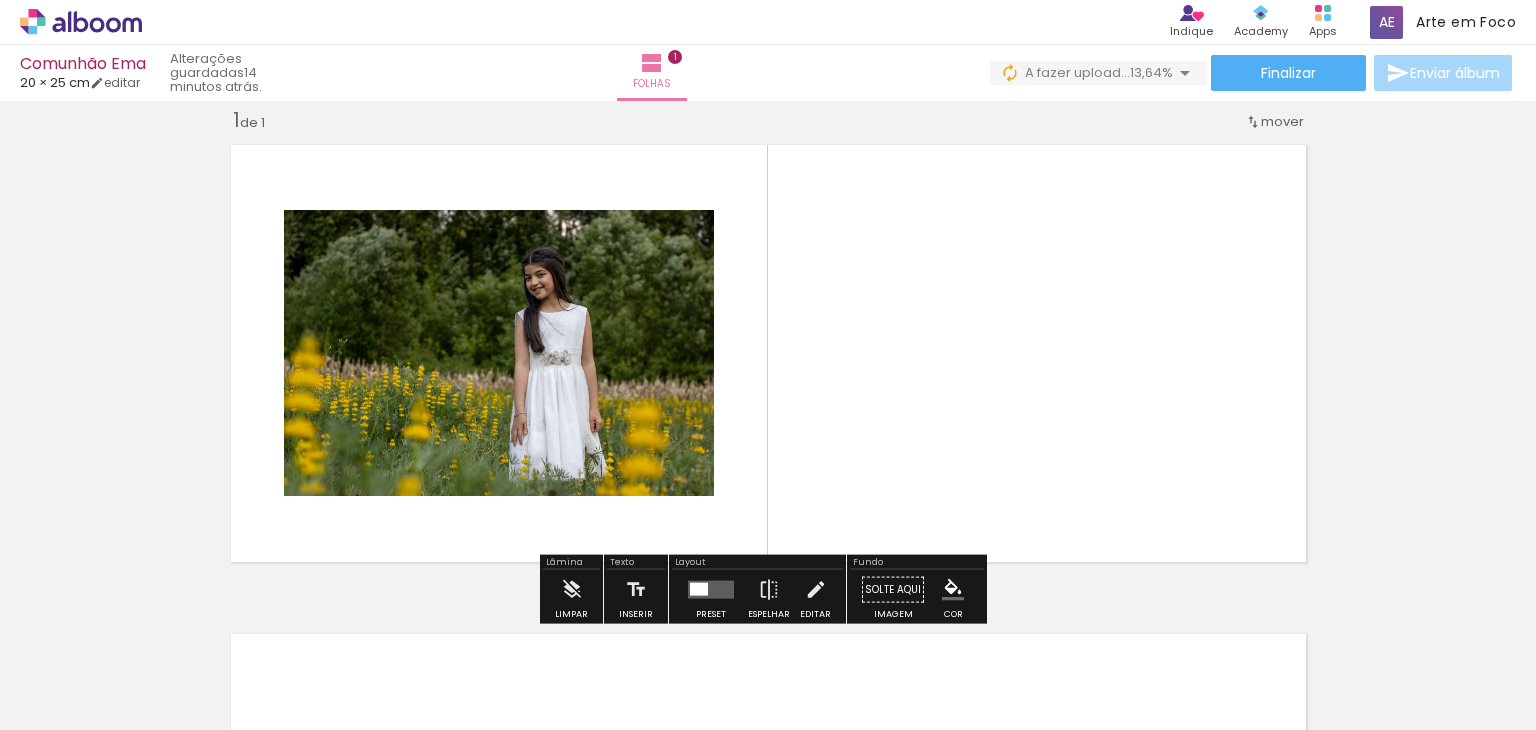 click 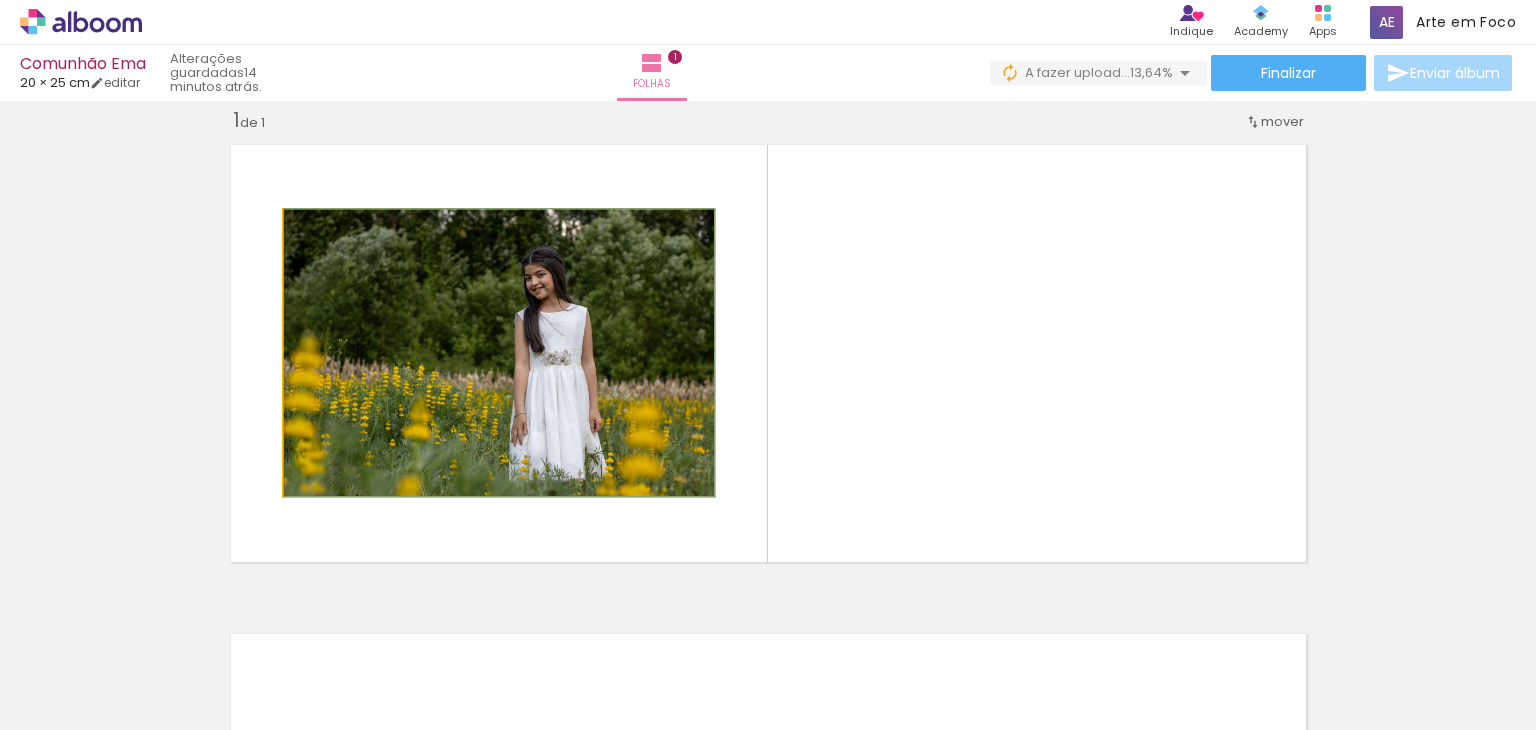 drag, startPoint x: 589, startPoint y: 369, endPoint x: 567, endPoint y: 331, distance: 43.908997 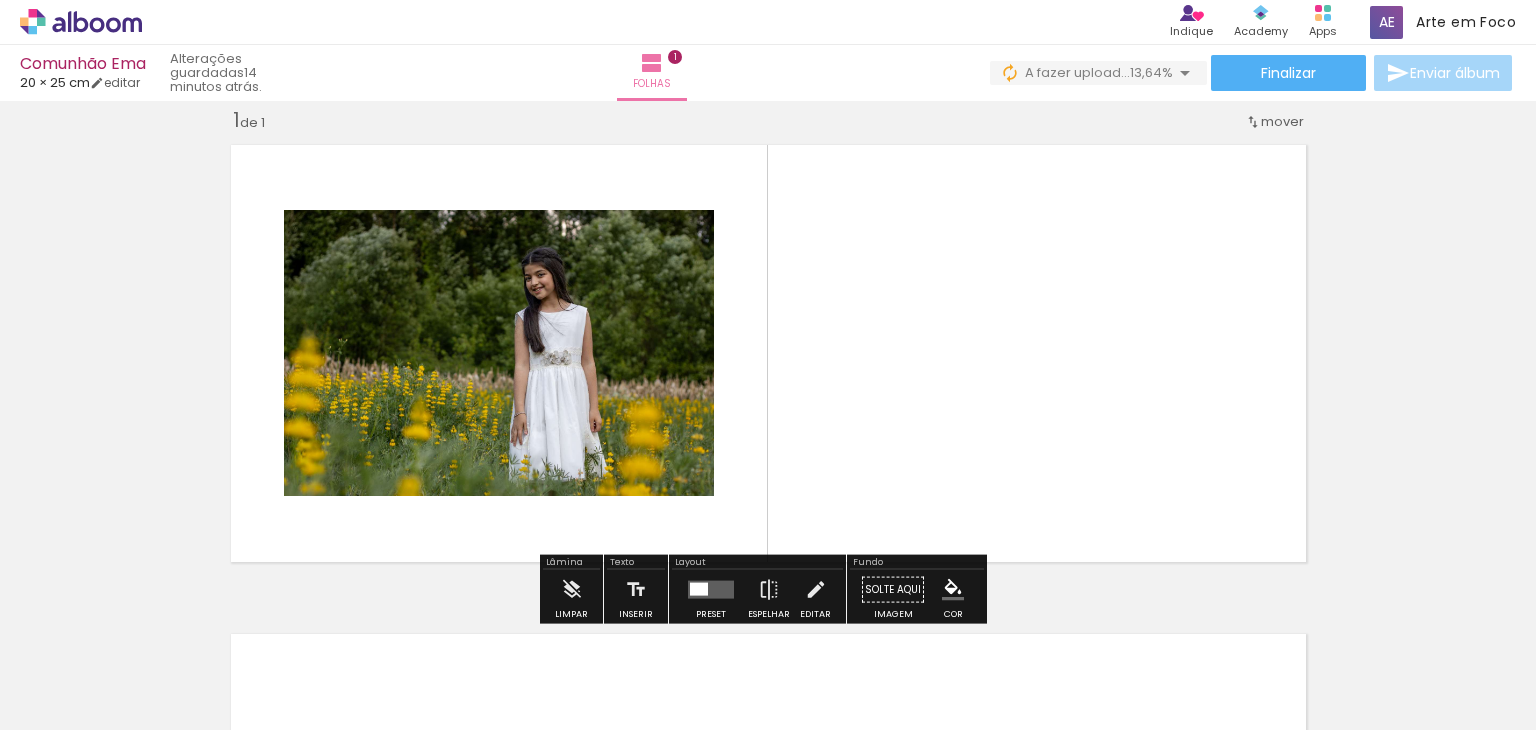 click at bounding box center (711, 590) 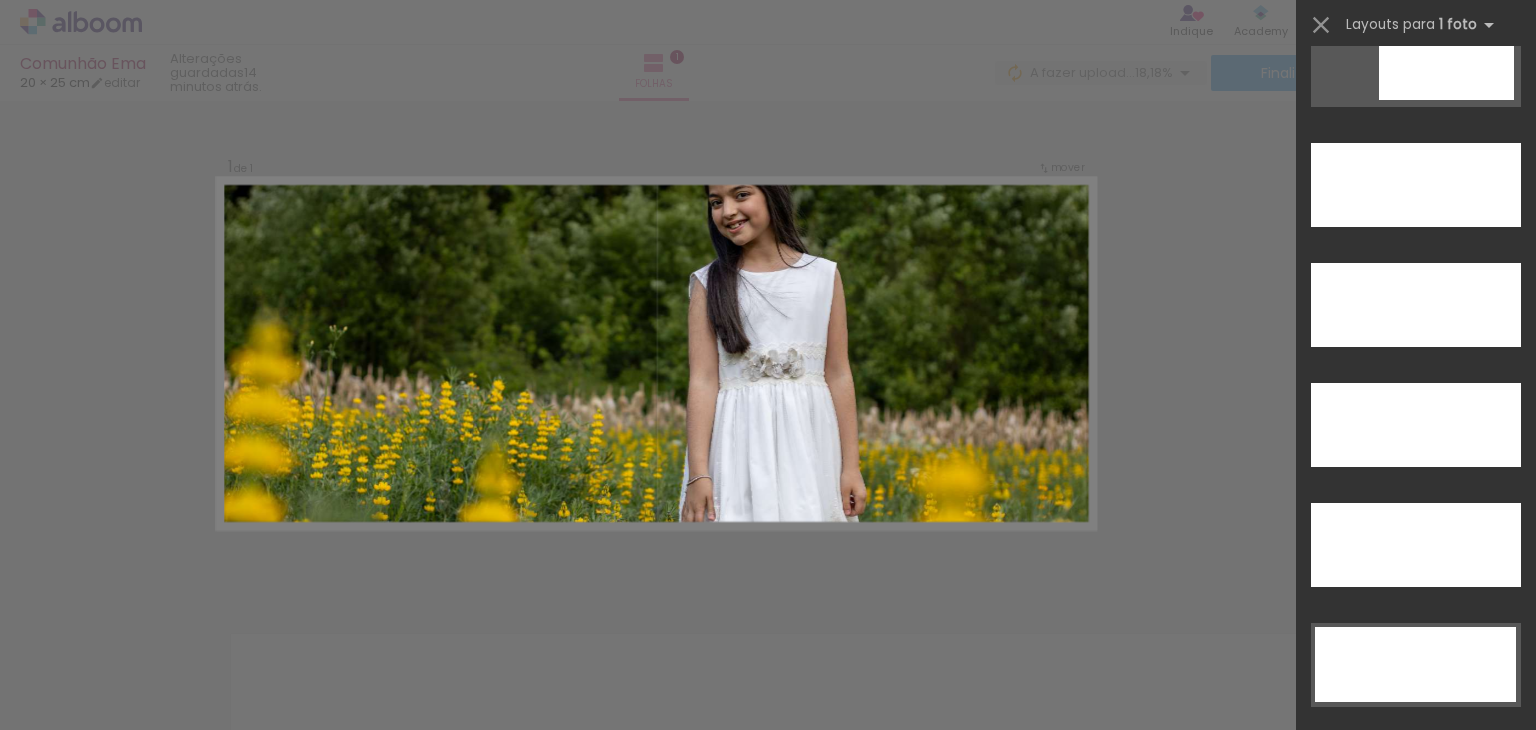 scroll, scrollTop: 5700, scrollLeft: 0, axis: vertical 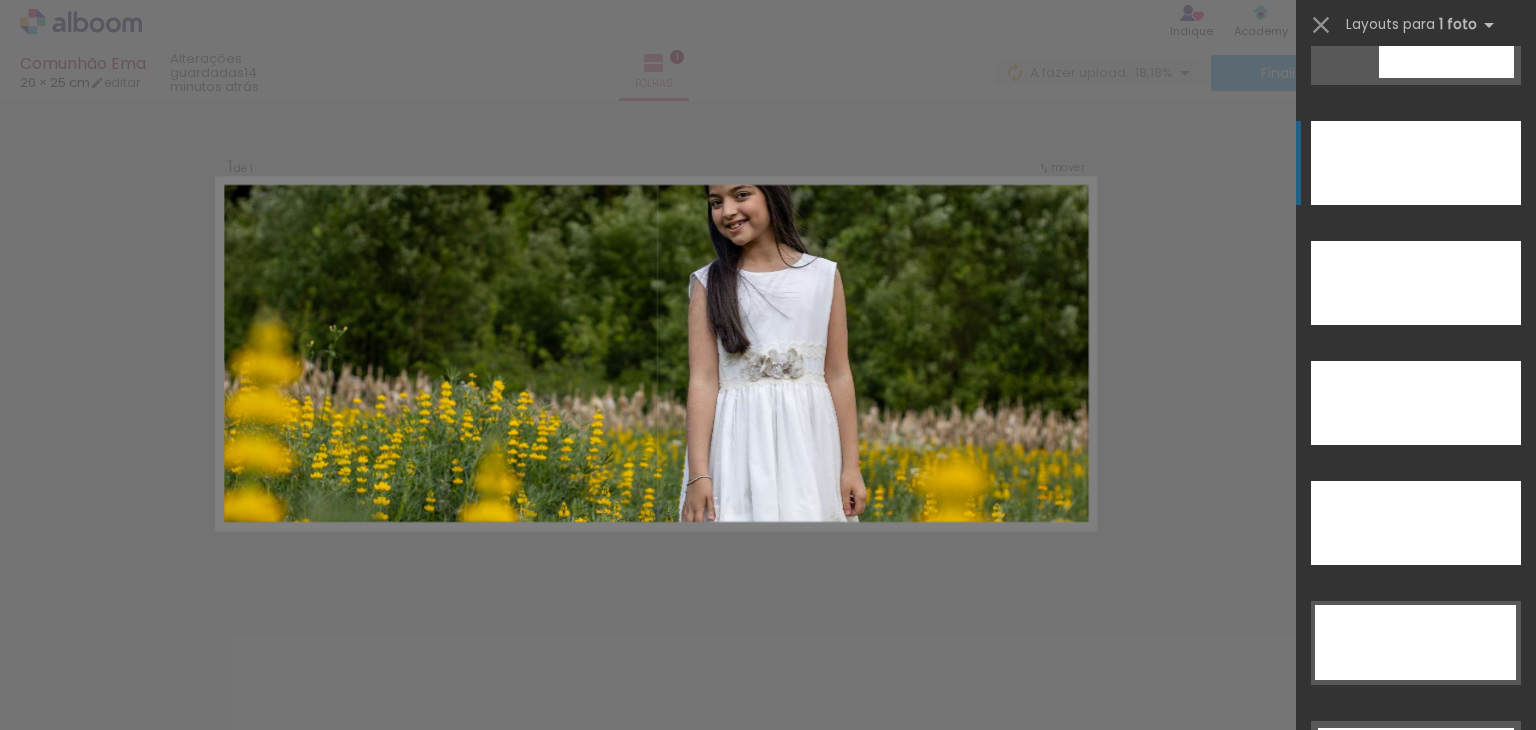 click at bounding box center (1416, 283) 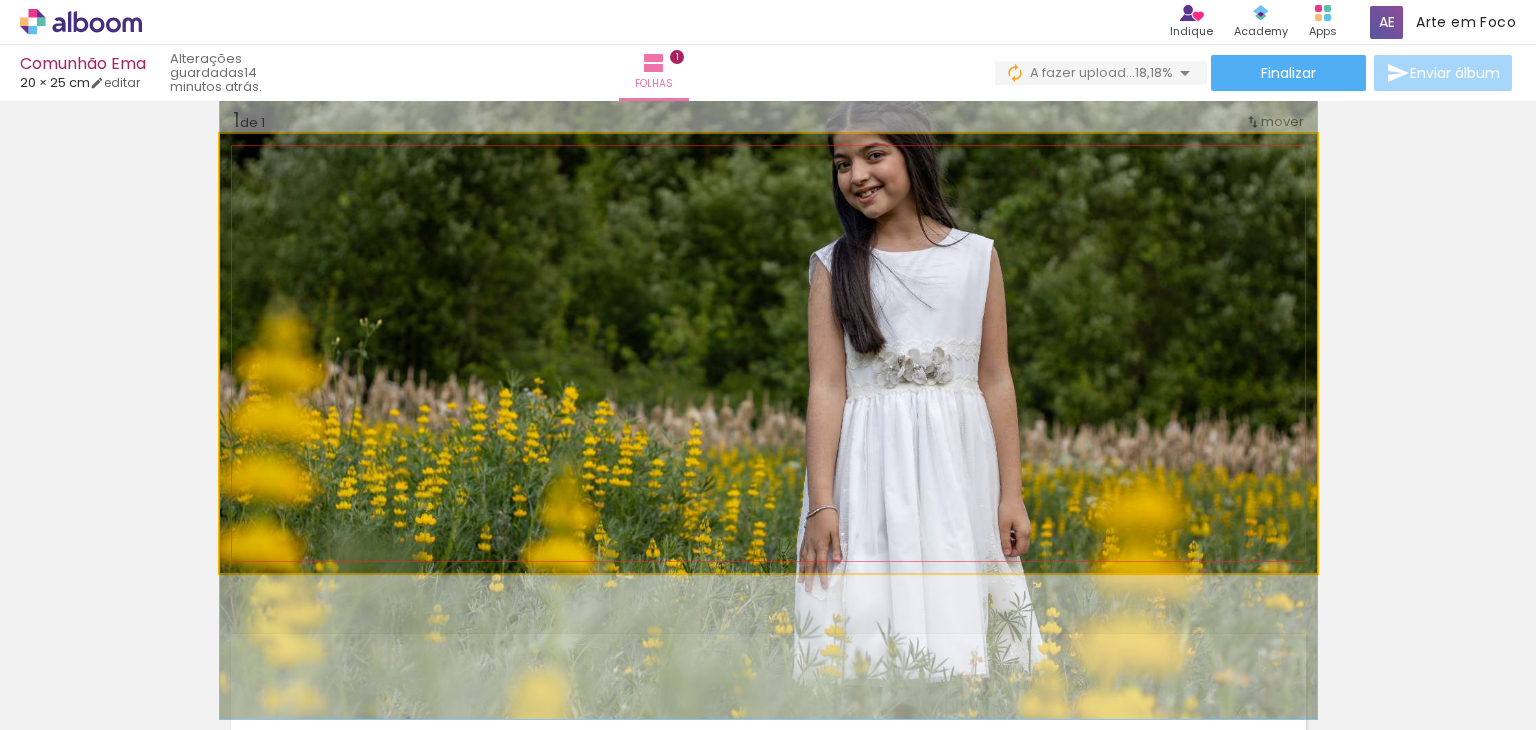 click 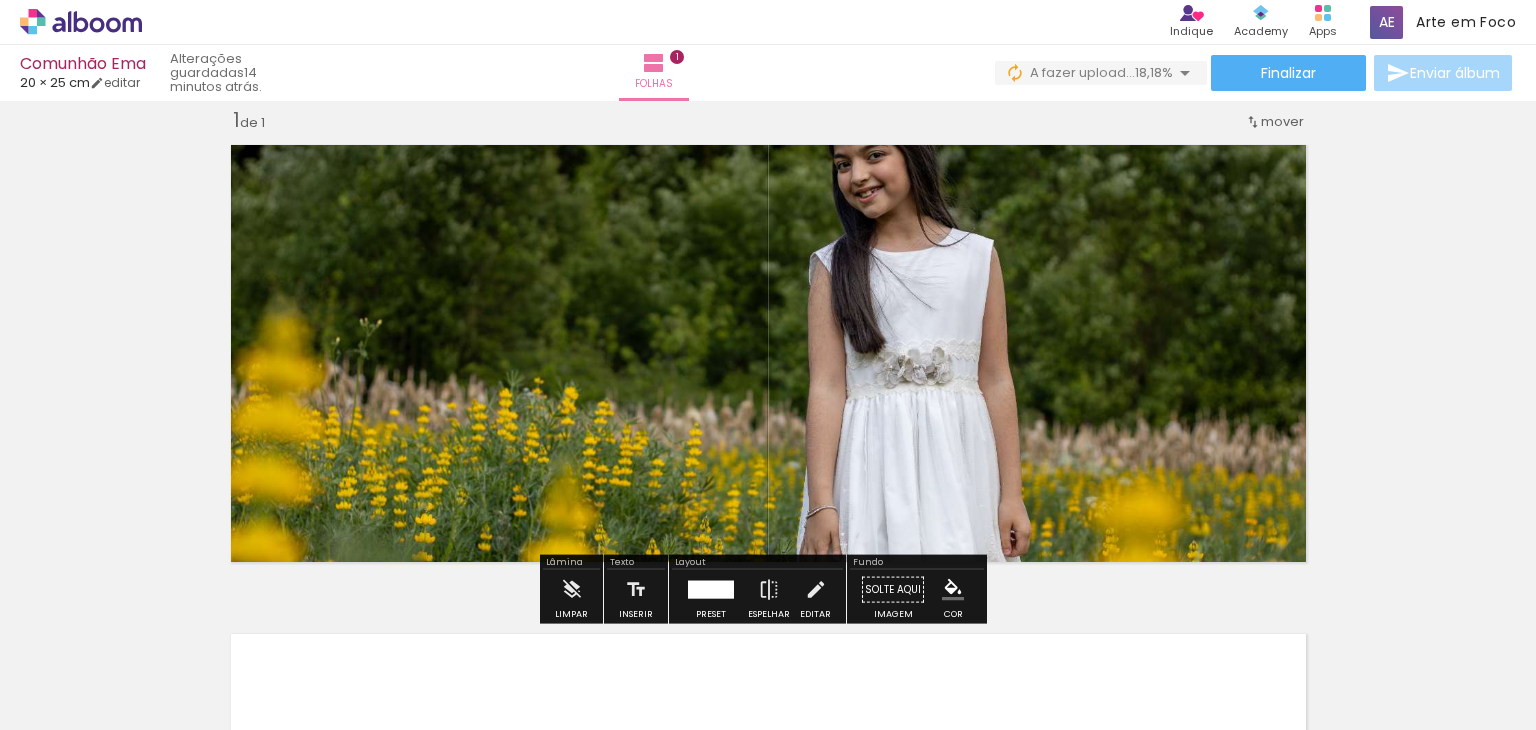 click 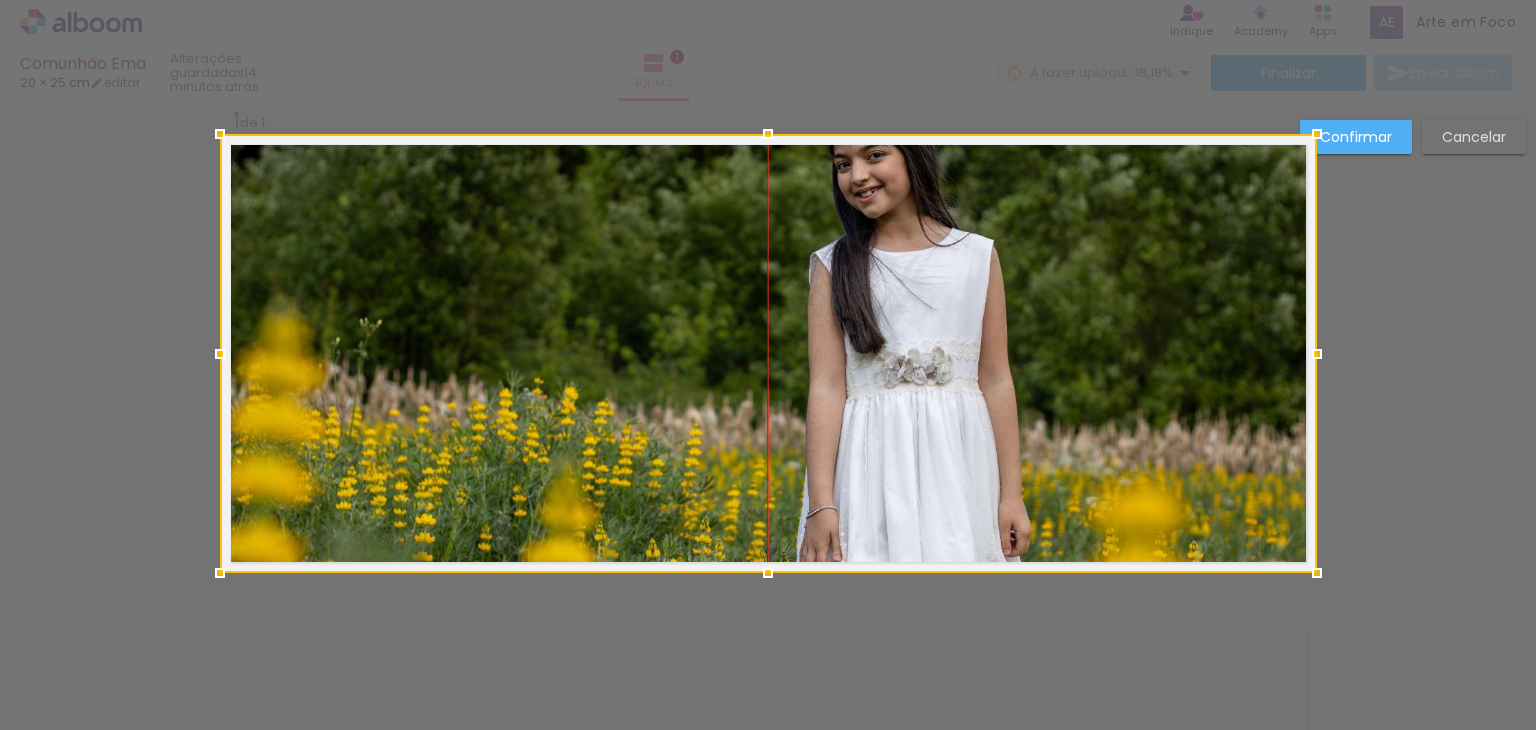 drag, startPoint x: 1060, startPoint y: 286, endPoint x: 1069, endPoint y: 343, distance: 57.706154 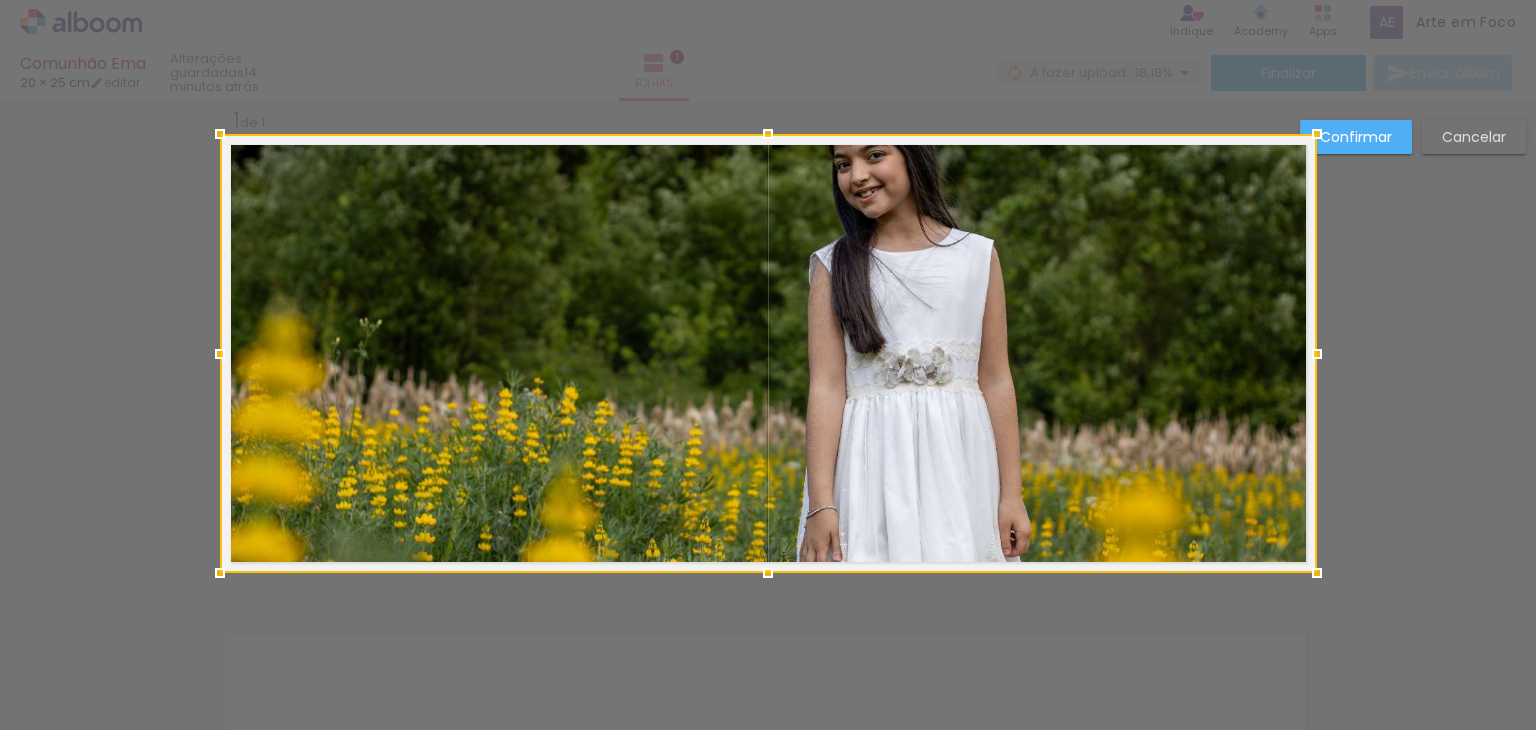 click on "Cancelar" at bounding box center (1474, 137) 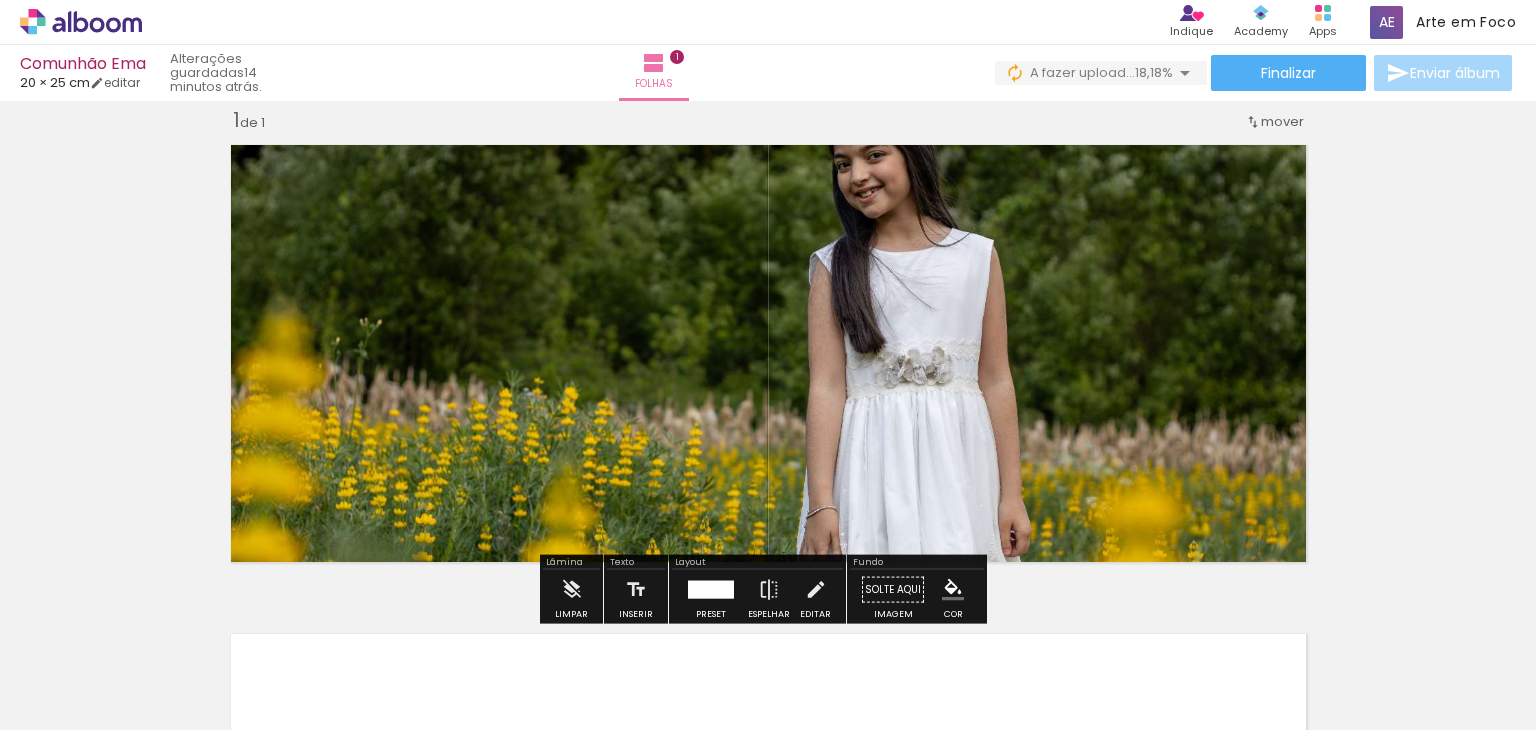 click 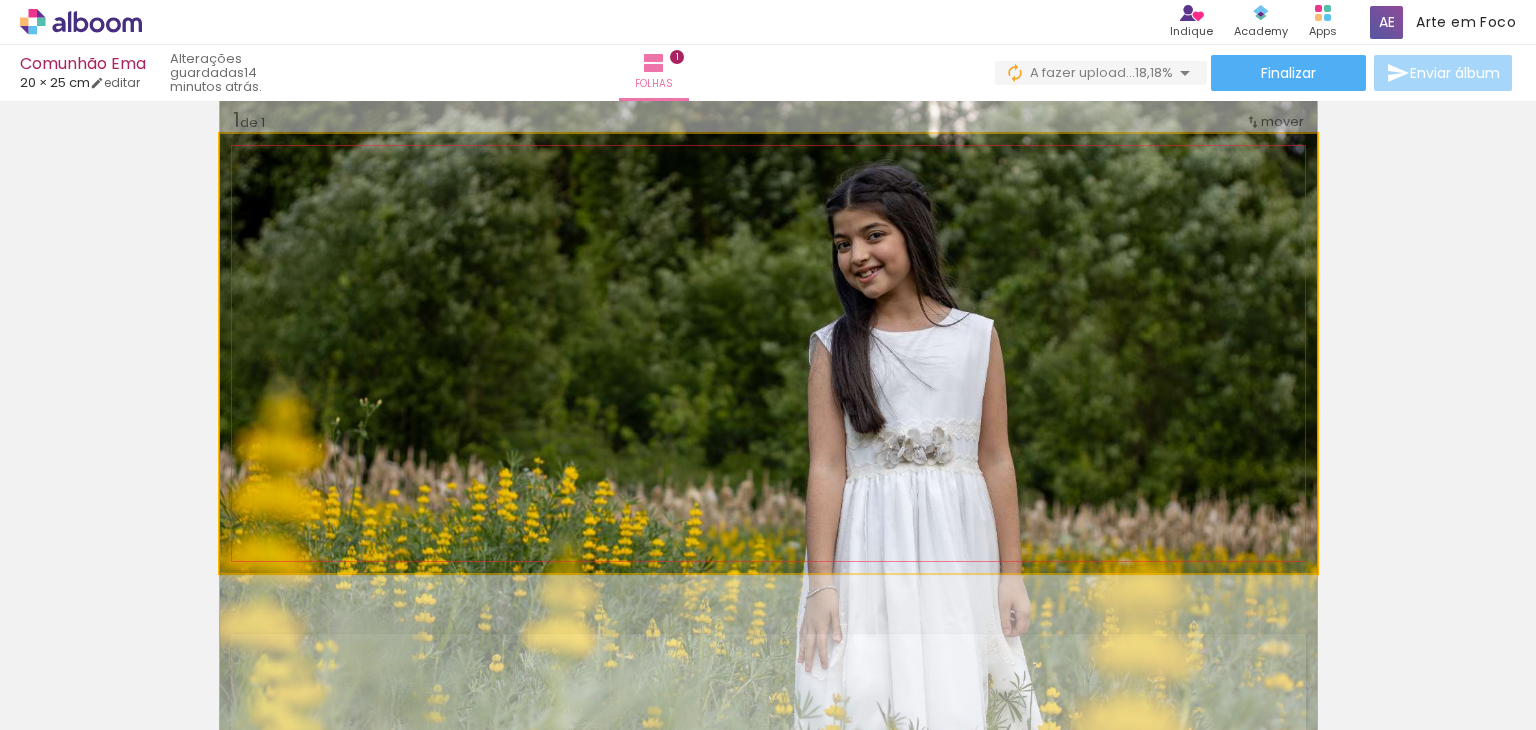 drag, startPoint x: 1028, startPoint y: 249, endPoint x: 1006, endPoint y: 328, distance: 82.006096 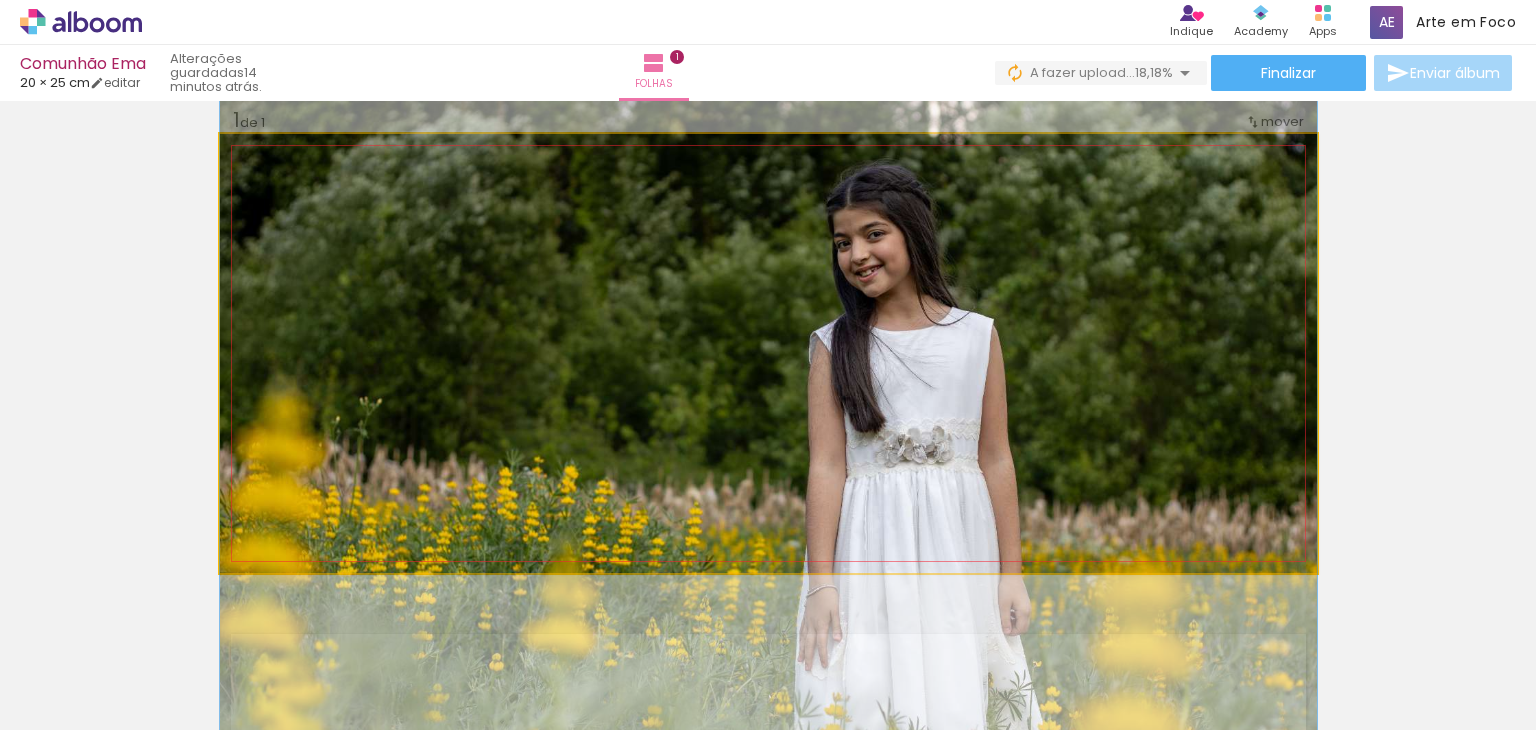 click 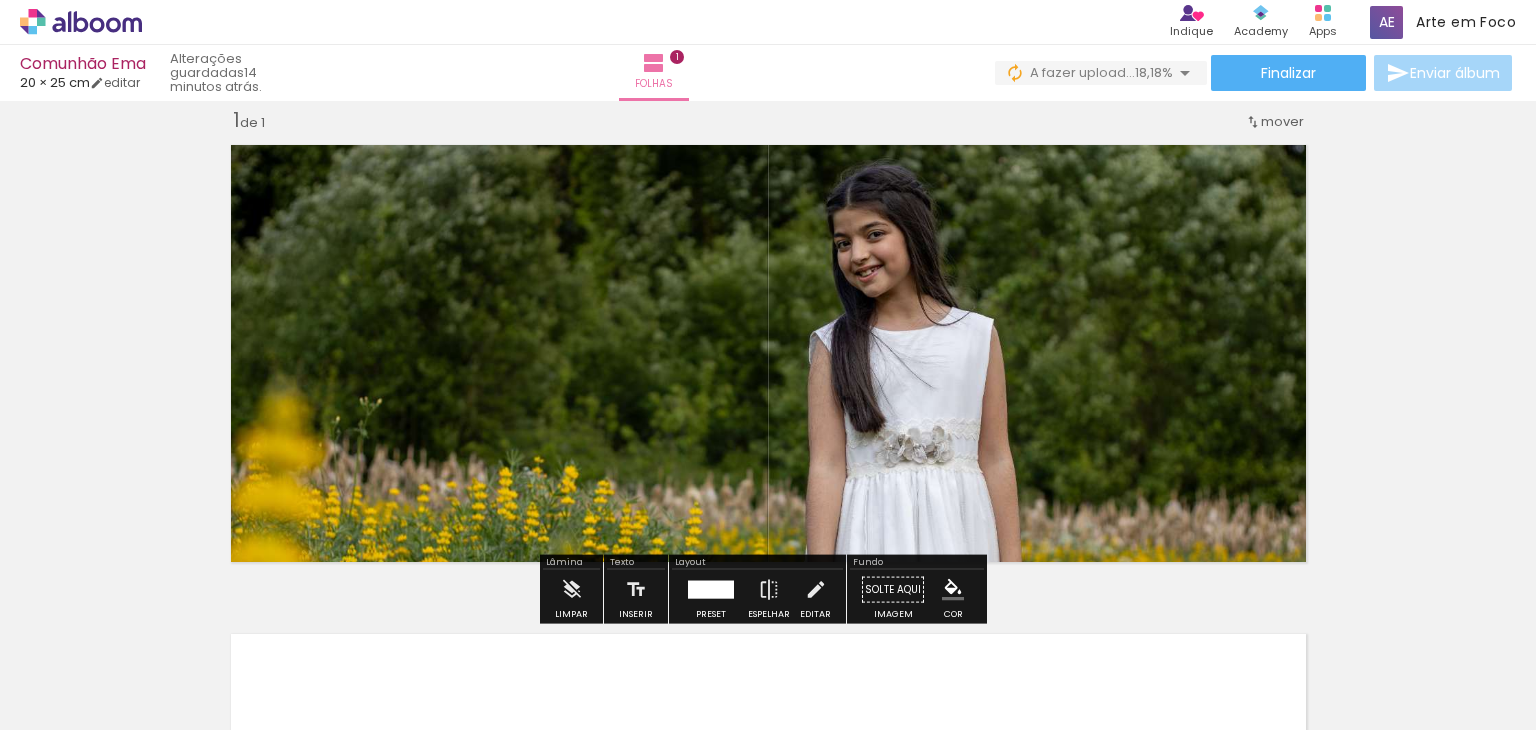 click on "Inserir folha 1  de 1" at bounding box center (768, 572) 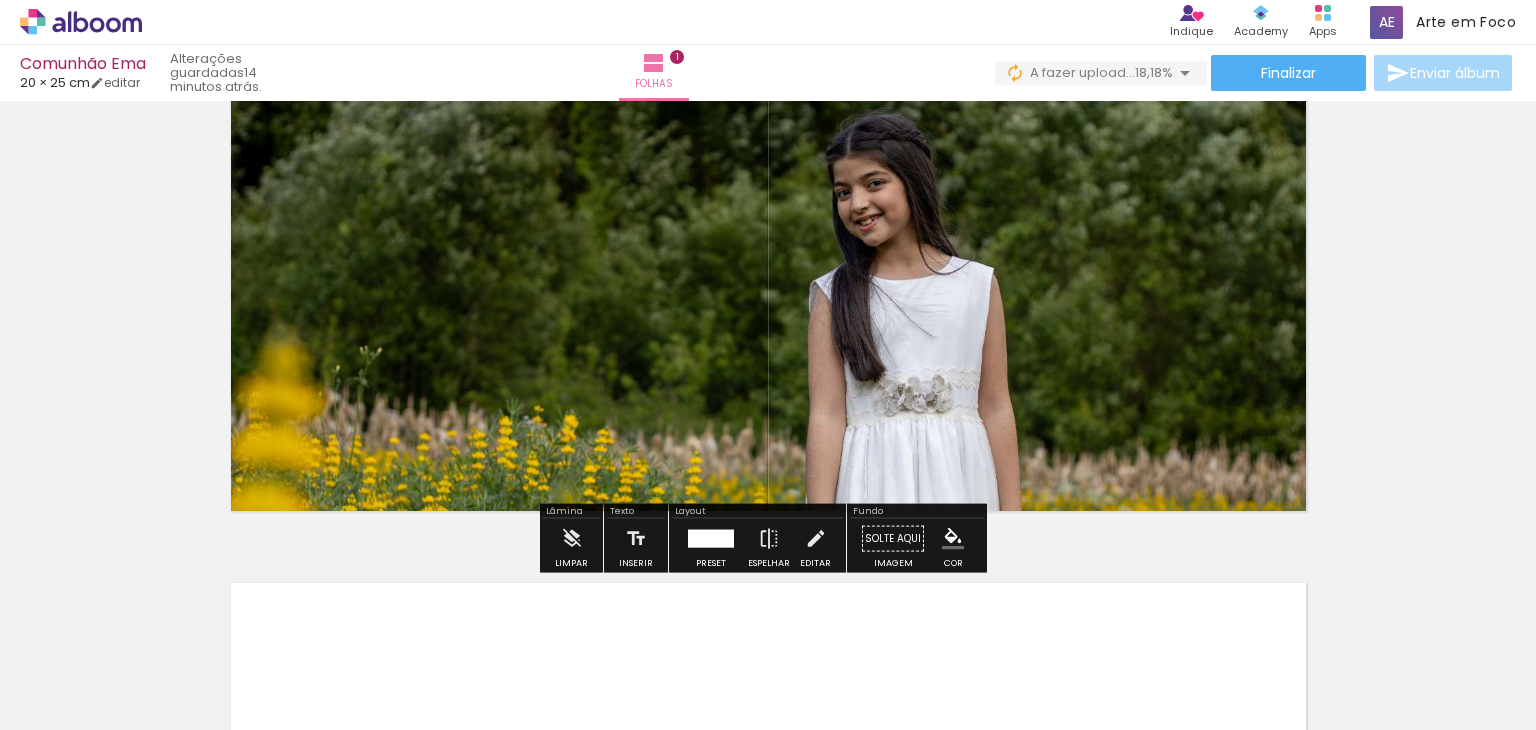 scroll, scrollTop: 25, scrollLeft: 0, axis: vertical 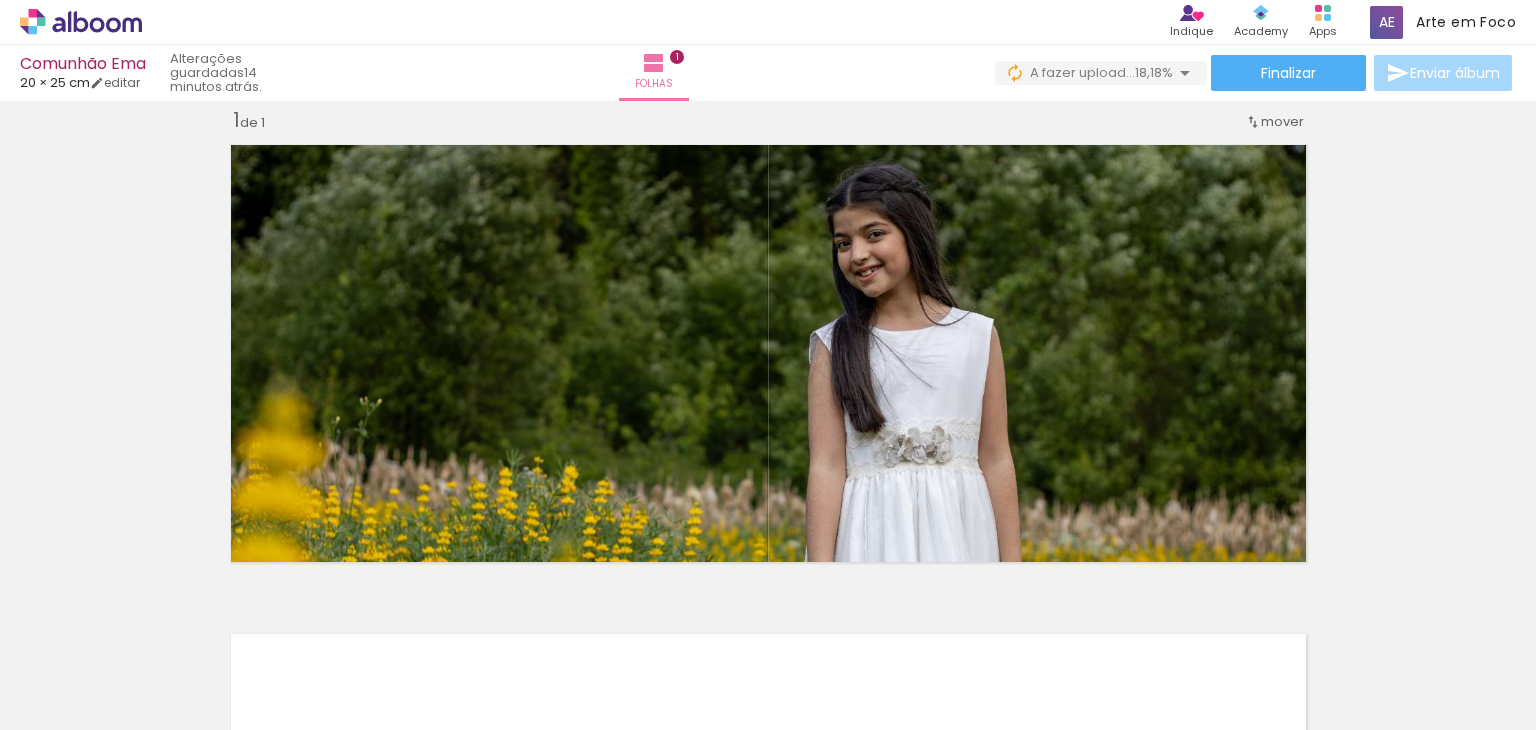 click at bounding box center [200, 663] 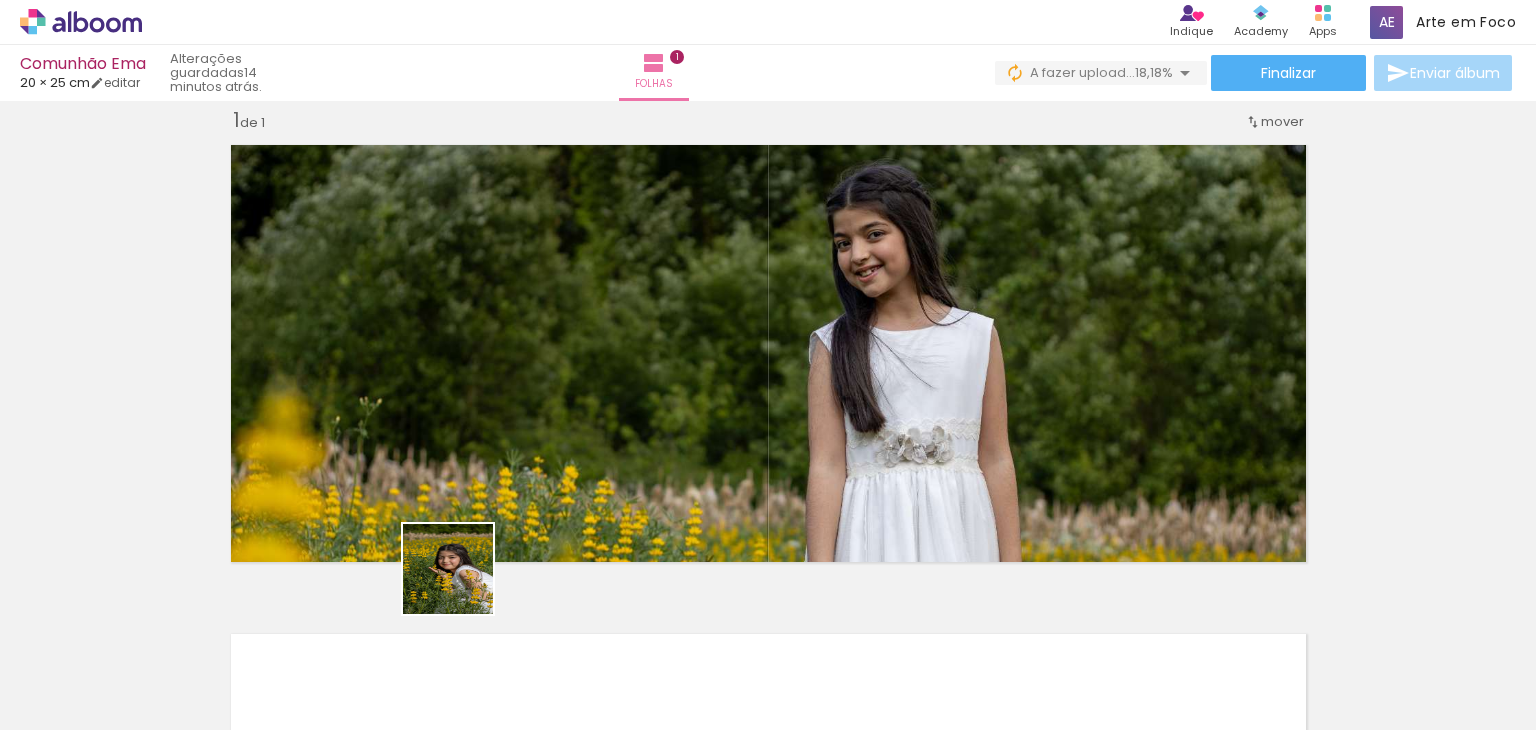 drag, startPoint x: 463, startPoint y: 584, endPoint x: 444, endPoint y: 445, distance: 140.29256 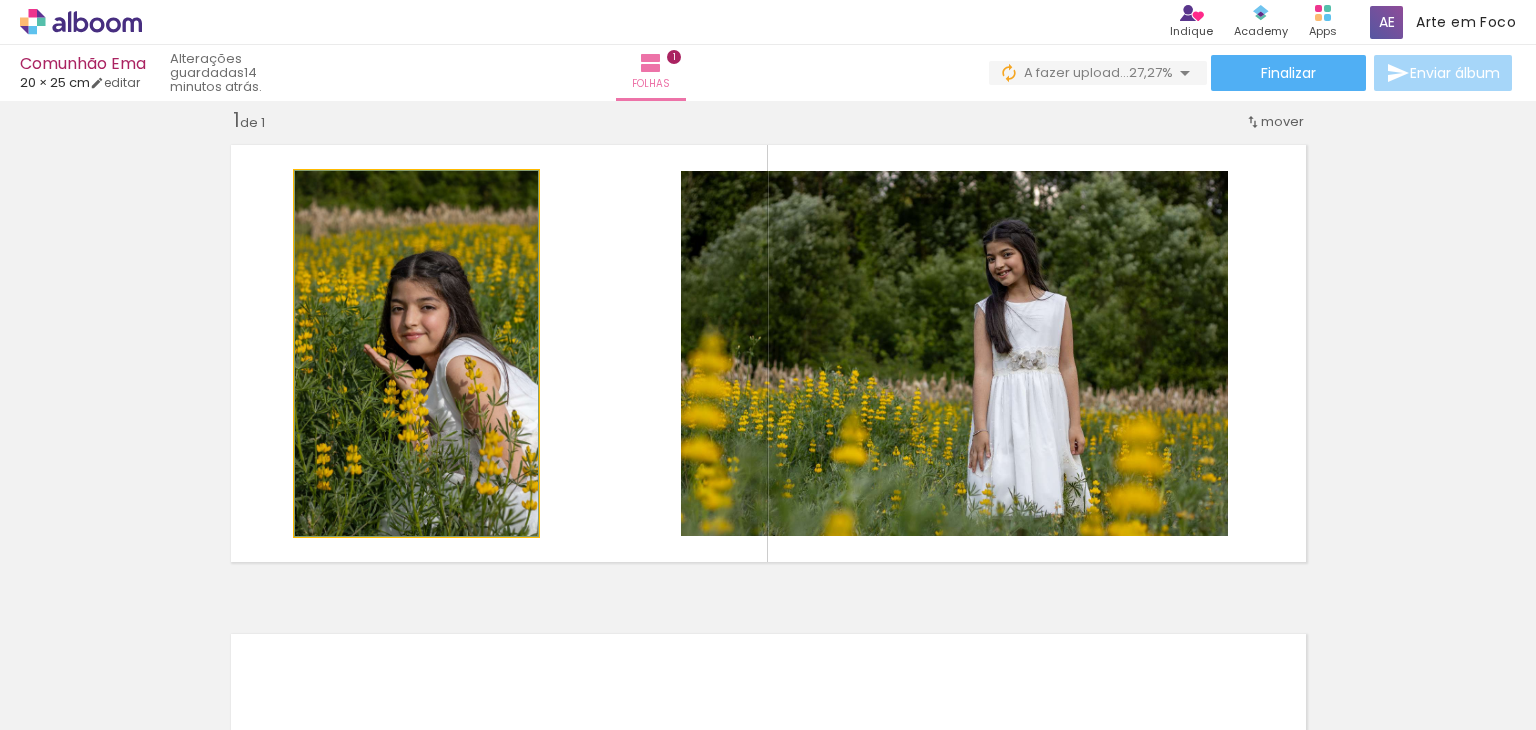 click 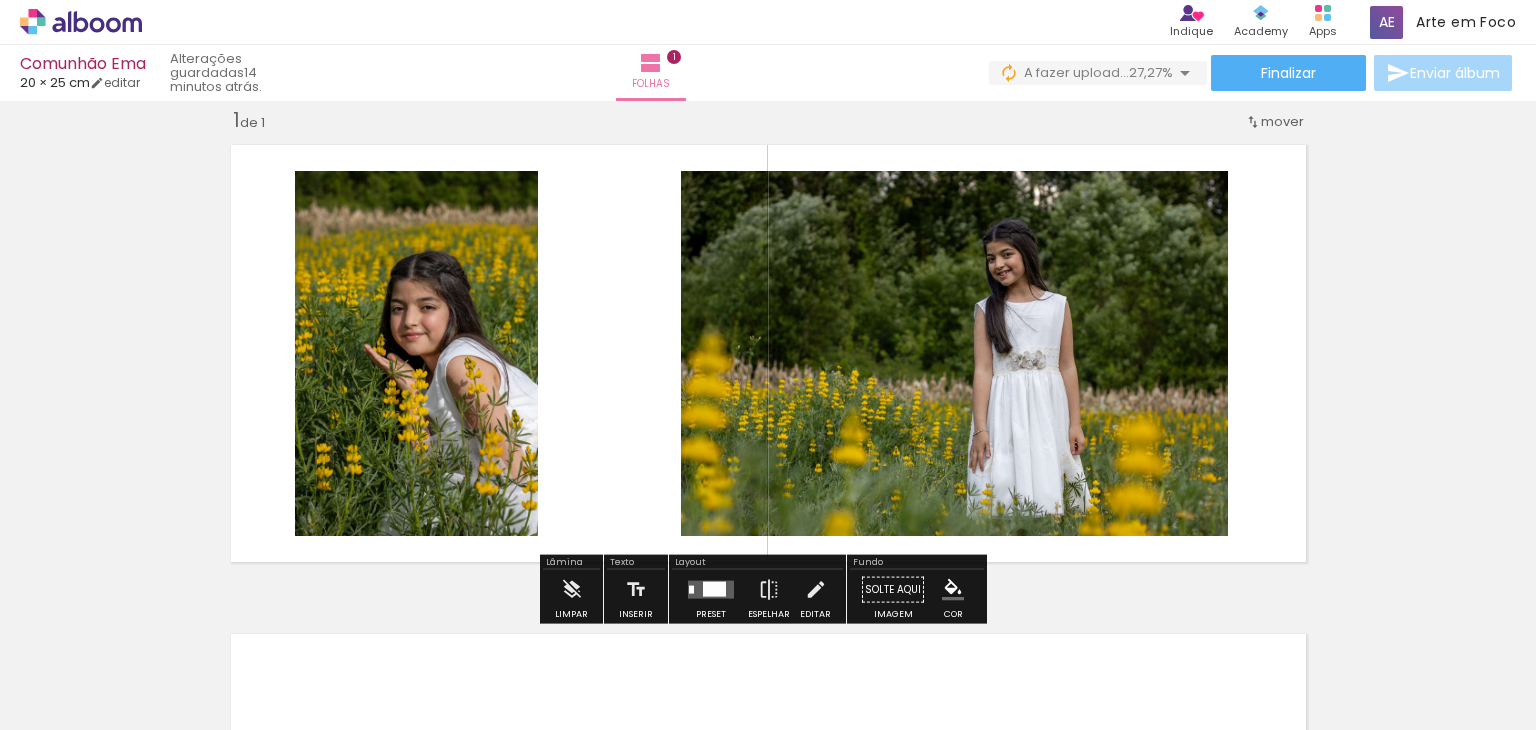 click 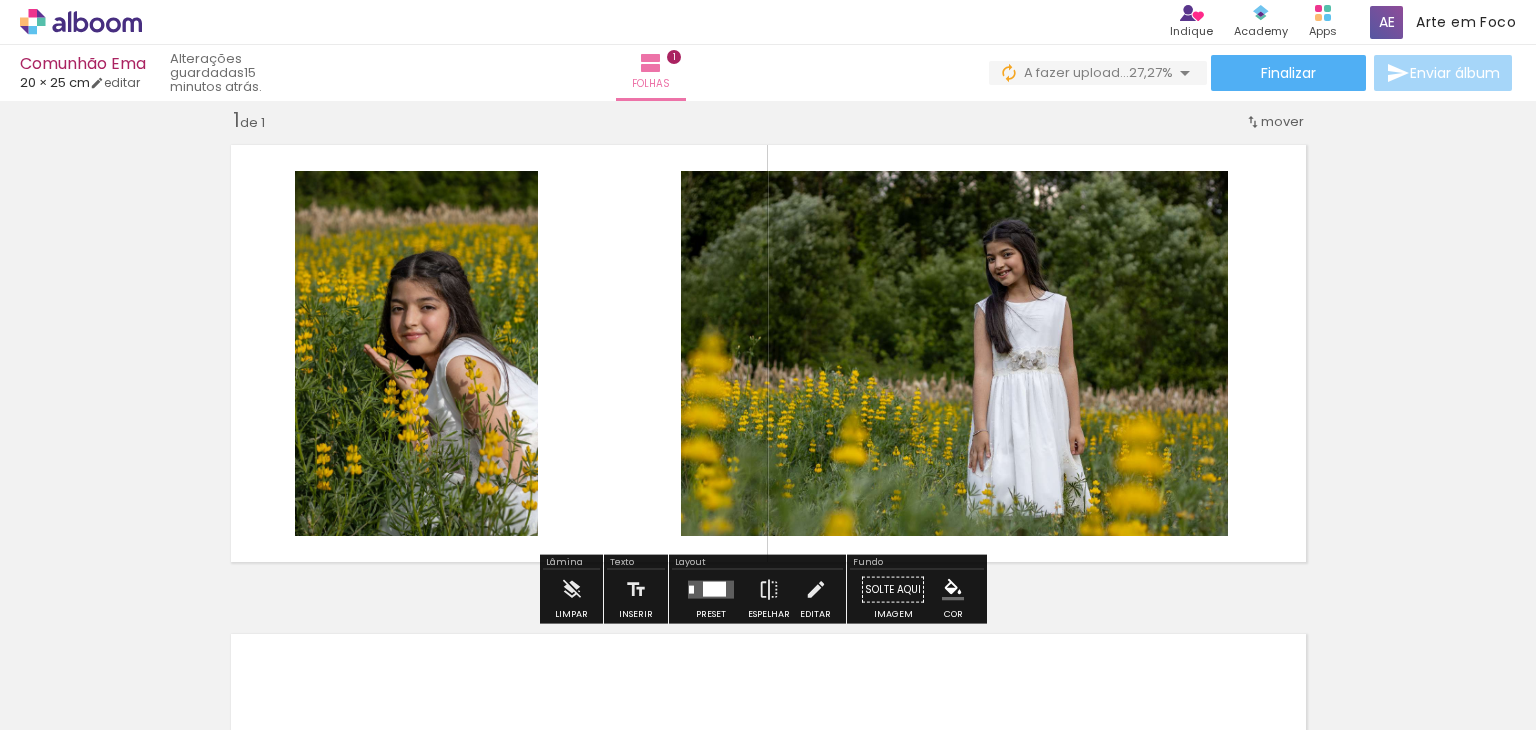 click 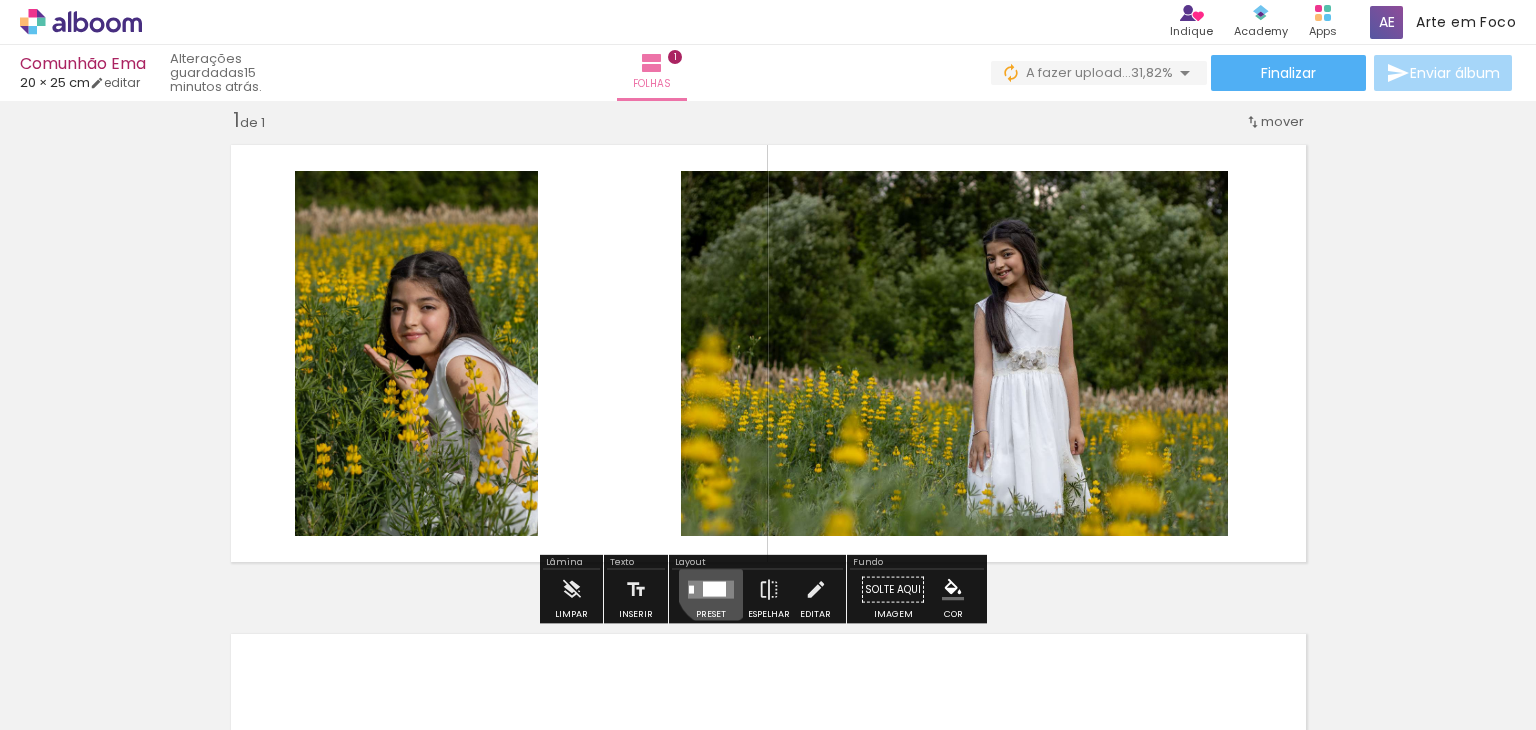 click at bounding box center (714, 589) 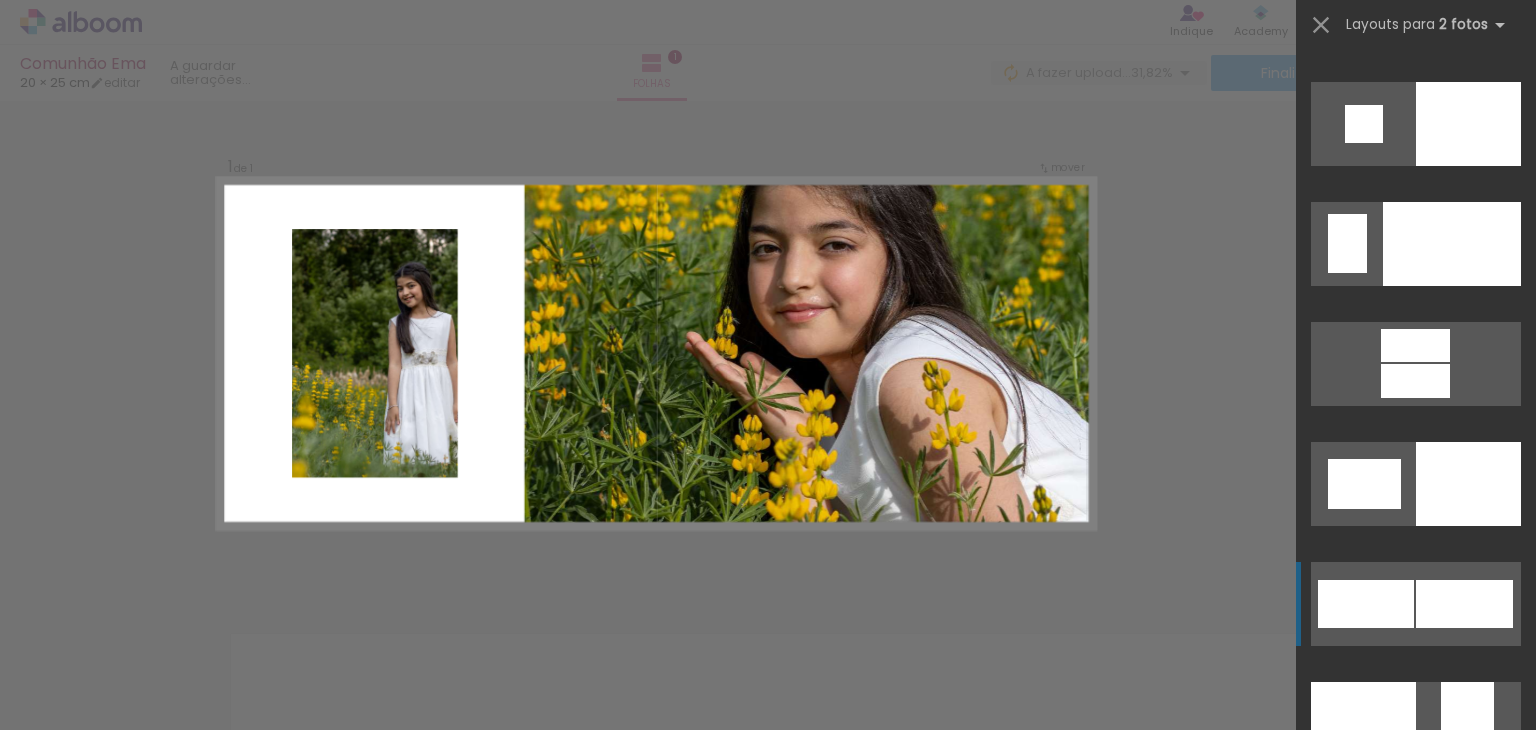scroll, scrollTop: 8000, scrollLeft: 0, axis: vertical 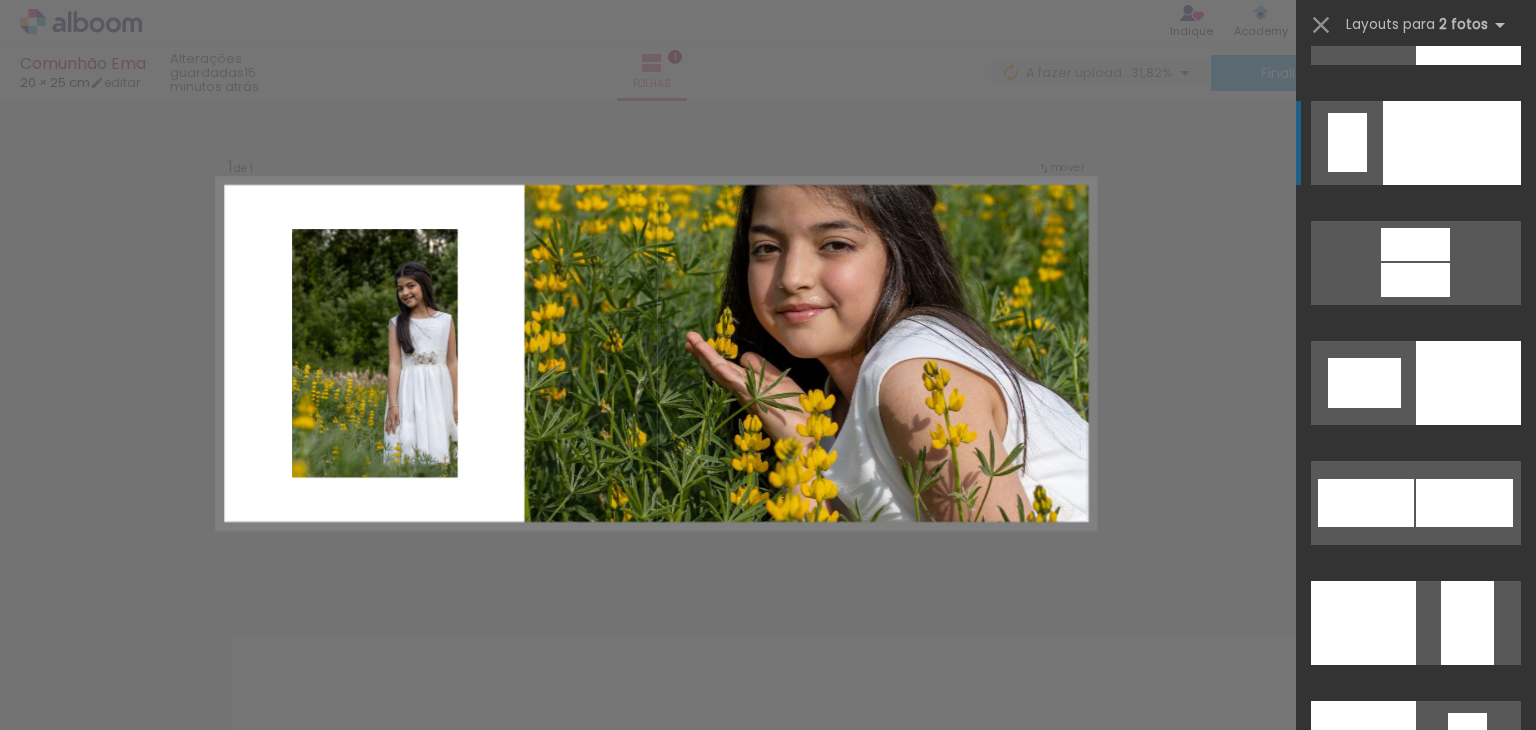 click at bounding box center [1452, 863] 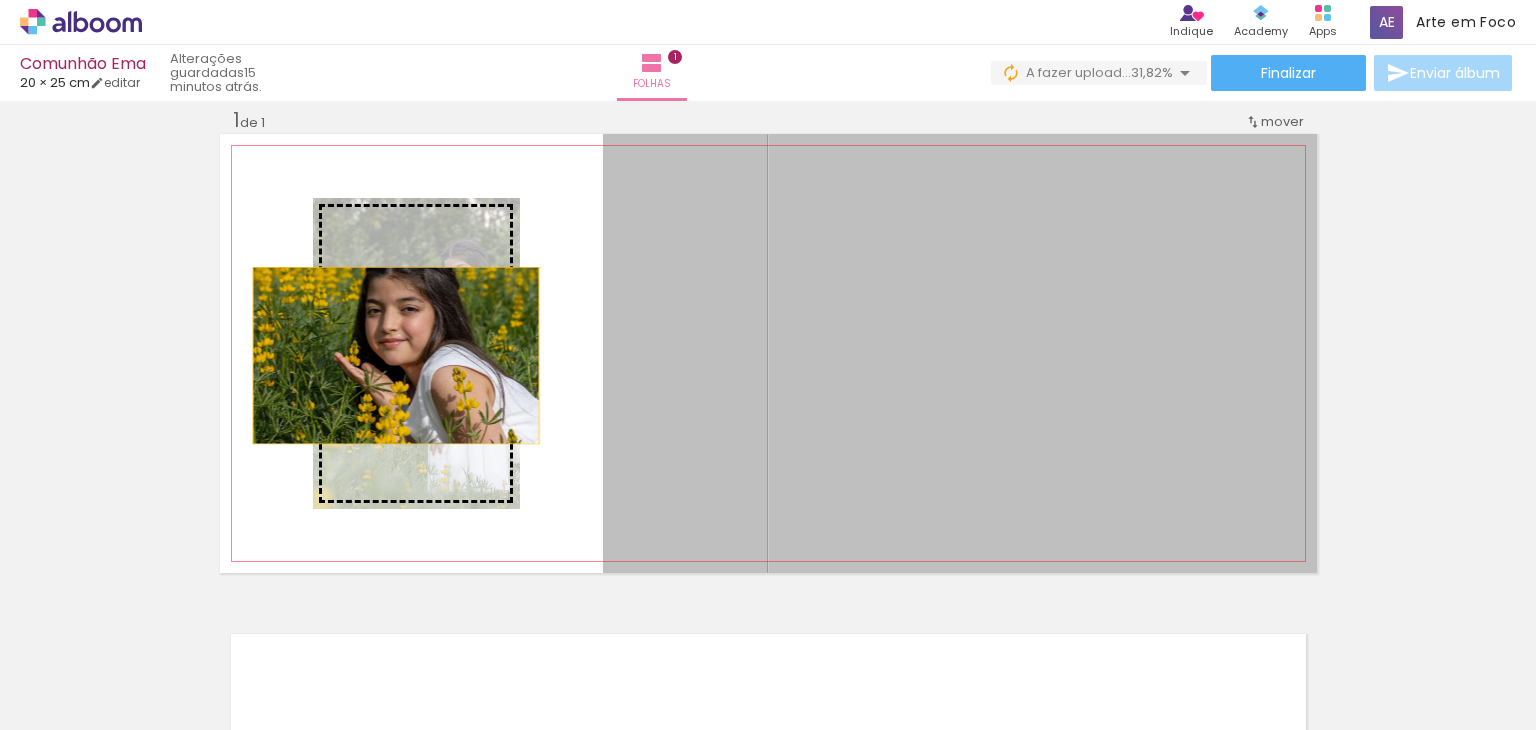 drag, startPoint x: 1008, startPoint y: 331, endPoint x: 384, endPoint y: 355, distance: 624.46136 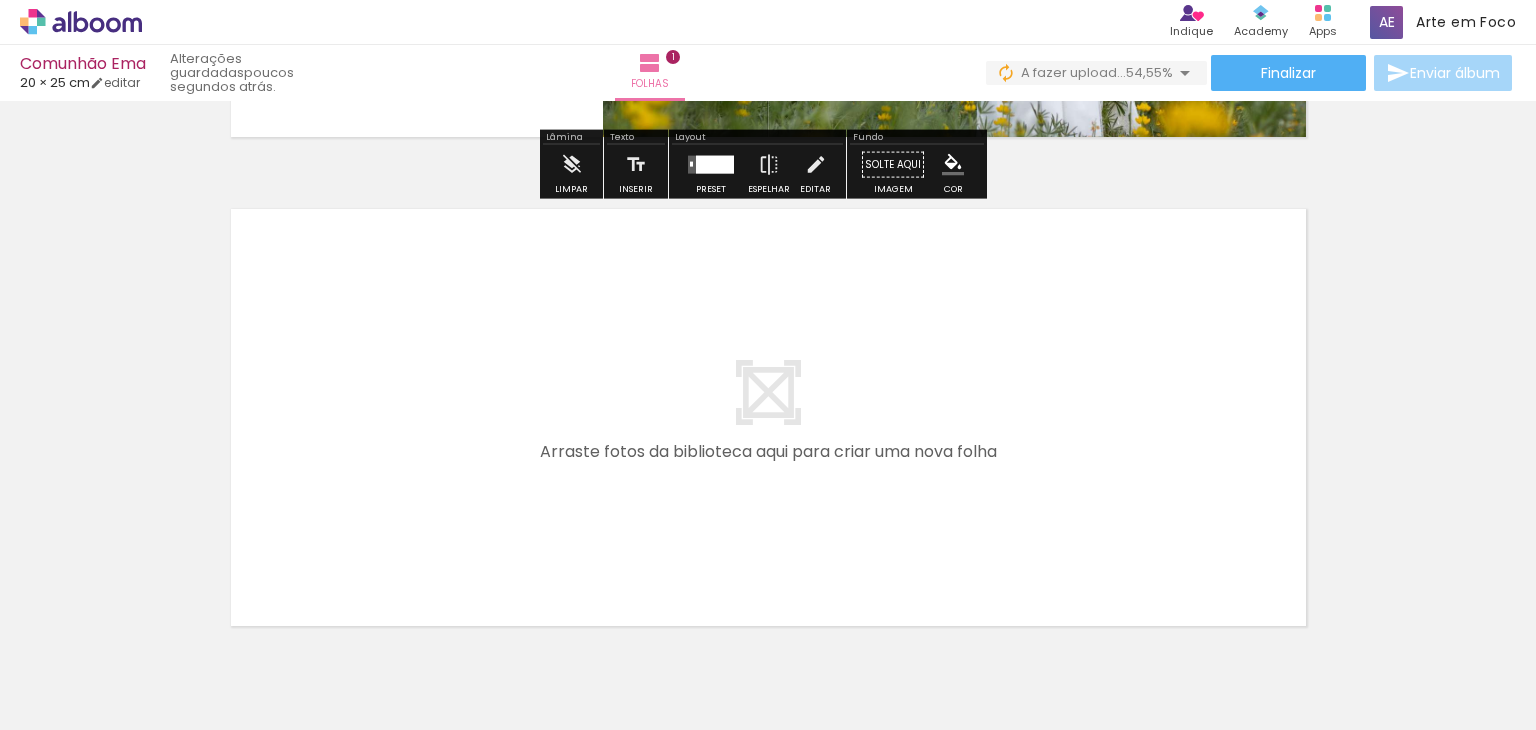scroll, scrollTop: 552, scrollLeft: 0, axis: vertical 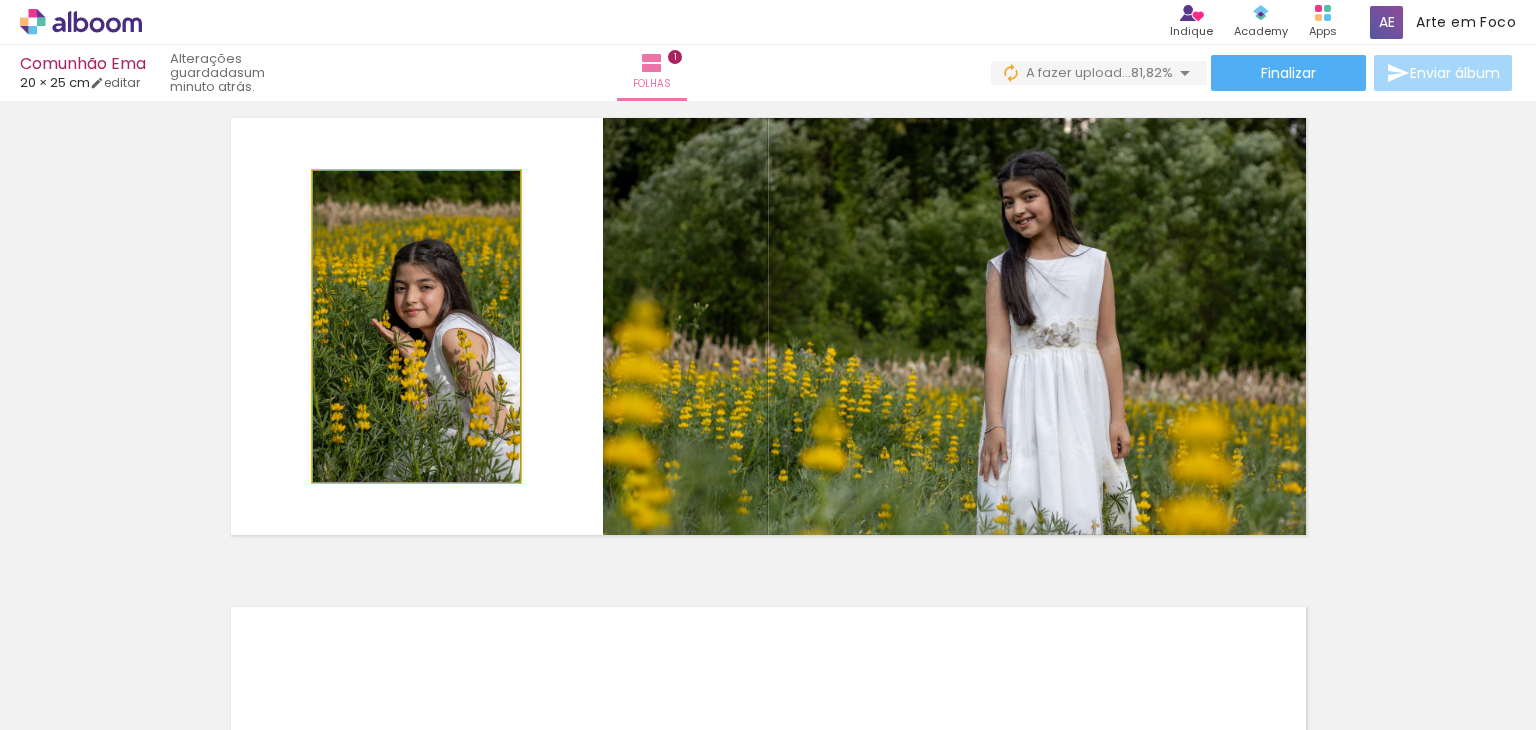 drag, startPoint x: 426, startPoint y: 295, endPoint x: 418, endPoint y: 389, distance: 94.33981 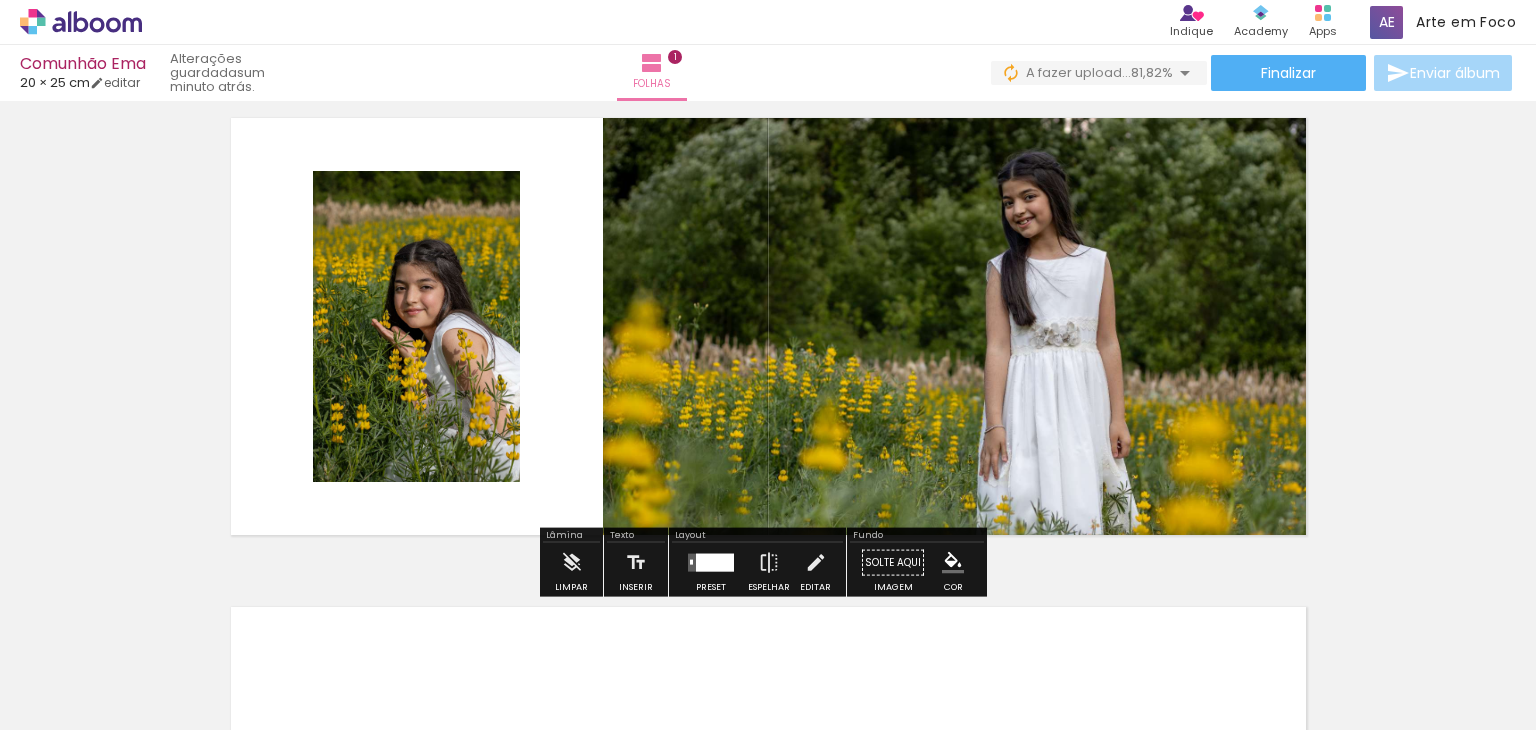 click on "Preset Espelhar Editar" at bounding box center (757, 568) 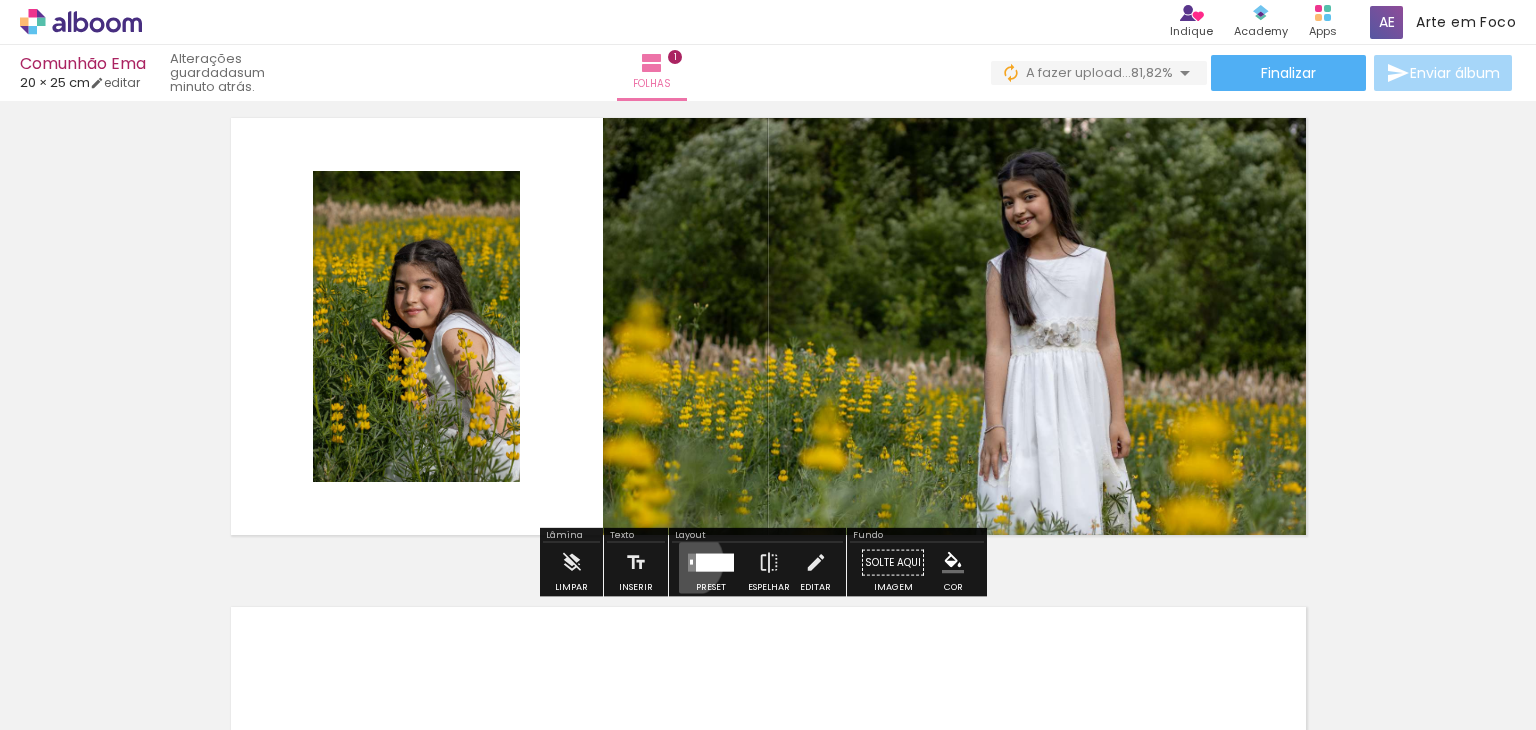 click at bounding box center (711, 563) 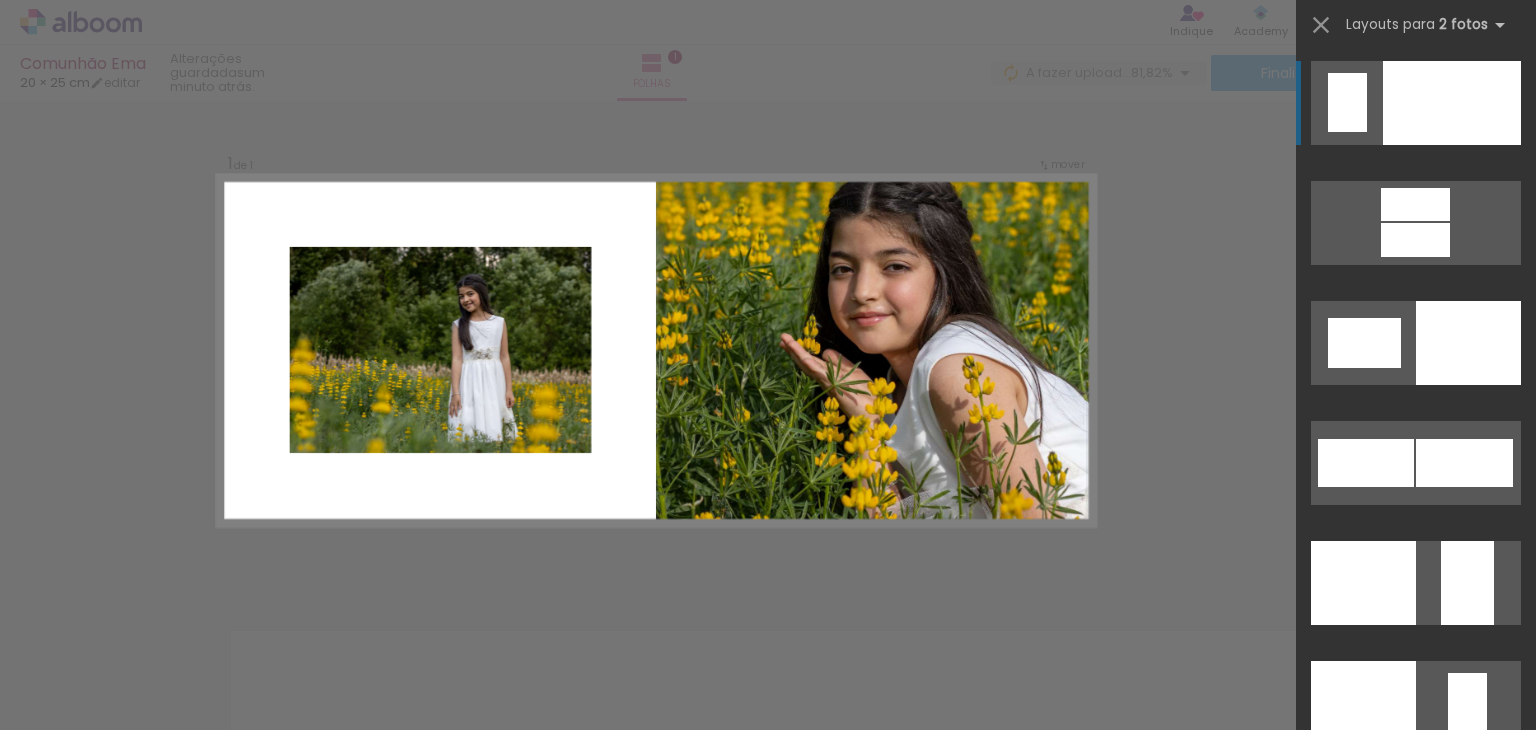 scroll, scrollTop: 25, scrollLeft: 0, axis: vertical 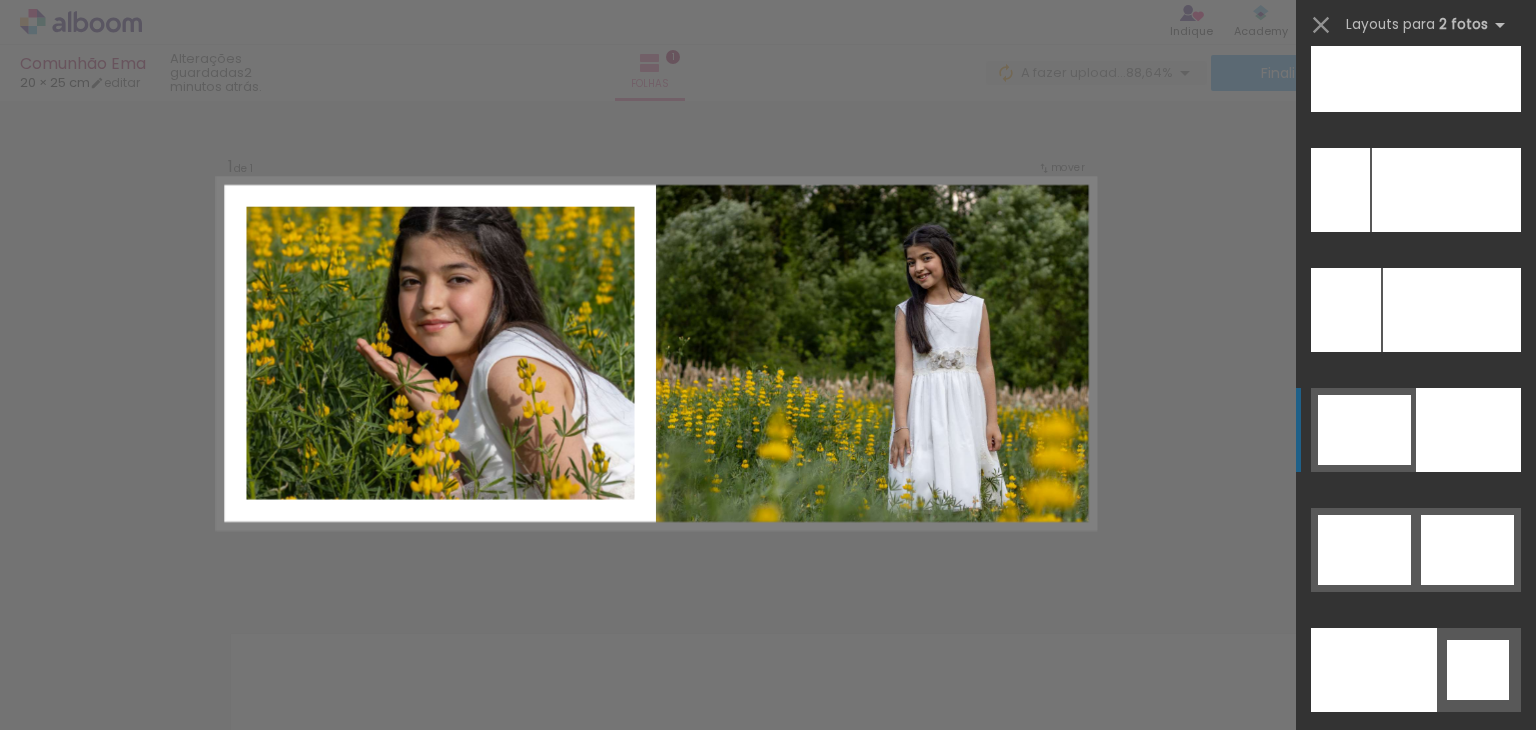 click at bounding box center [1451, -290] 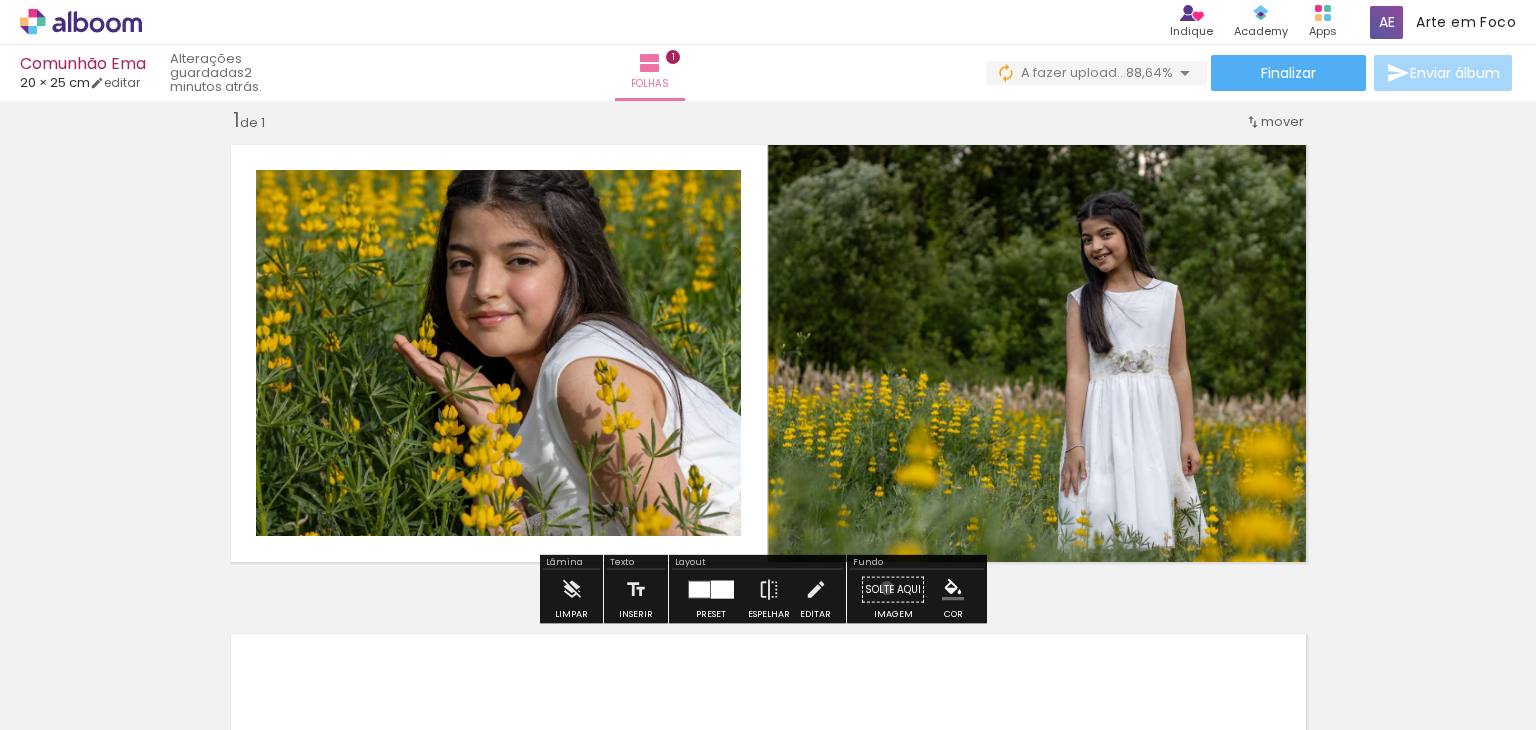 click on "Solte aqui Imagem" at bounding box center [893, 595] 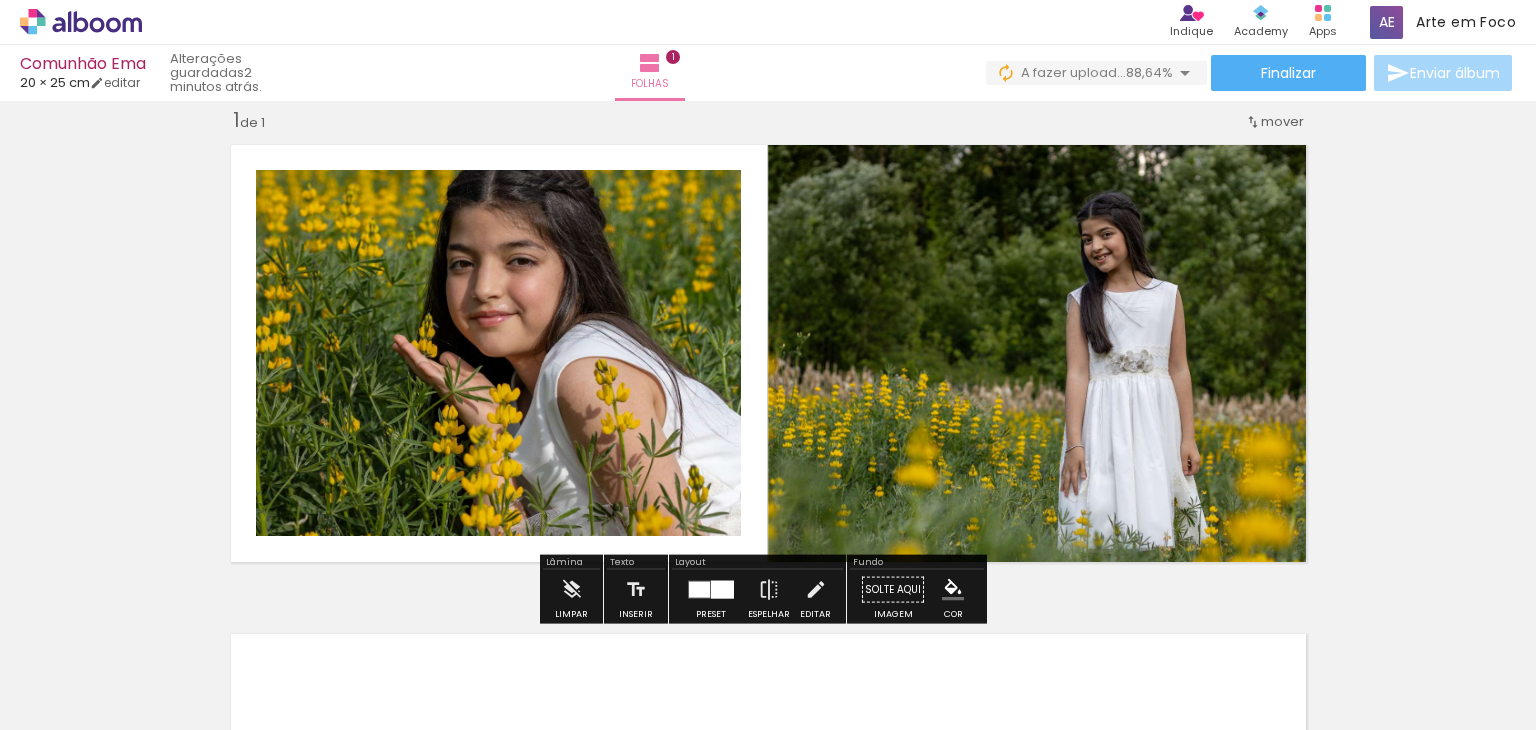 click at bounding box center (699, 590) 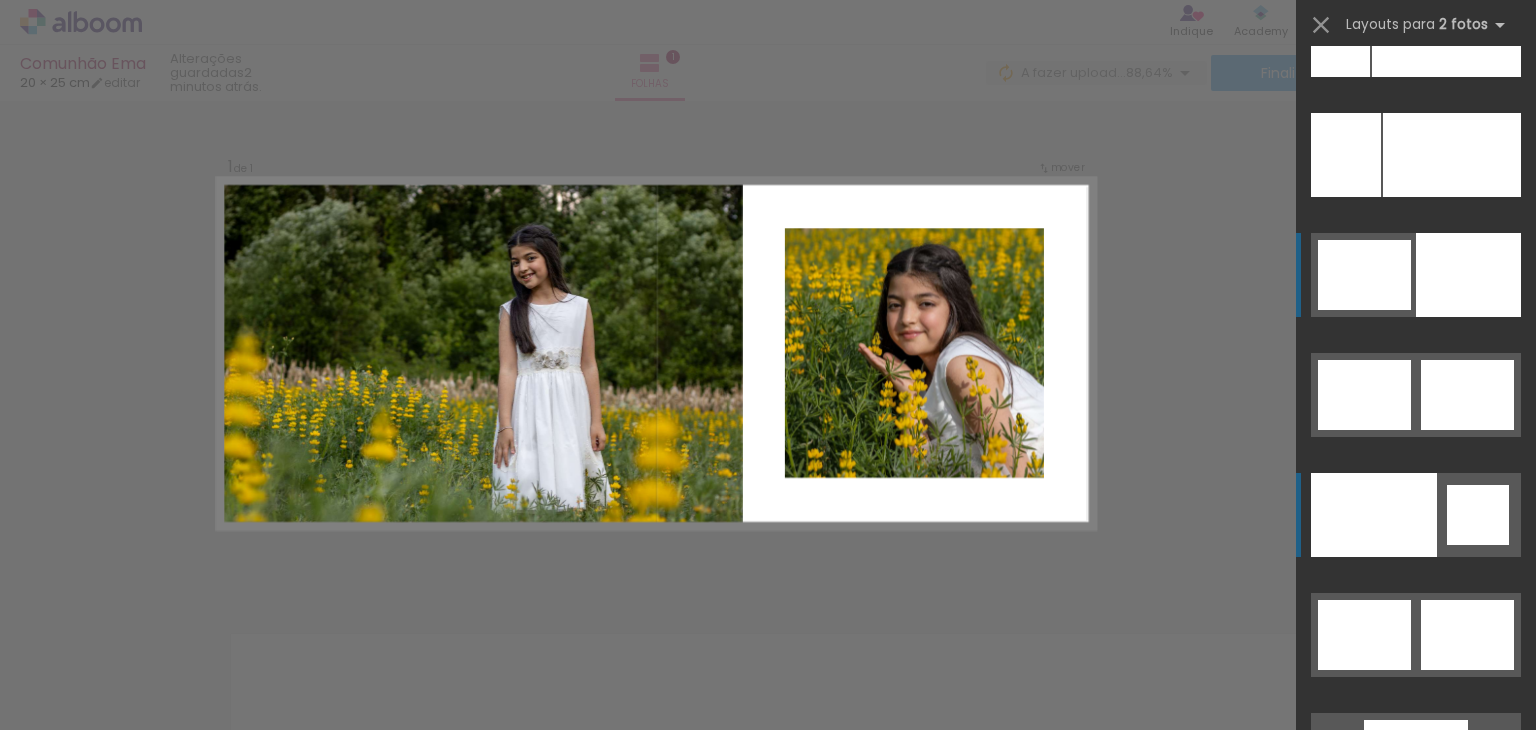 scroll, scrollTop: 9616, scrollLeft: 0, axis: vertical 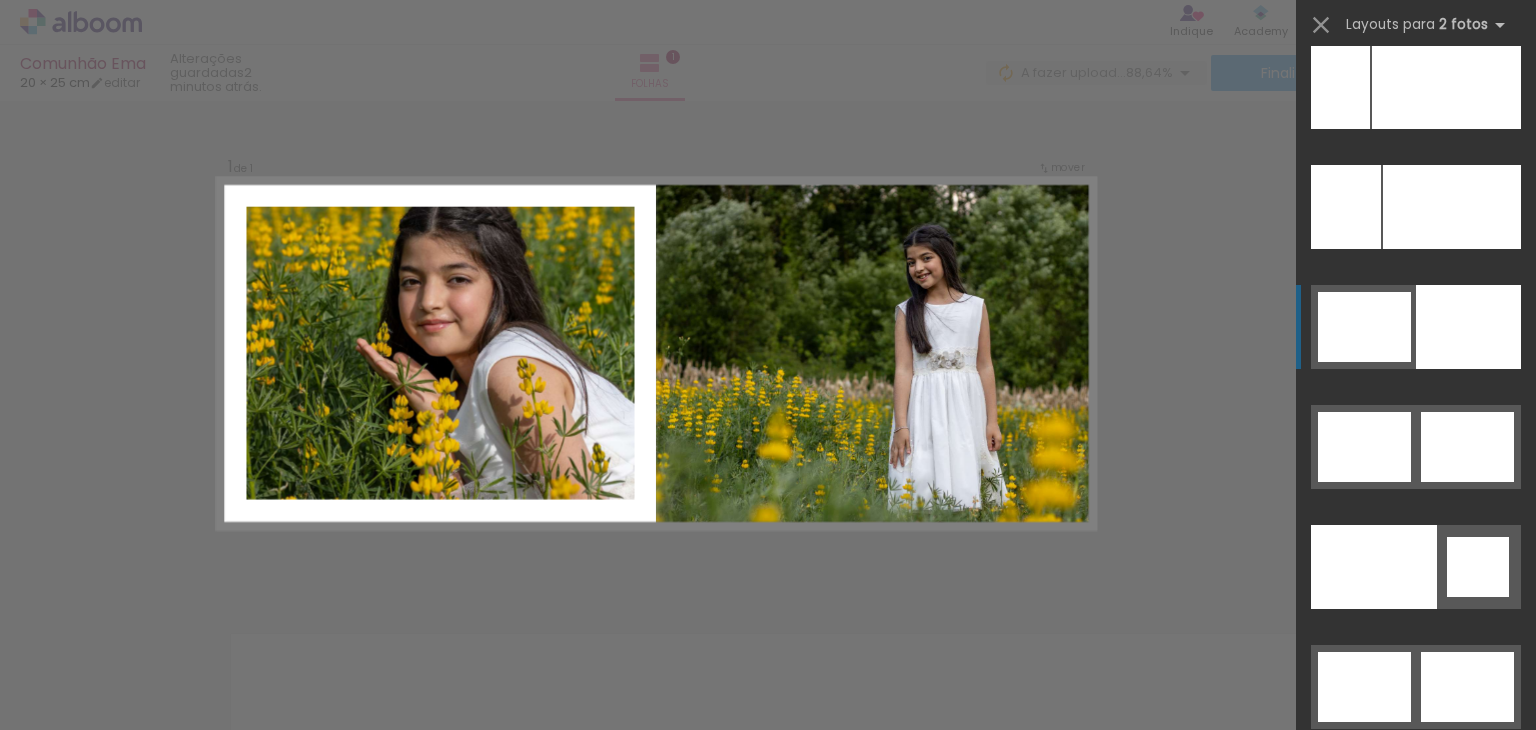 click at bounding box center [1486, -273] 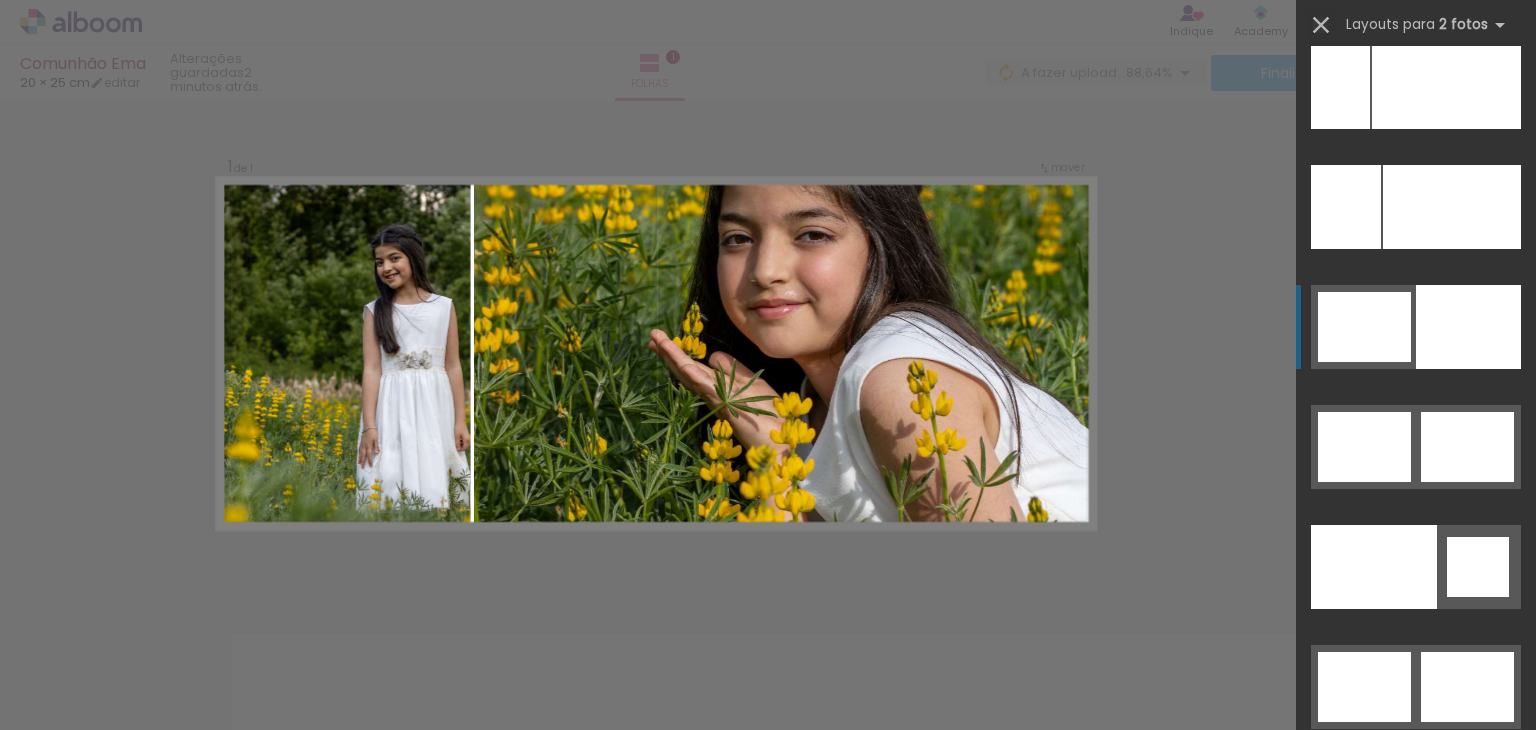 click at bounding box center [1321, 25] 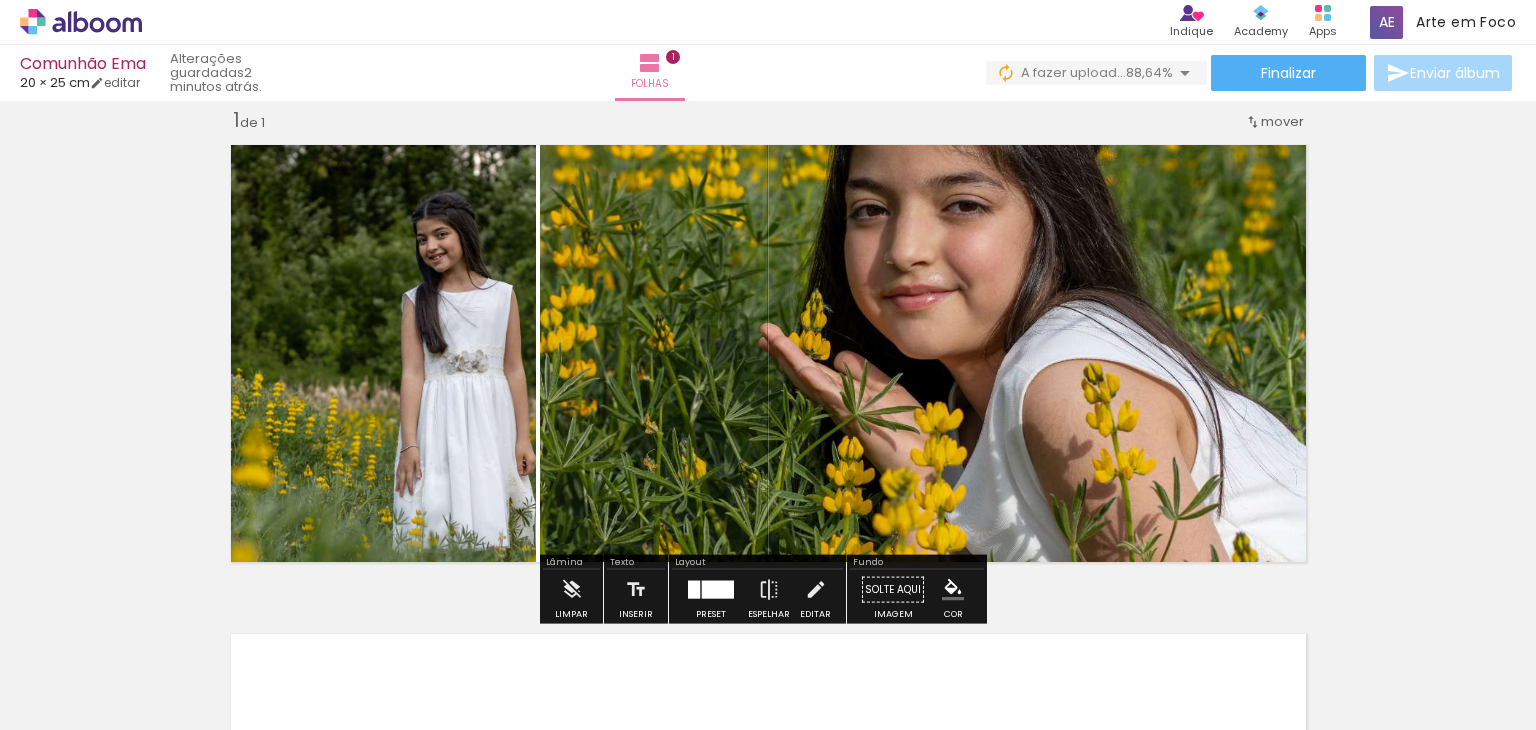 click at bounding box center [718, 590] 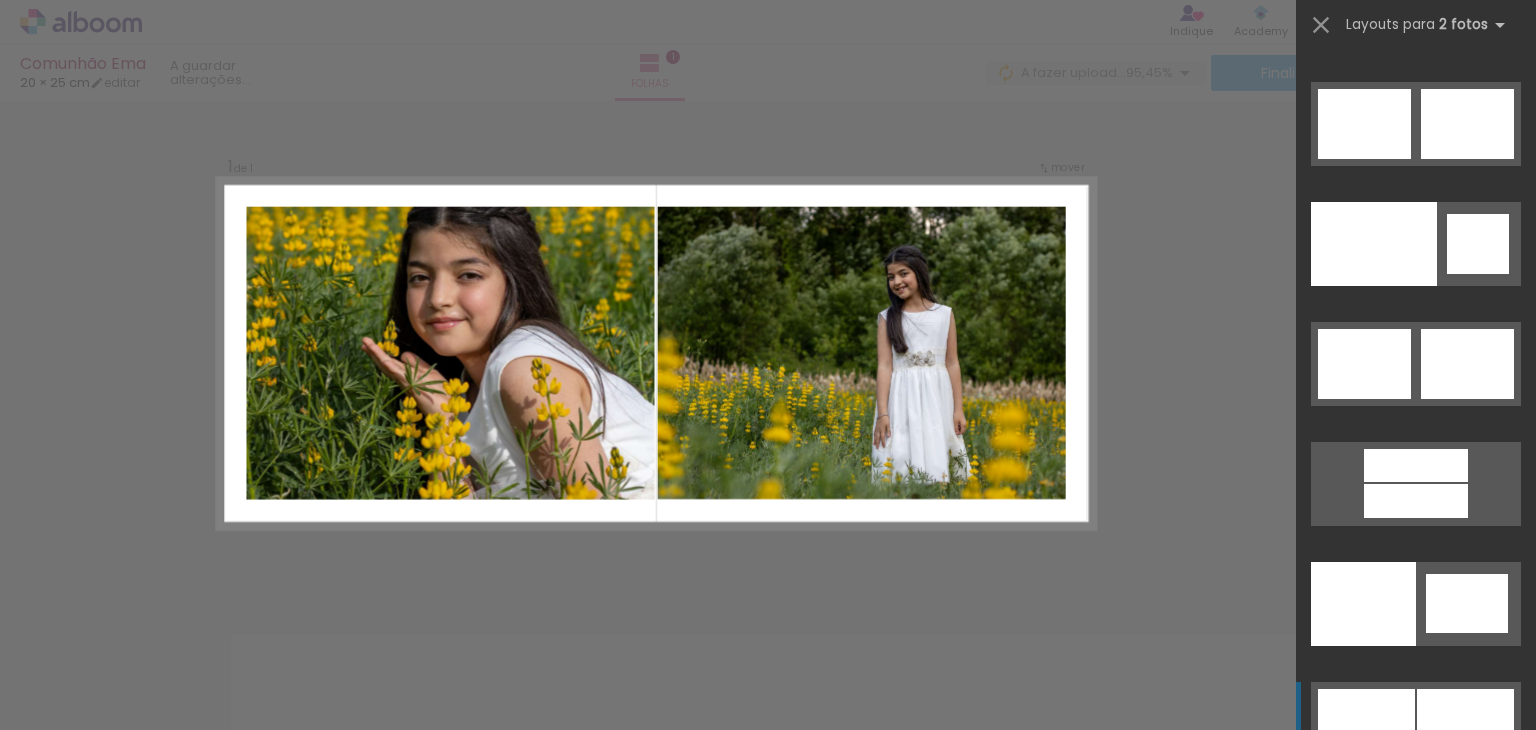 scroll, scrollTop: 9816, scrollLeft: 0, axis: vertical 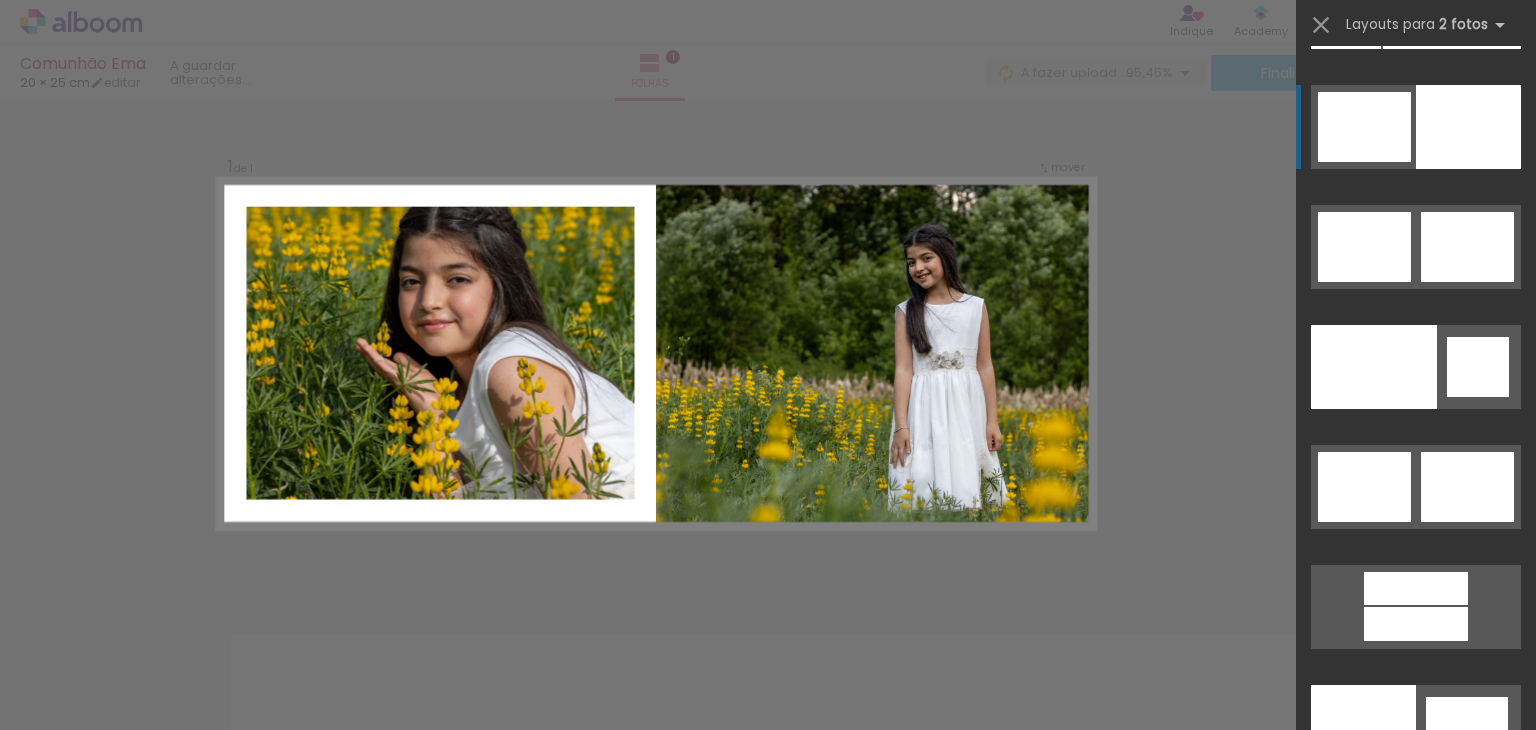 click at bounding box center (1446, -113) 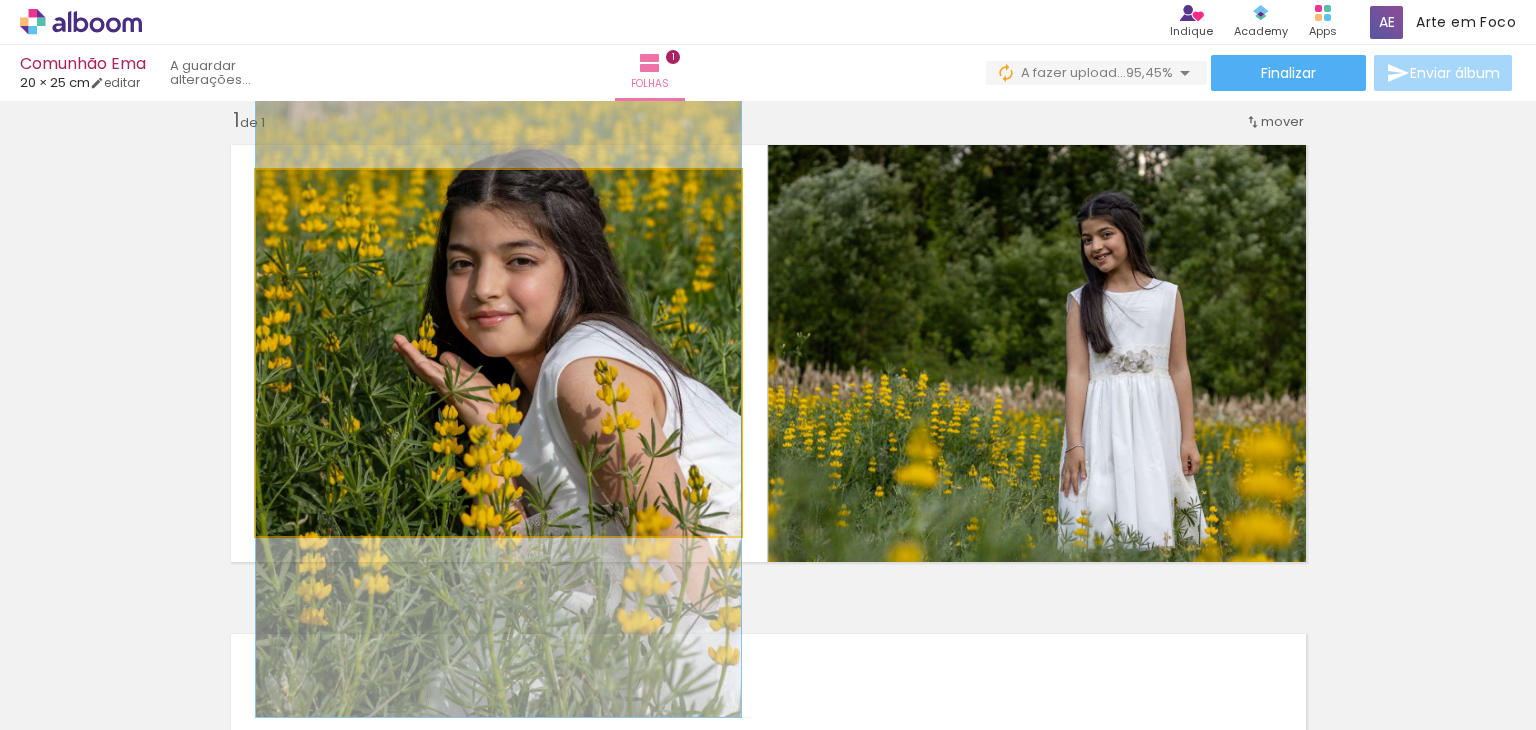 click 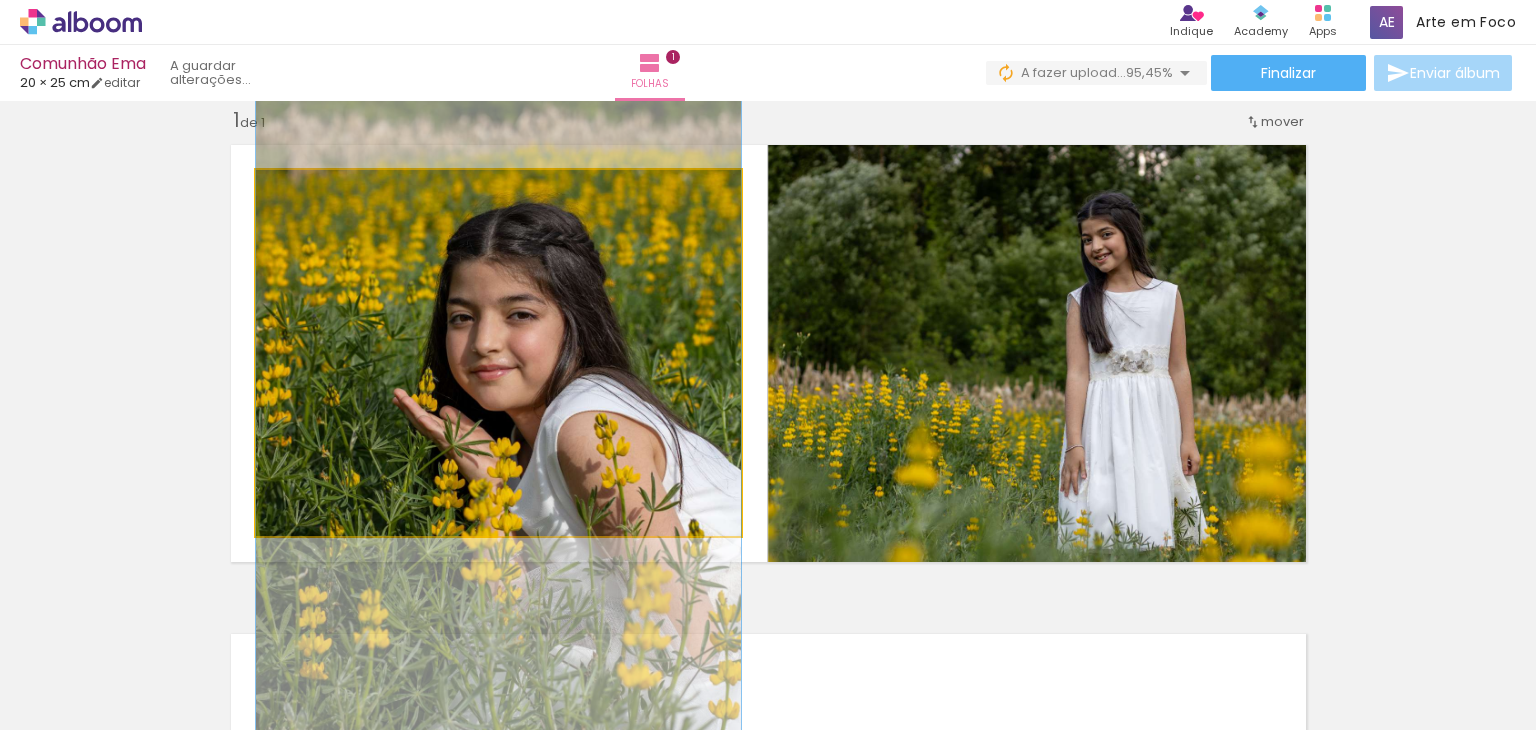 drag, startPoint x: 580, startPoint y: 283, endPoint x: 593, endPoint y: 337, distance: 55.542778 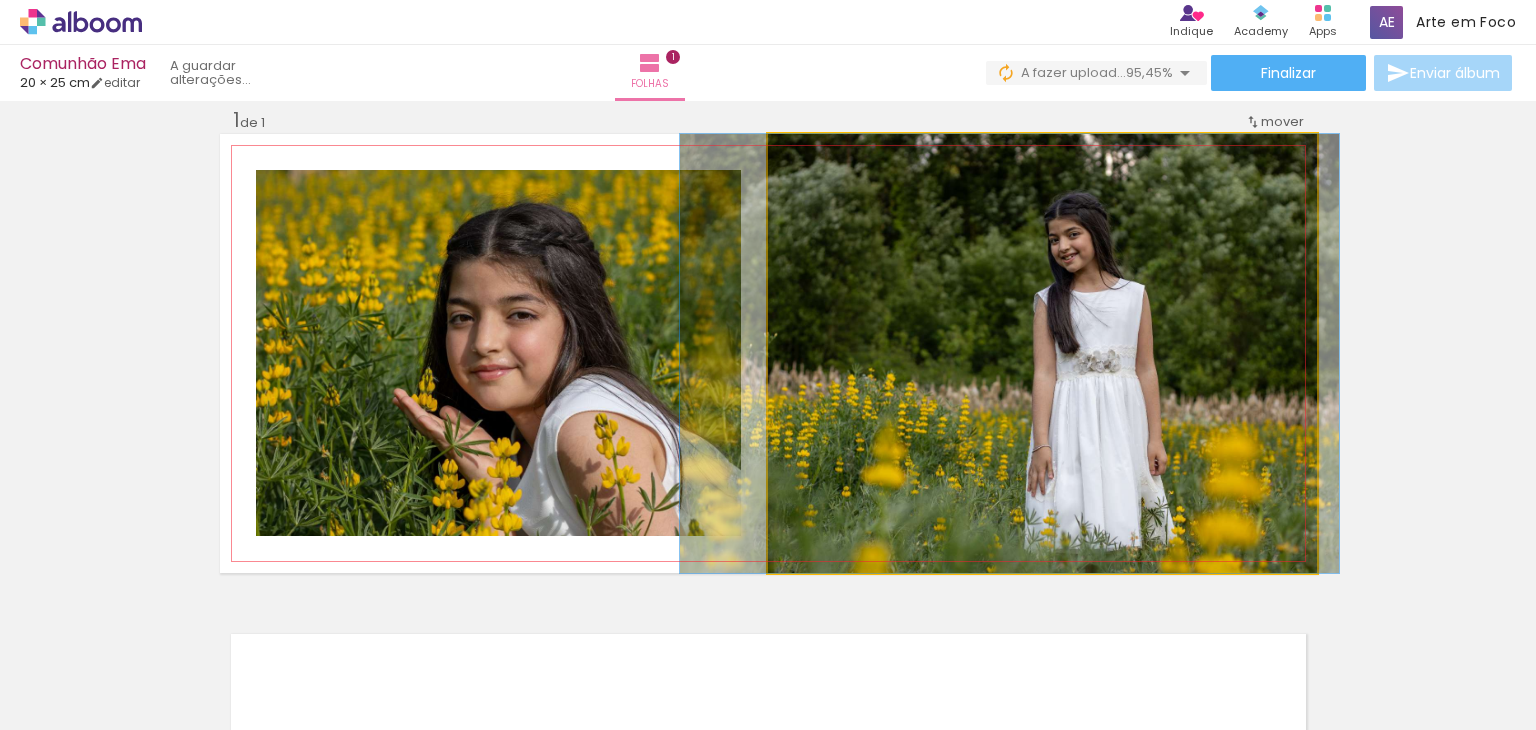 drag, startPoint x: 1074, startPoint y: 385, endPoint x: 1041, endPoint y: 389, distance: 33.24154 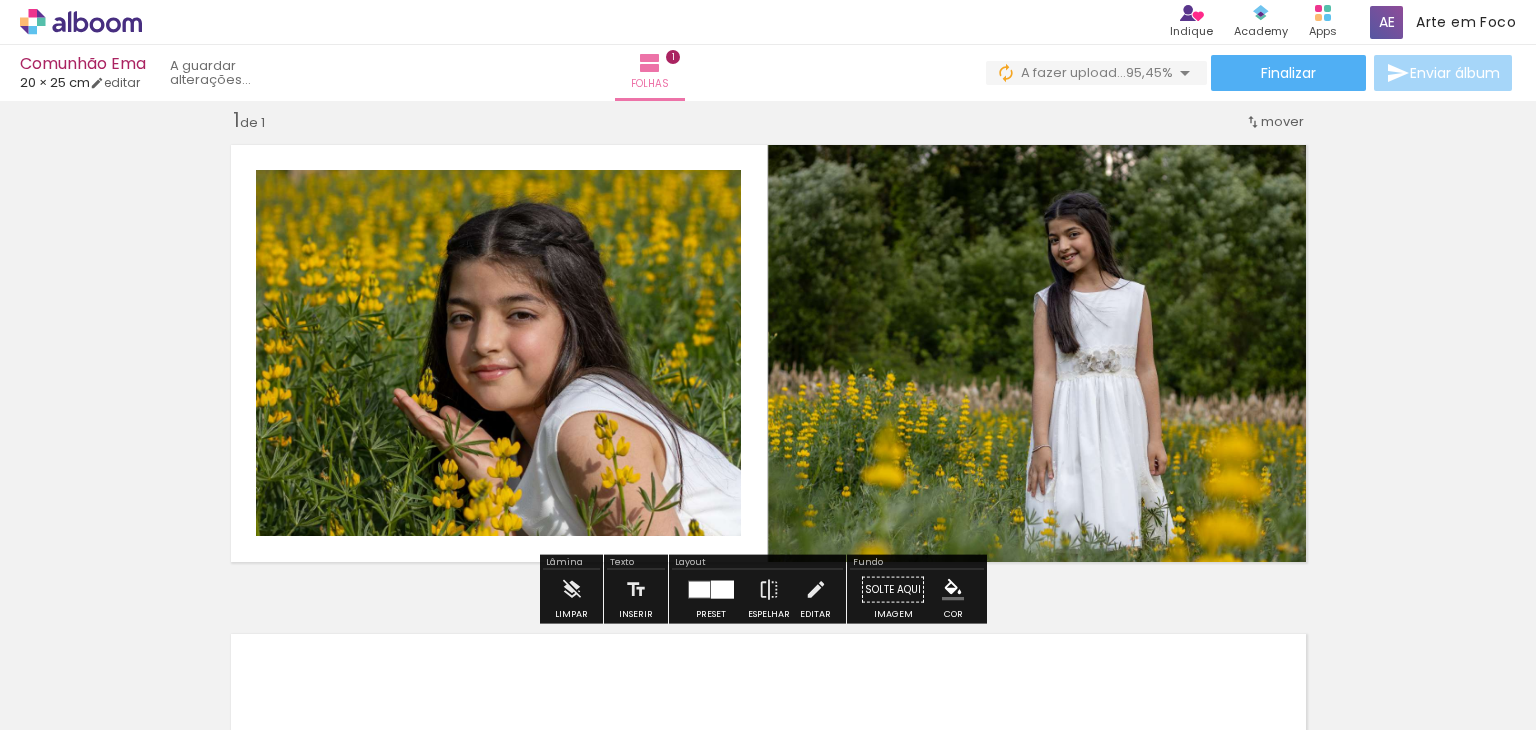 click on "Inserir folha 1  de 1" at bounding box center [768, 572] 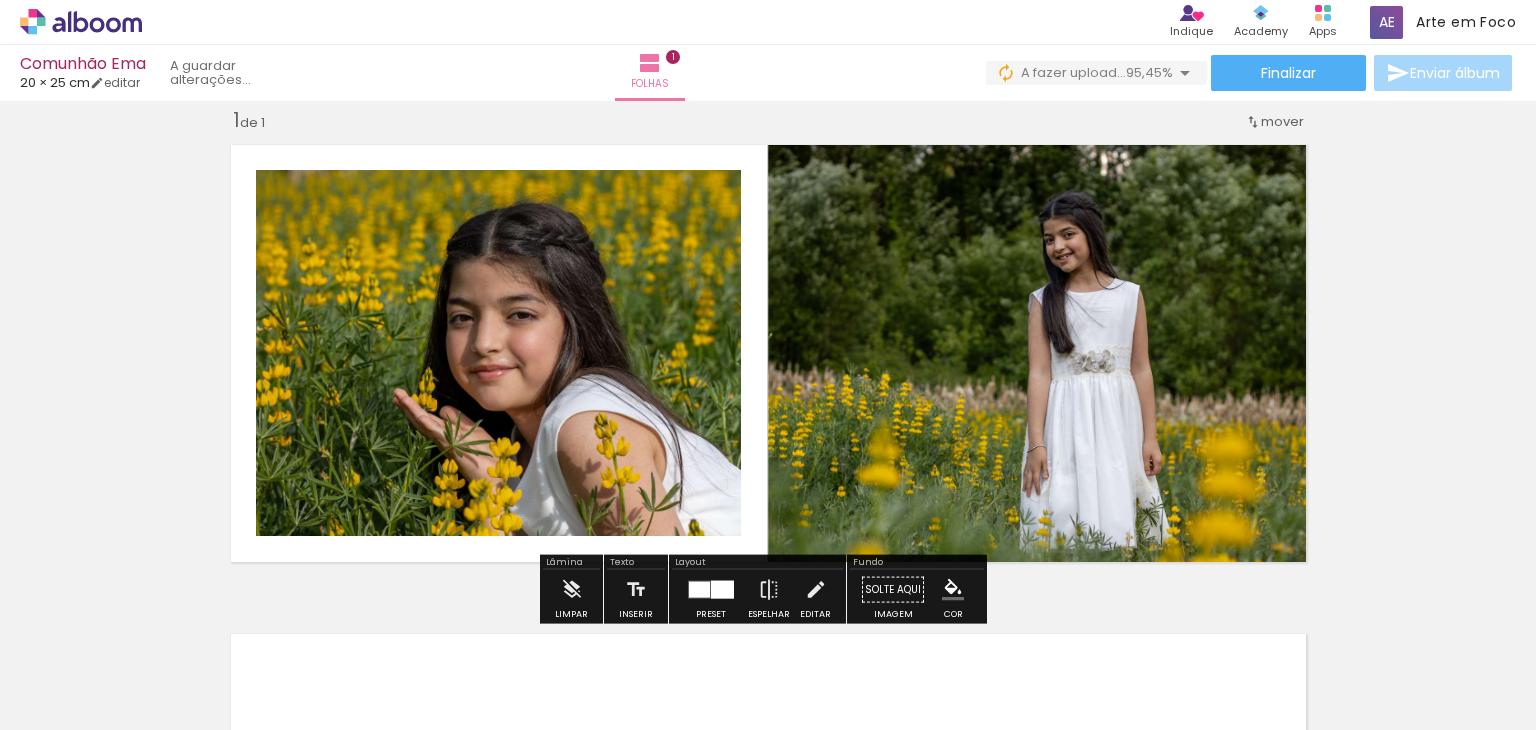 click on "Inserir folha 1  de 1" at bounding box center [768, 572] 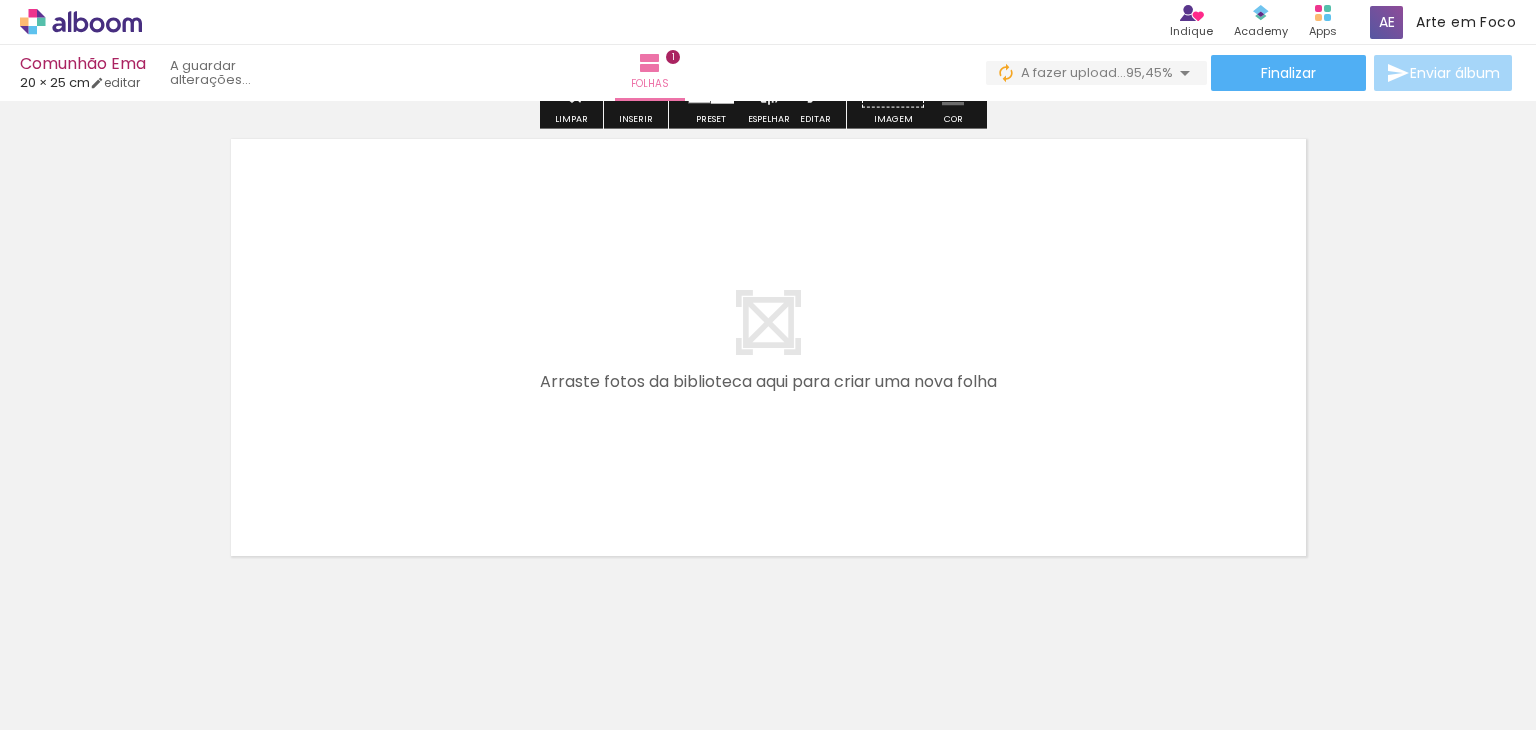 scroll, scrollTop: 552, scrollLeft: 0, axis: vertical 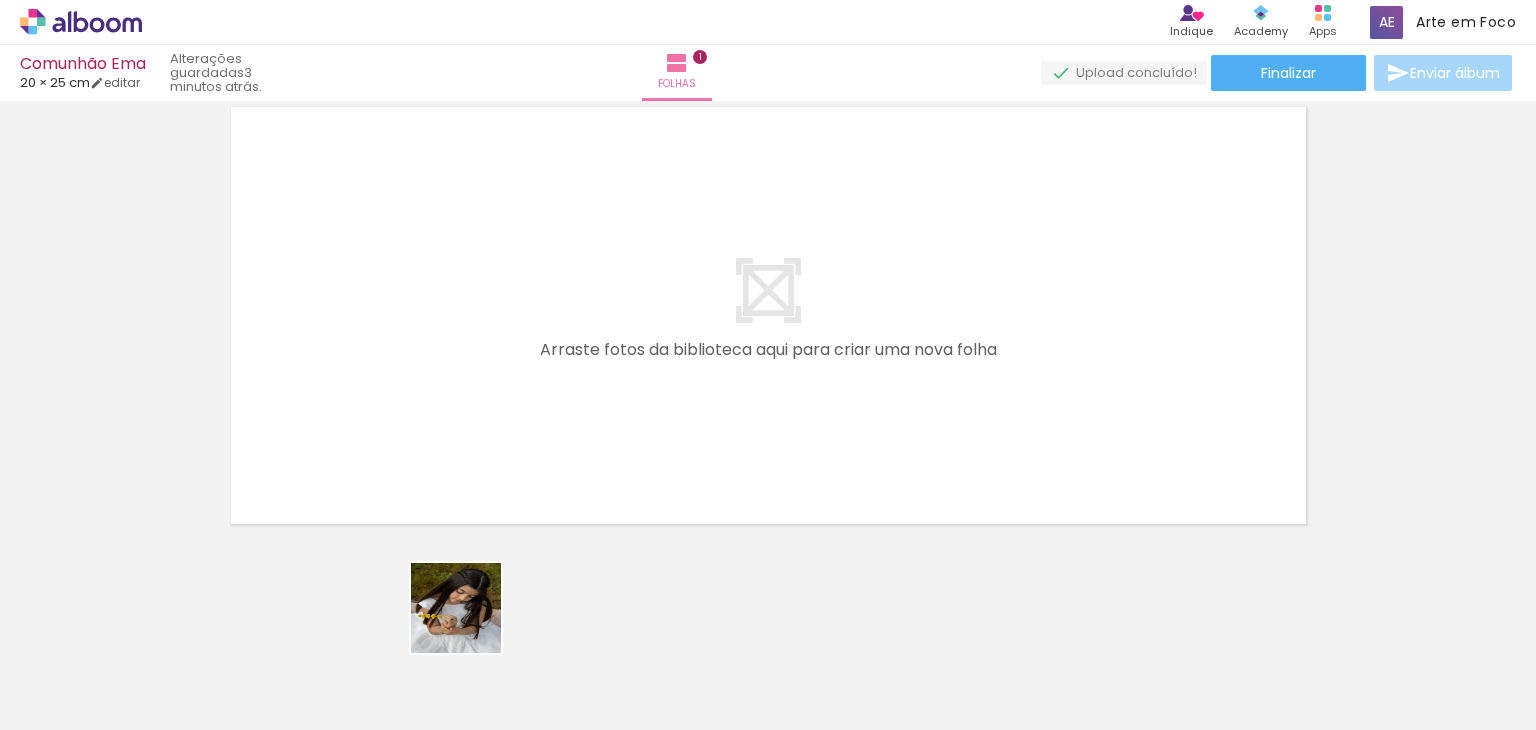 drag, startPoint x: 444, startPoint y: 692, endPoint x: 524, endPoint y: 420, distance: 283.52072 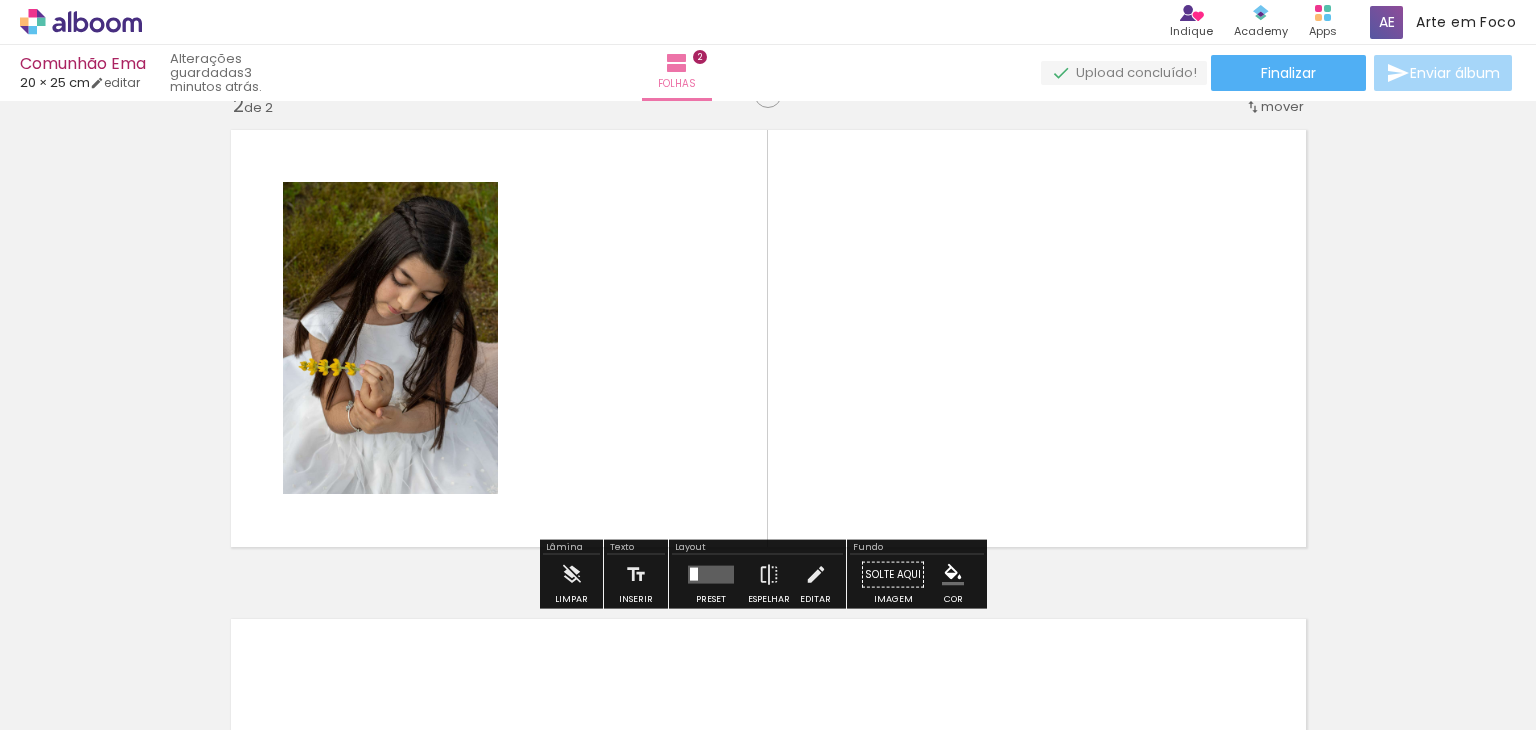scroll, scrollTop: 514, scrollLeft: 0, axis: vertical 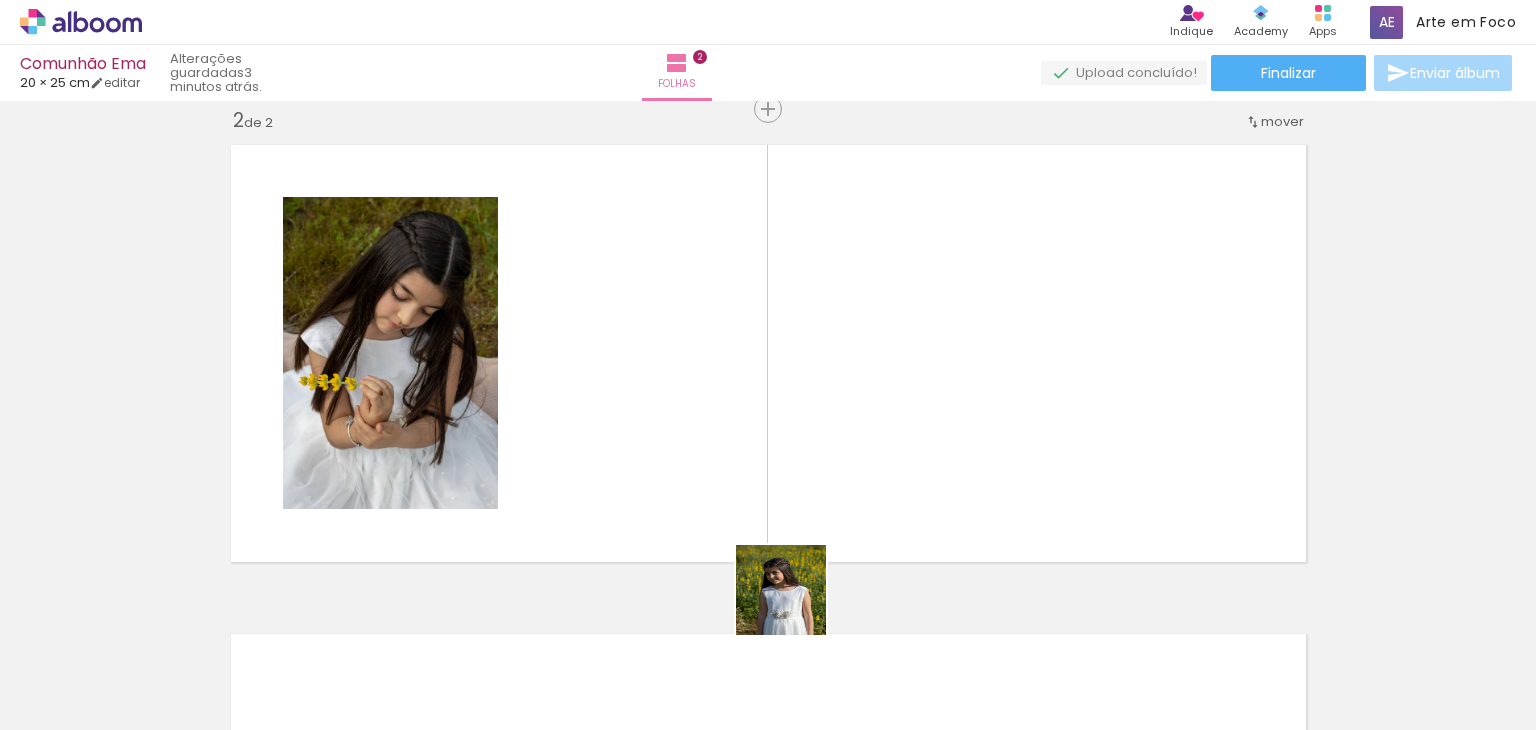 drag, startPoint x: 801, startPoint y: 653, endPoint x: 800, endPoint y: 322, distance: 331.0015 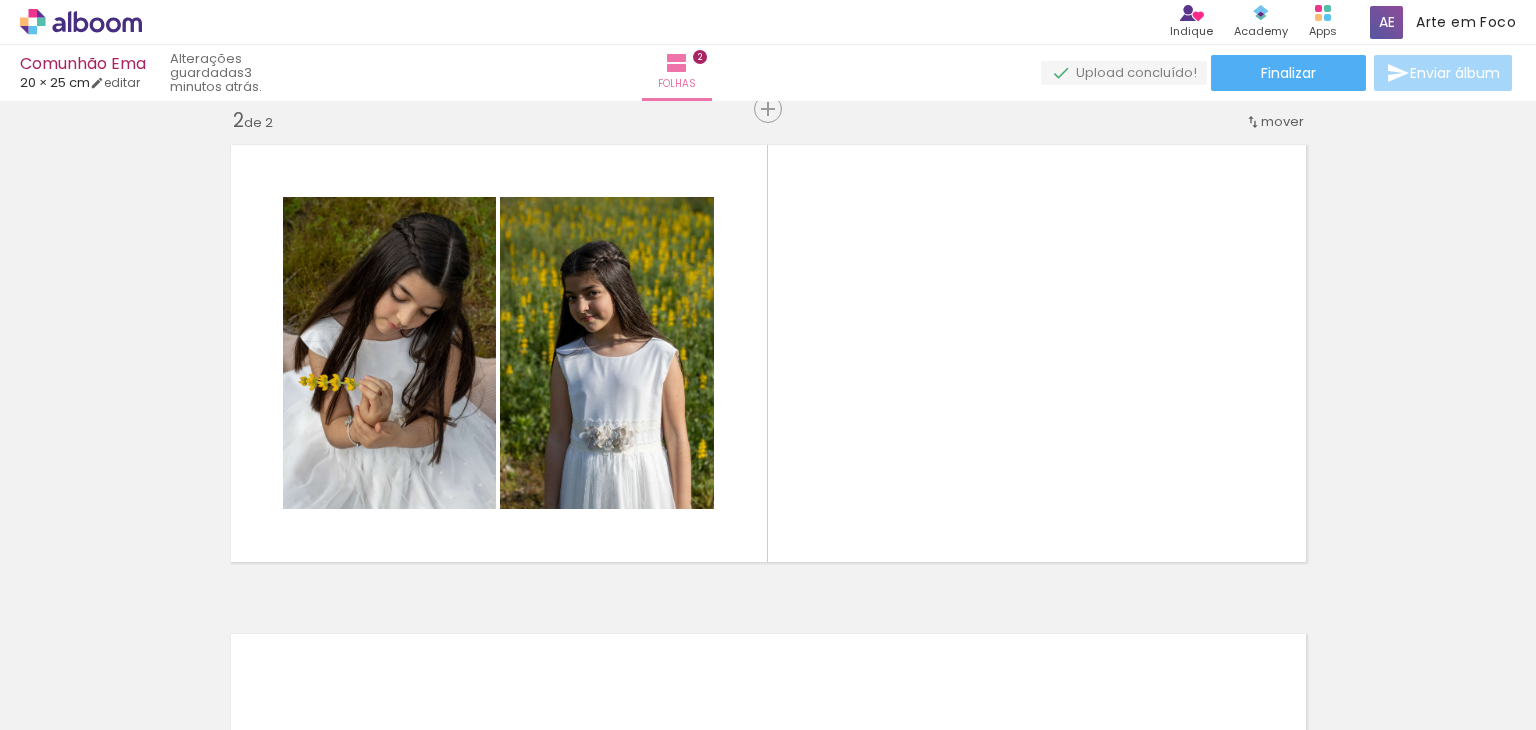 scroll, scrollTop: 0, scrollLeft: 0, axis: both 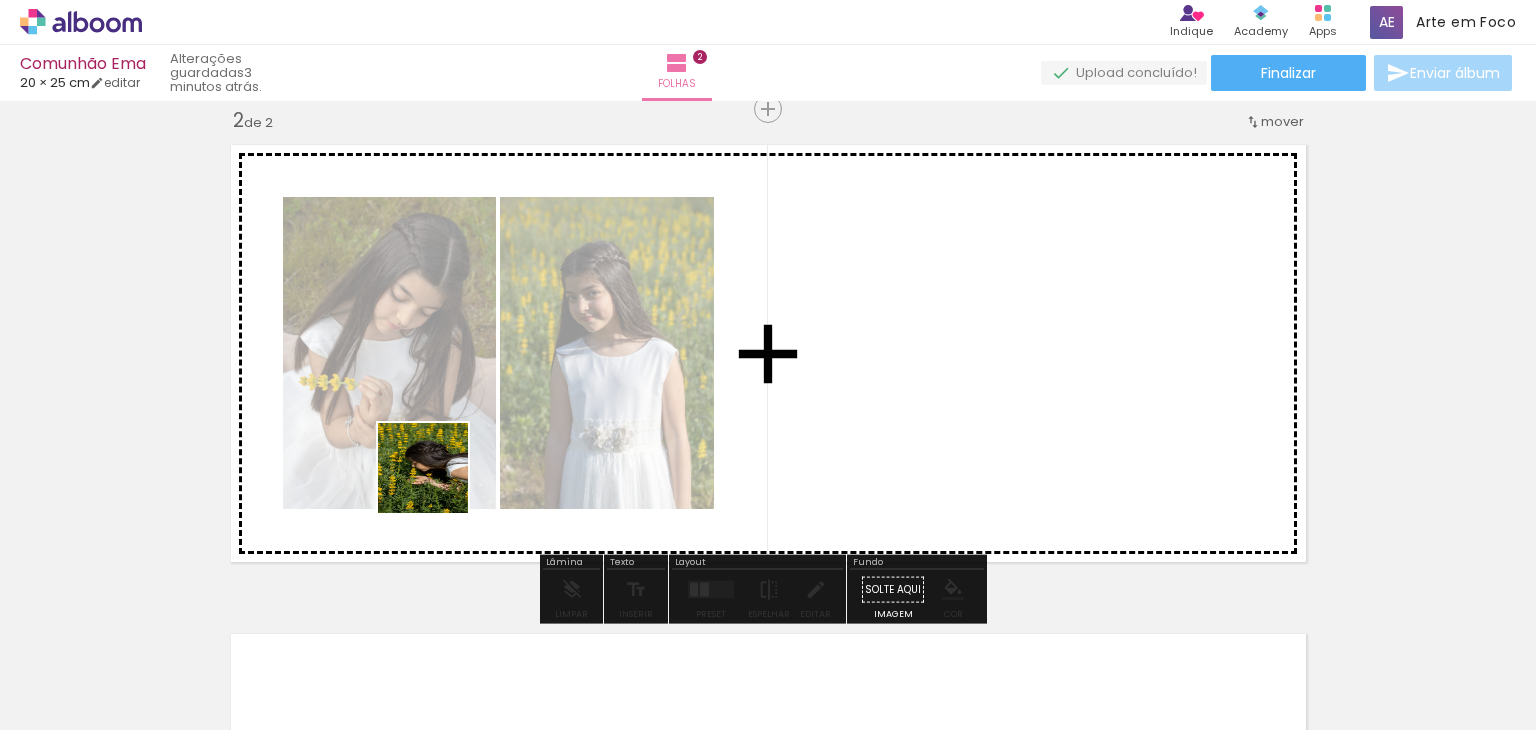 drag, startPoint x: 336, startPoint y: 677, endPoint x: 500, endPoint y: 397, distance: 324.49344 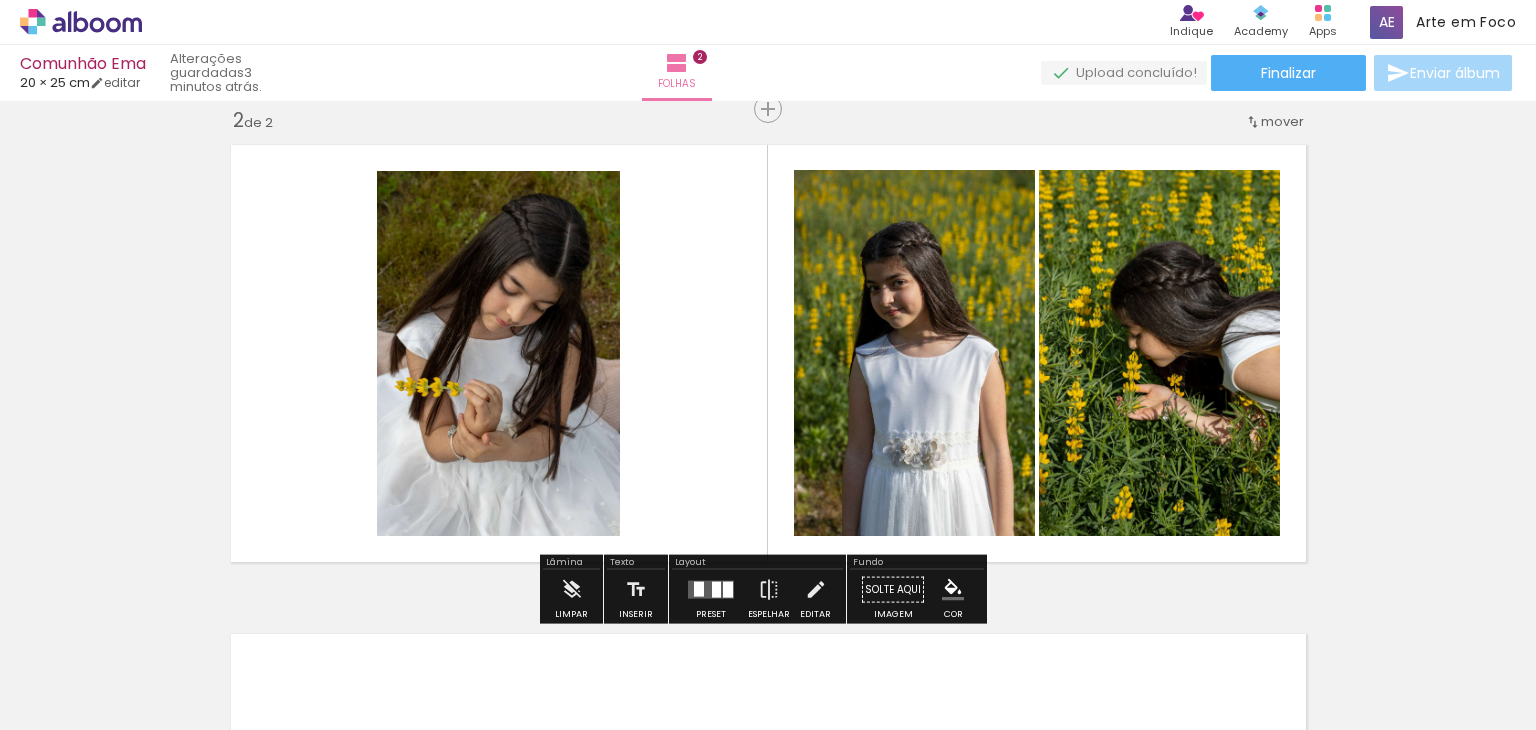 scroll, scrollTop: 0, scrollLeft: 107, axis: horizontal 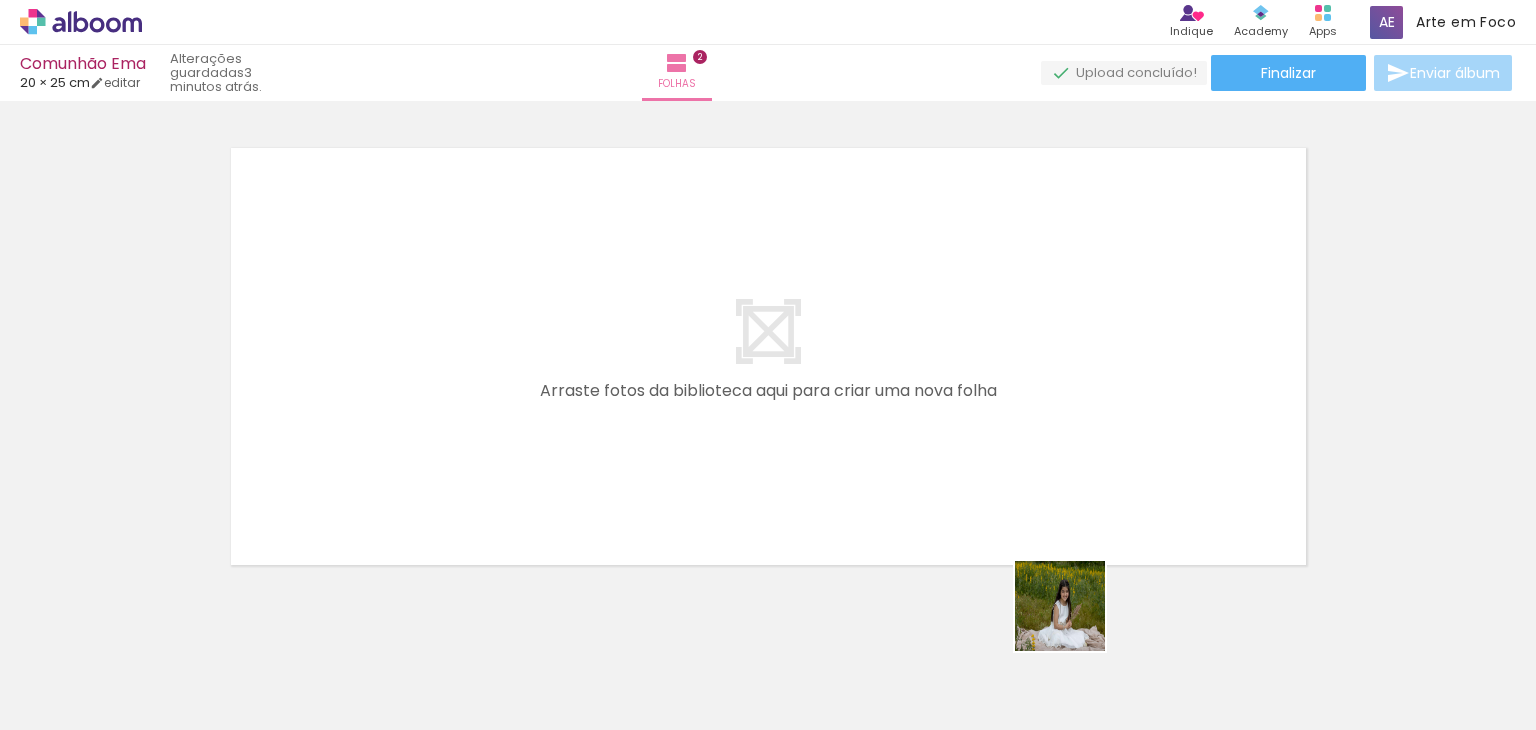 drag, startPoint x: 1124, startPoint y: 665, endPoint x: 916, endPoint y: 459, distance: 292.74564 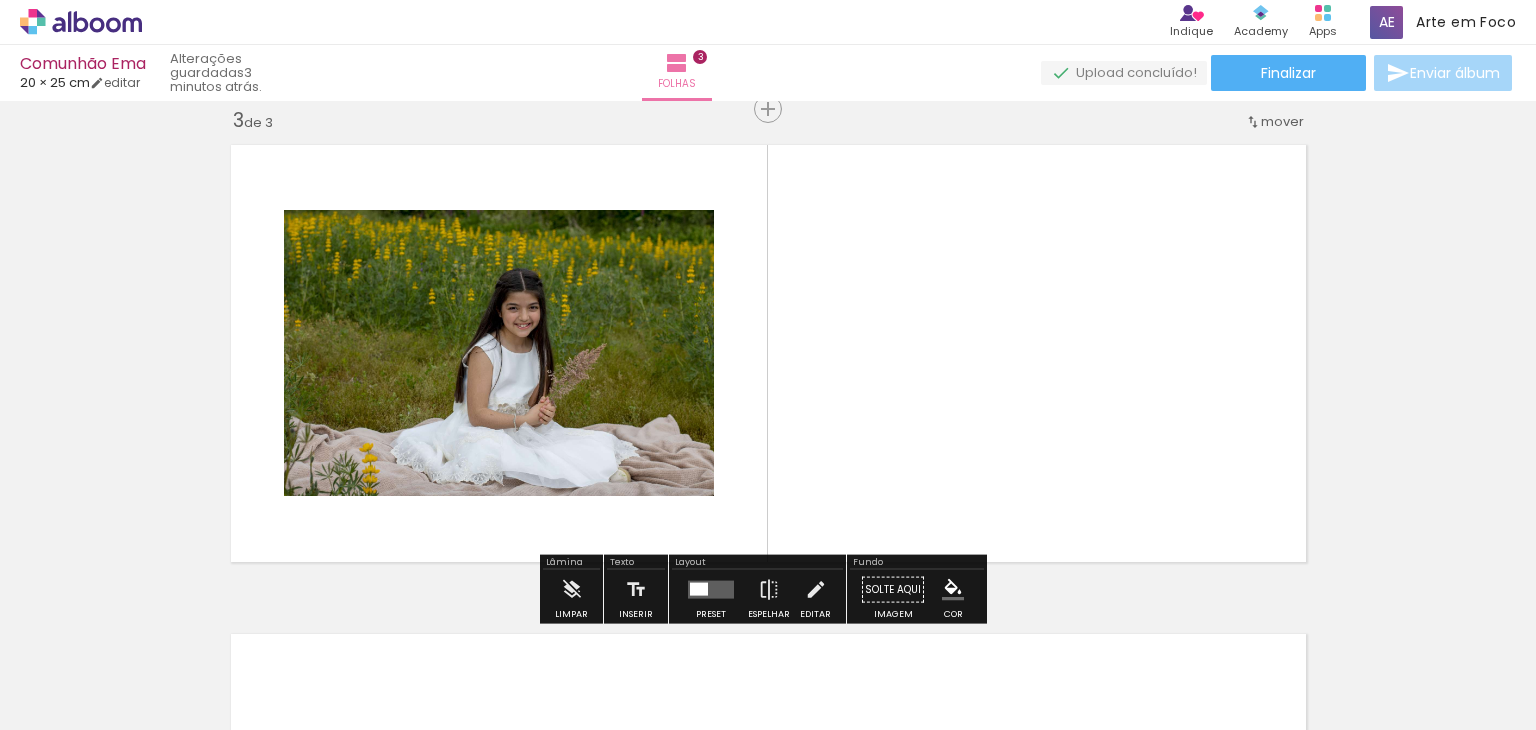 scroll, scrollTop: 1004, scrollLeft: 0, axis: vertical 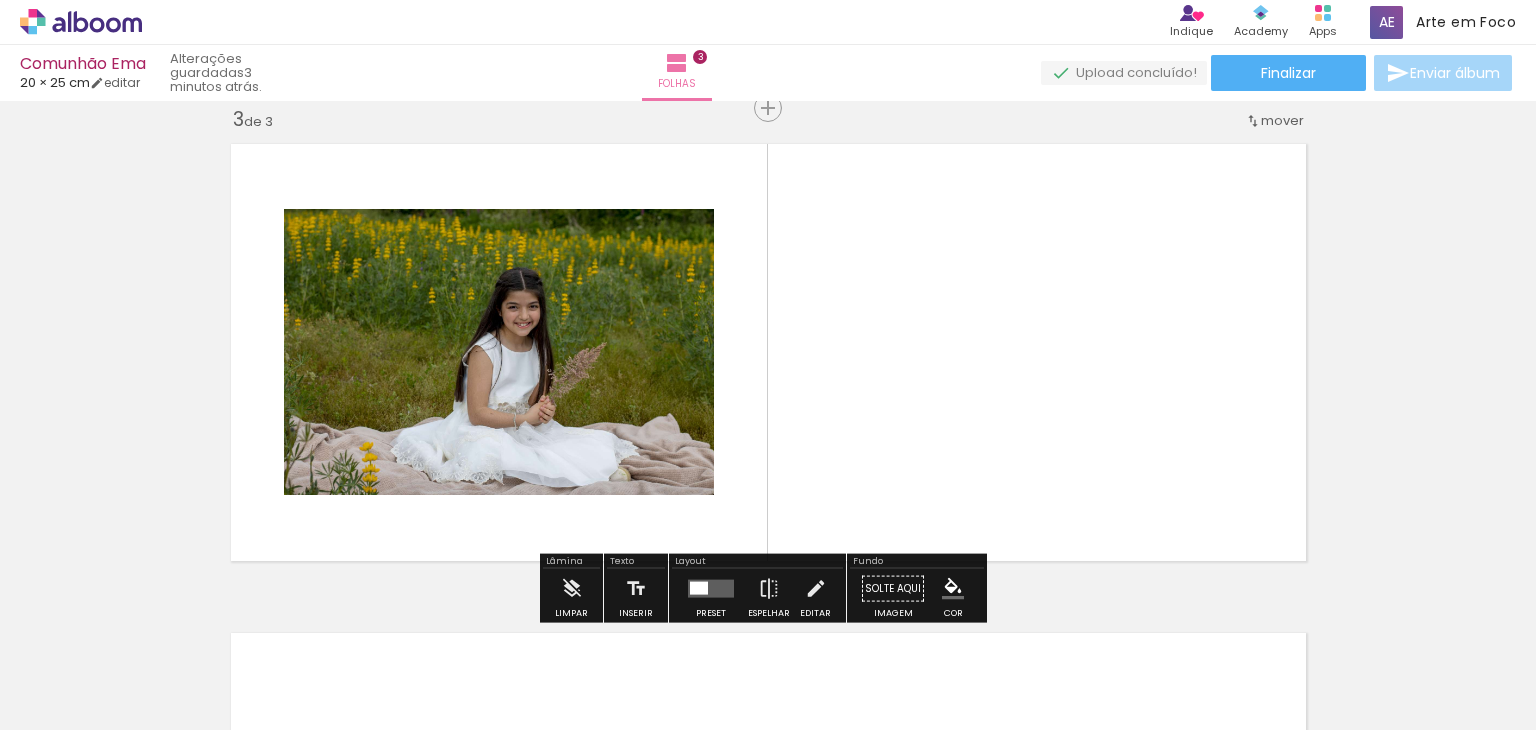 click at bounding box center [711, 589] 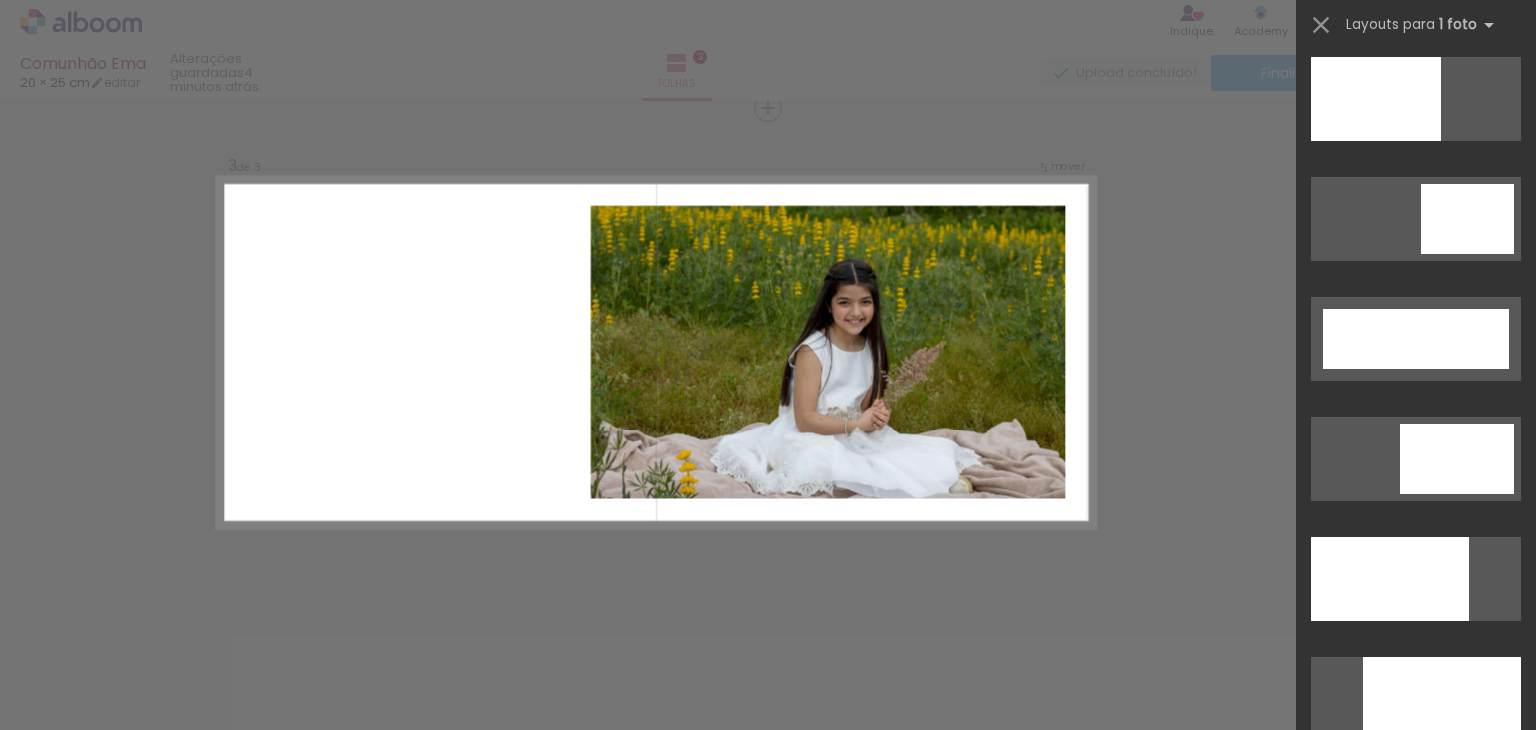 scroll, scrollTop: 5300, scrollLeft: 0, axis: vertical 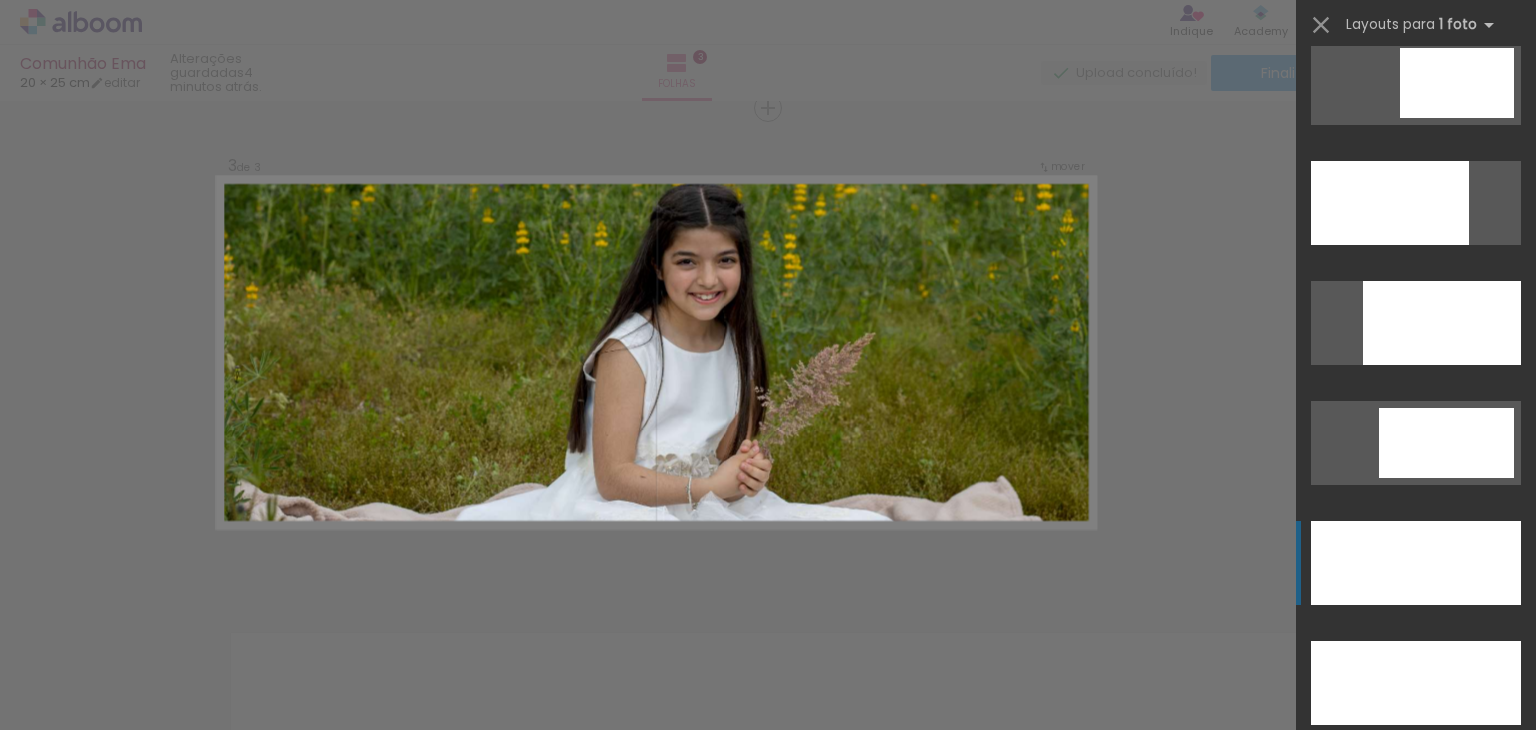 click at bounding box center (1416, 683) 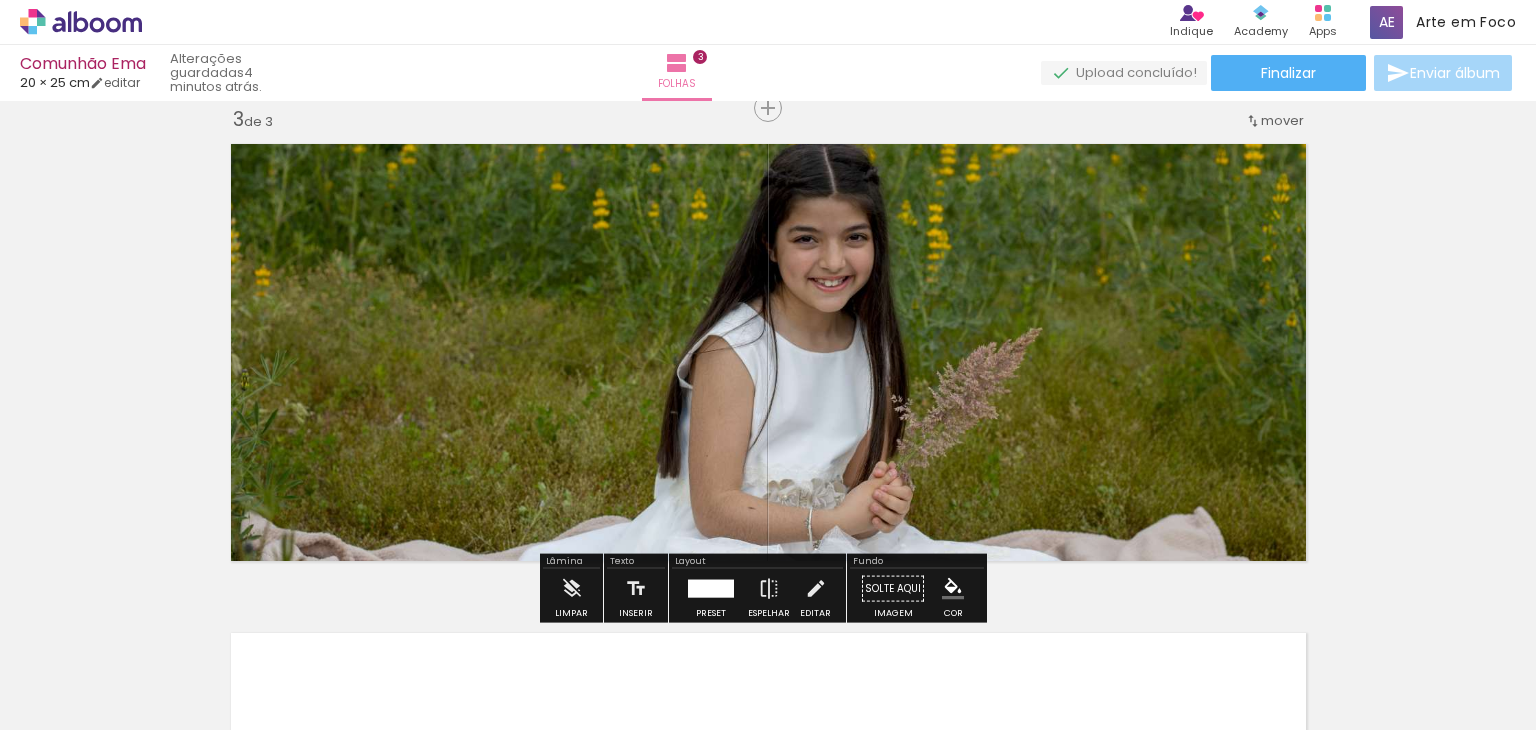 click on "Inserir folha 1  de 3  Inserir folha 2  de 3  Inserir folha 3  de 3" at bounding box center [768, 82] 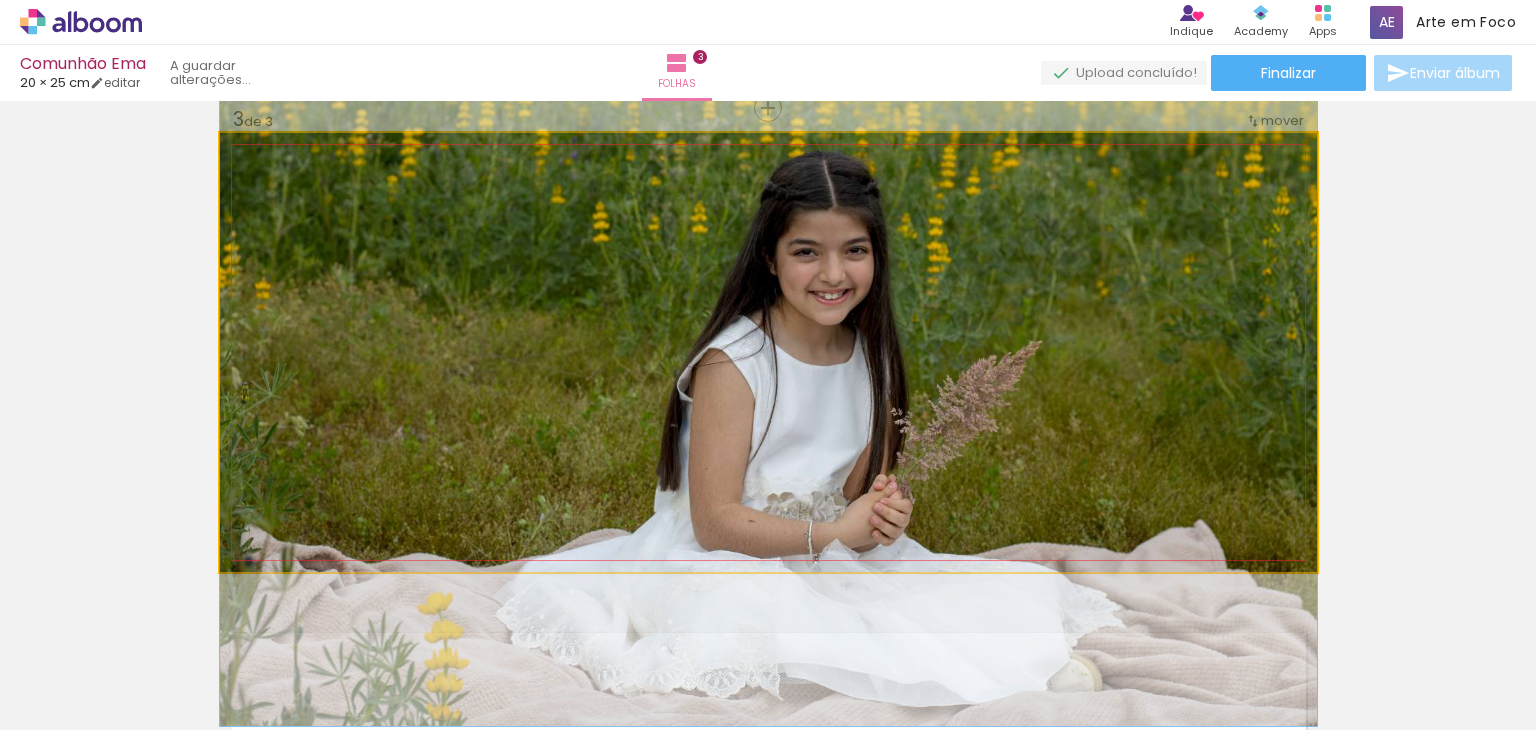 drag, startPoint x: 1170, startPoint y: 369, endPoint x: 1176, endPoint y: 382, distance: 14.3178215 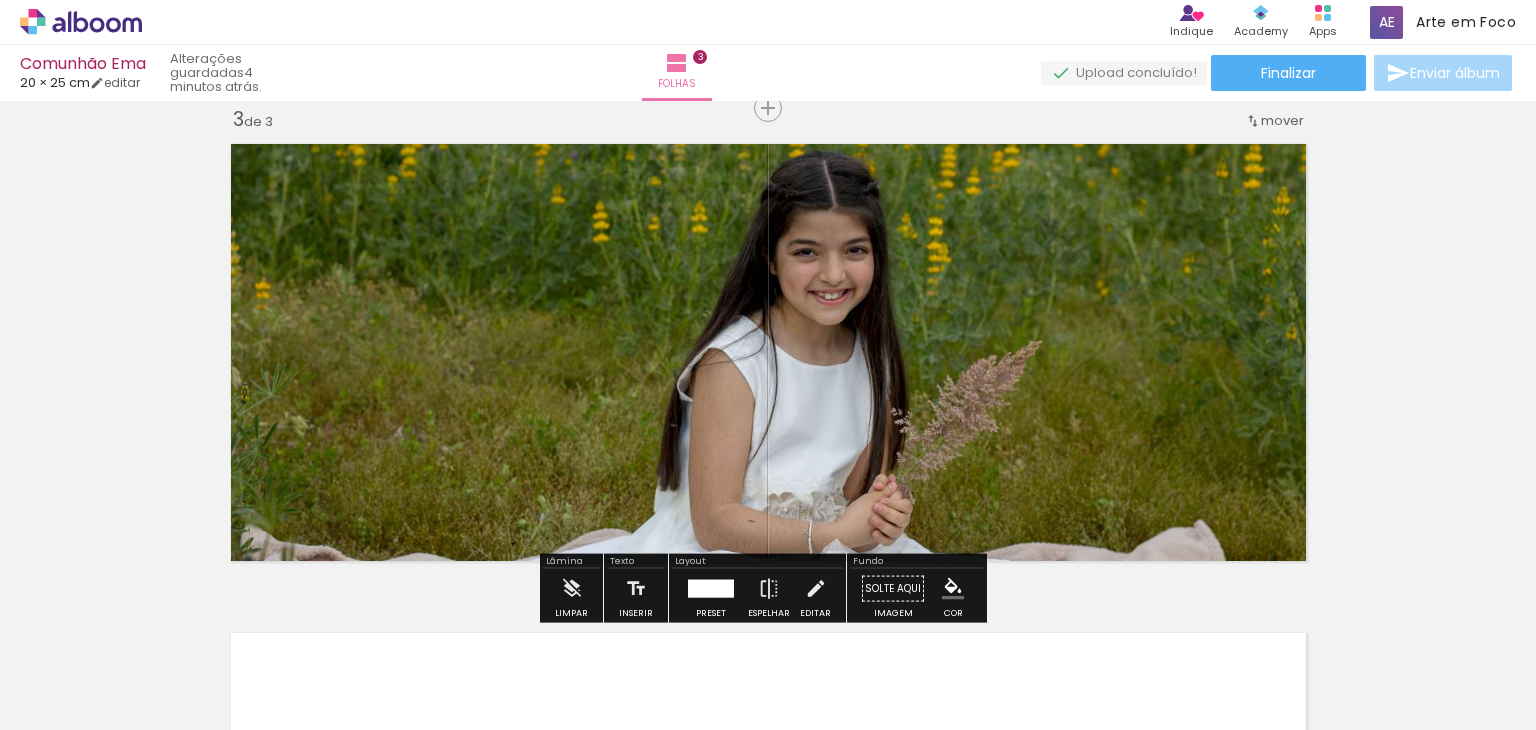 click on "Inserir folha 1  de 3  Inserir folha 2  de 3  Inserir folha 3  de 3" at bounding box center (768, 82) 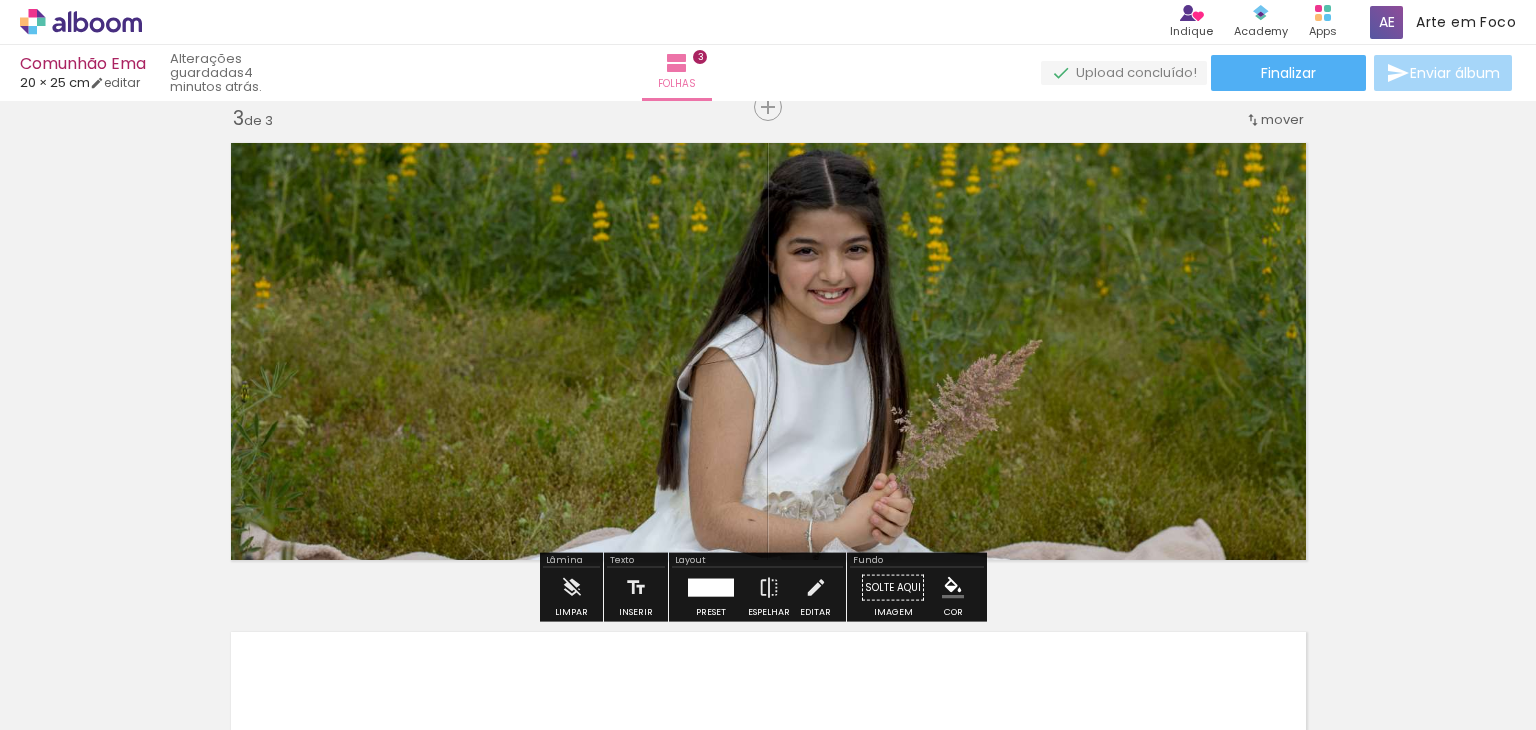 scroll, scrollTop: 1004, scrollLeft: 0, axis: vertical 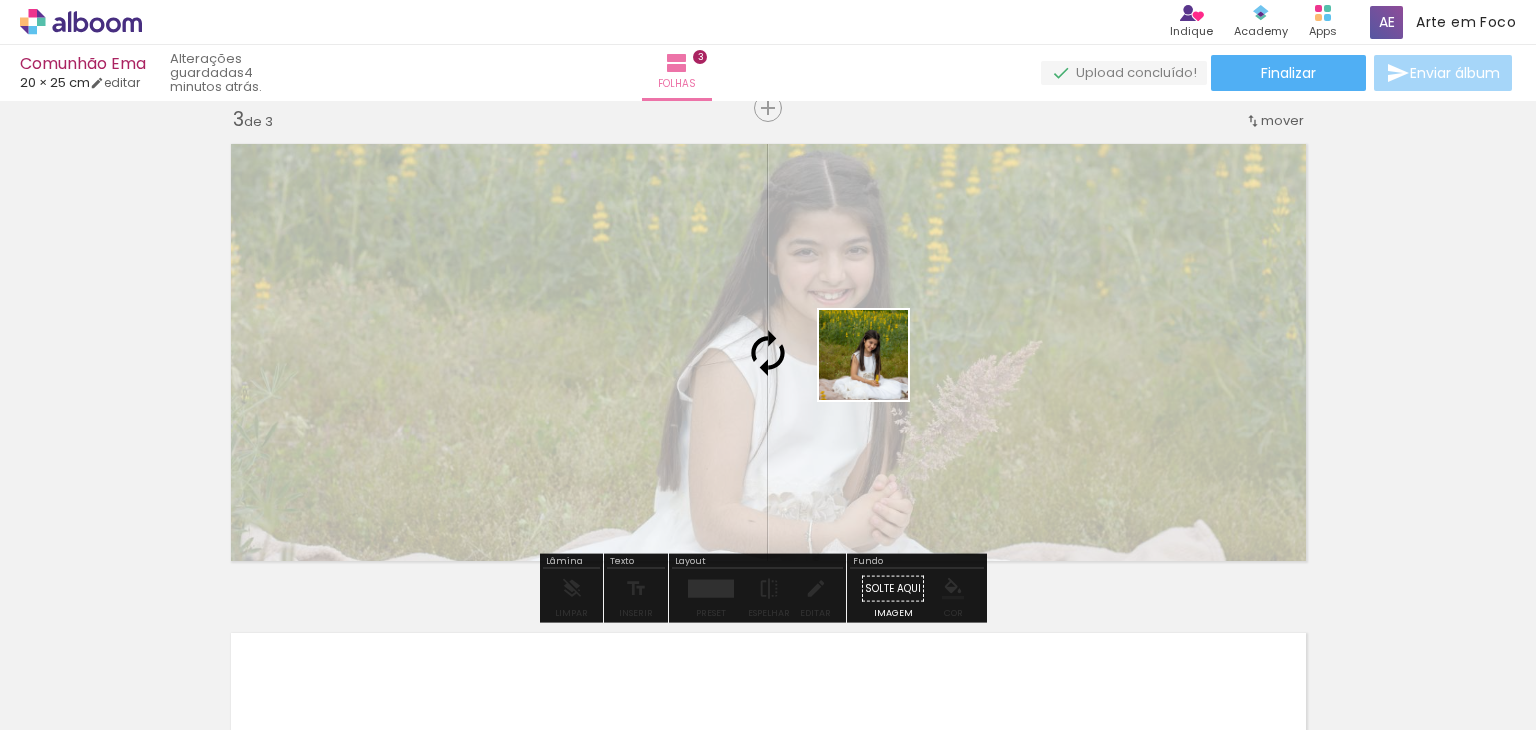 drag, startPoint x: 1001, startPoint y: 681, endPoint x: 879, endPoint y: 370, distance: 334.07333 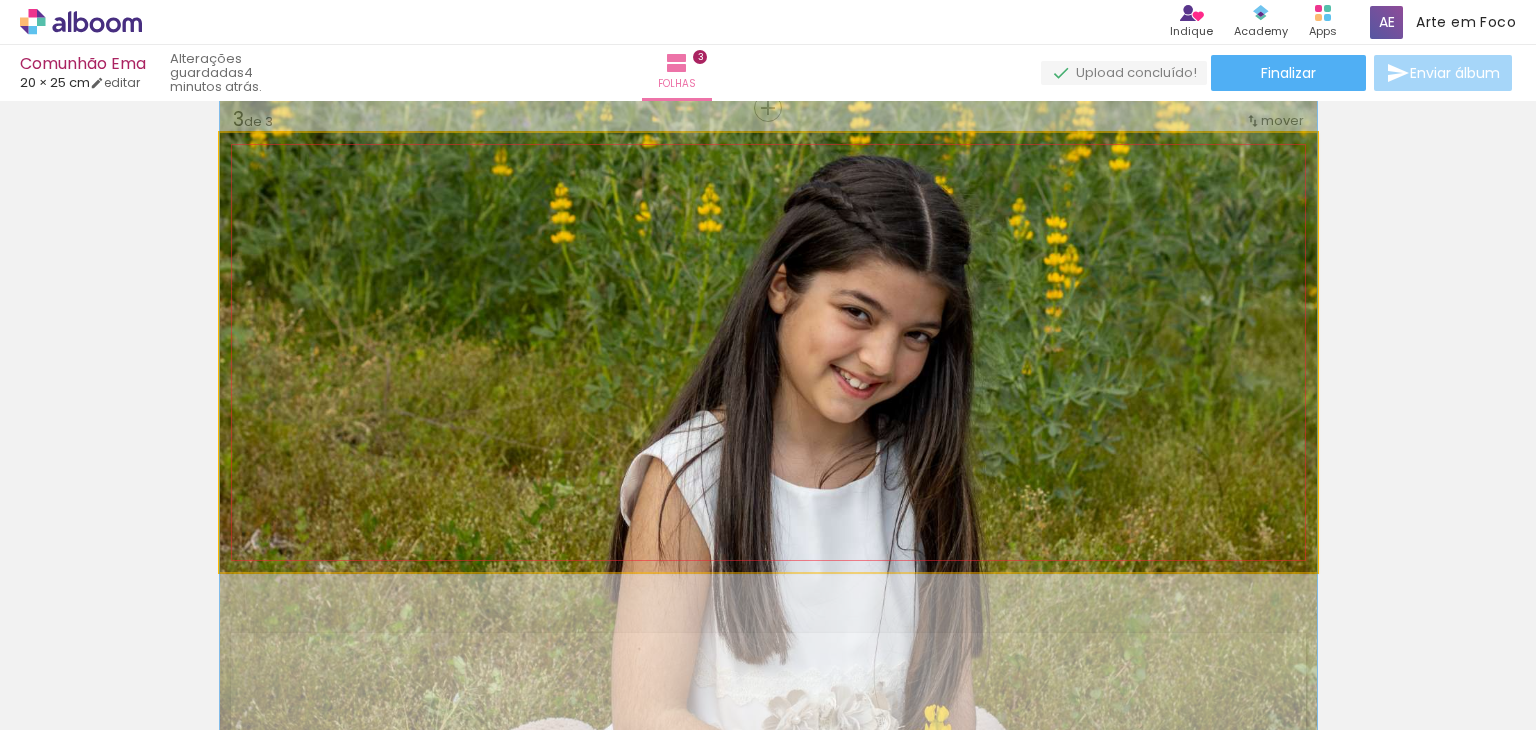 drag, startPoint x: 1210, startPoint y: 369, endPoint x: 1246, endPoint y: 477, distance: 113.841995 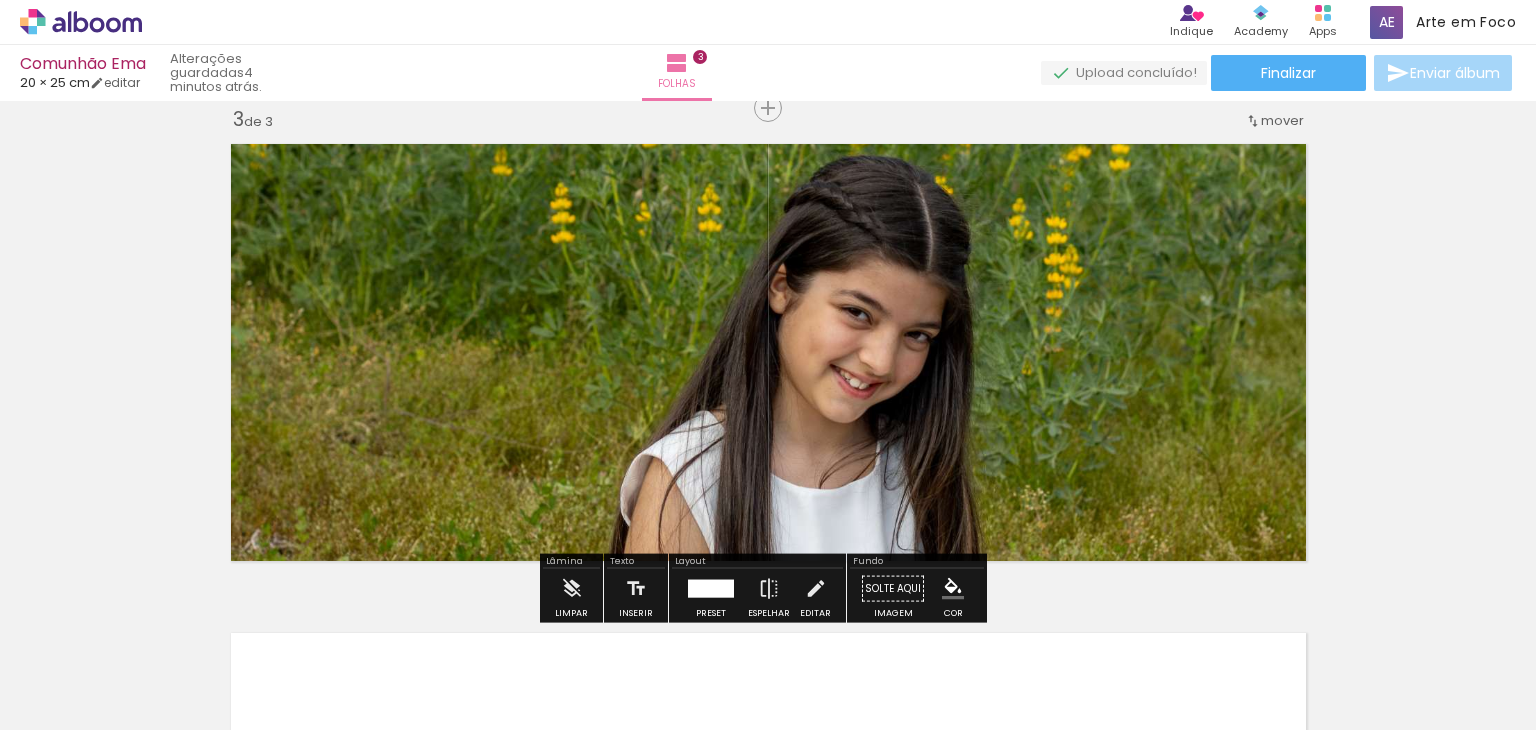 click on "Inserir folha 1  de 3  Inserir folha 2  de 3  Inserir folha 3  de 3" at bounding box center [768, 82] 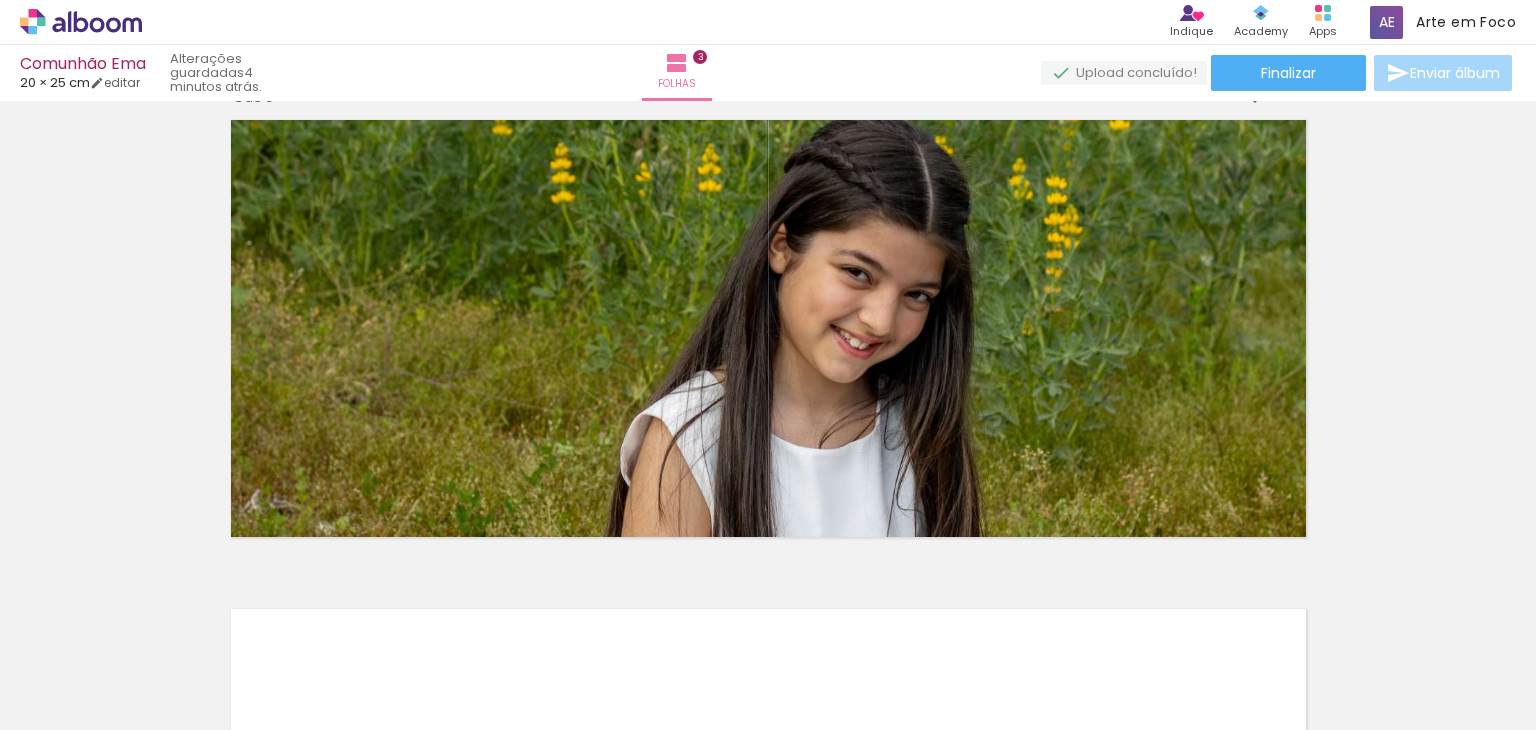 scroll, scrollTop: 1004, scrollLeft: 0, axis: vertical 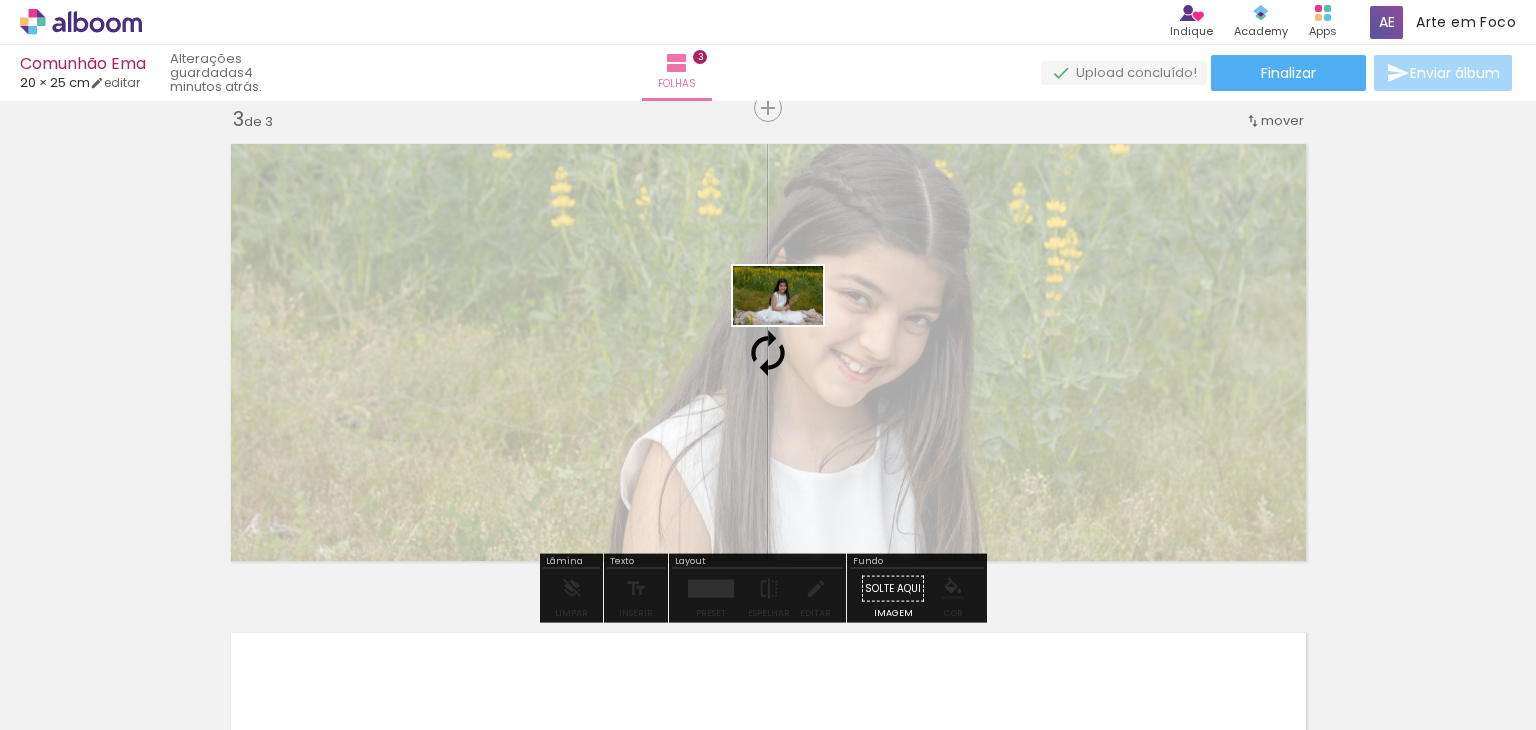 drag, startPoint x: 1104, startPoint y: 669, endPoint x: 793, endPoint y: 326, distance: 463.00107 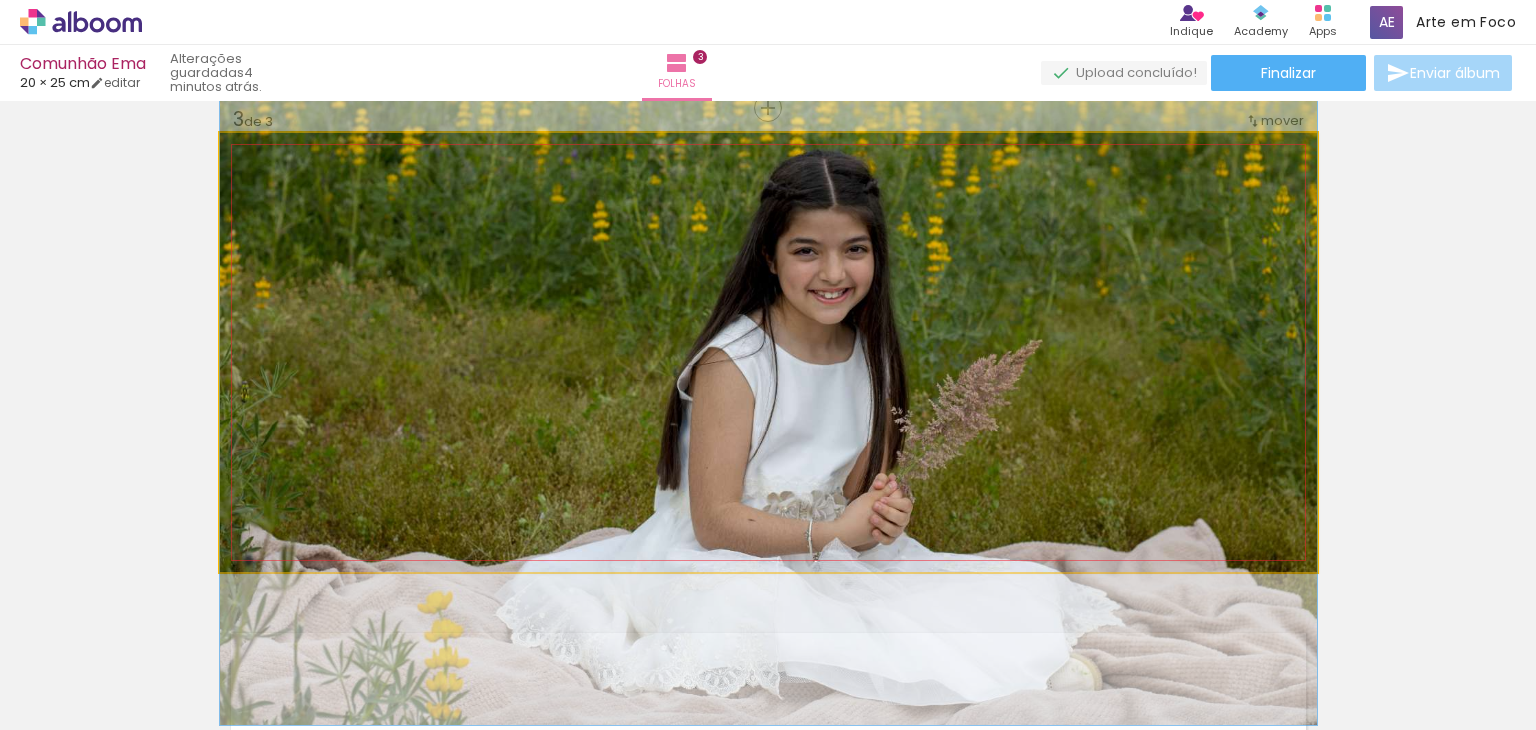 drag, startPoint x: 1164, startPoint y: 289, endPoint x: 1172, endPoint y: 301, distance: 14.422205 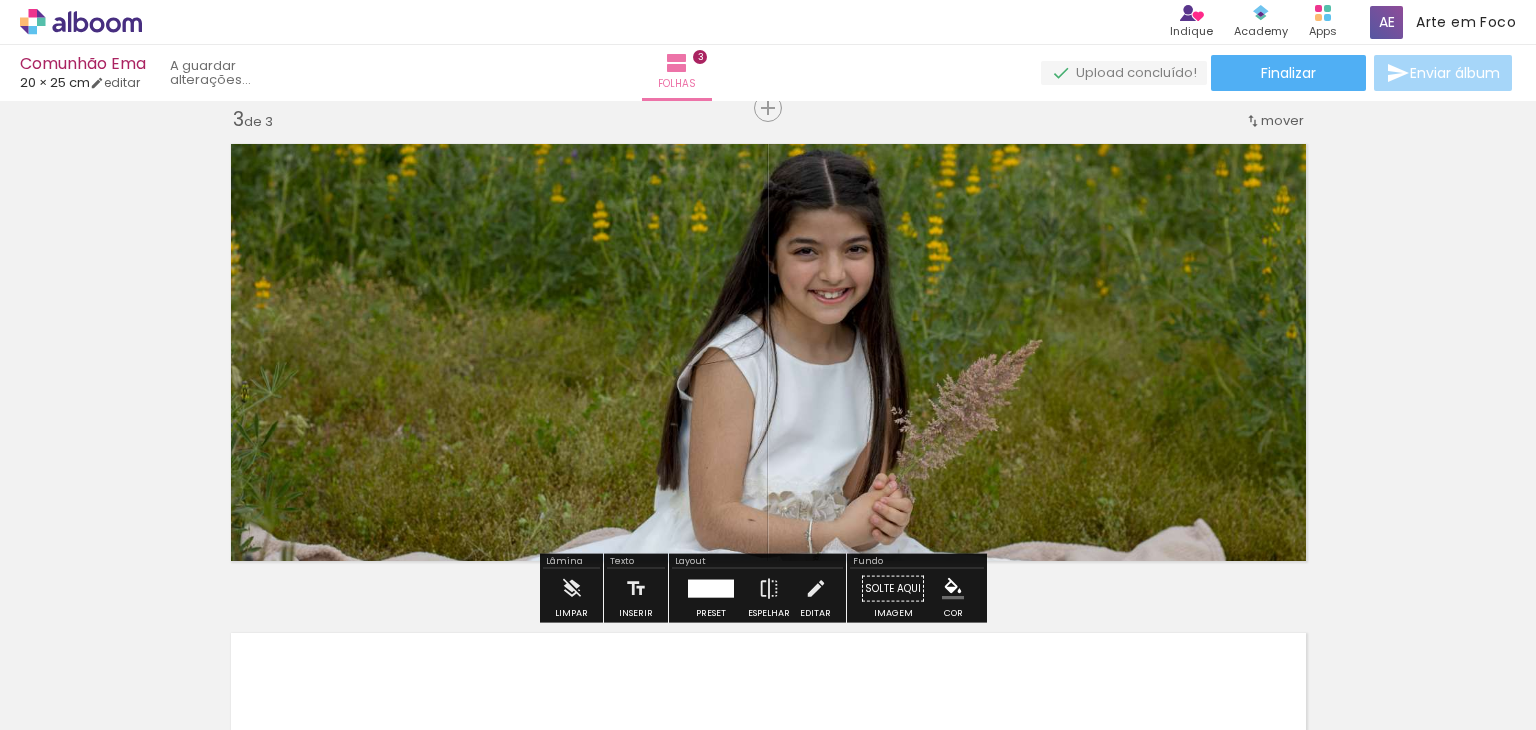 click on "Inserir folha 1  de 3  Inserir folha 2  de 3  Inserir folha 3  de 3" at bounding box center [768, 82] 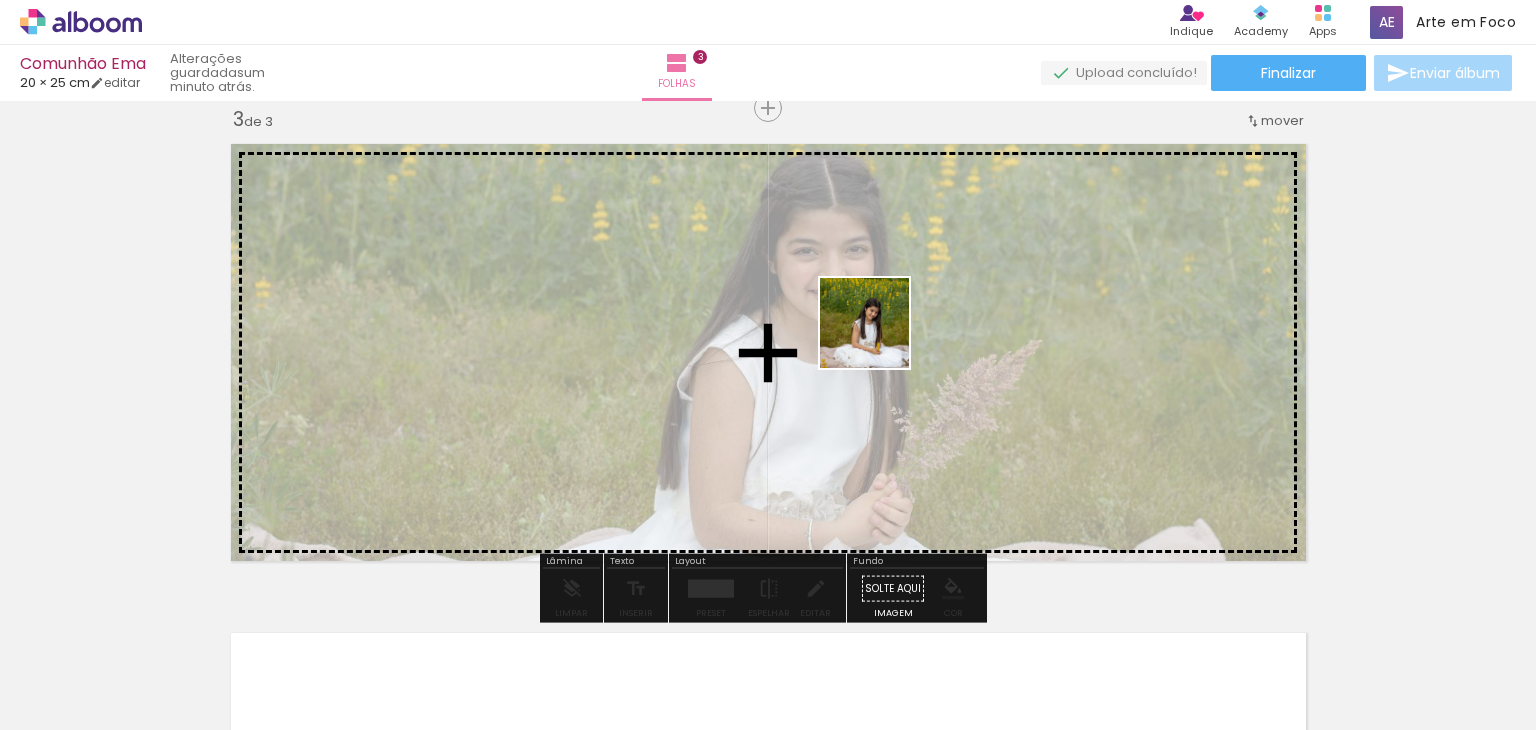 drag, startPoint x: 1011, startPoint y: 673, endPoint x: 858, endPoint y: 329, distance: 376.4904 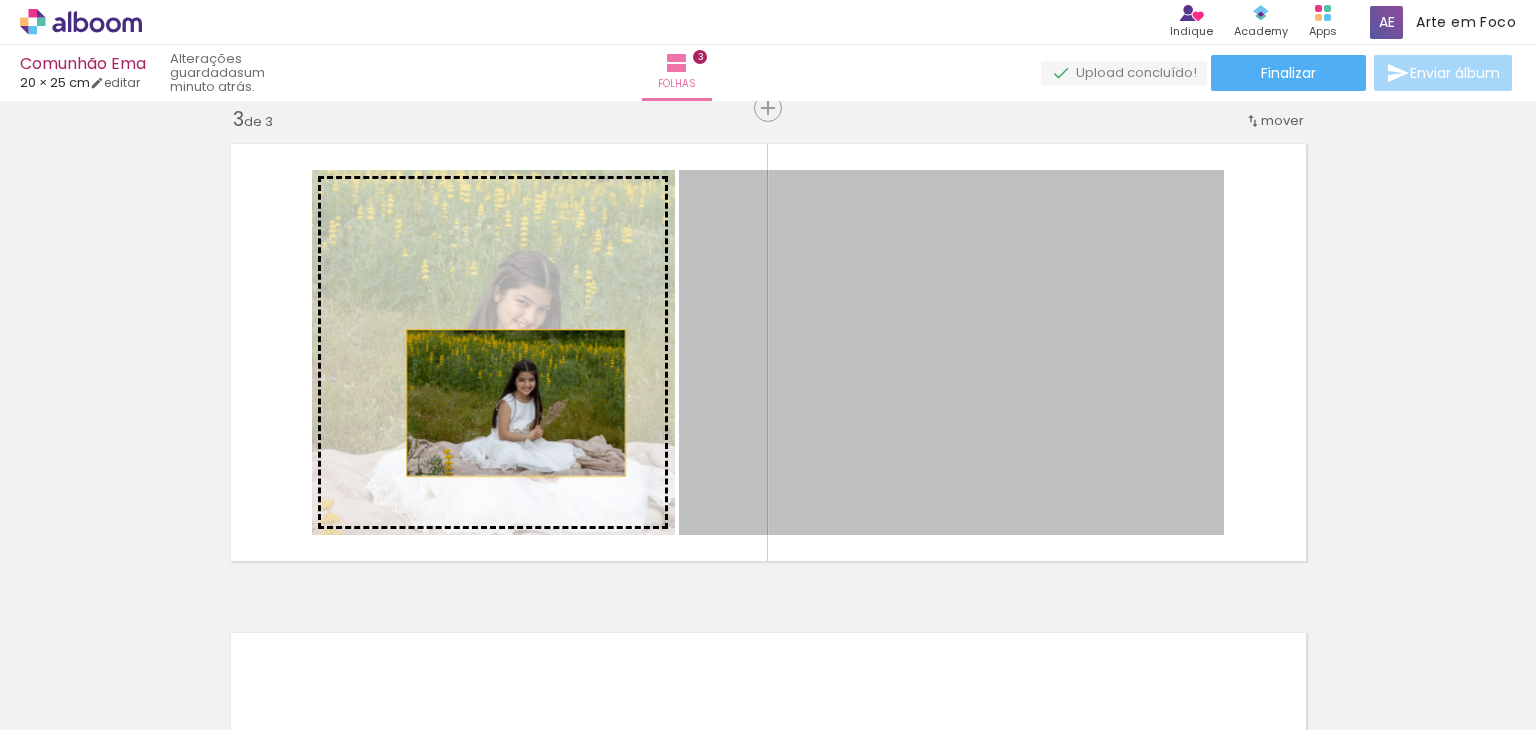 drag, startPoint x: 920, startPoint y: 410, endPoint x: 502, endPoint y: 401, distance: 418.0969 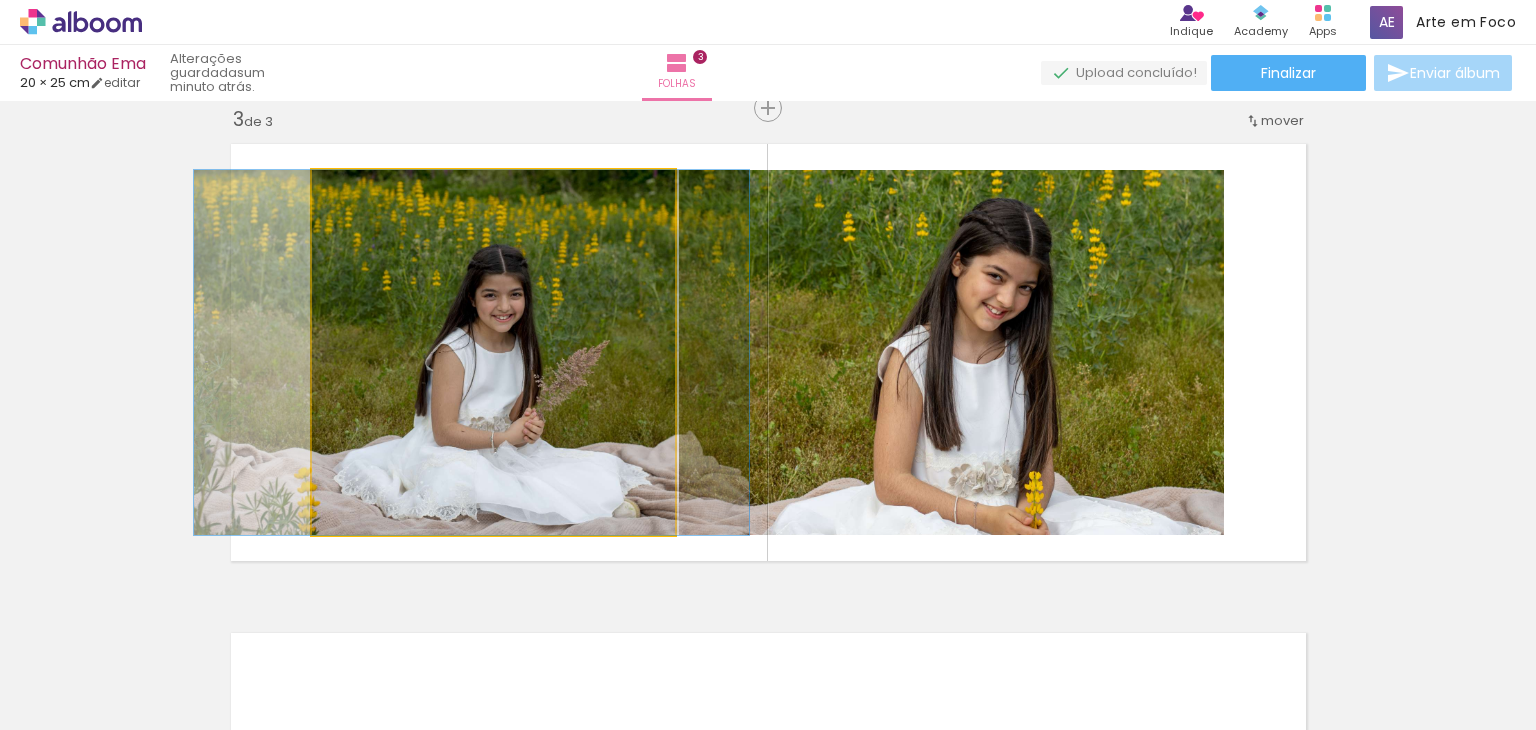 drag, startPoint x: 544, startPoint y: 437, endPoint x: 522, endPoint y: 437, distance: 22 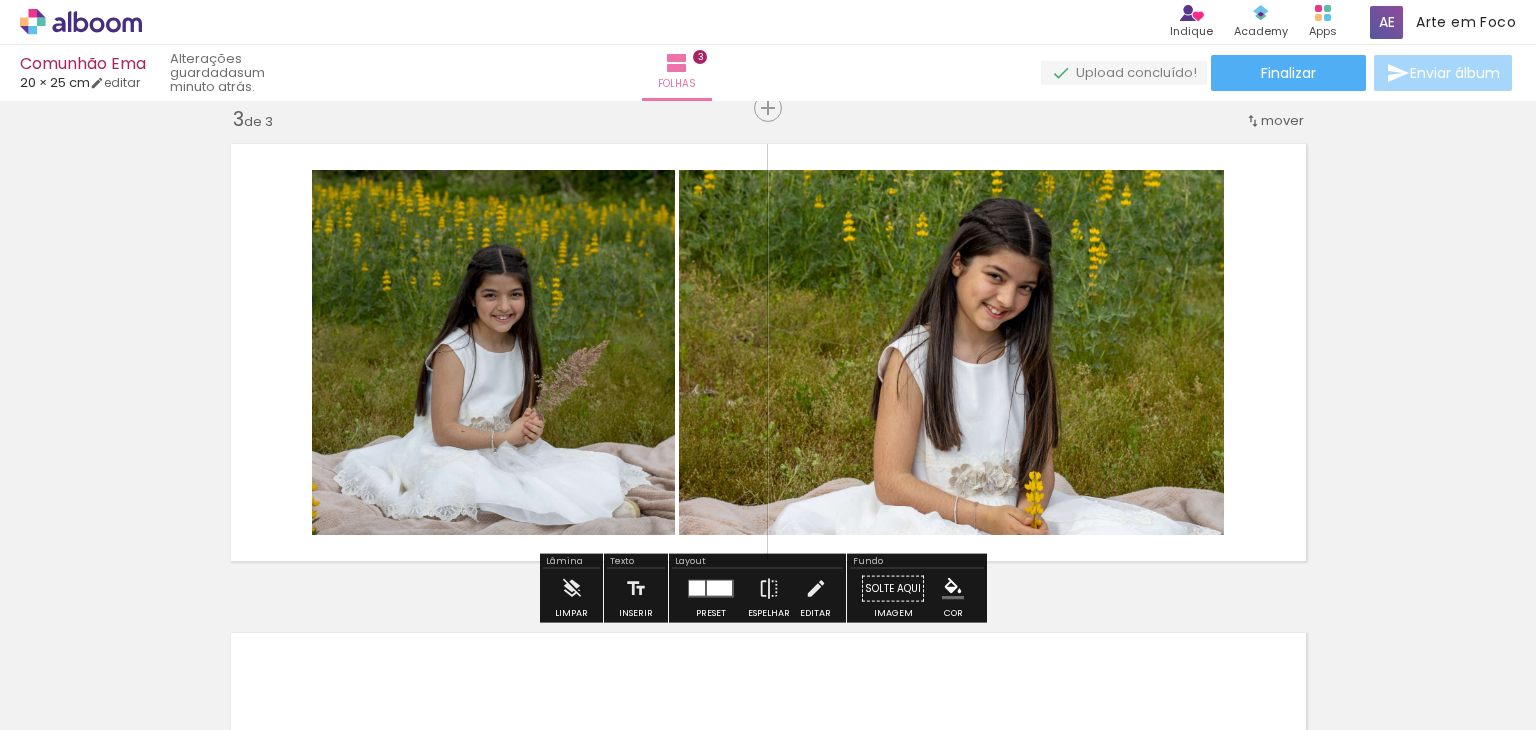 click on "Inserir folha 1  de 3  Inserir folha 2  de 3  Inserir folha 3  de 3" at bounding box center [768, 82] 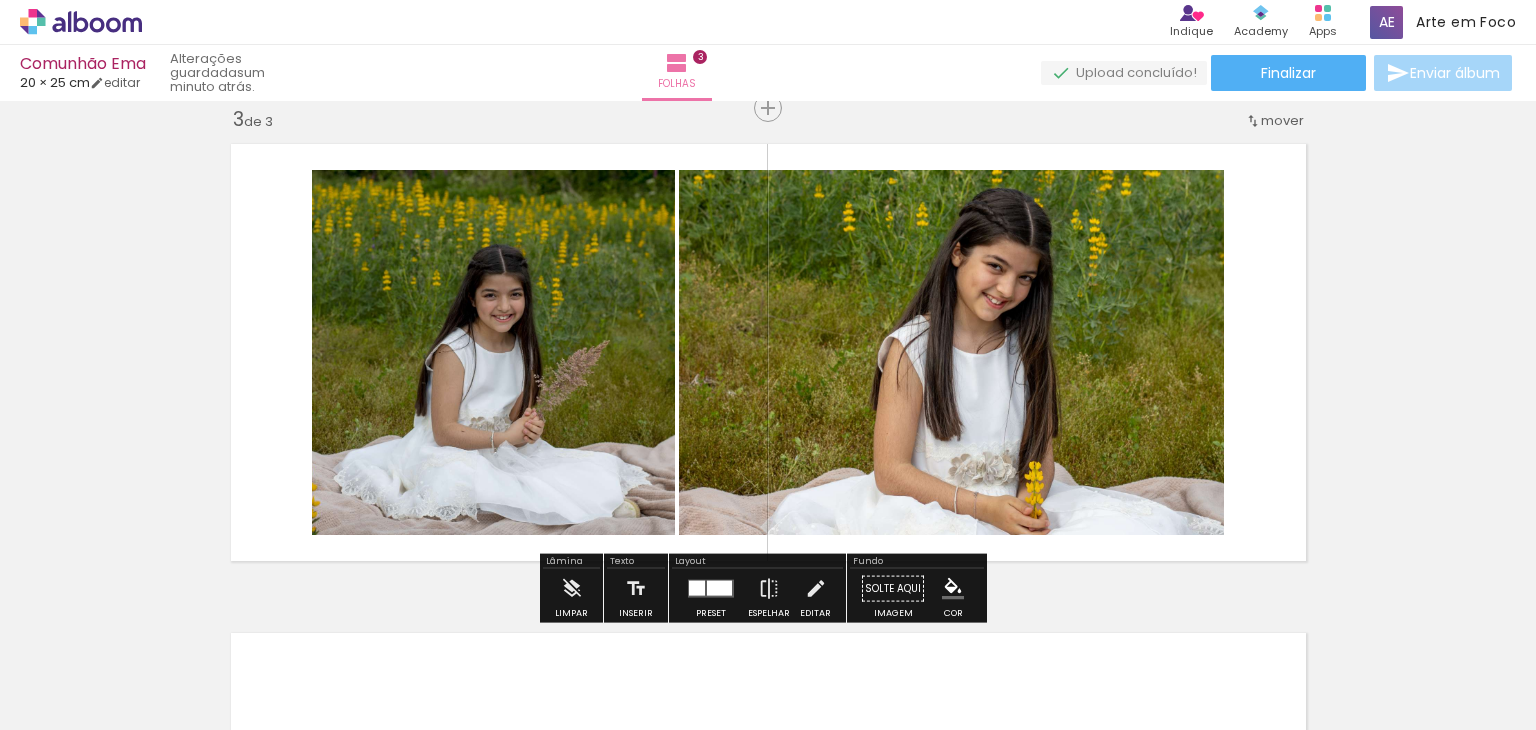 click on "Inserir folha 1  de 3  Inserir folha 2  de 3  Inserir folha 3  de 3" at bounding box center [768, 82] 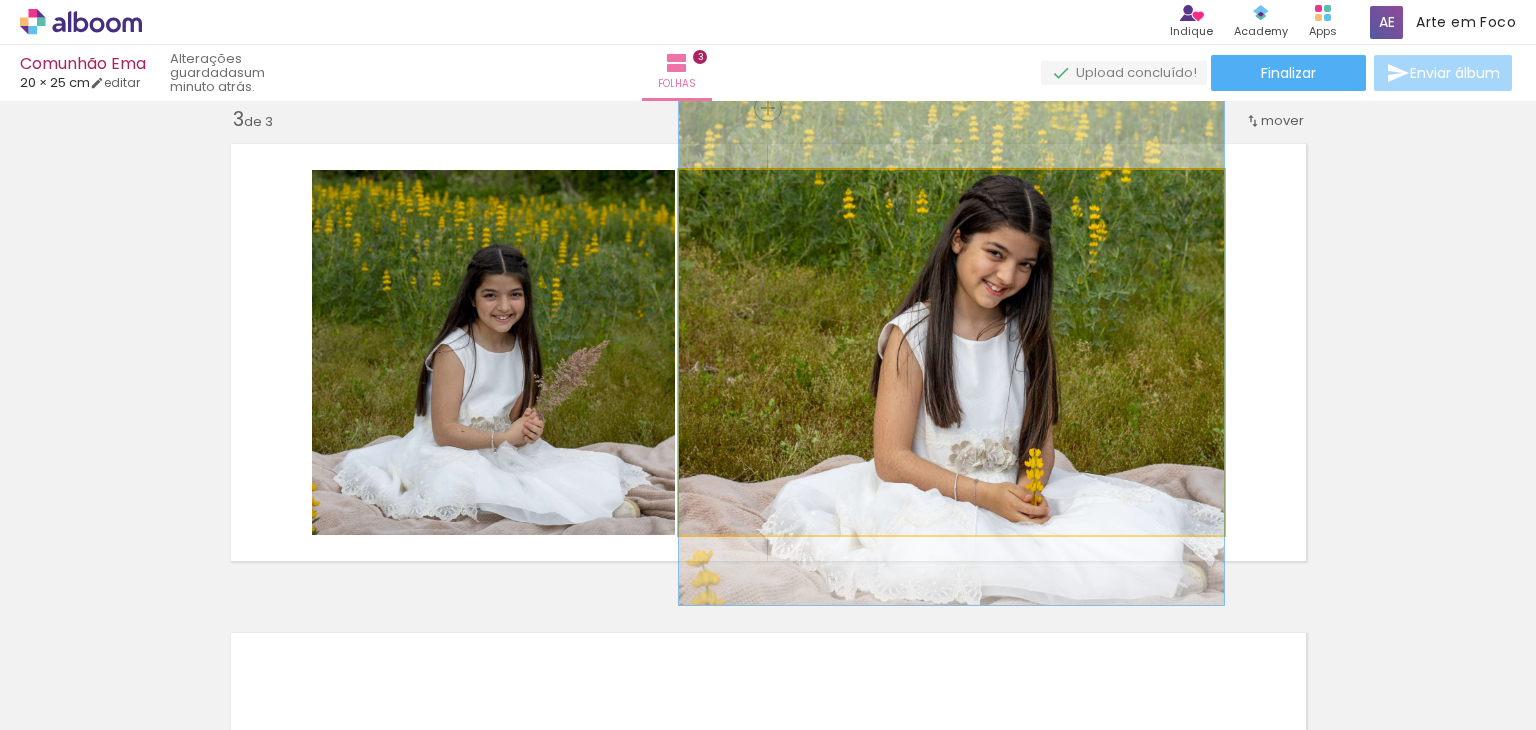 drag, startPoint x: 1188, startPoint y: 473, endPoint x: 1324, endPoint y: 421, distance: 145.6022 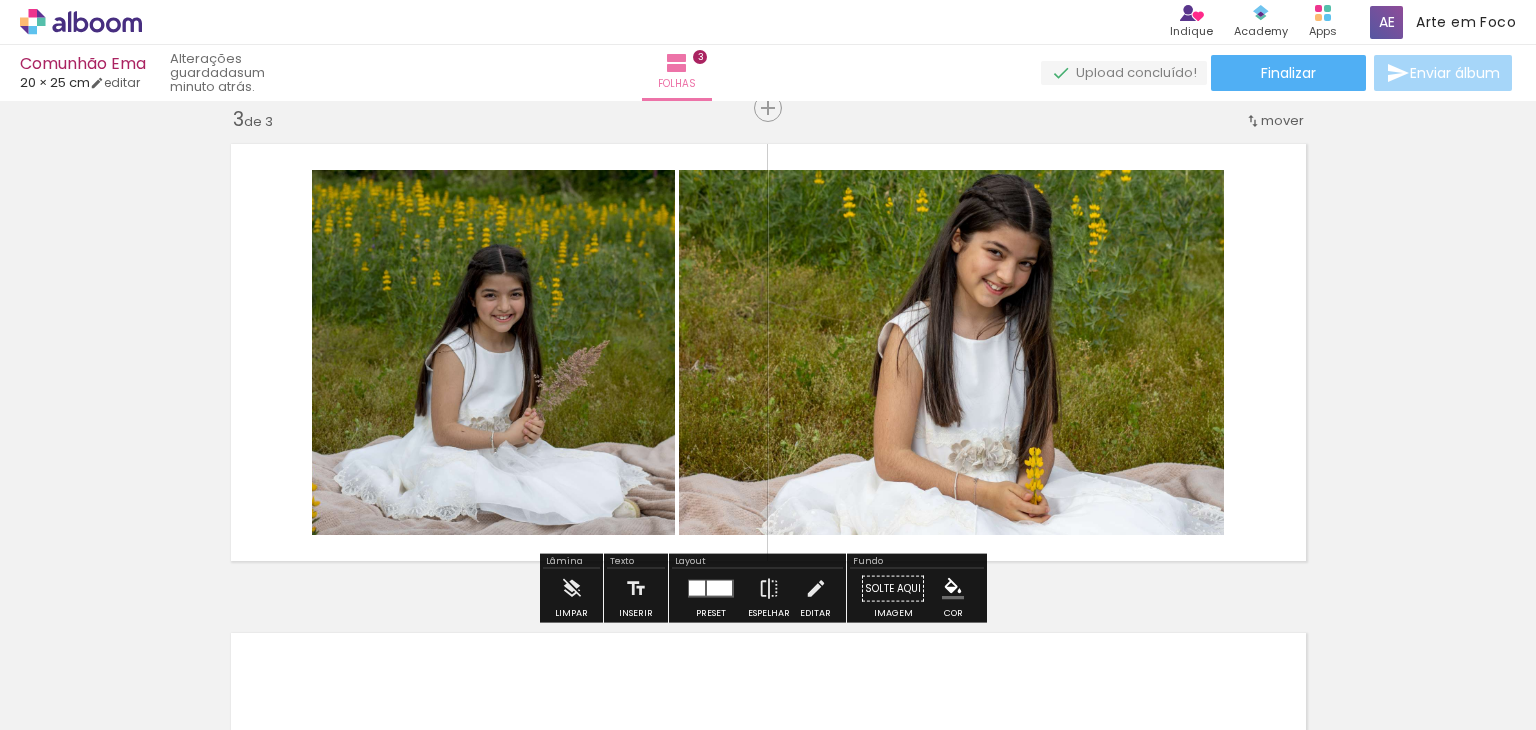 click on "Inserir folha 1  de 3  Inserir folha 2  de 3  Inserir folha 3  de 3" at bounding box center (768, 82) 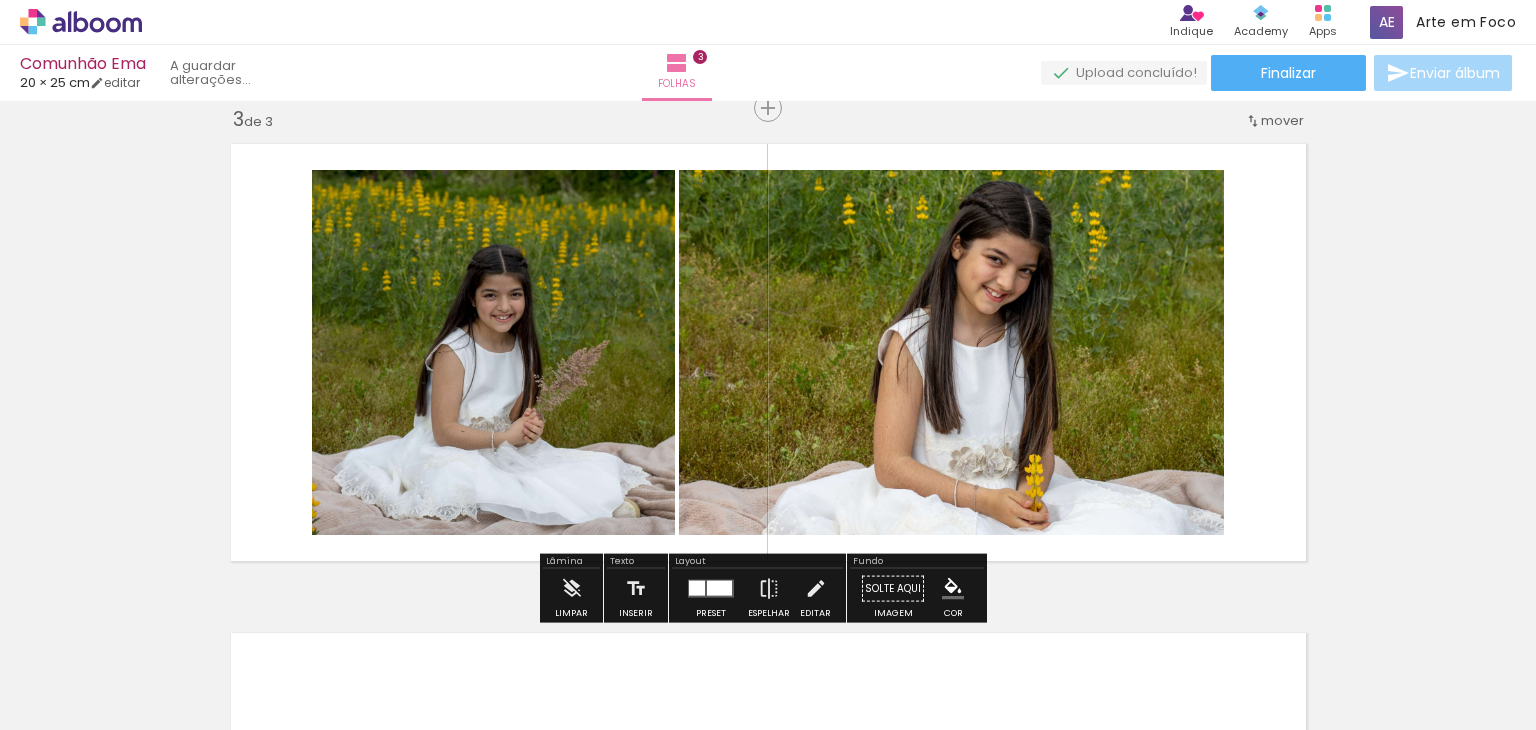 click on "Inserir folha 1  de 3  Inserir folha 2  de 3  Inserir folha 3  de 3" at bounding box center (768, 82) 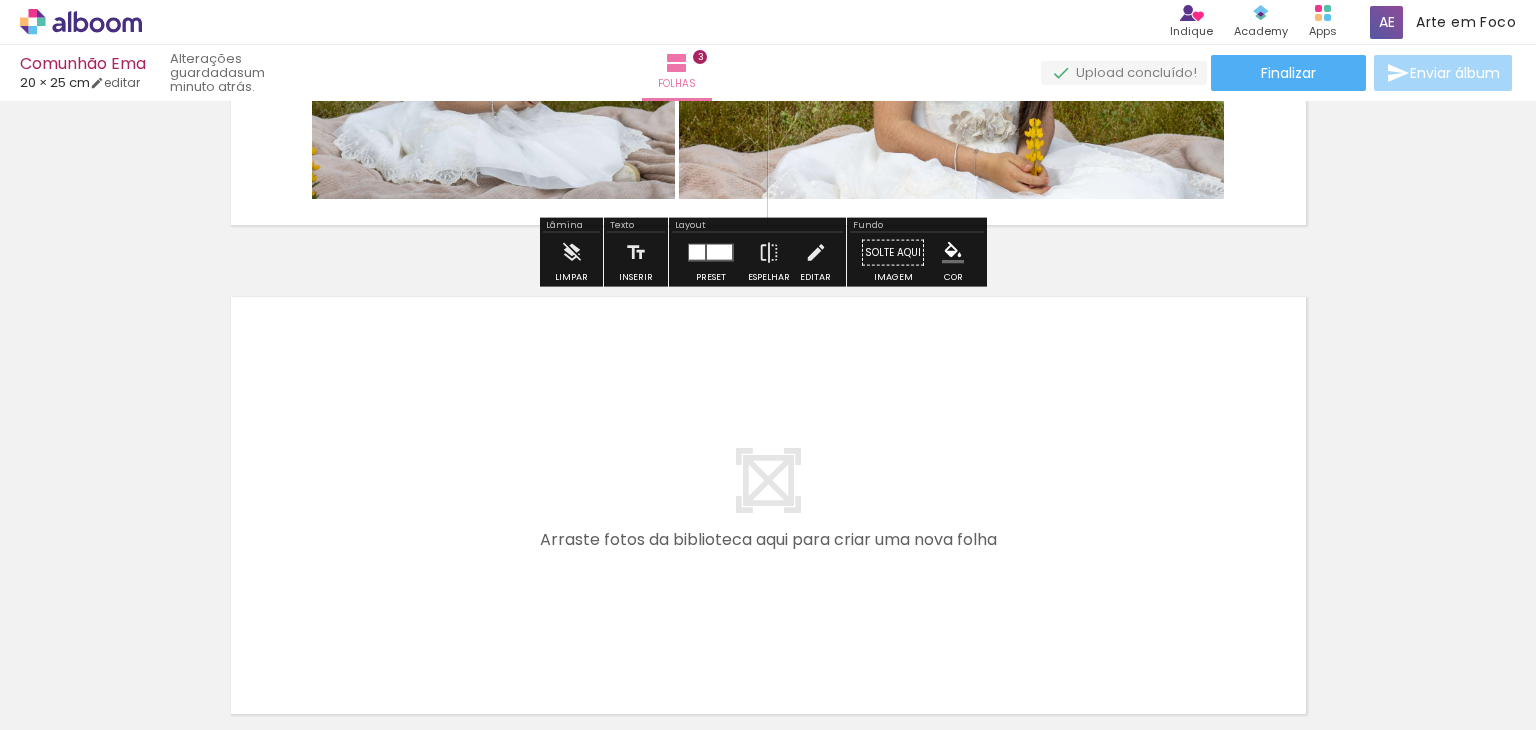 scroll, scrollTop: 1404, scrollLeft: 0, axis: vertical 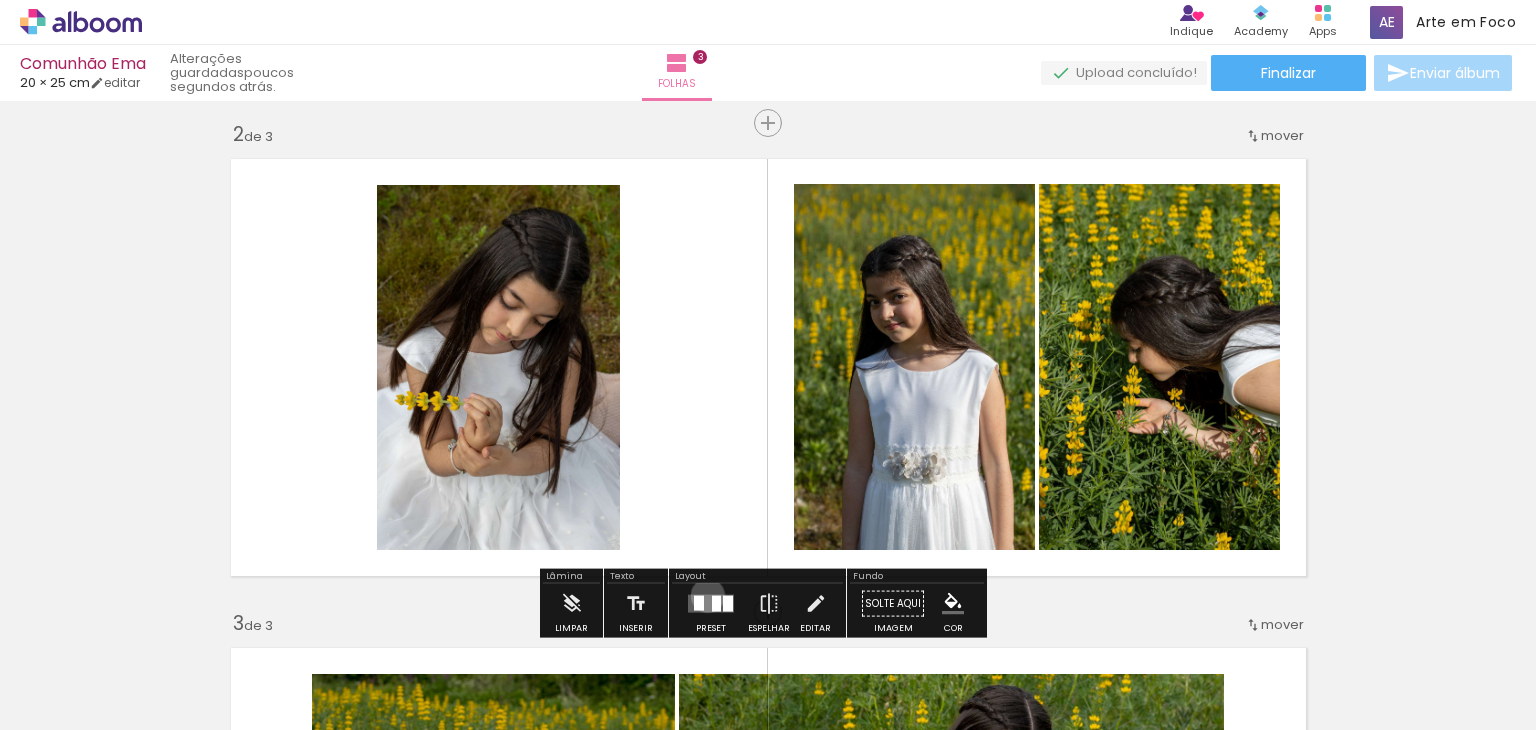 click at bounding box center (711, 604) 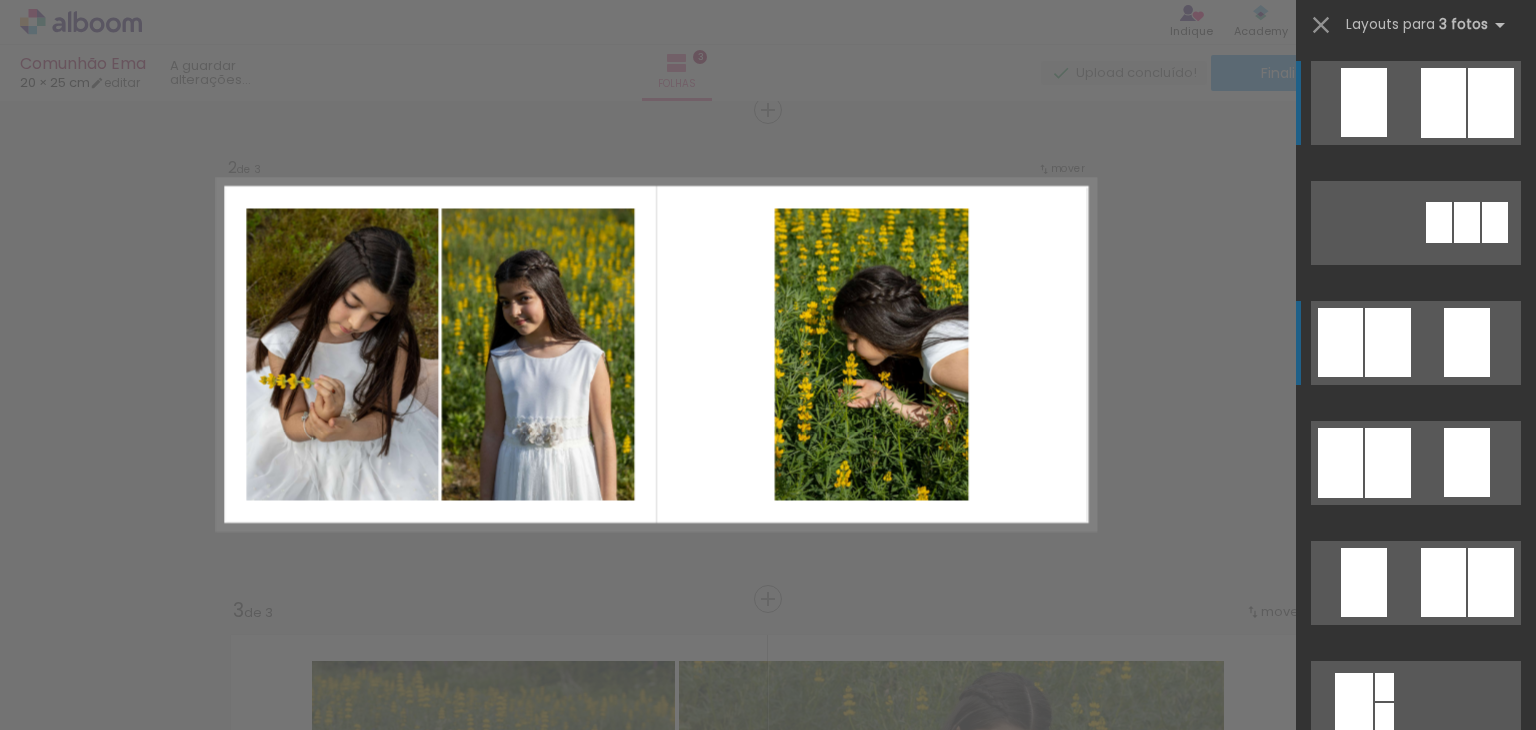 scroll, scrollTop: 514, scrollLeft: 0, axis: vertical 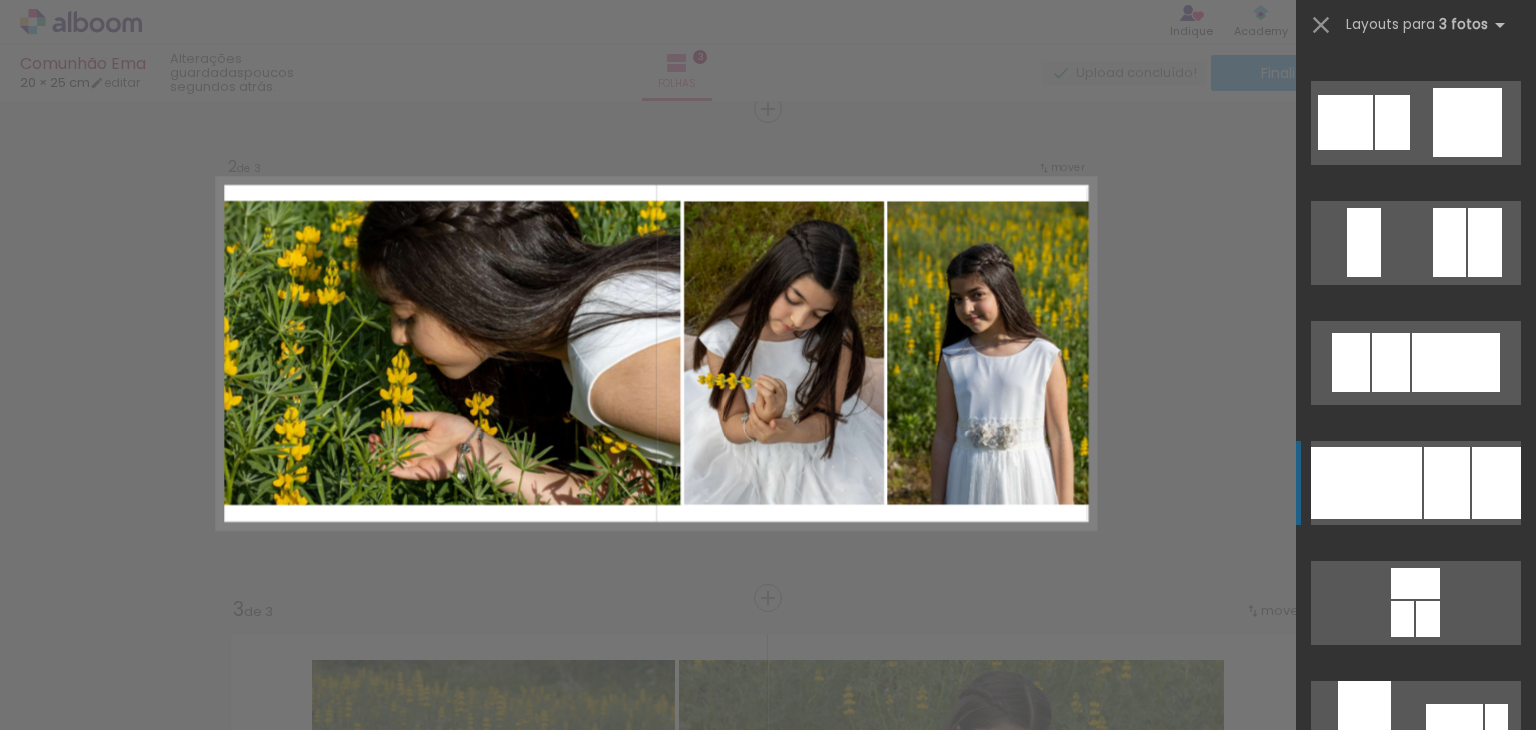 click at bounding box center [1448, 2] 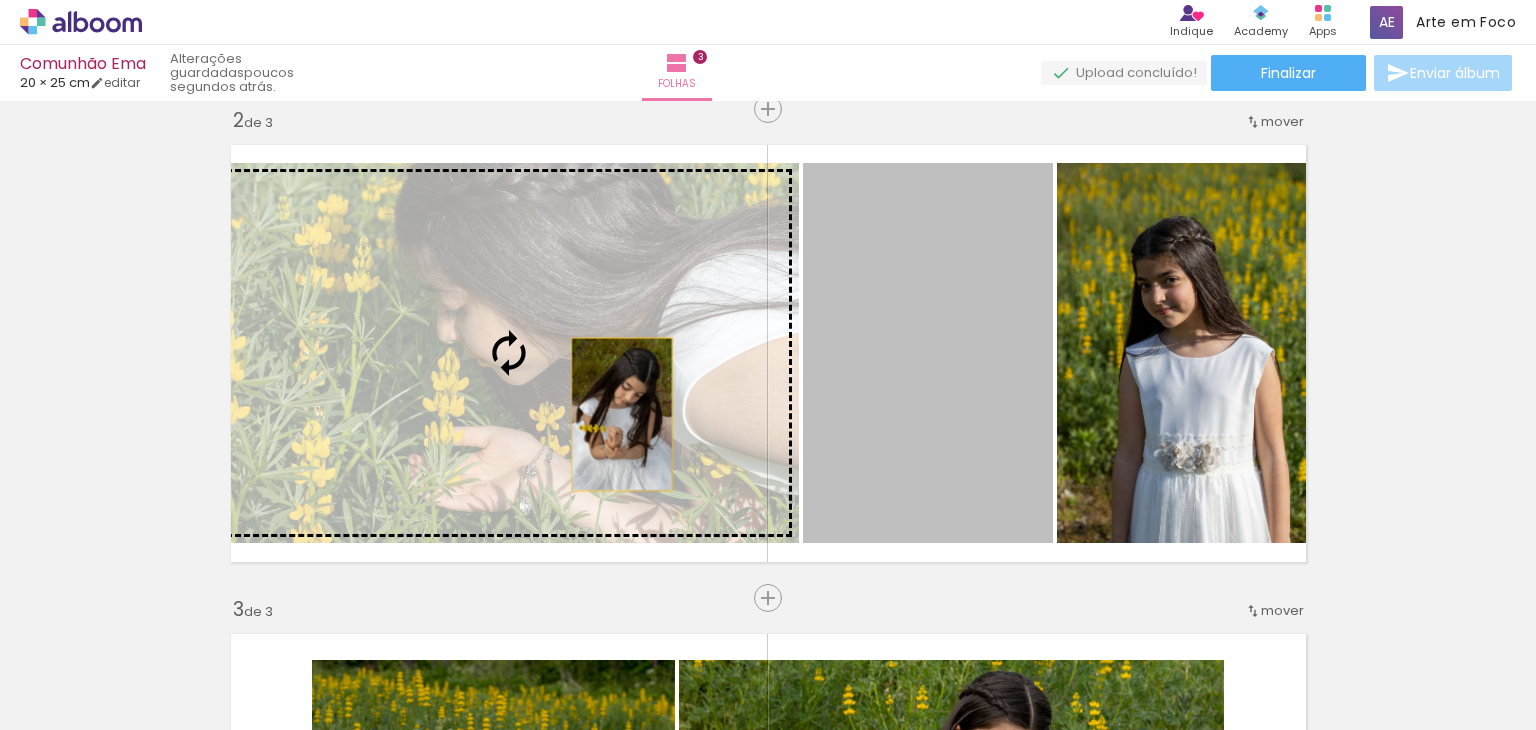 drag, startPoint x: 936, startPoint y: 387, endPoint x: 614, endPoint y: 414, distance: 323.13 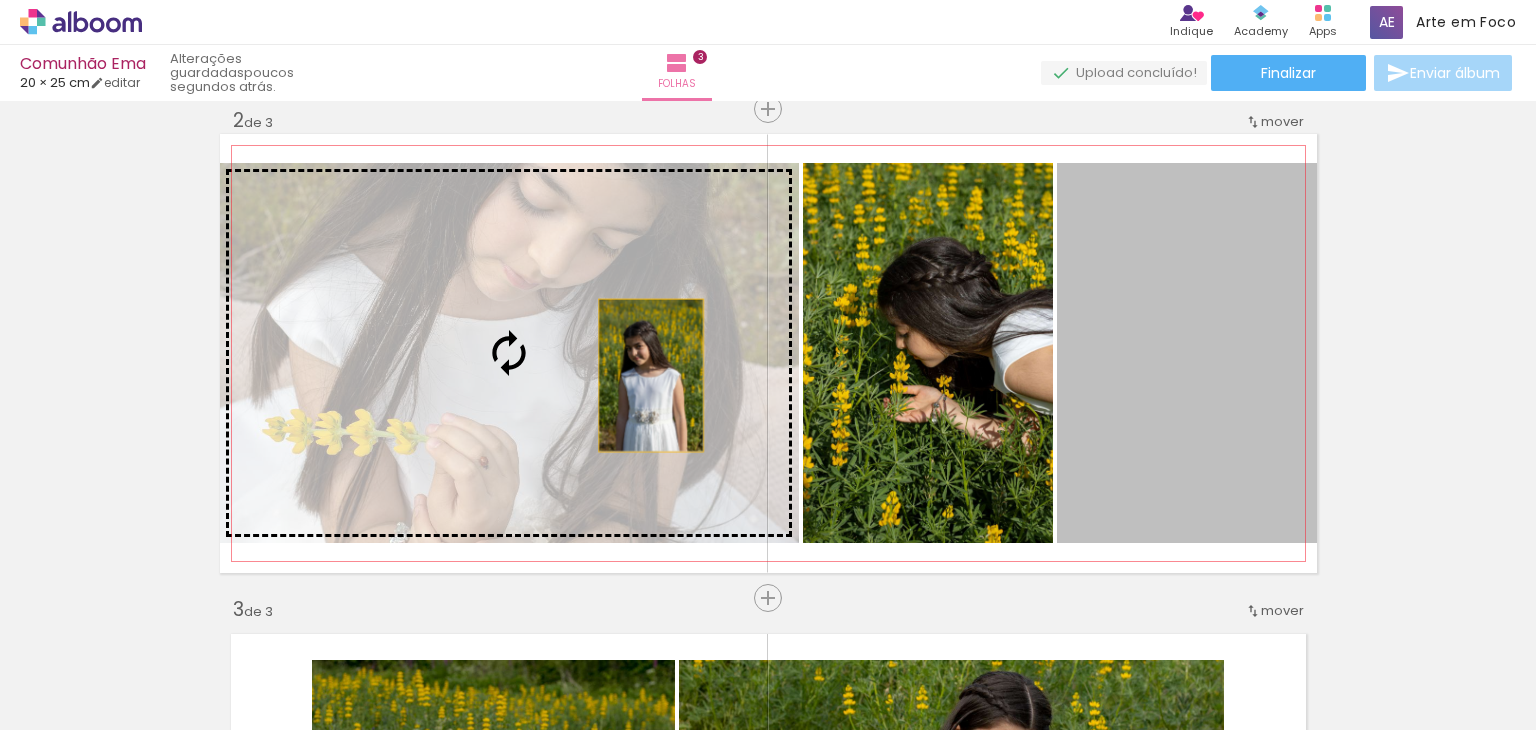 drag, startPoint x: 1169, startPoint y: 350, endPoint x: 502, endPoint y: 381, distance: 667.72 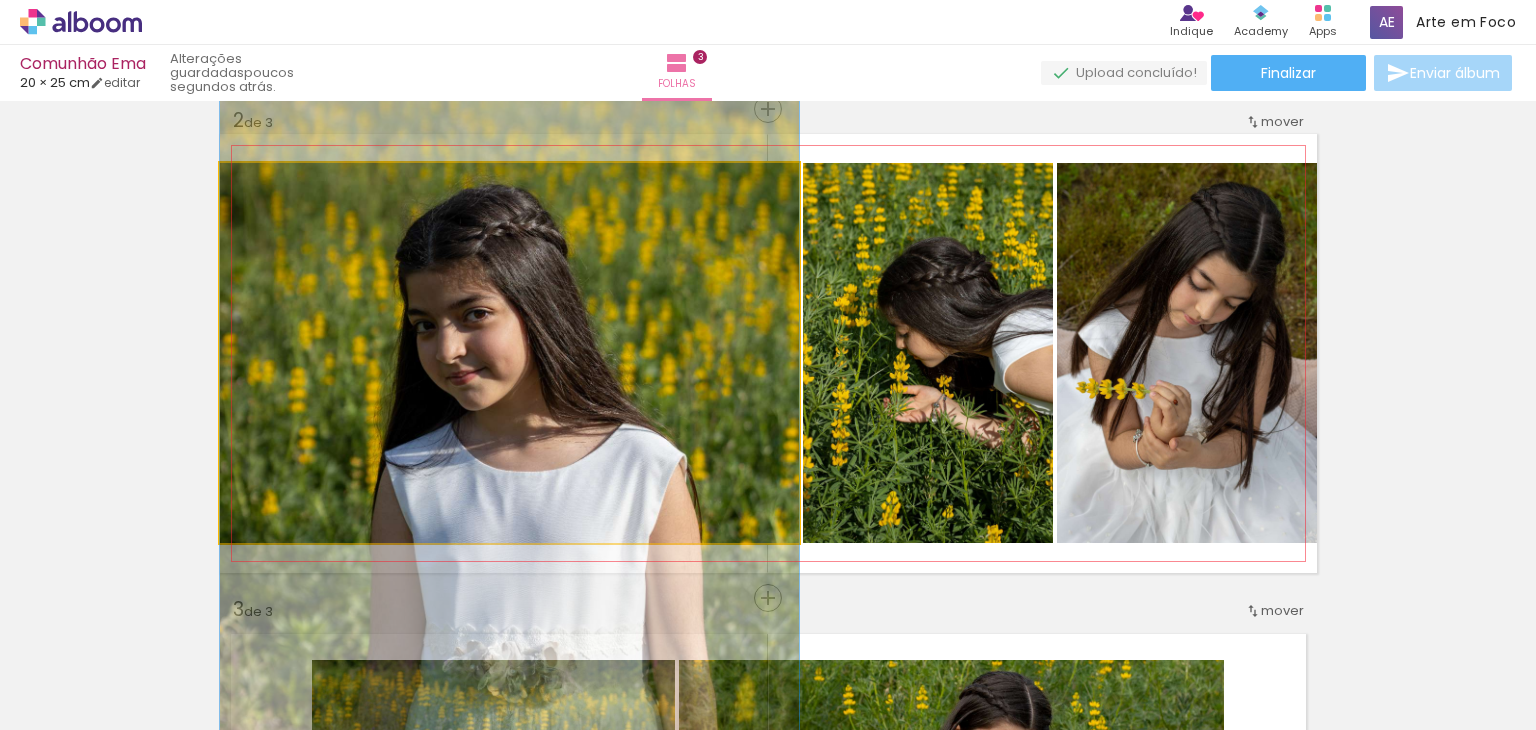 drag, startPoint x: 611, startPoint y: 340, endPoint x: 624, endPoint y: 444, distance: 104.80935 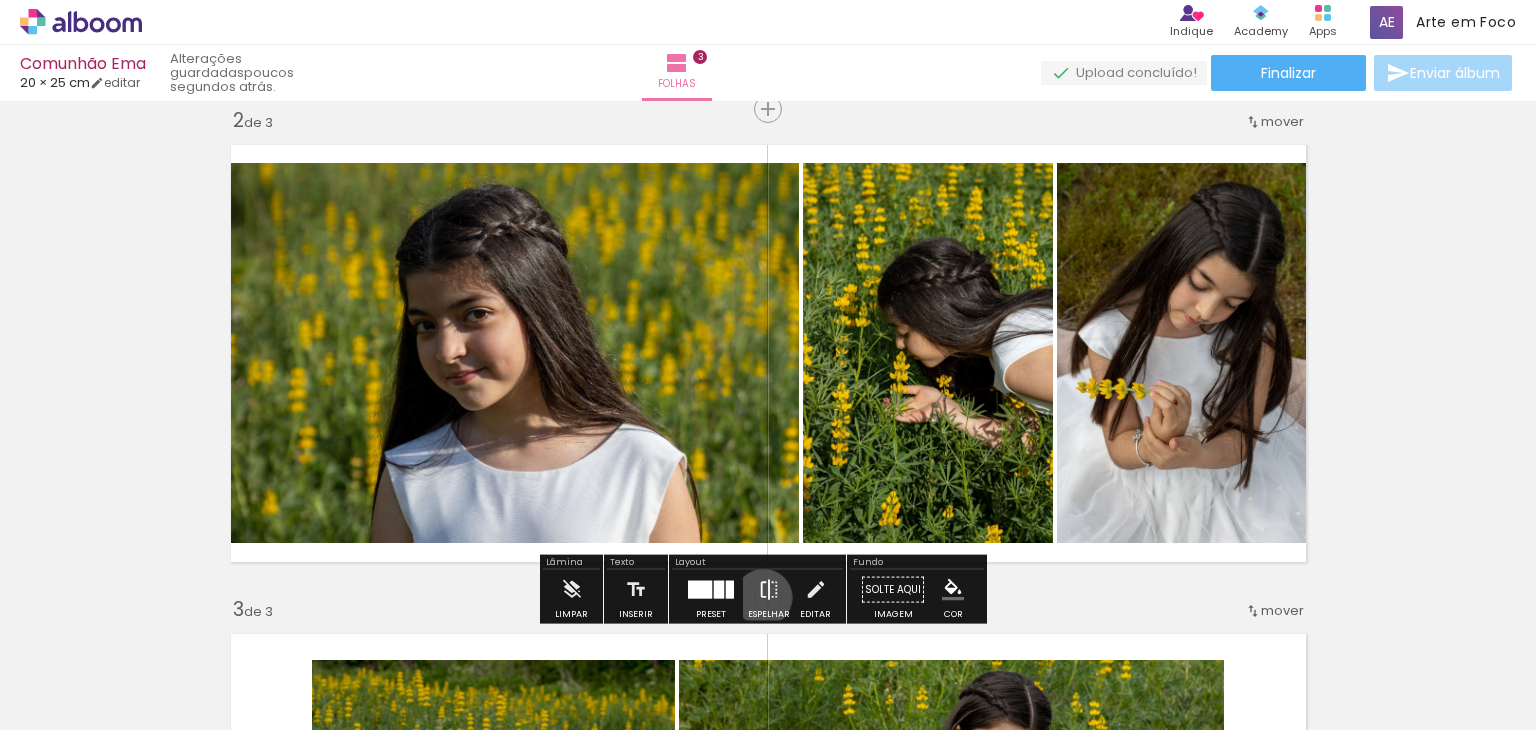 click at bounding box center [769, 590] 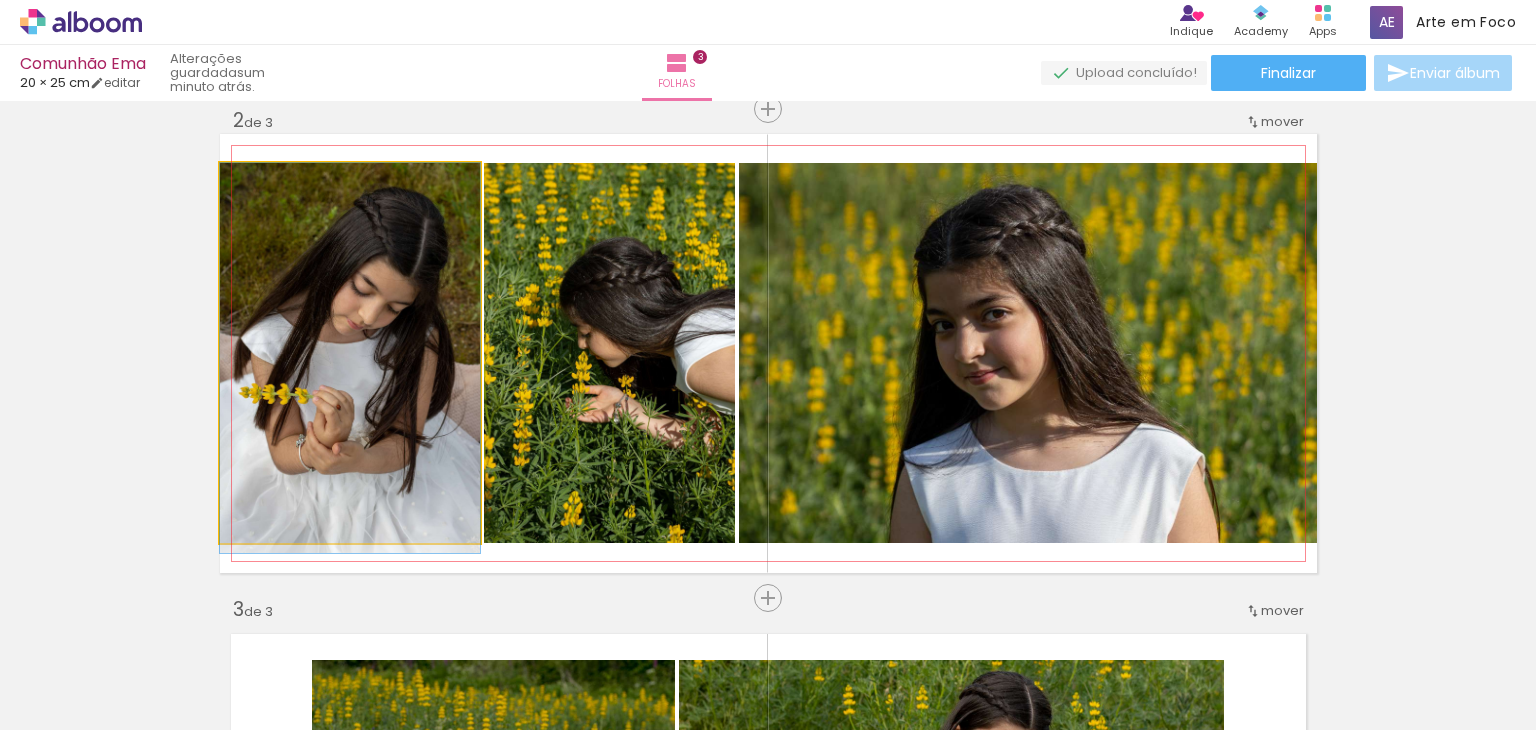 drag, startPoint x: 347, startPoint y: 398, endPoint x: 359, endPoint y: 408, distance: 15.6205 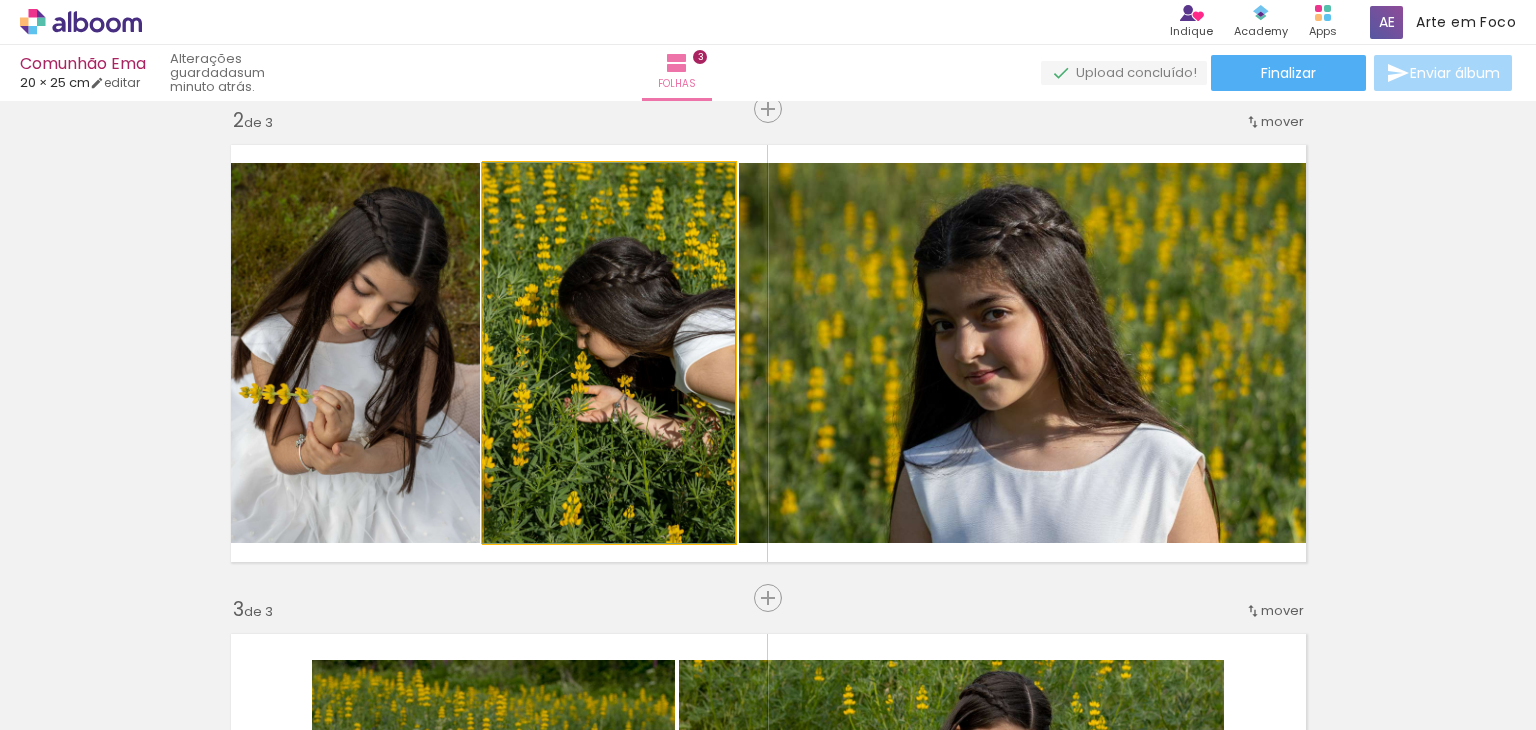 drag, startPoint x: 557, startPoint y: 399, endPoint x: 540, endPoint y: 418, distance: 25.495098 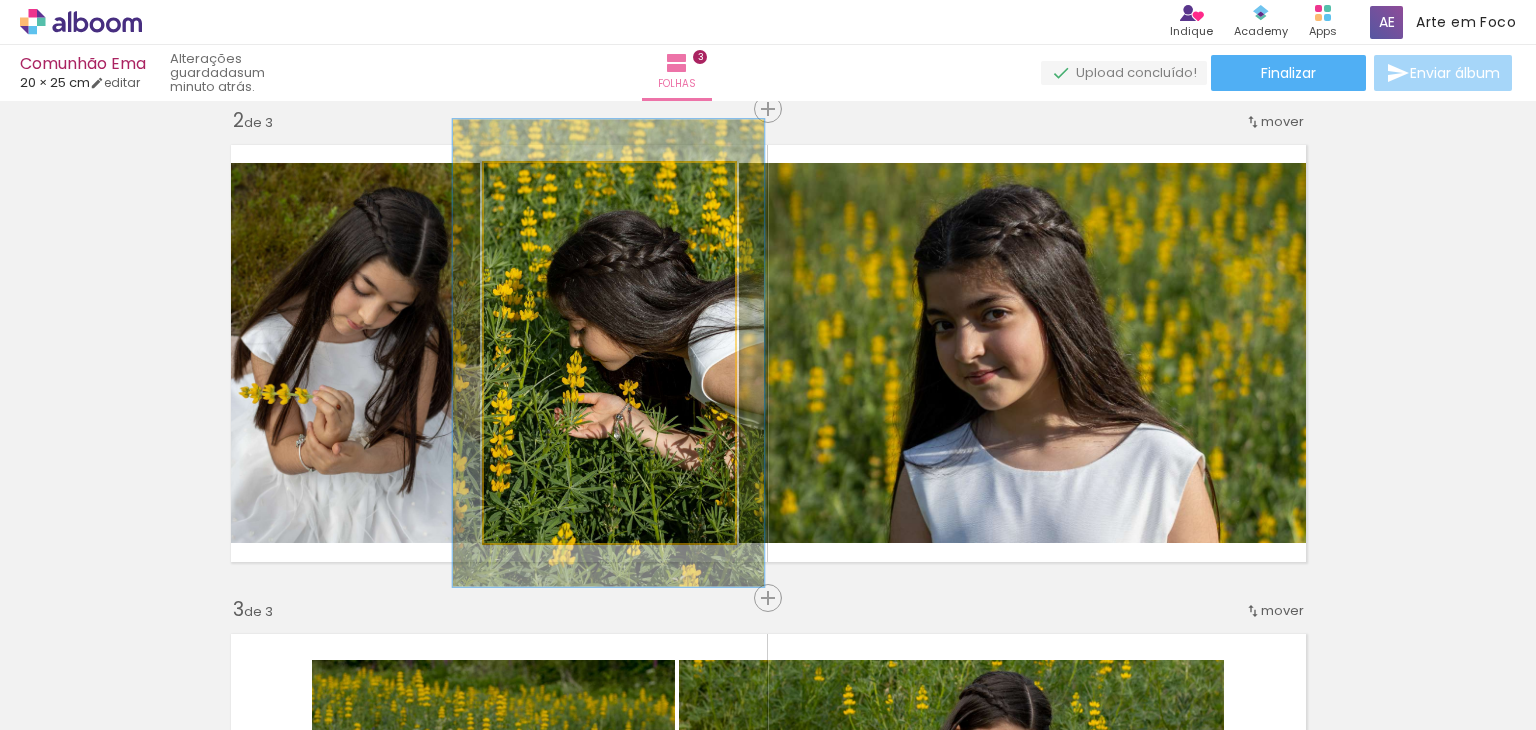 drag, startPoint x: 527, startPoint y: 182, endPoint x: 543, endPoint y: 185, distance: 16.27882 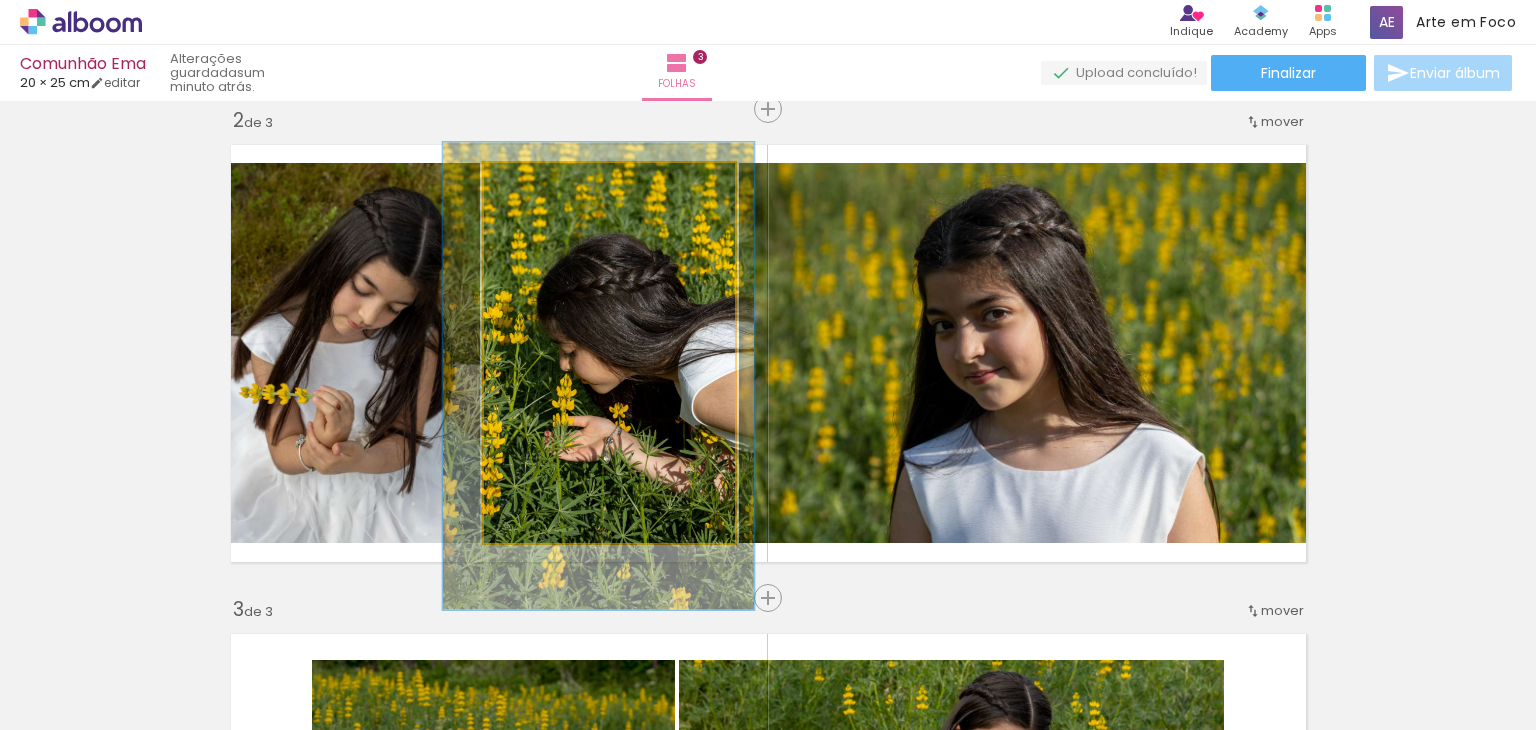 drag, startPoint x: 590, startPoint y: 376, endPoint x: 580, endPoint y: 399, distance: 25.079872 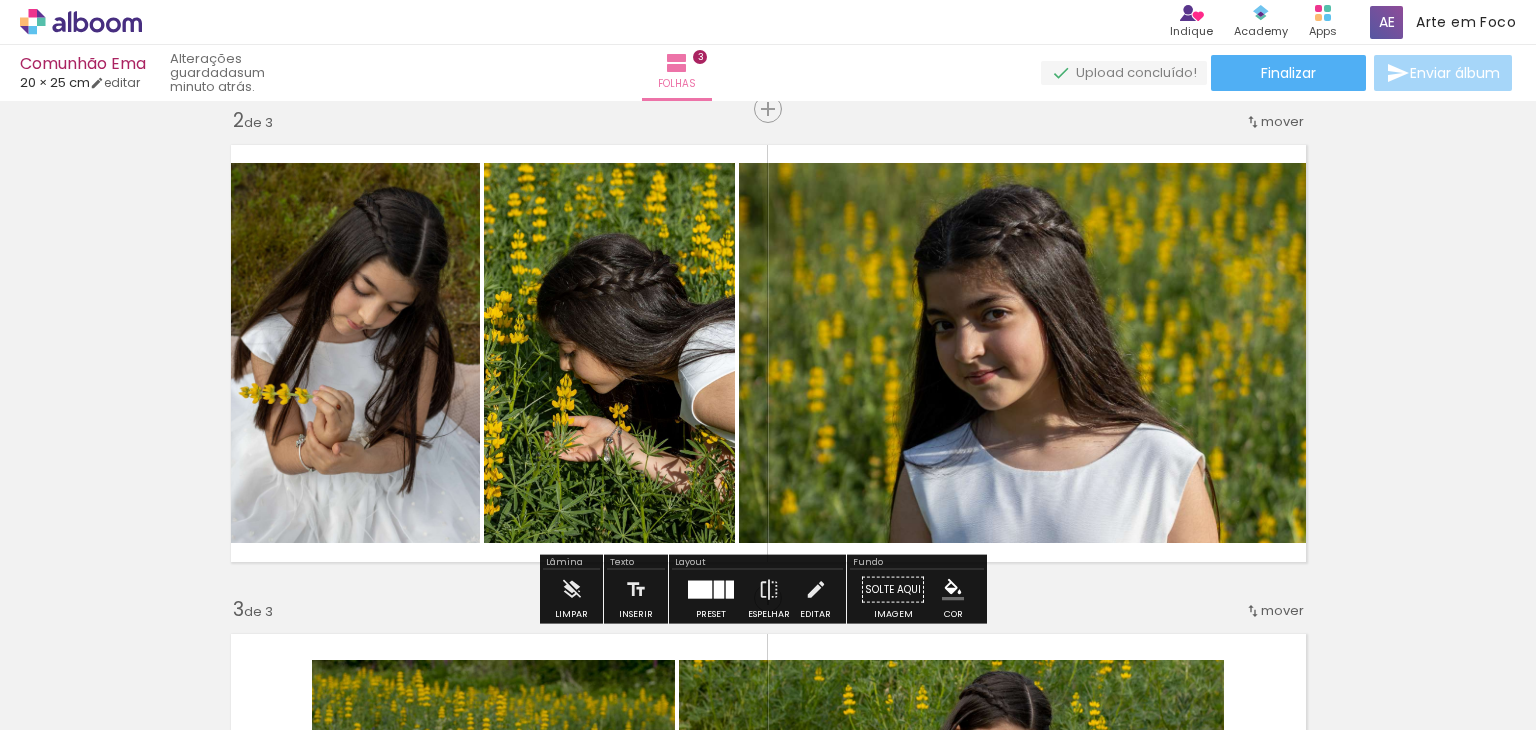 click on "Inserir folha 1  de 3  Inserir folha 2  de 3  Inserir folha 3  de 3" at bounding box center [768, 572] 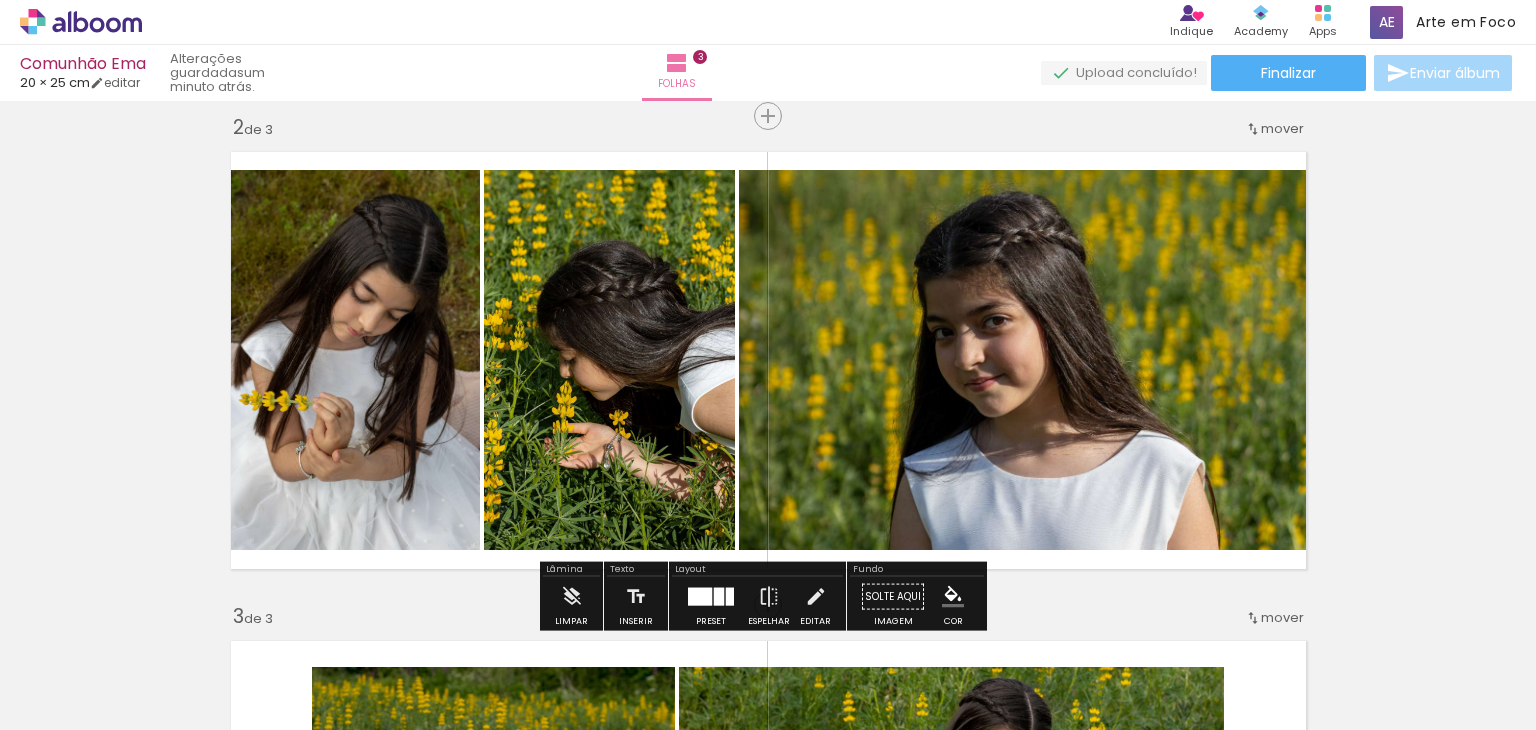 scroll, scrollTop: 500, scrollLeft: 0, axis: vertical 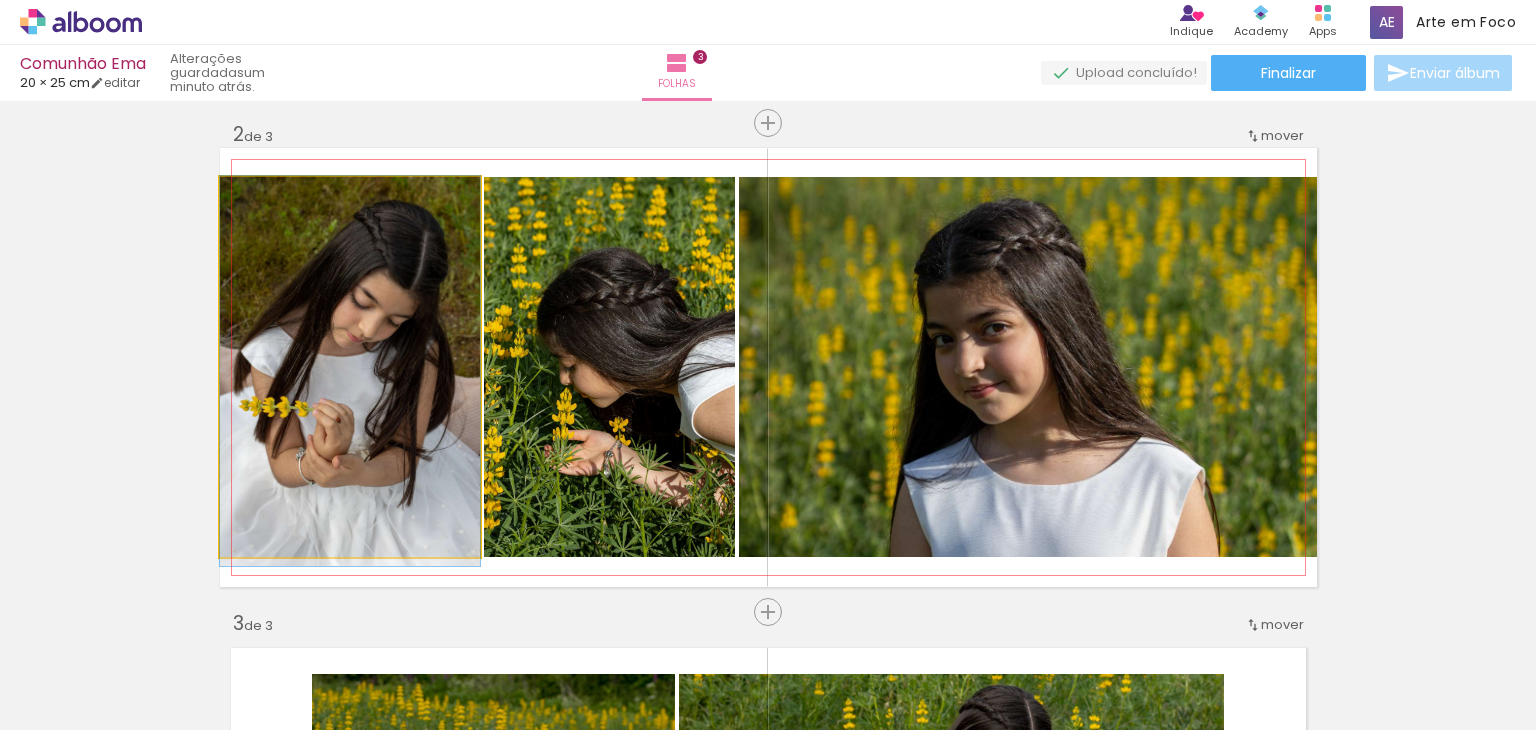 drag, startPoint x: 324, startPoint y: 317, endPoint x: 364, endPoint y: 316, distance: 40.012497 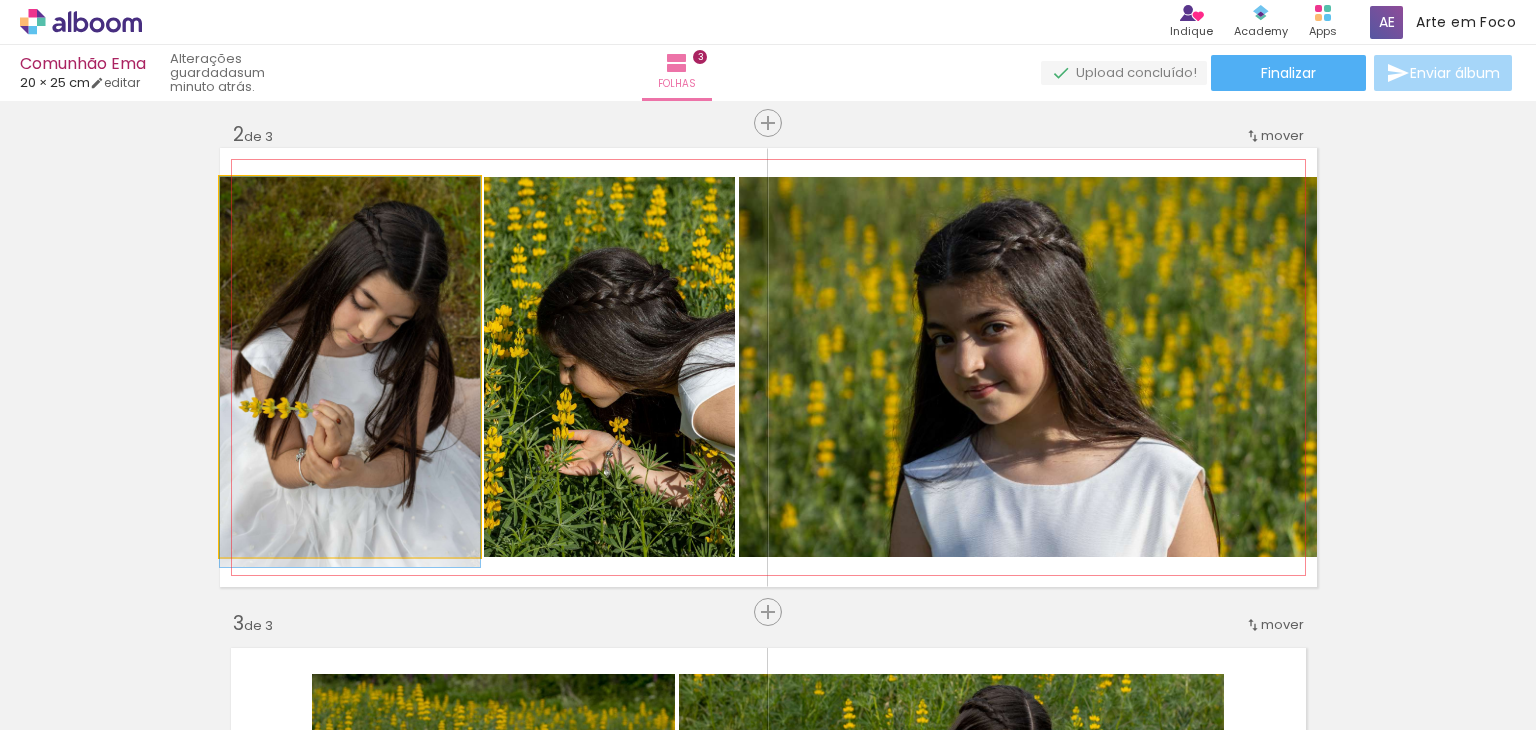 drag, startPoint x: 313, startPoint y: 420, endPoint x: 334, endPoint y: 422, distance: 21.095022 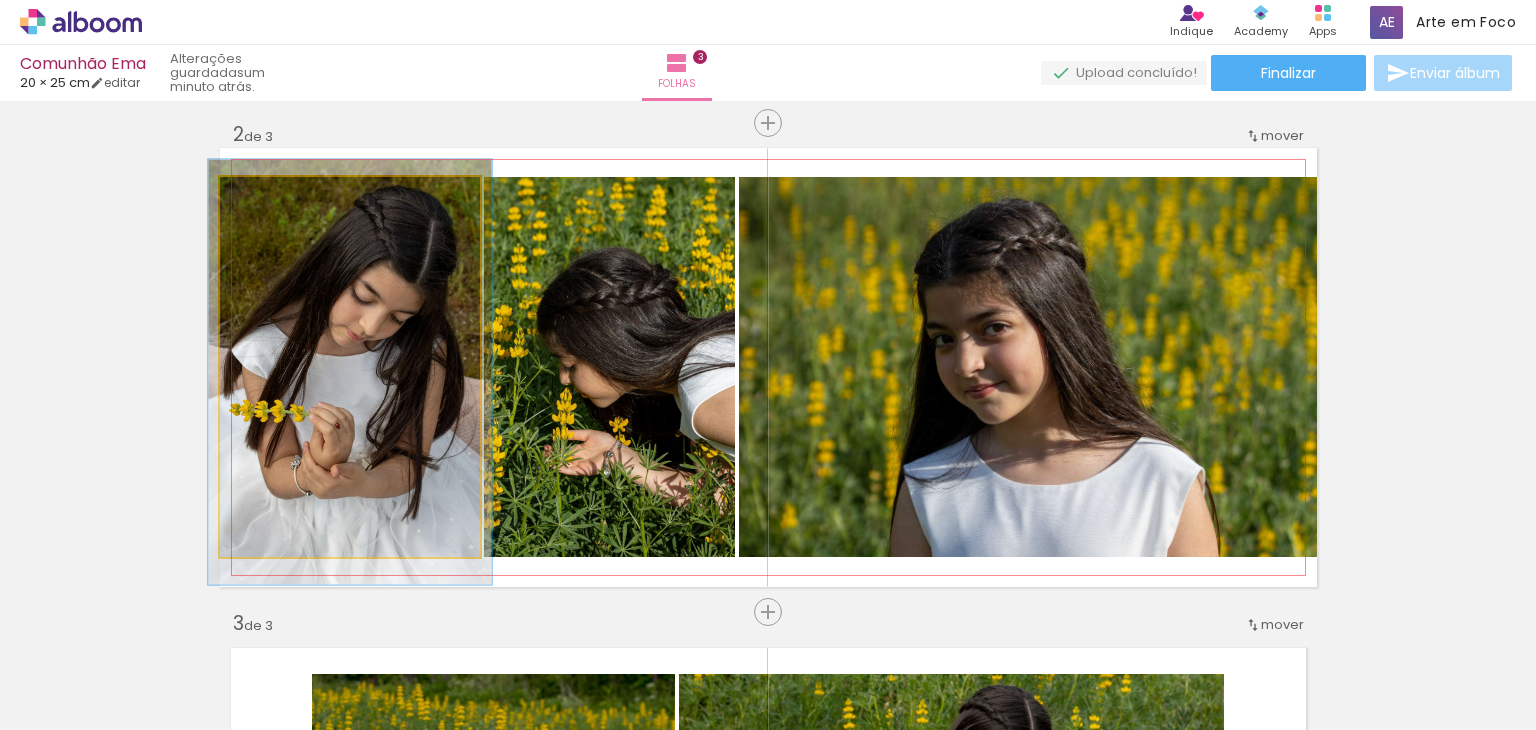 drag, startPoint x: 260, startPoint y: 202, endPoint x: 272, endPoint y: 201, distance: 12.0415945 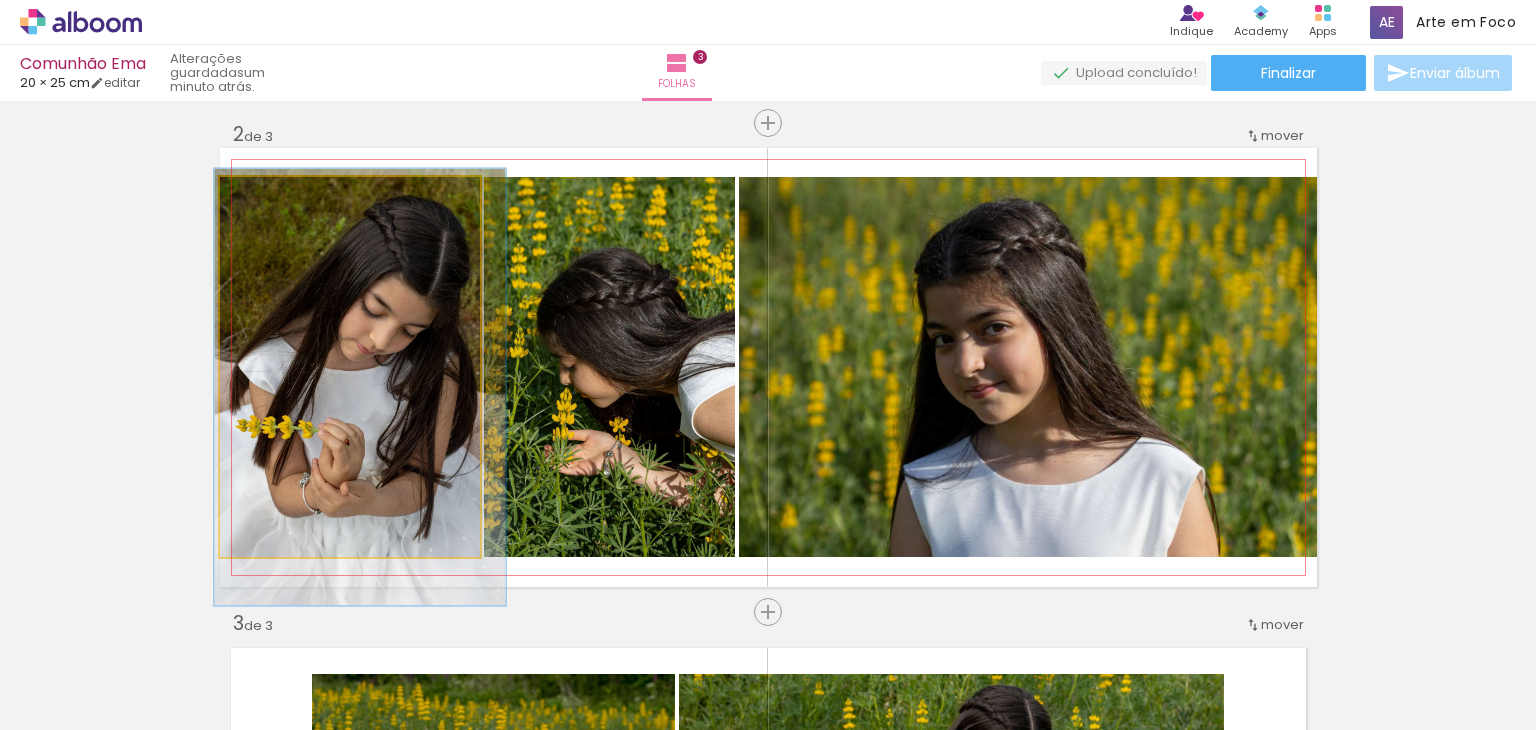 drag, startPoint x: 368, startPoint y: 302, endPoint x: 378, endPoint y: 317, distance: 18.027756 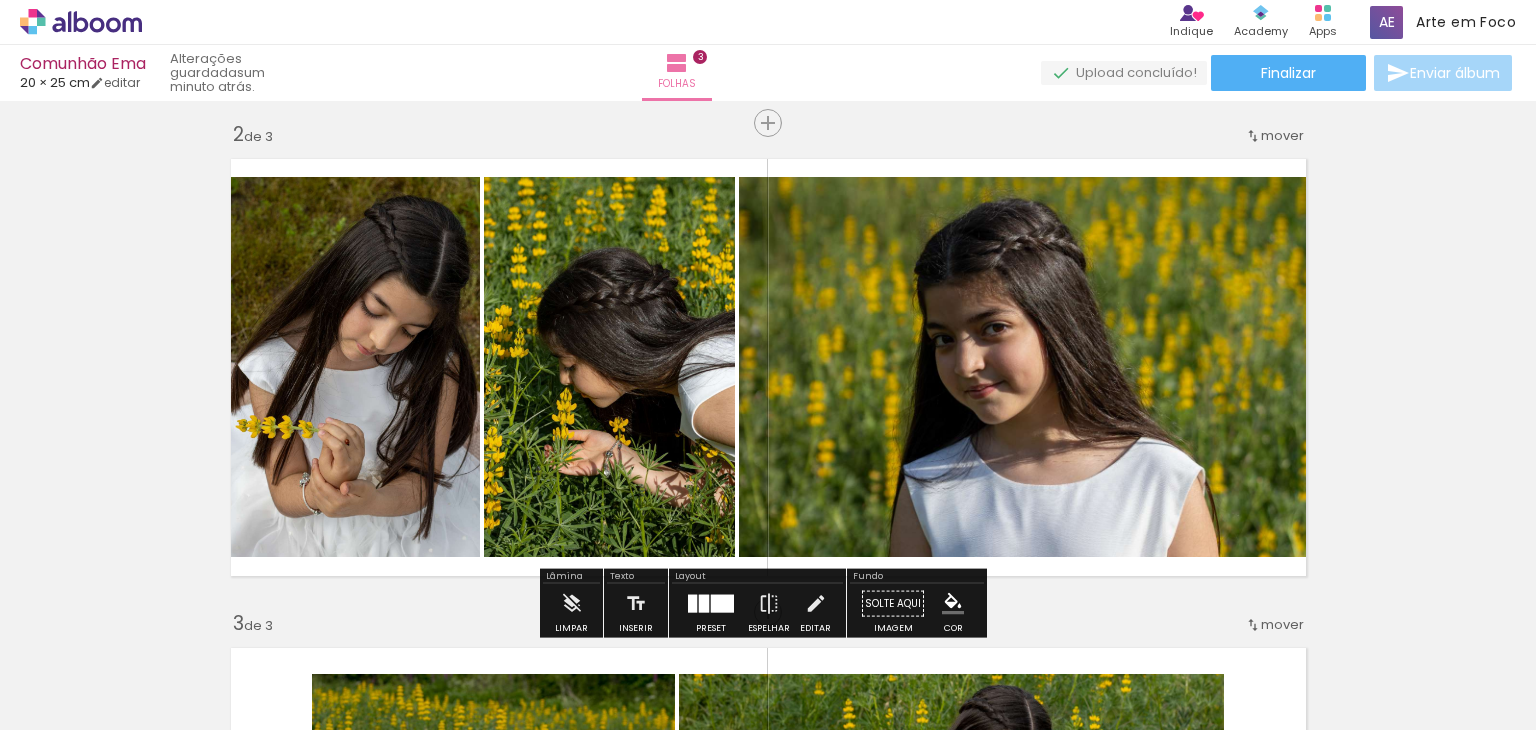 click on "Inserir folha 1  de 3  Inserir folha 2  de 3  Inserir folha 3  de 3" at bounding box center [768, 586] 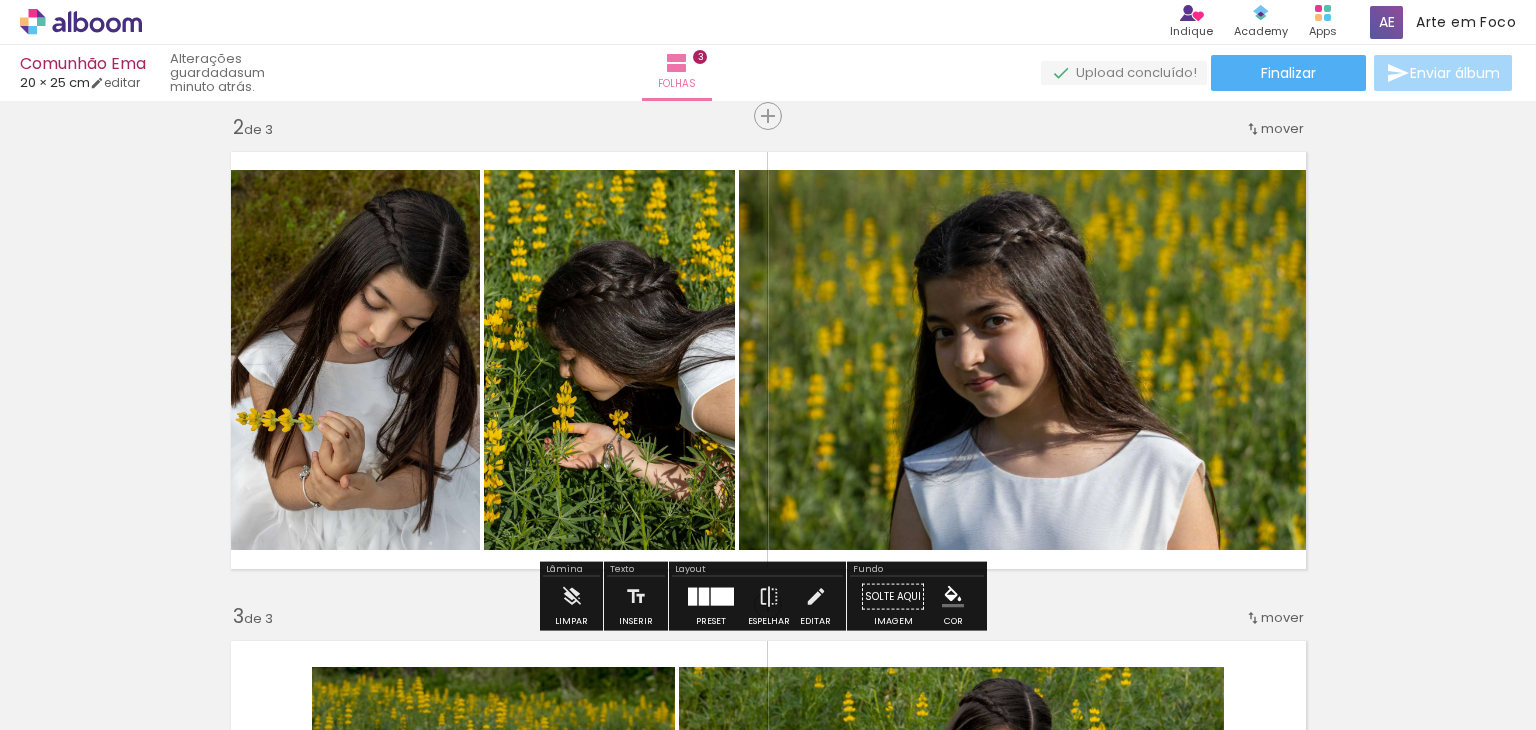 scroll, scrollTop: 500, scrollLeft: 0, axis: vertical 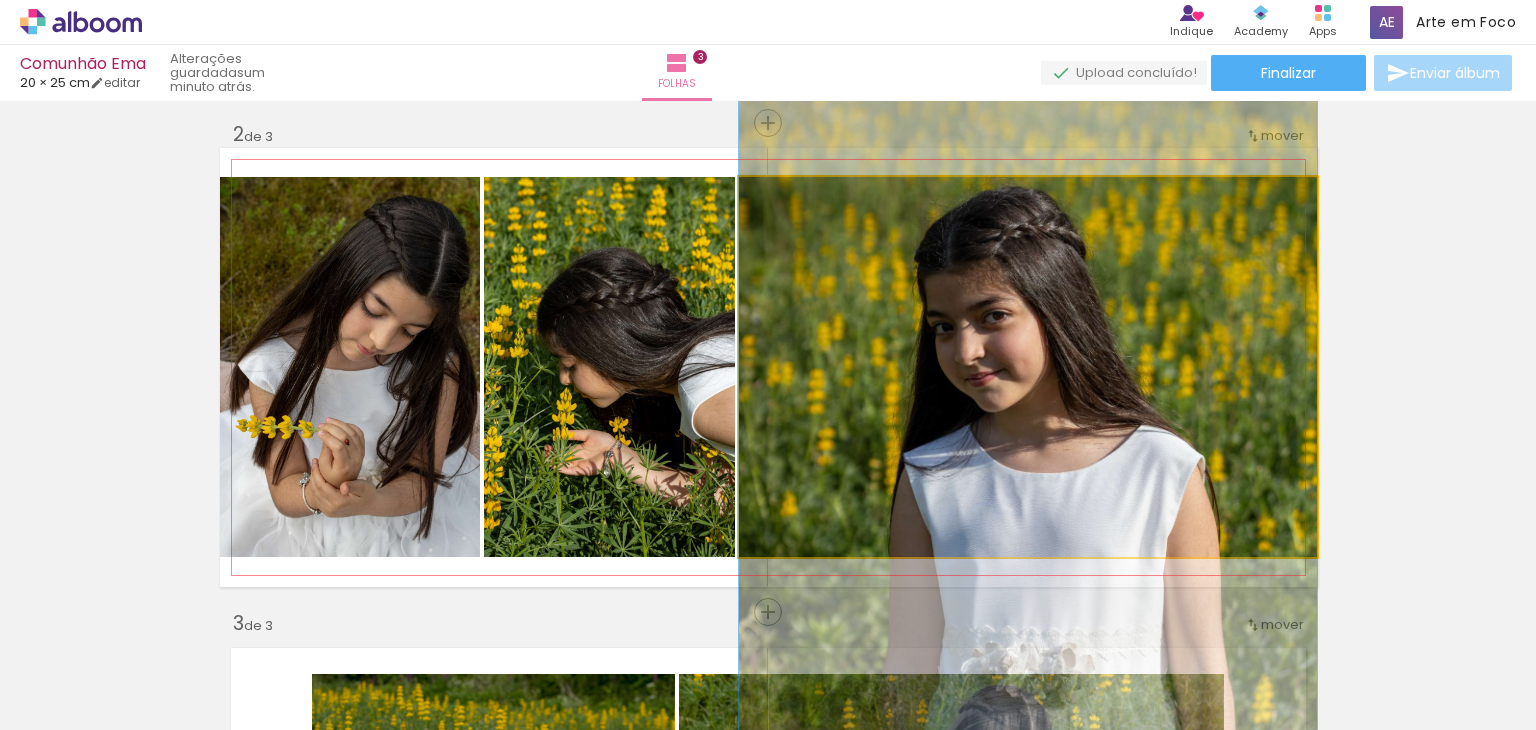 drag, startPoint x: 1244, startPoint y: 417, endPoint x: 1251, endPoint y: 405, distance: 13.892444 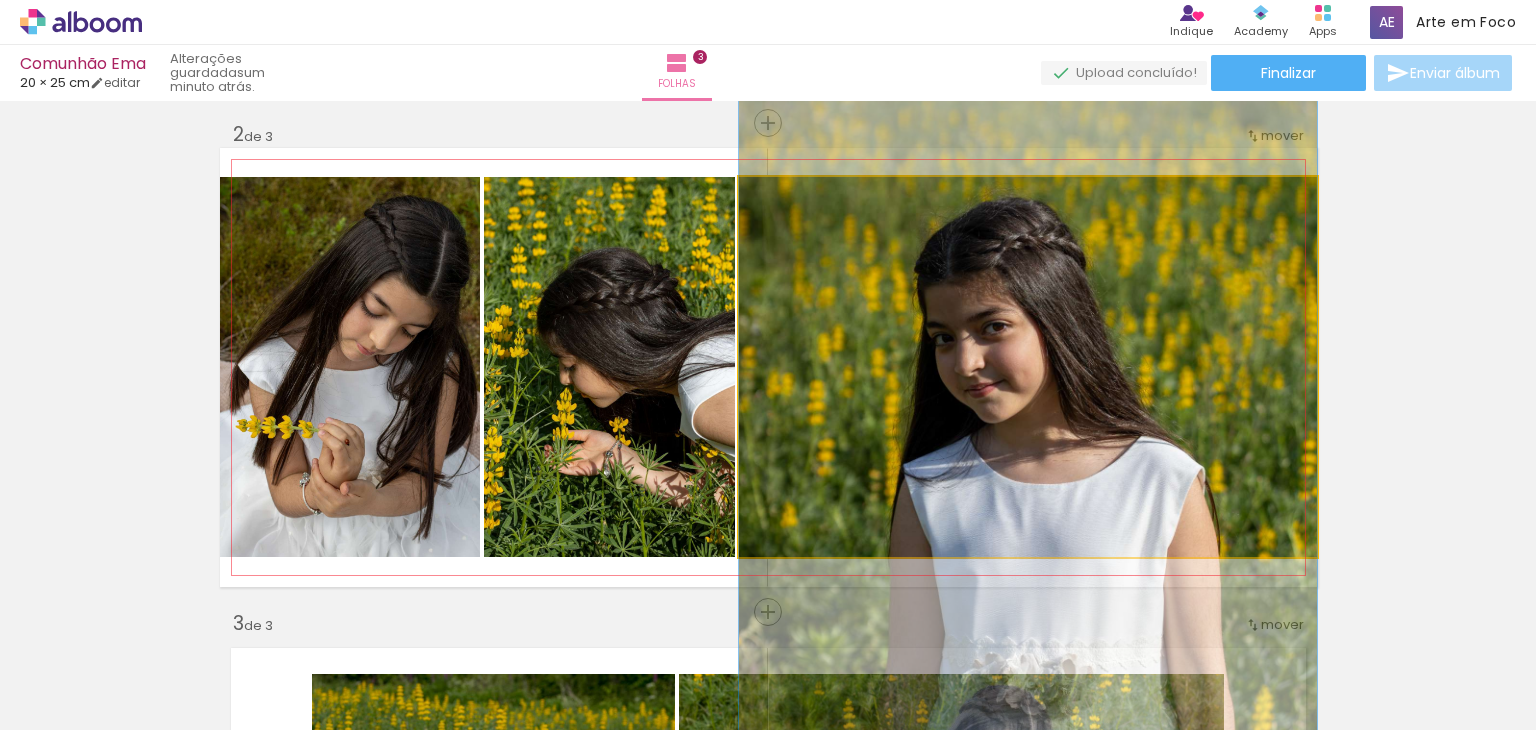 drag, startPoint x: 1280, startPoint y: 414, endPoint x: 1278, endPoint y: 425, distance: 11.18034 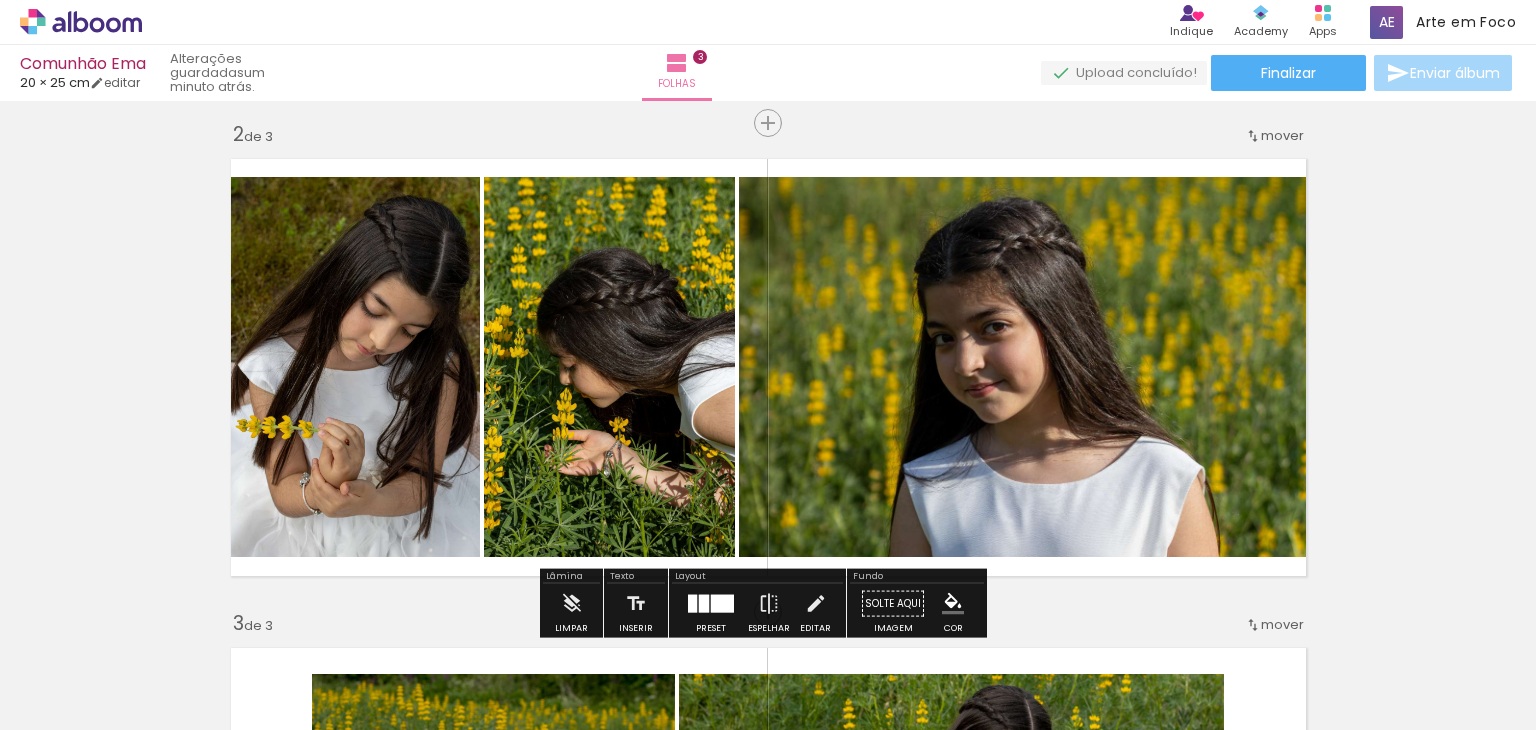 click on "Inserir folha 1  de 3  Inserir folha 2  de 3  Inserir folha 3  de 3" at bounding box center [768, 586] 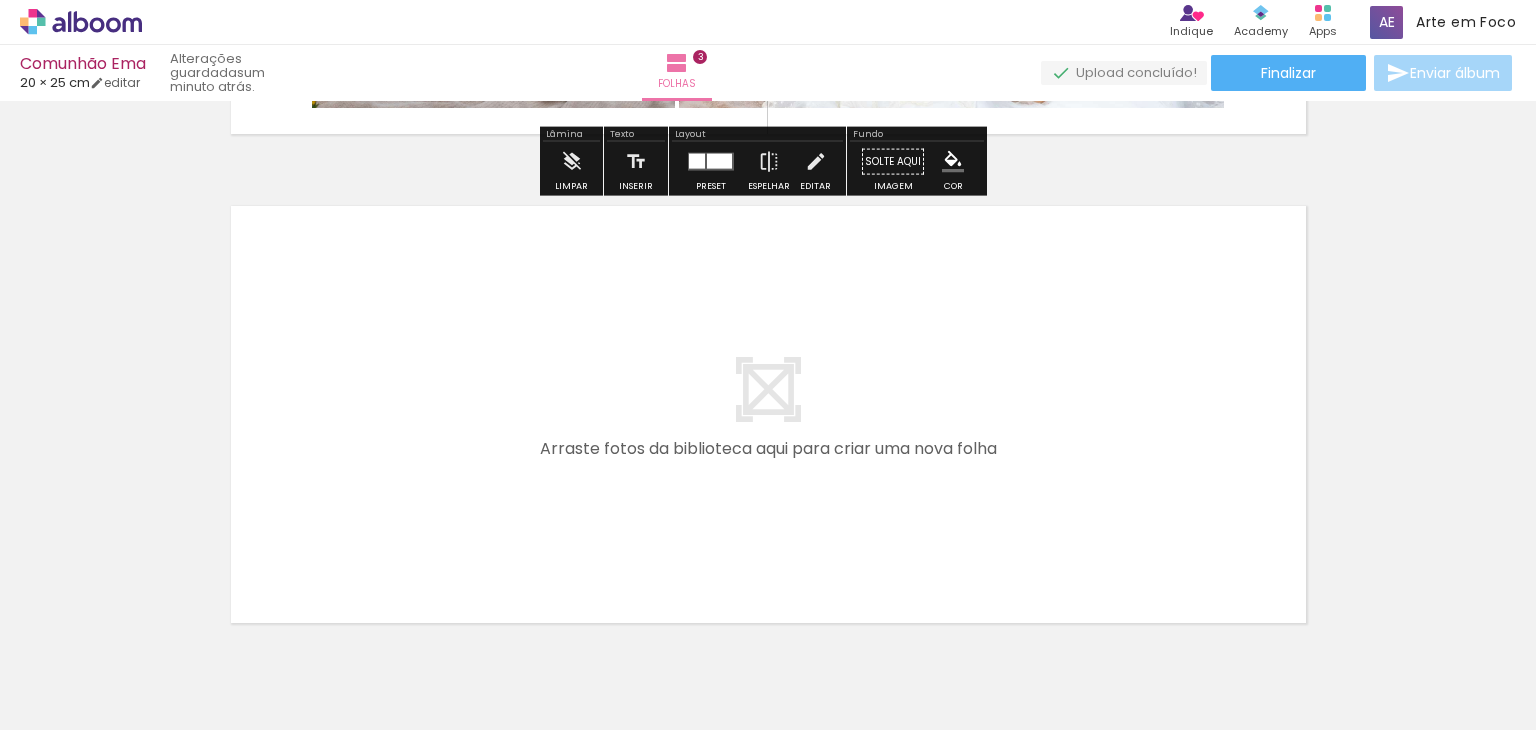 scroll, scrollTop: 1500, scrollLeft: 0, axis: vertical 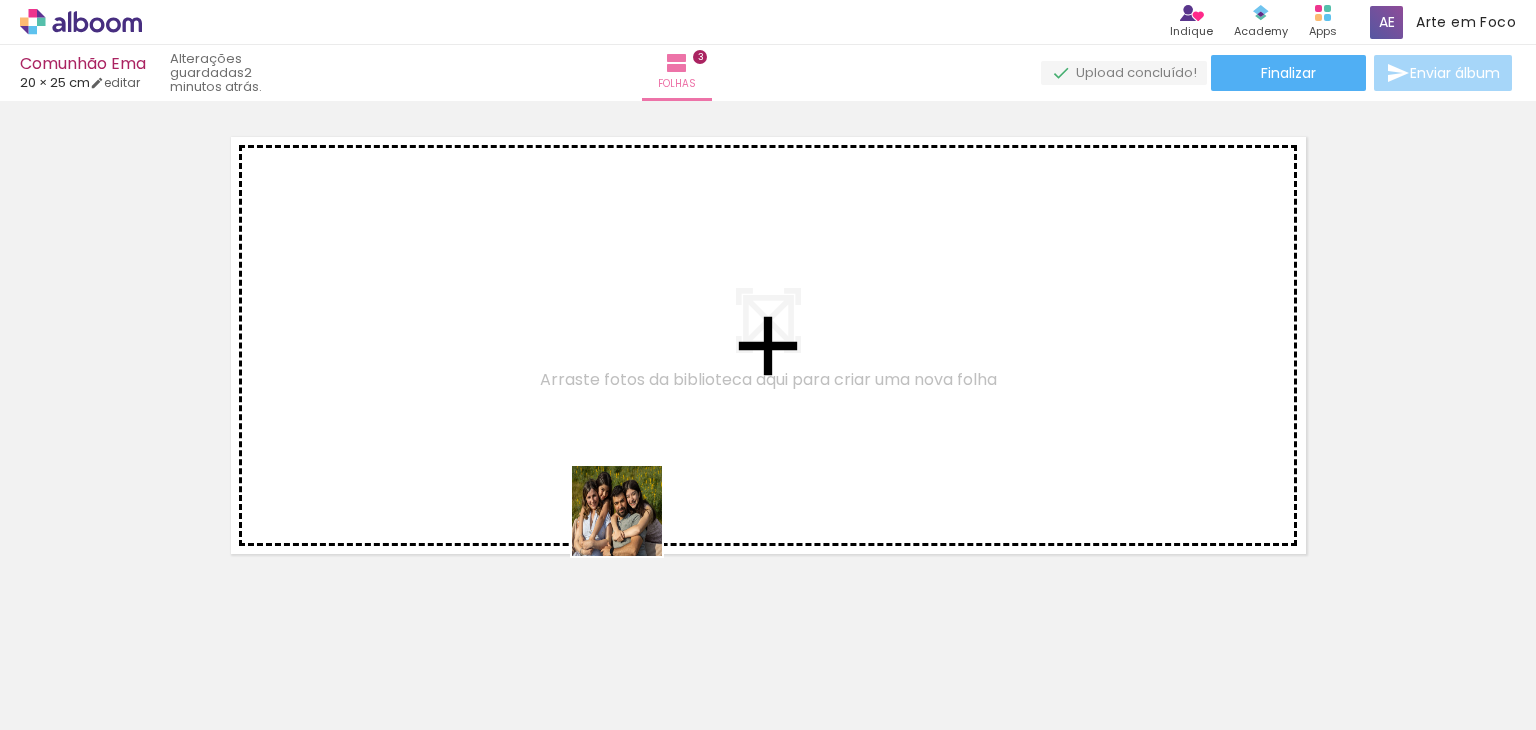drag, startPoint x: 651, startPoint y: 617, endPoint x: 610, endPoint y: 372, distance: 248.40692 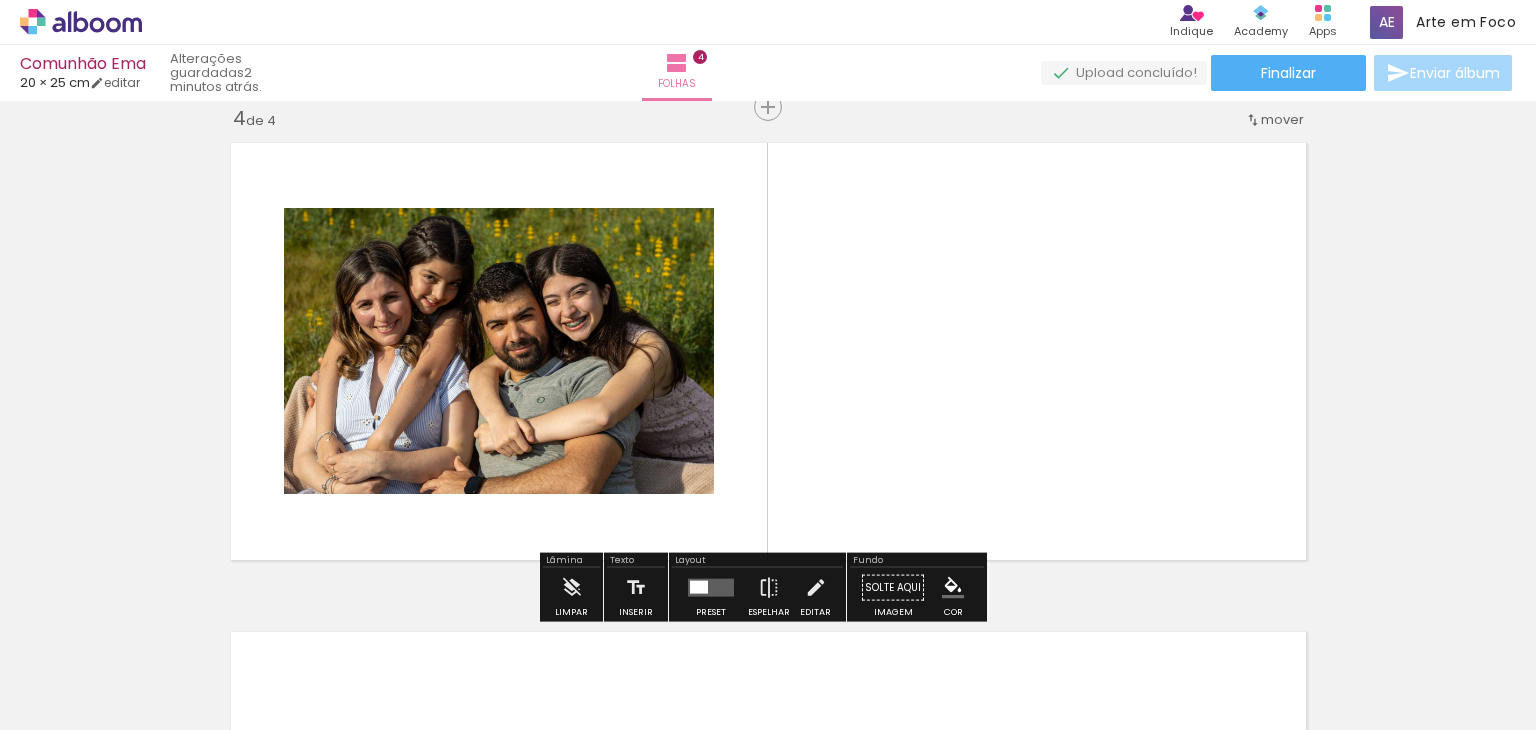 scroll, scrollTop: 1492, scrollLeft: 0, axis: vertical 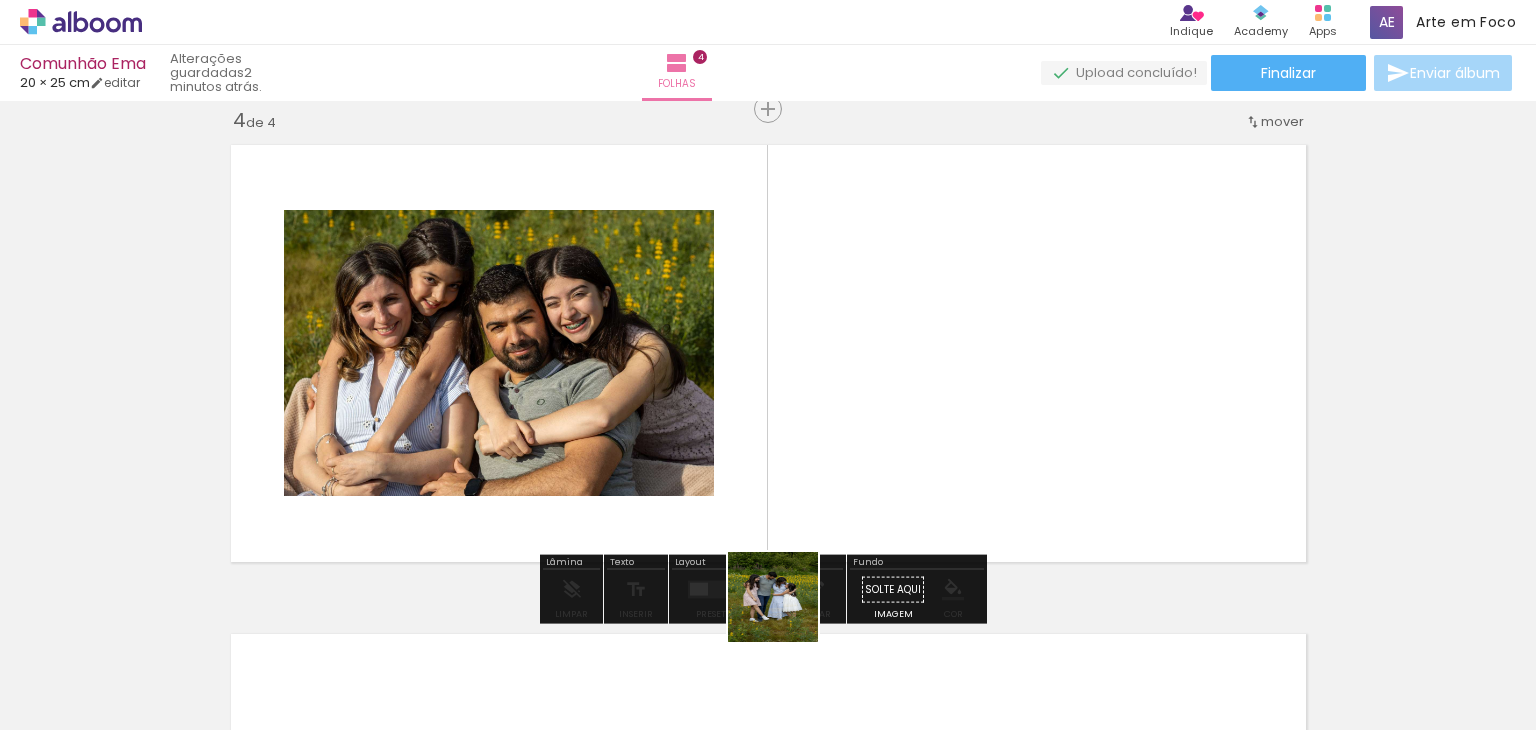 drag, startPoint x: 779, startPoint y: 633, endPoint x: 880, endPoint y: 451, distance: 208.14658 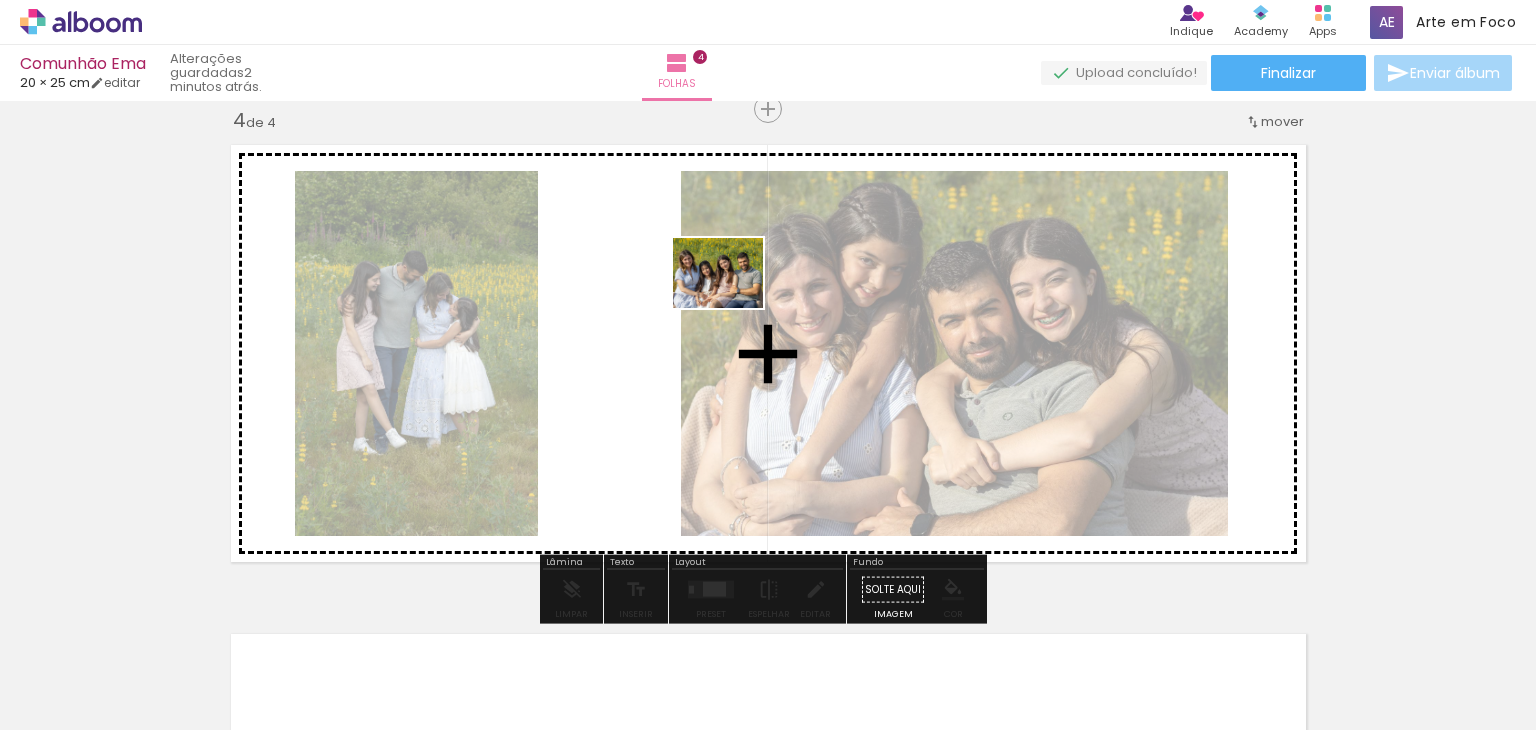 drag, startPoint x: 567, startPoint y: 683, endPoint x: 733, endPoint y: 298, distance: 419.26245 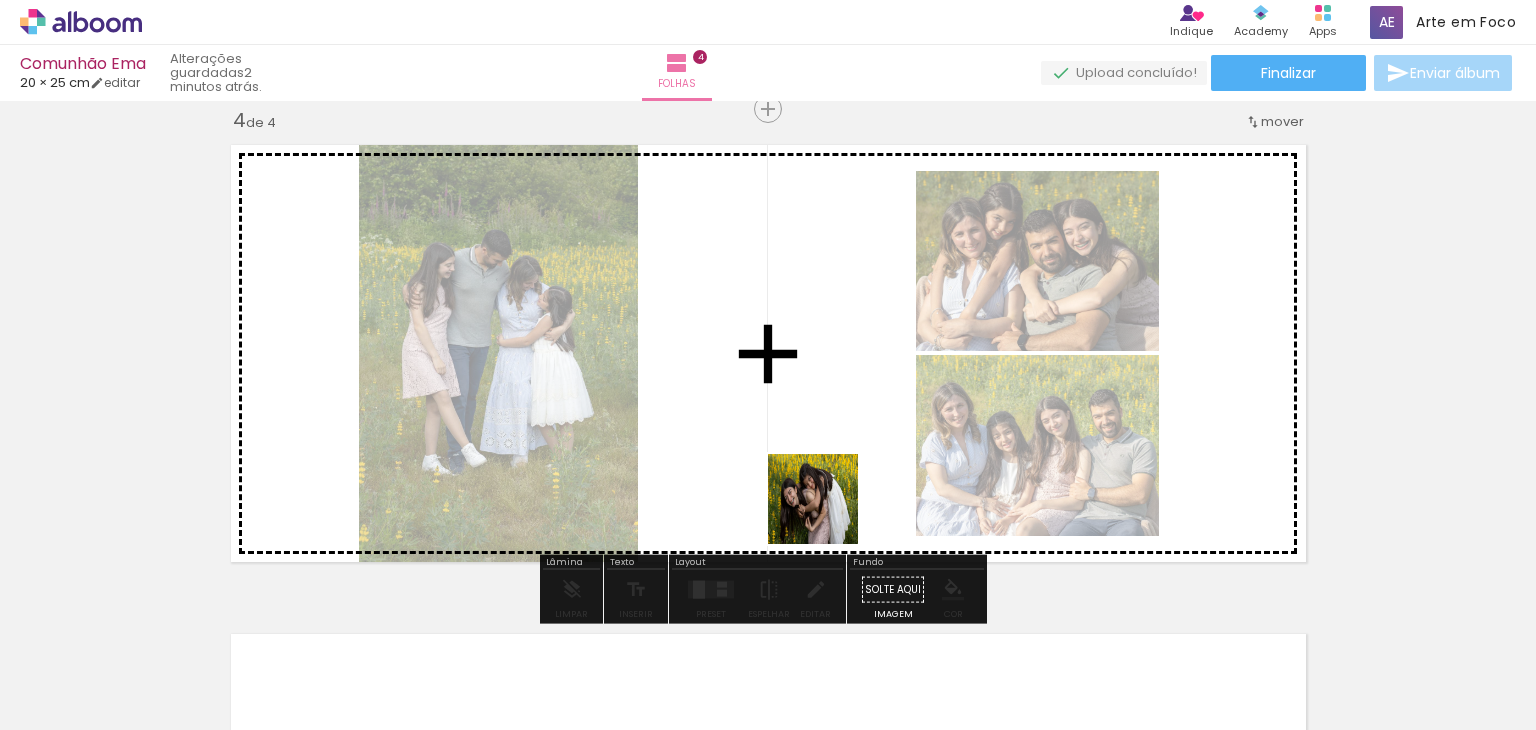 drag, startPoint x: 868, startPoint y: 684, endPoint x: 784, endPoint y: 350, distance: 344.40094 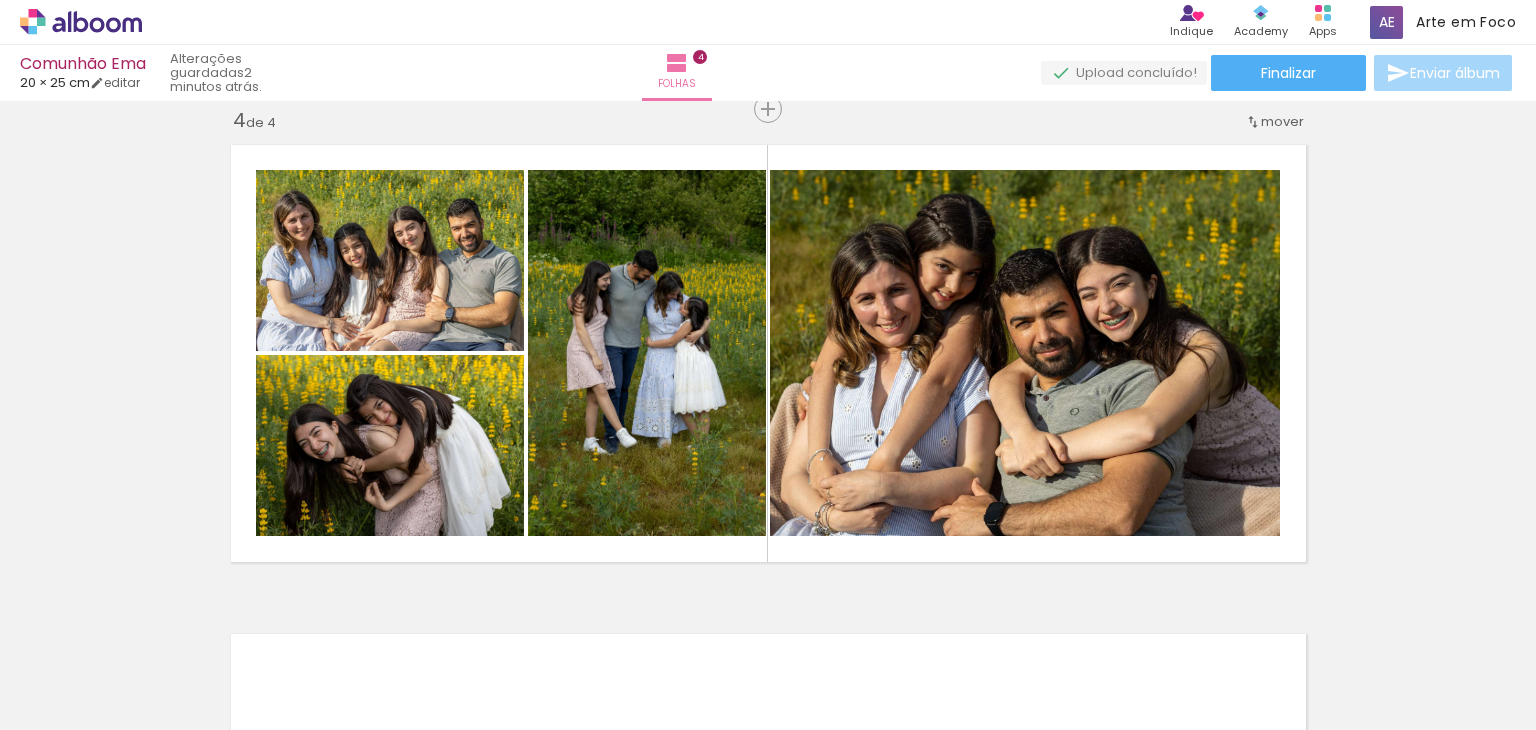 scroll, scrollTop: 0, scrollLeft: 996, axis: horizontal 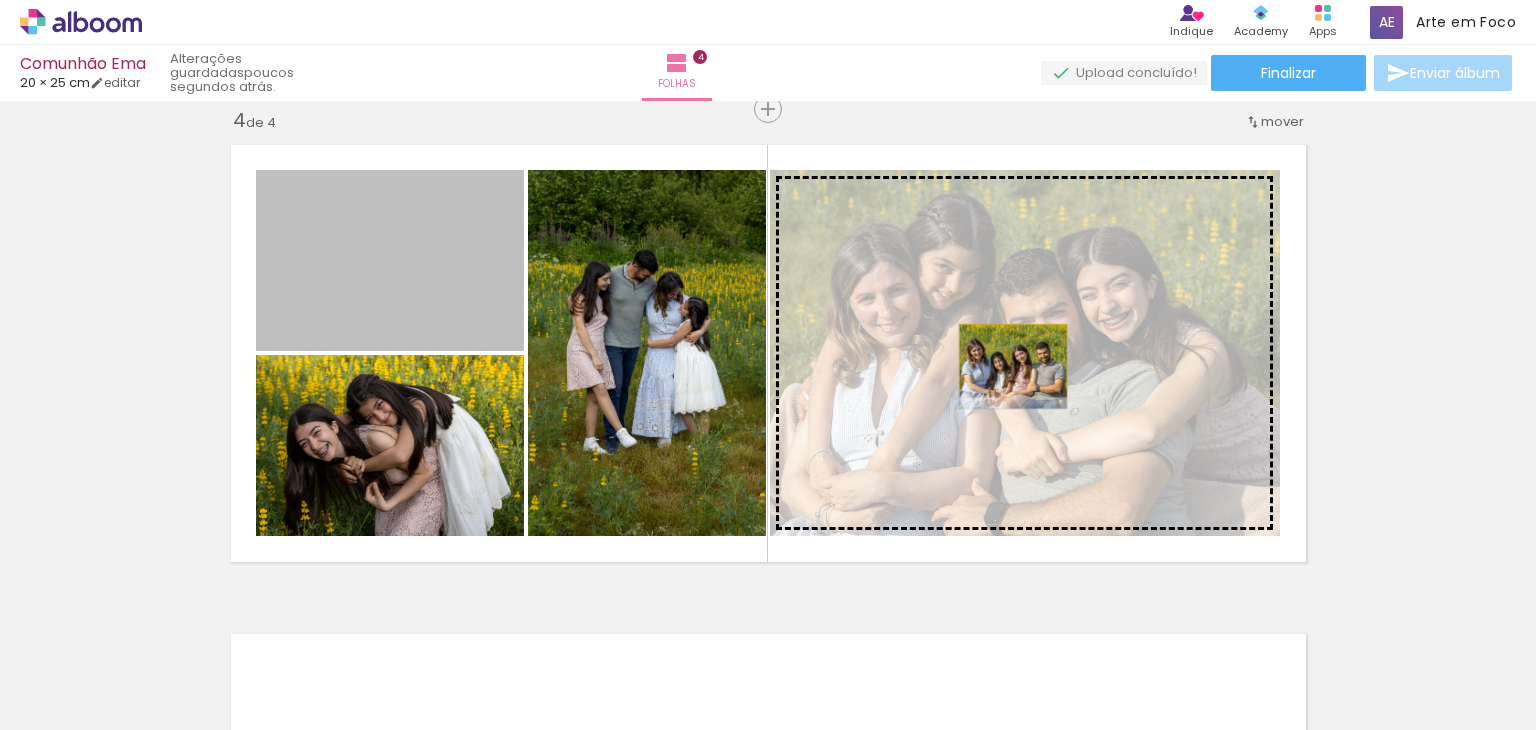 drag, startPoint x: 400, startPoint y: 298, endPoint x: 1014, endPoint y: 353, distance: 616.45844 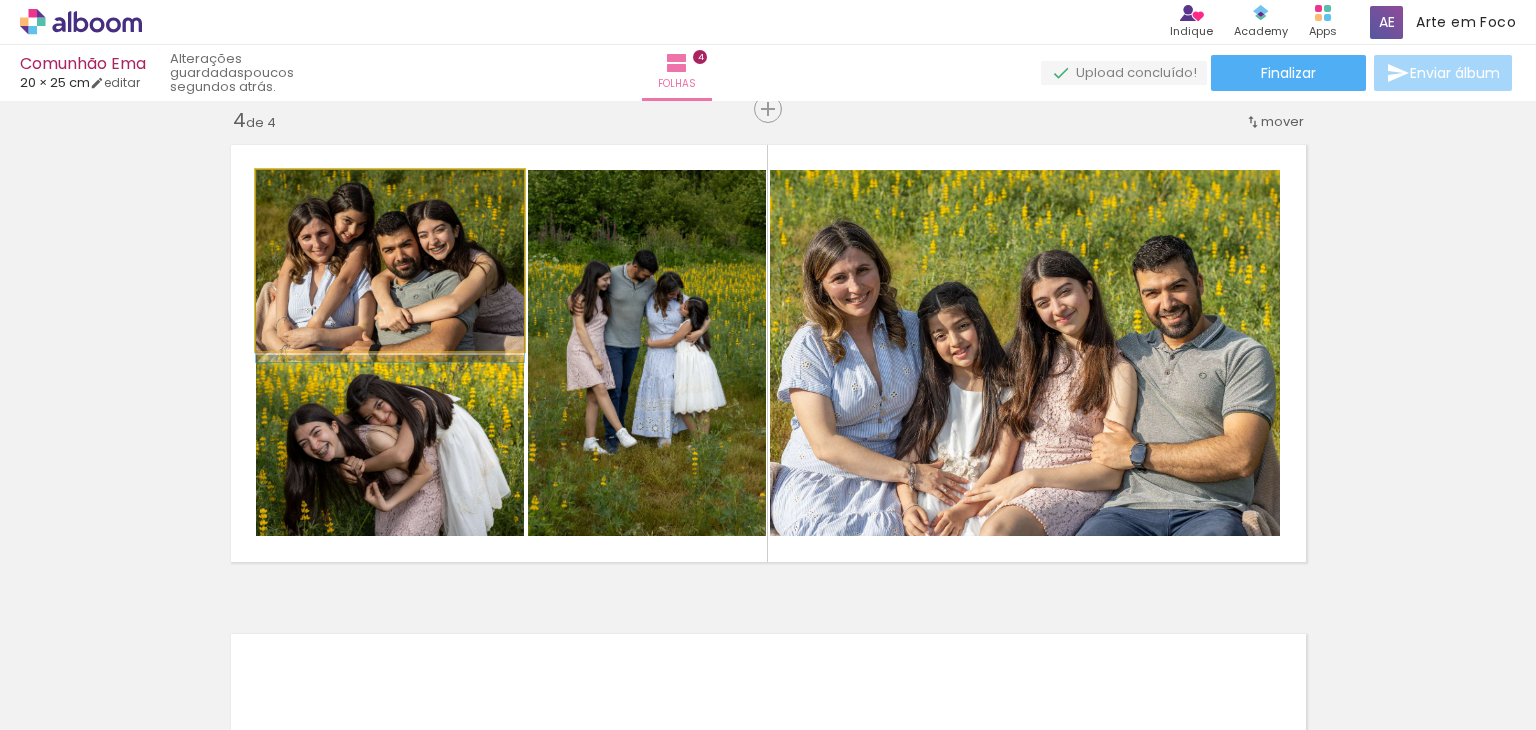 drag, startPoint x: 359, startPoint y: 304, endPoint x: 405, endPoint y: 309, distance: 46.270943 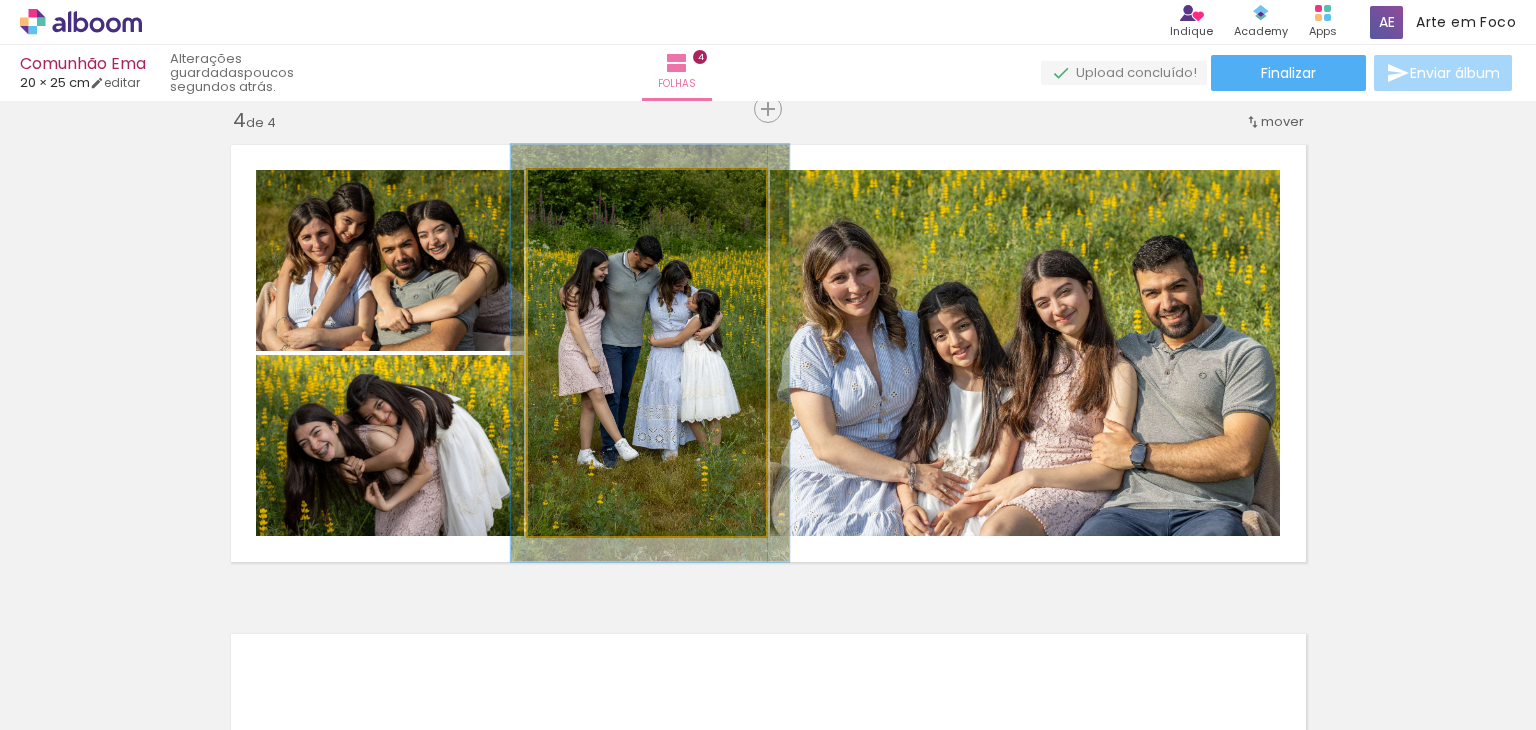 drag, startPoint x: 570, startPoint y: 196, endPoint x: 588, endPoint y: 191, distance: 18.681541 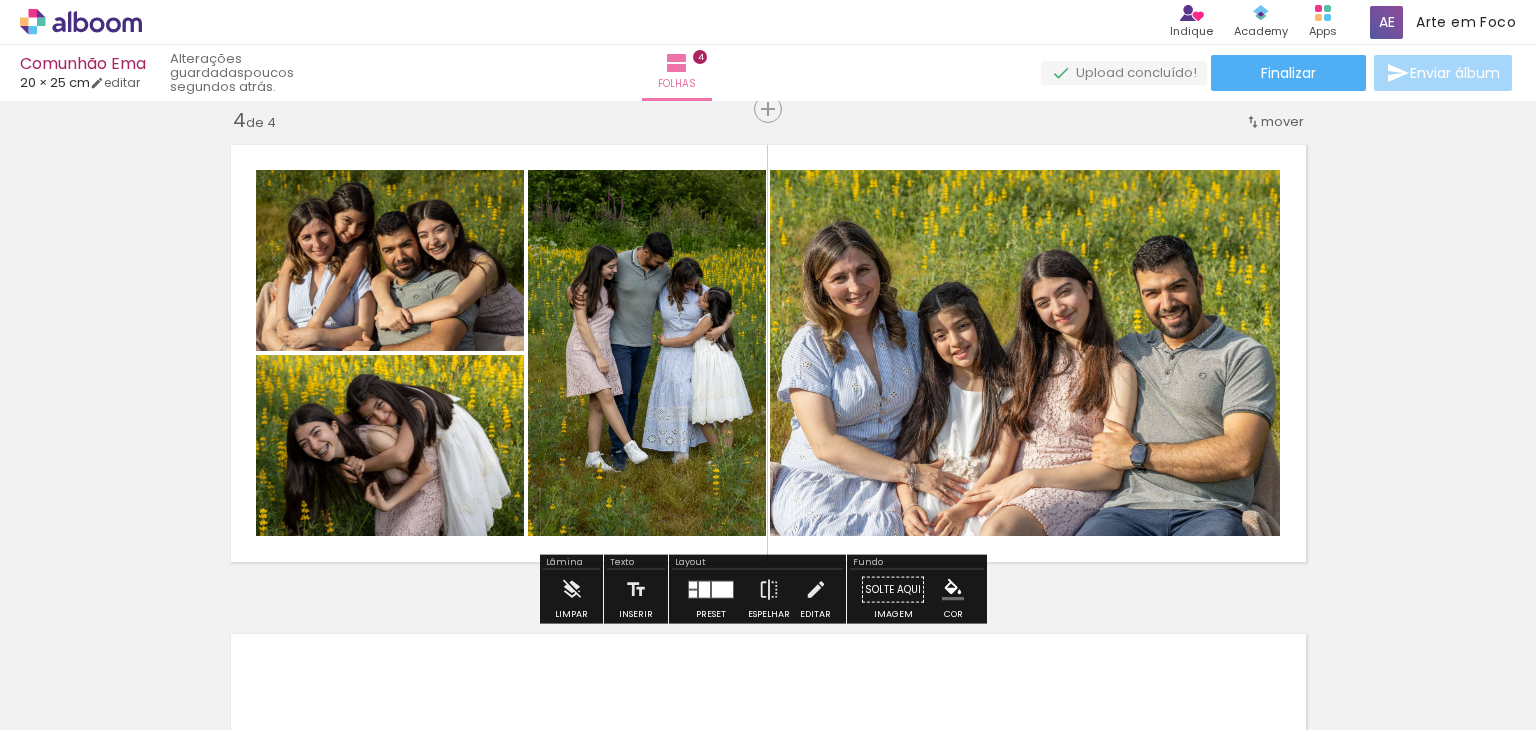 click on "Inserir folha 1  de 4  Inserir folha 2  de 4  Inserir folha 3  de 4  Inserir folha 4  de 4" at bounding box center [768, -161] 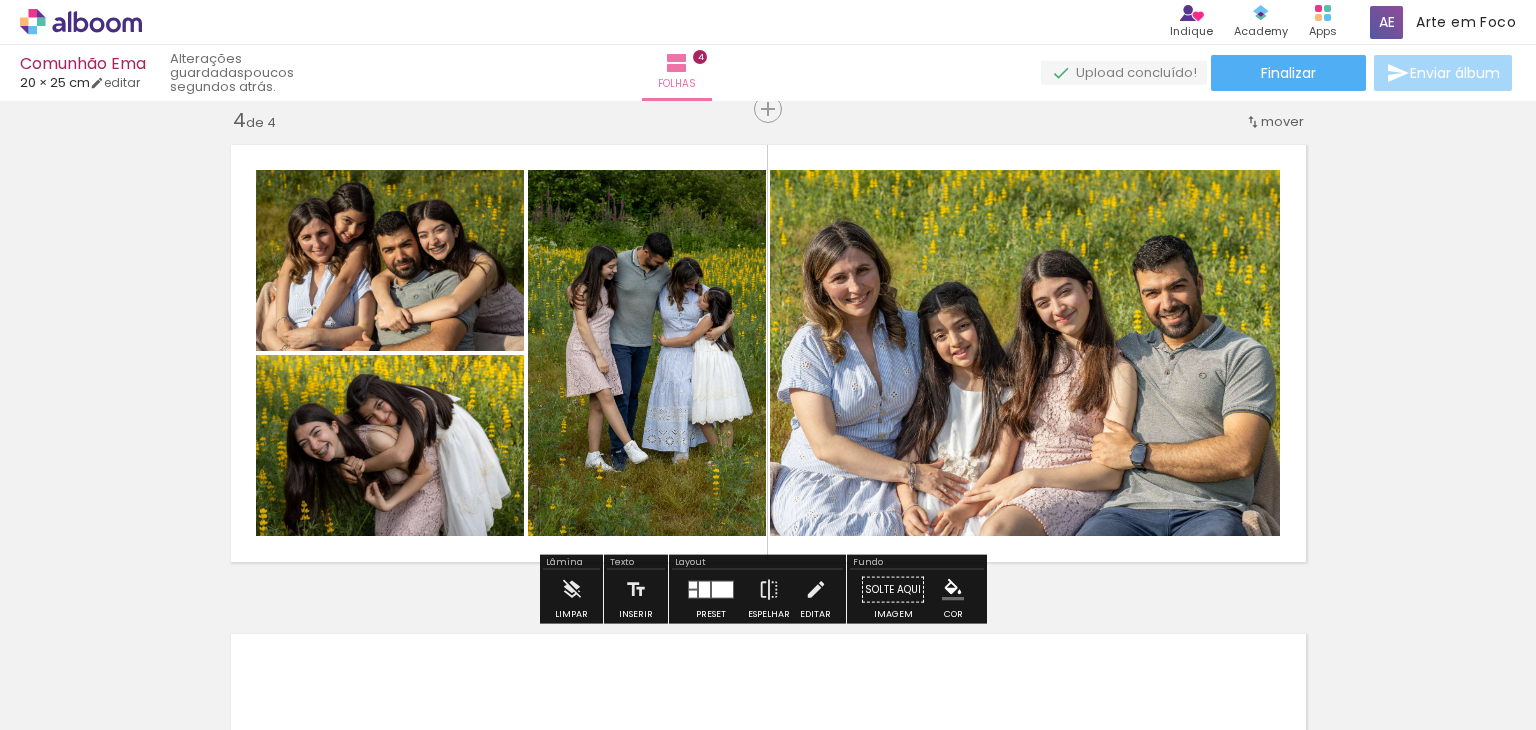 click at bounding box center [704, 590] 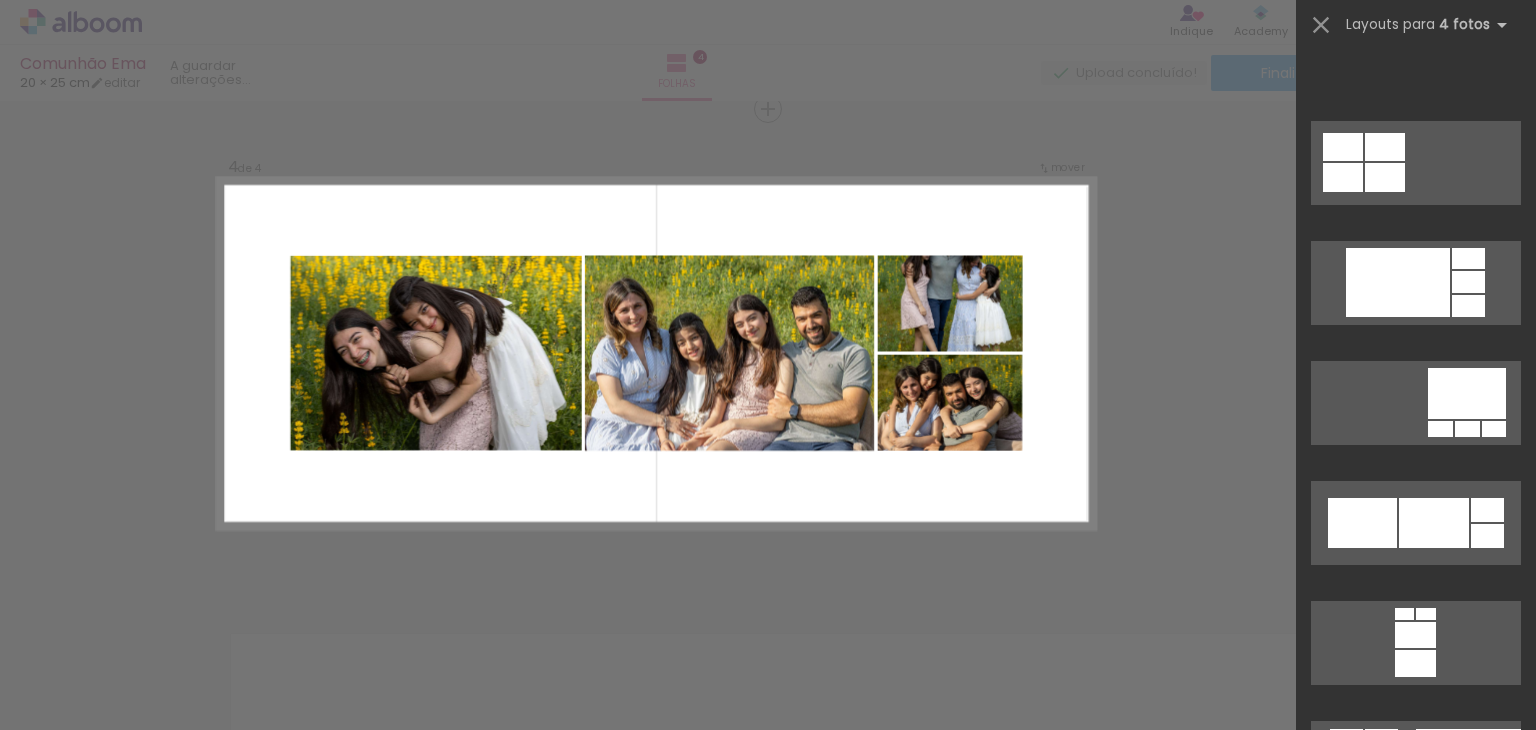 scroll, scrollTop: 18300, scrollLeft: 0, axis: vertical 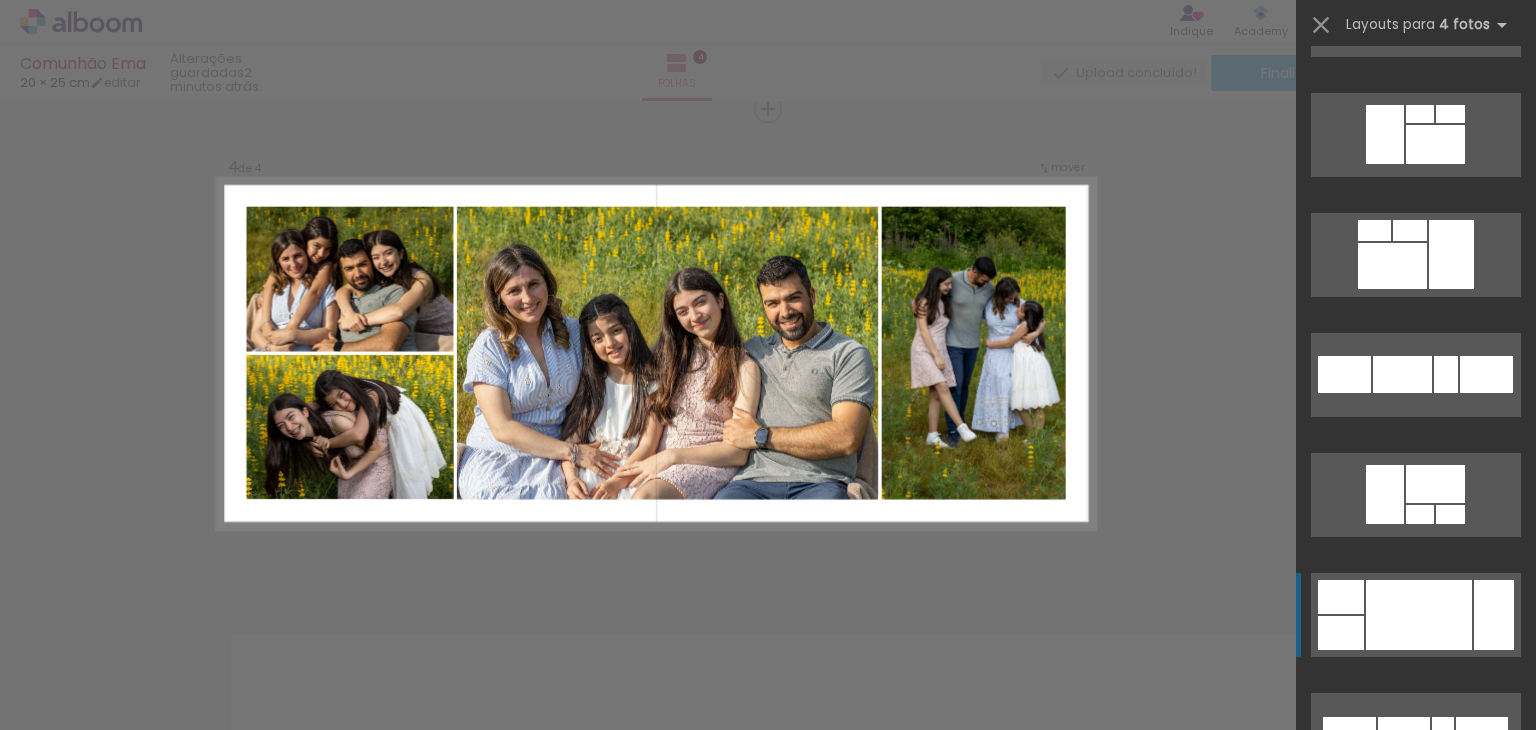 click at bounding box center [1395, -336] 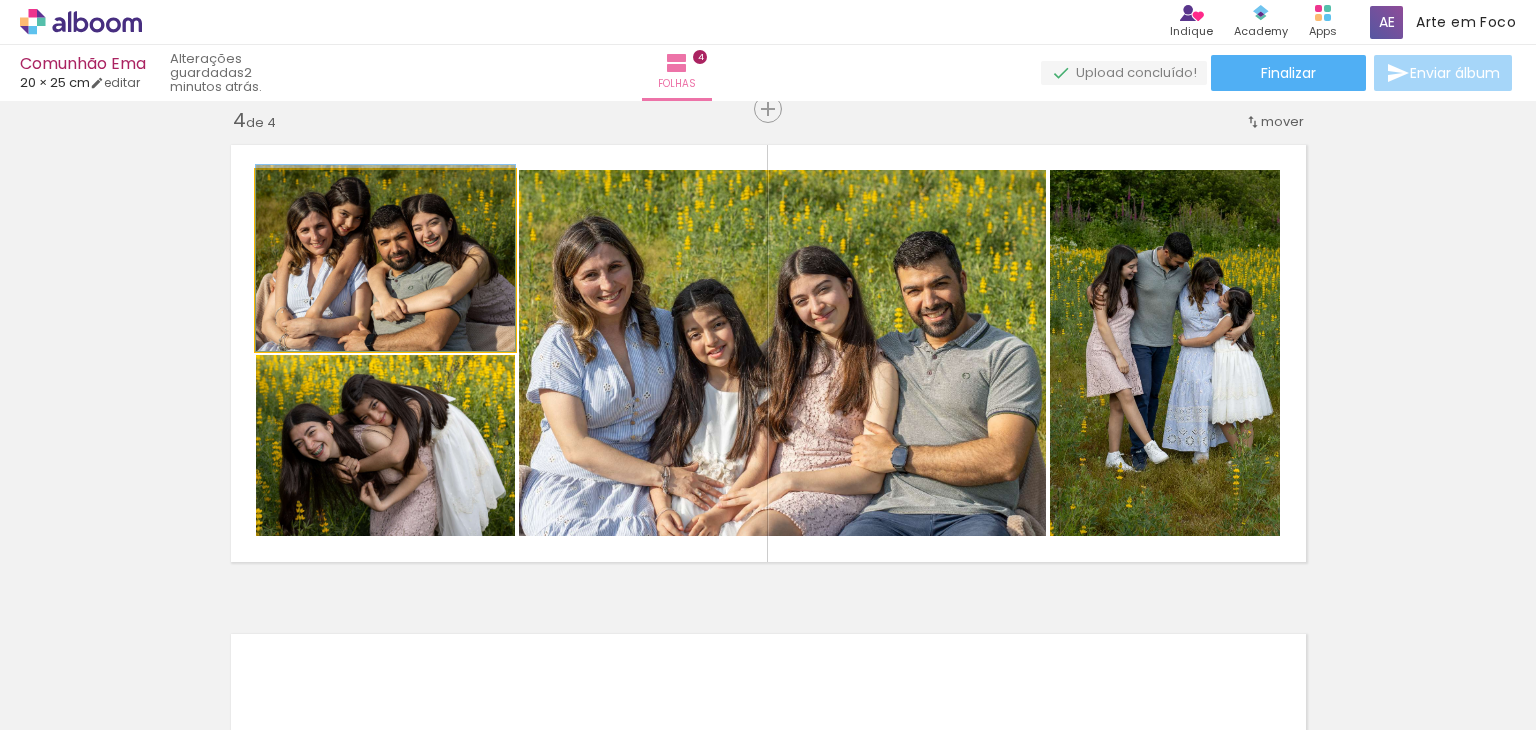 drag, startPoint x: 412, startPoint y: 257, endPoint x: 420, endPoint y: 243, distance: 16.124516 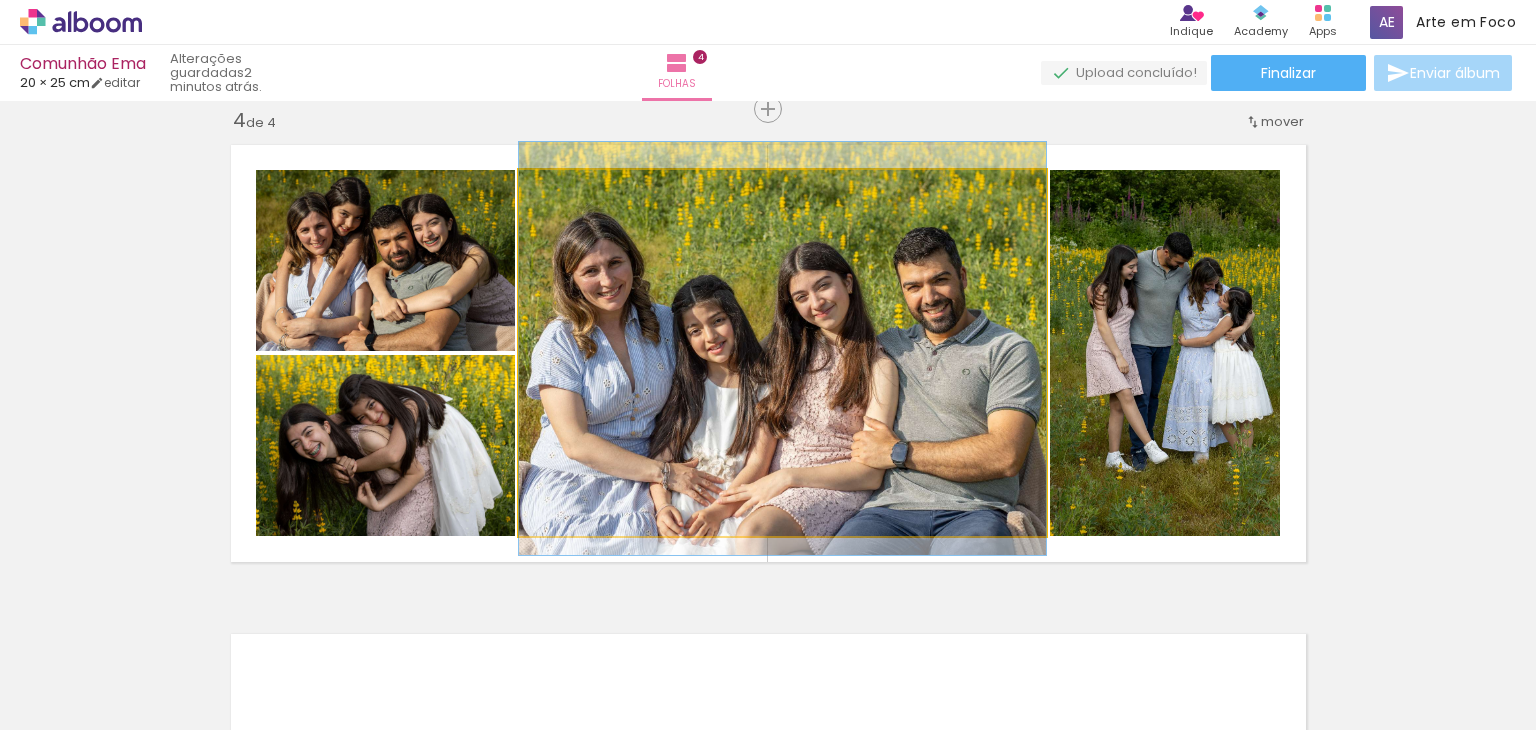 drag, startPoint x: 795, startPoint y: 439, endPoint x: 820, endPoint y: 435, distance: 25.317978 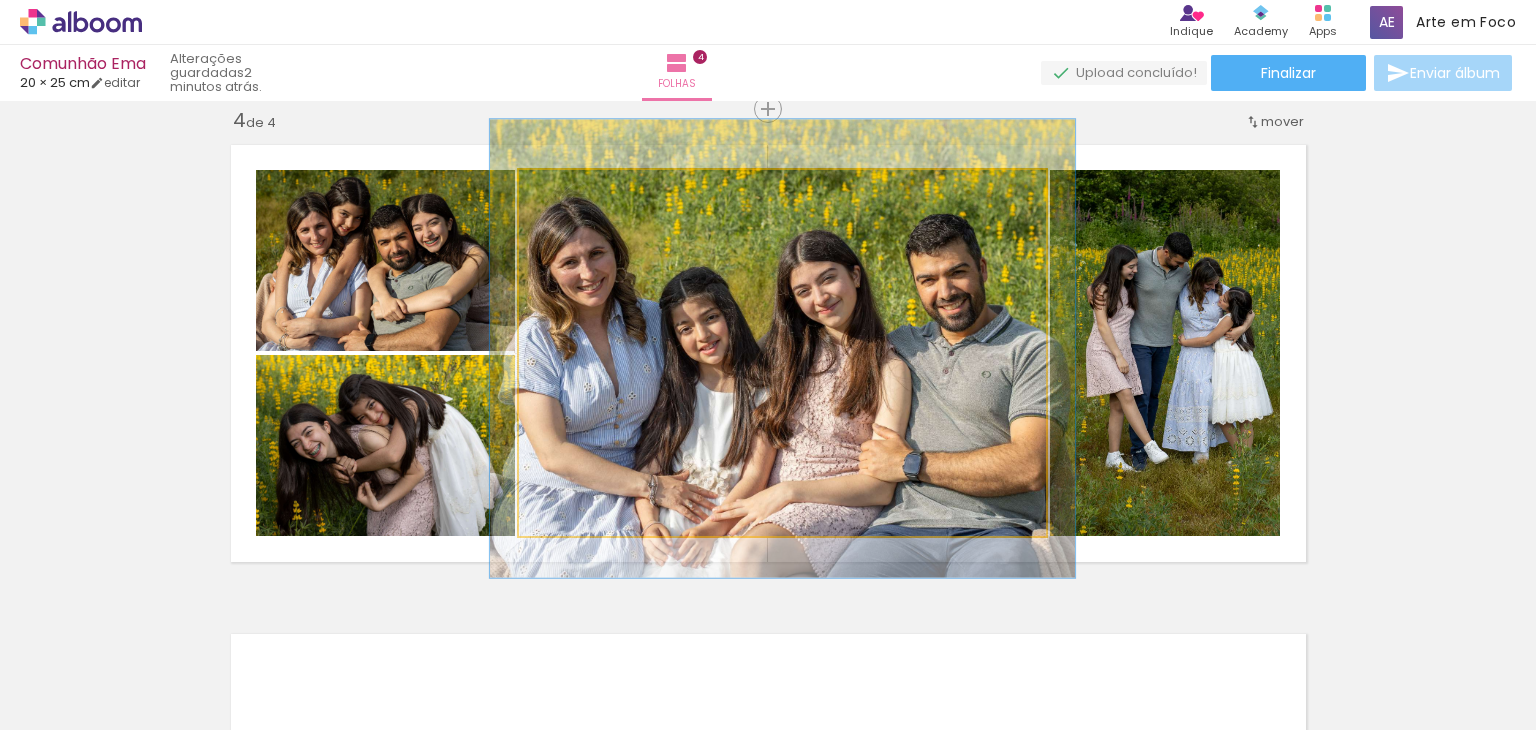 click at bounding box center (573, 191) 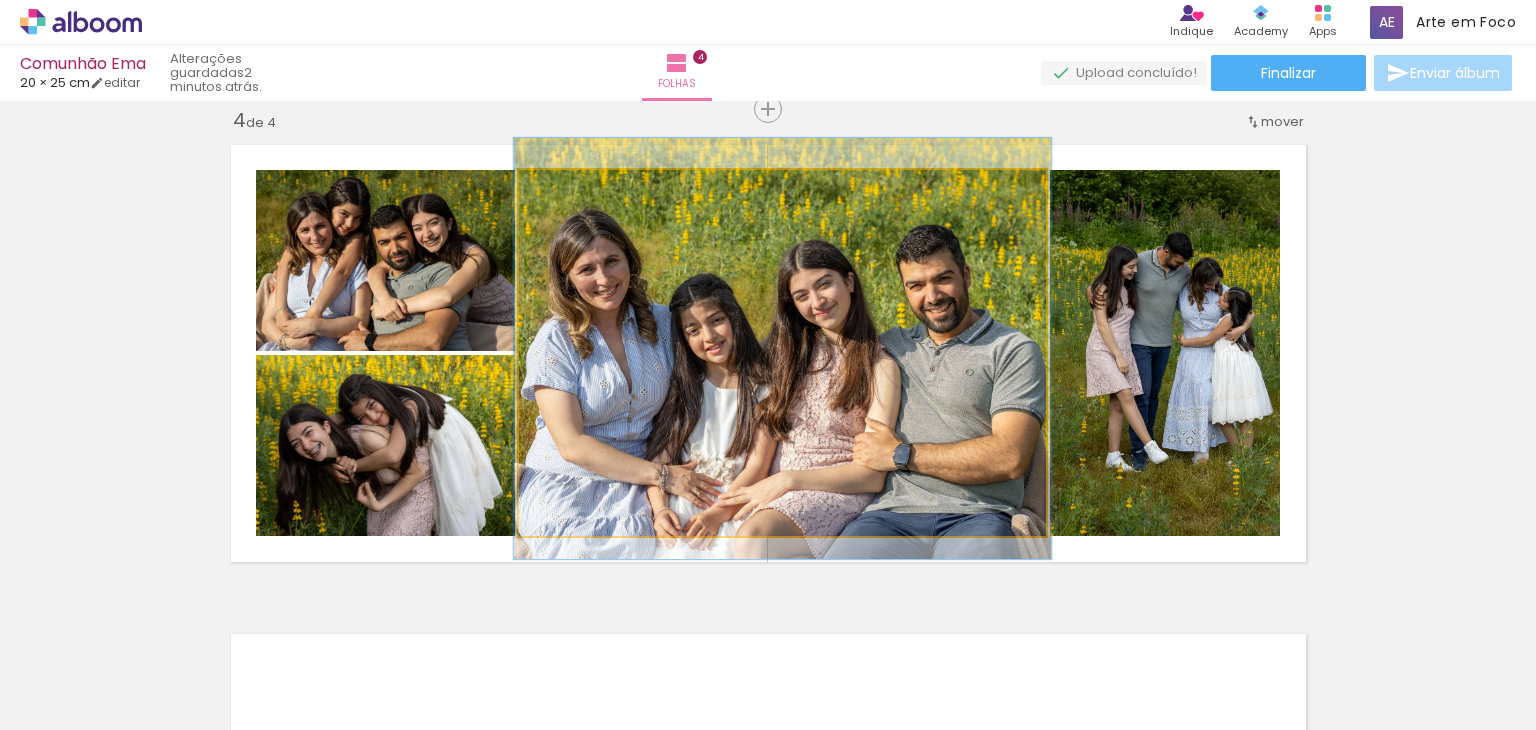 type on "102" 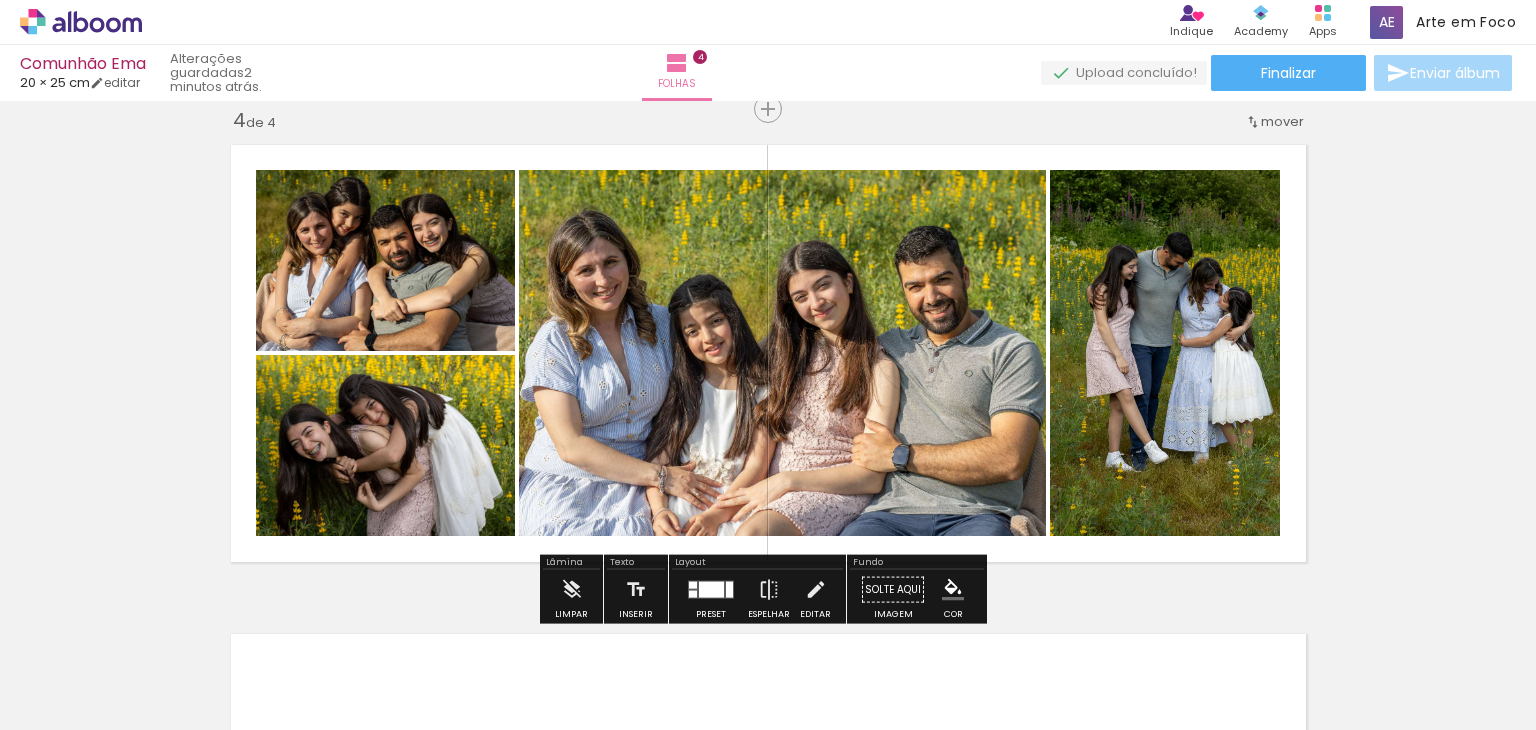 click on "Inserir folha 1  de 4  Inserir folha 2  de 4  Inserir folha 3  de 4  Inserir folha 4  de 4" at bounding box center [768, -161] 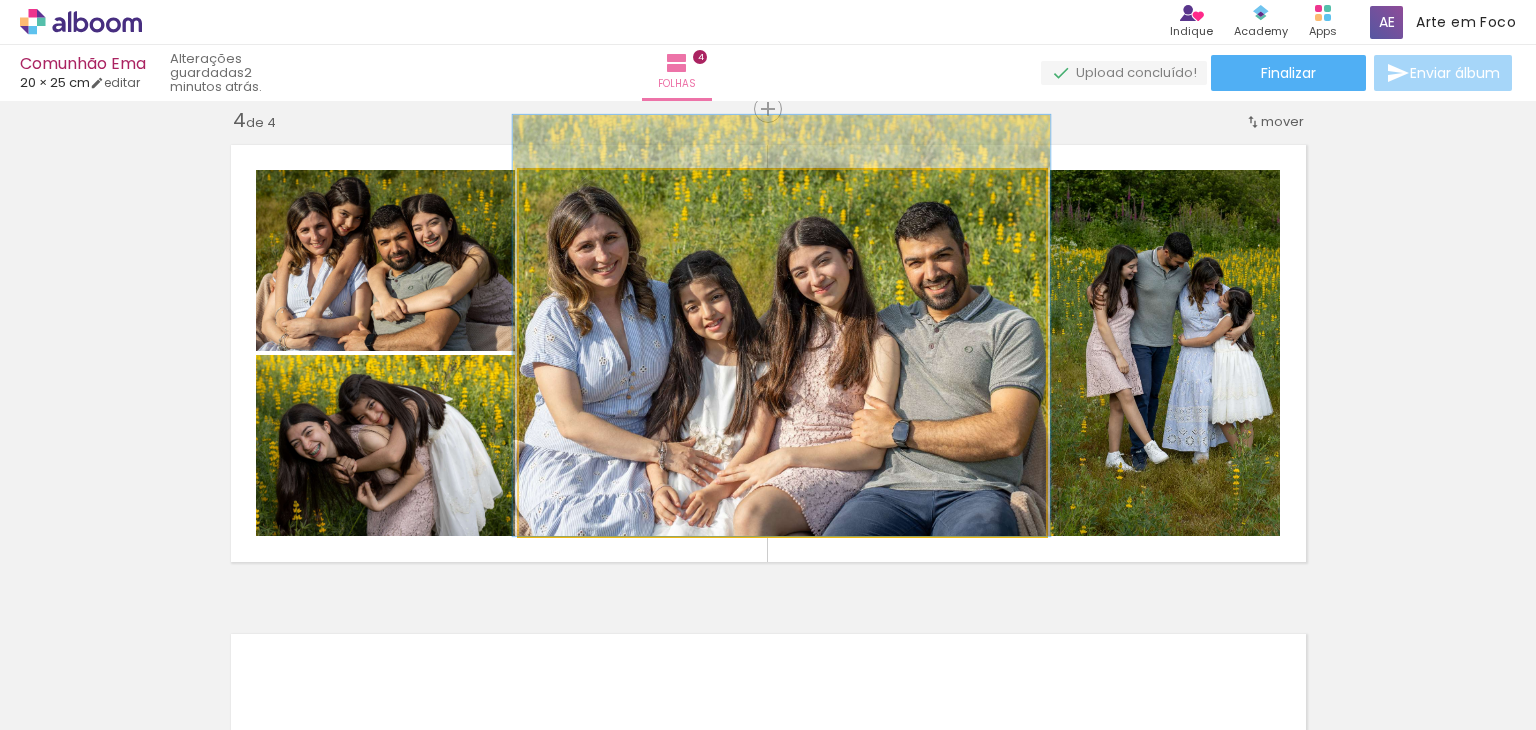drag, startPoint x: 856, startPoint y: 378, endPoint x: 852, endPoint y: 354, distance: 24.33105 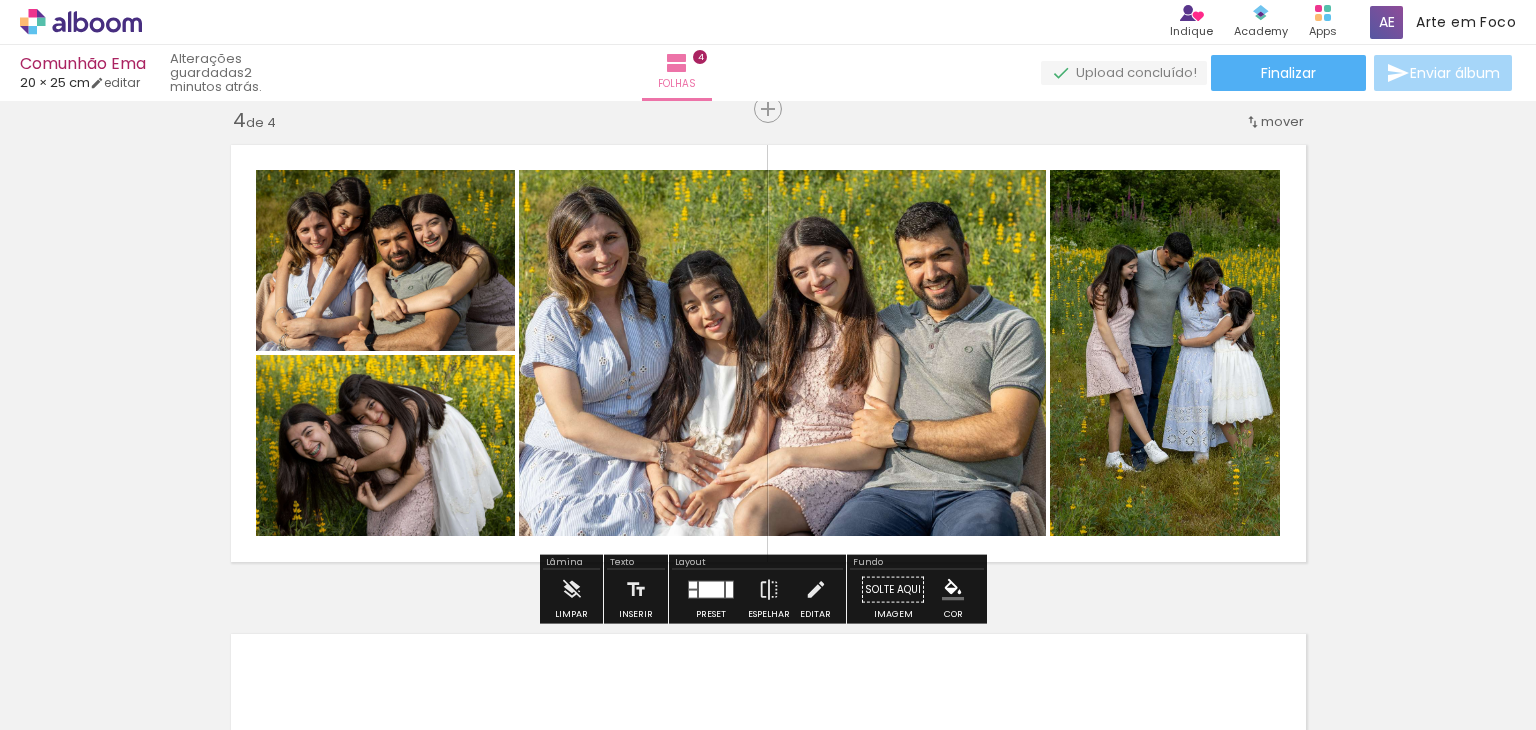 click at bounding box center [768, 353] 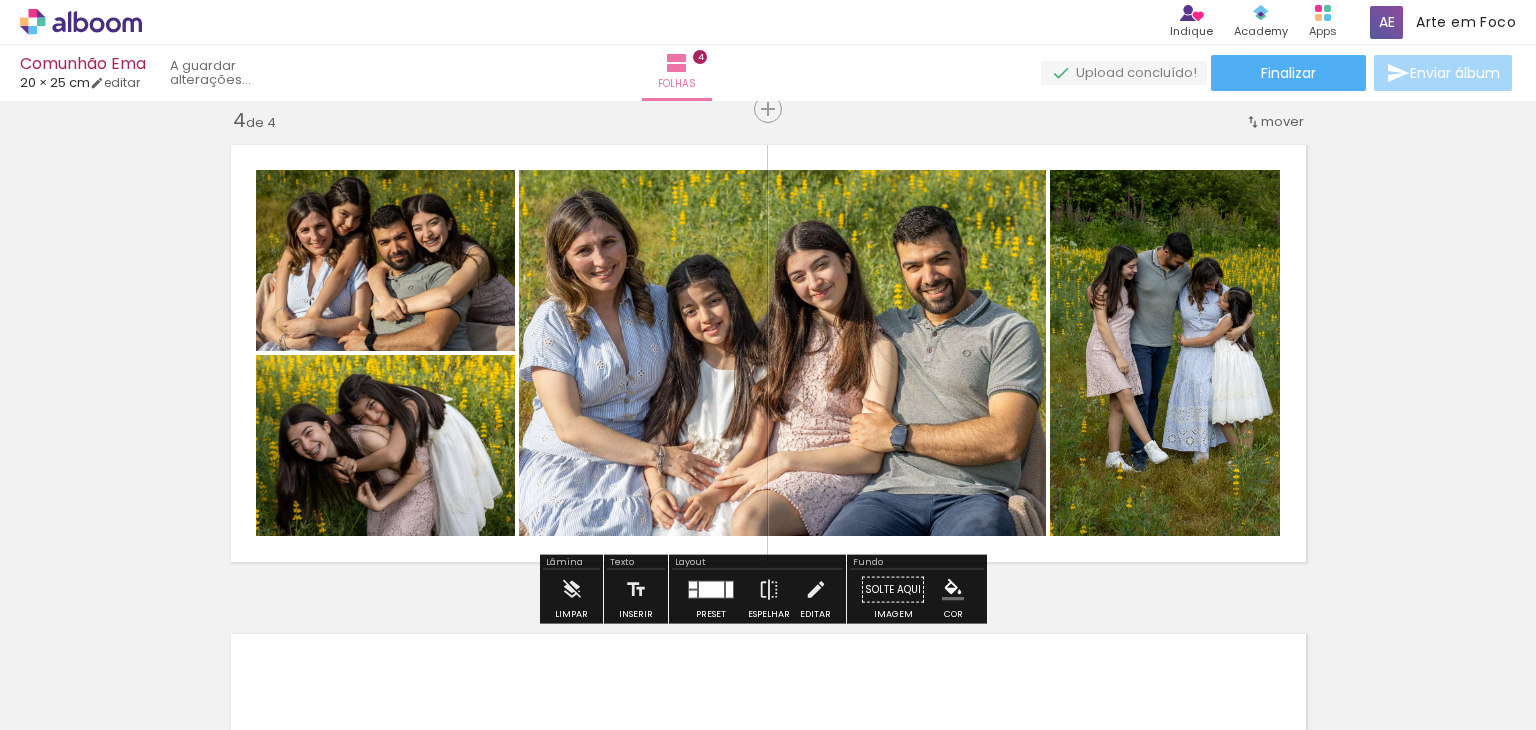 click at bounding box center [768, 353] 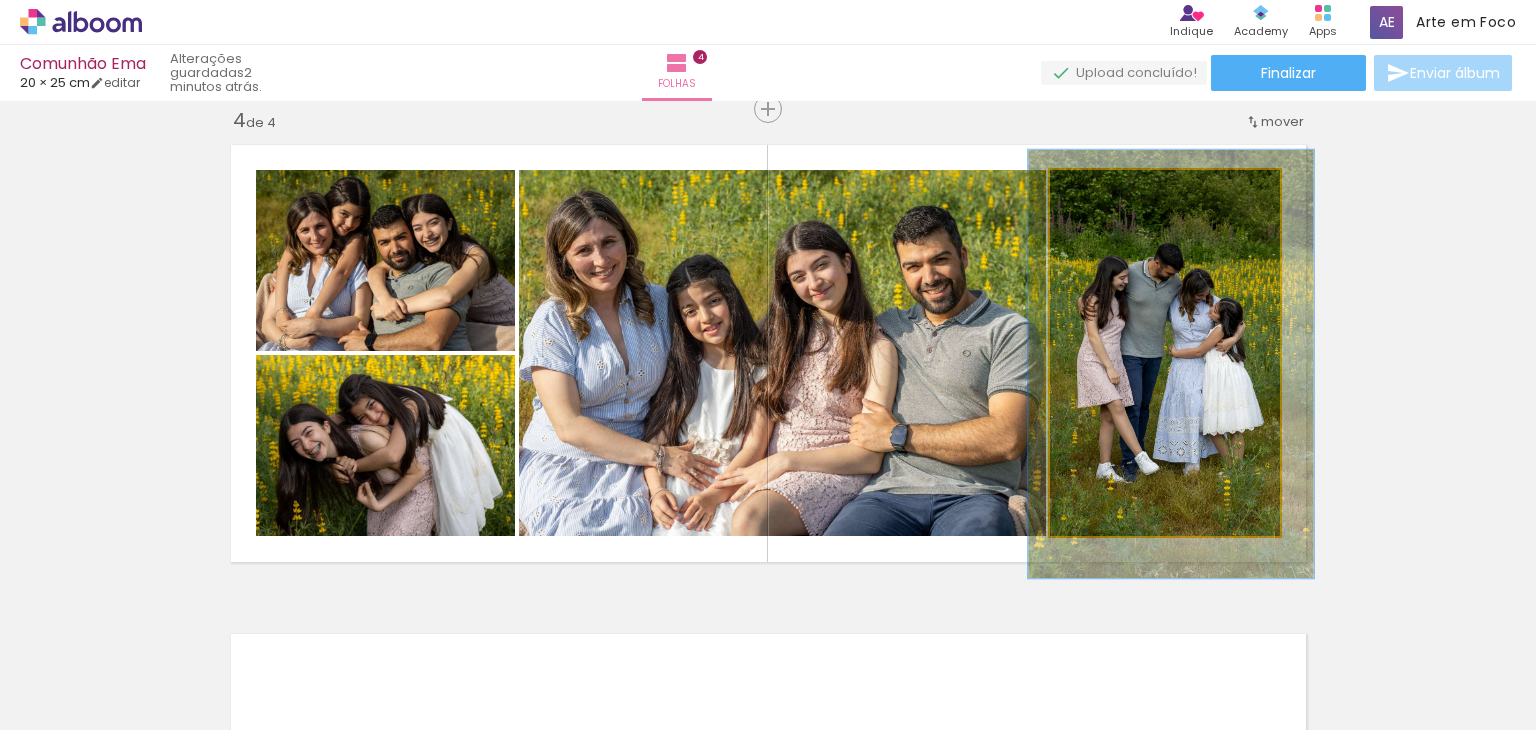 drag, startPoint x: 1237, startPoint y: 406, endPoint x: 1227, endPoint y: 417, distance: 14.866069 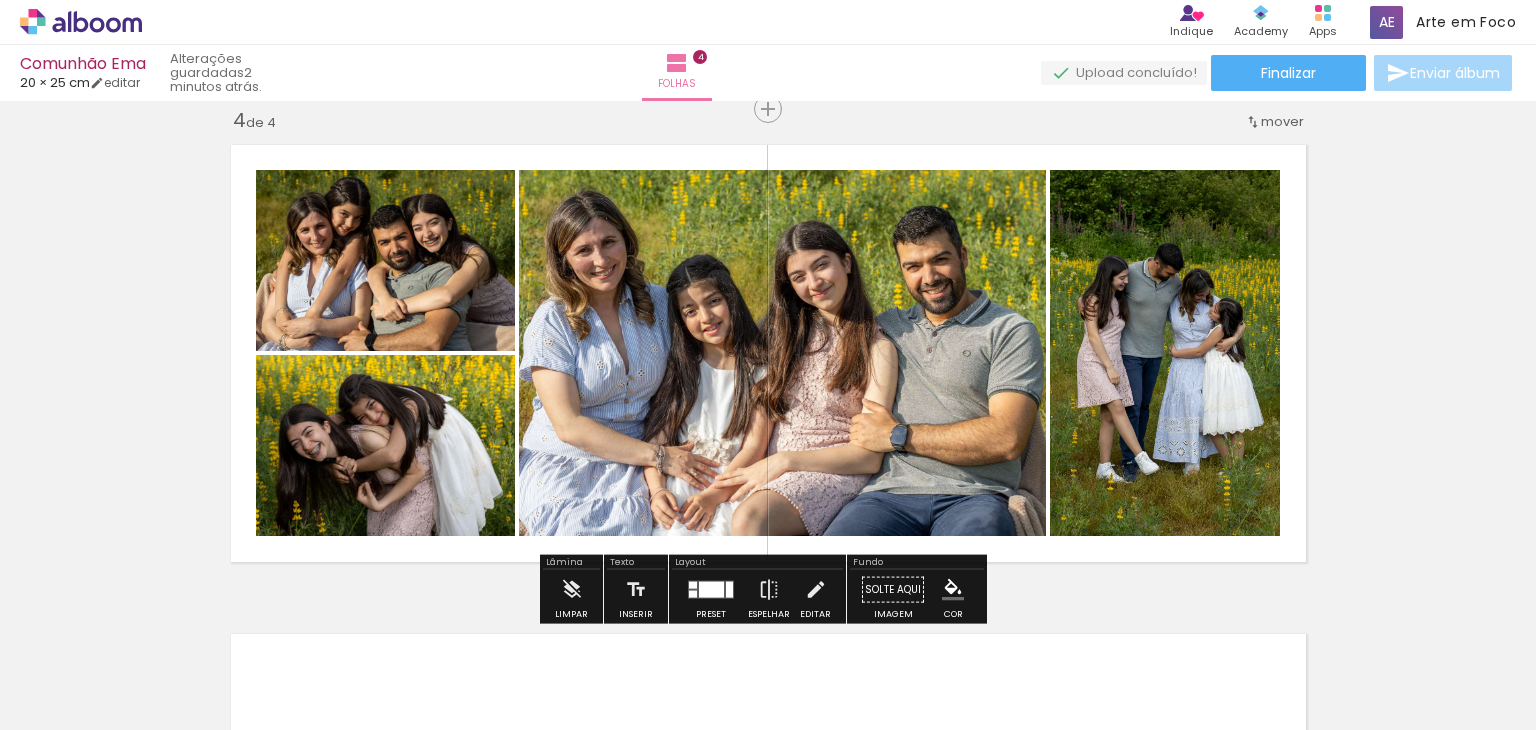 click on "Inserir folha 1  de 4  Inserir folha 2  de 4  Inserir folha 3  de 4  Inserir folha 4  de 4" at bounding box center (768, -161) 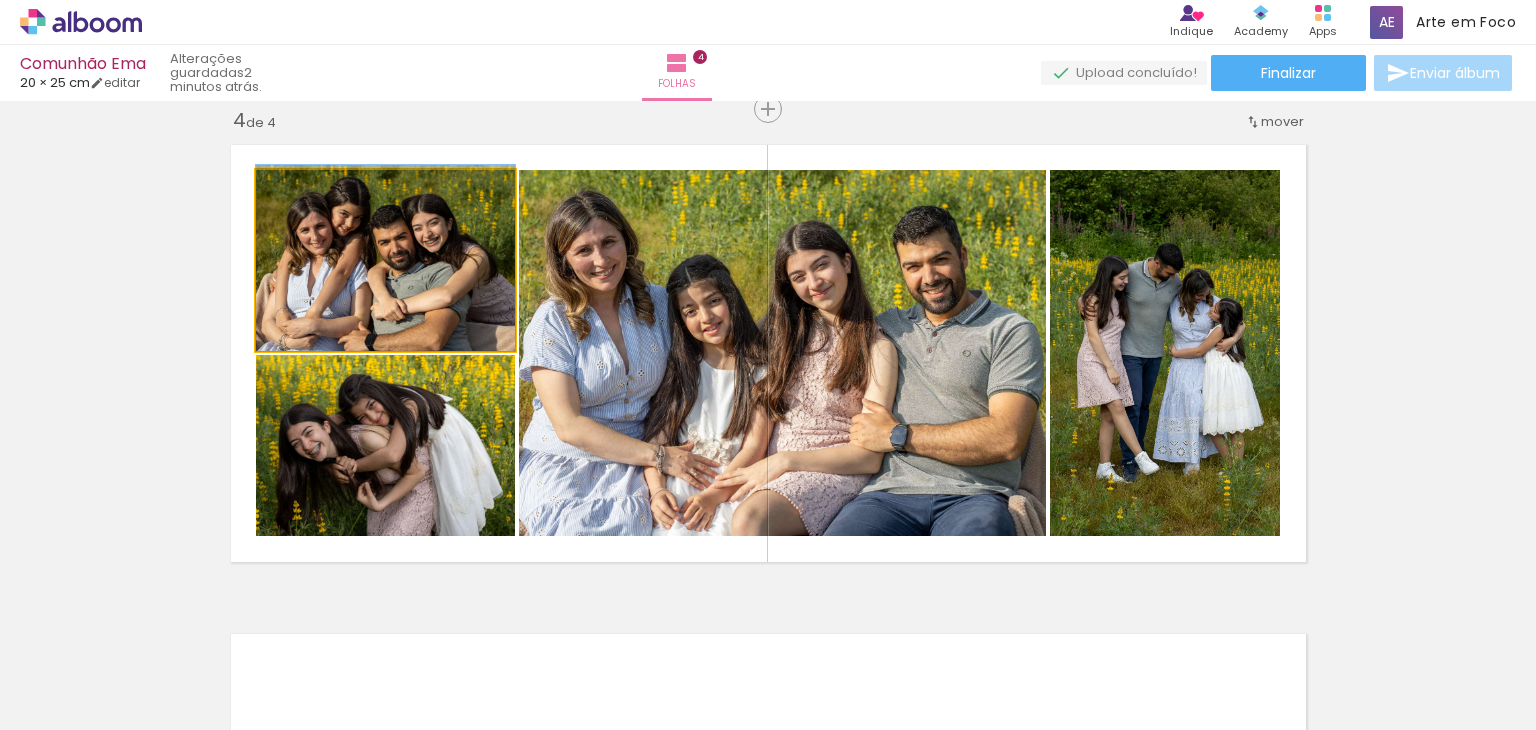 drag, startPoint x: 438, startPoint y: 310, endPoint x: 452, endPoint y: 289, distance: 25.23886 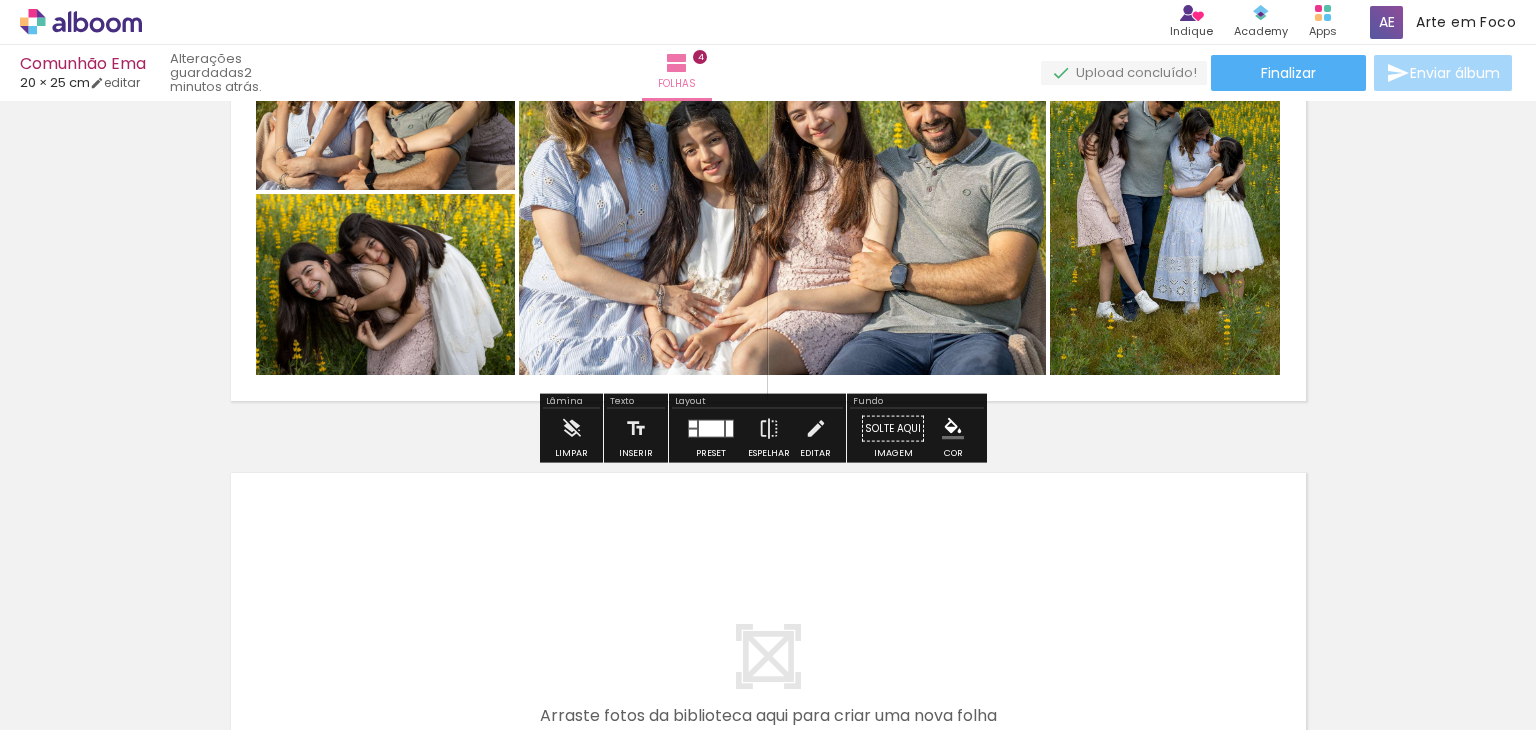 scroll, scrollTop: 1692, scrollLeft: 0, axis: vertical 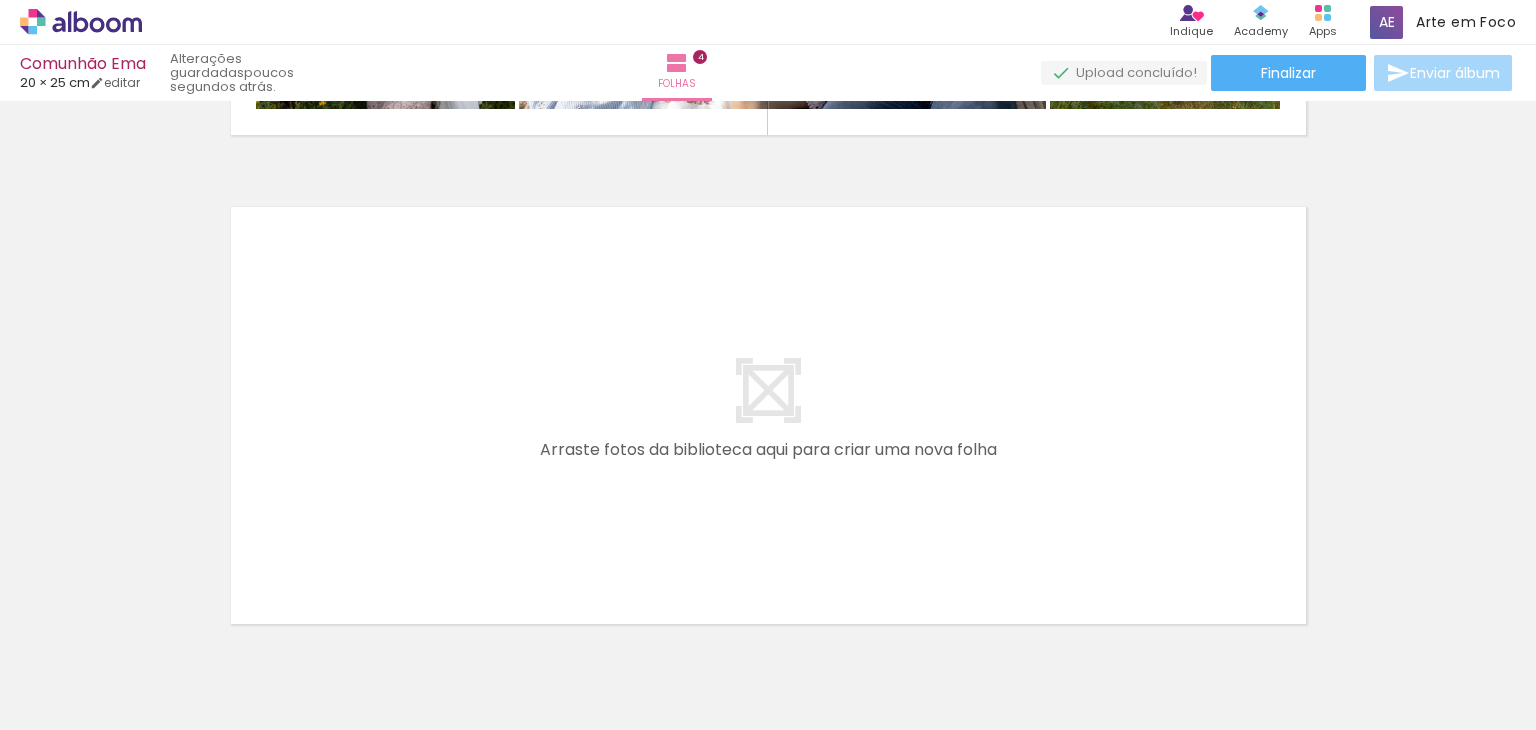 drag, startPoint x: 492, startPoint y: 678, endPoint x: 556, endPoint y: 422, distance: 263.87875 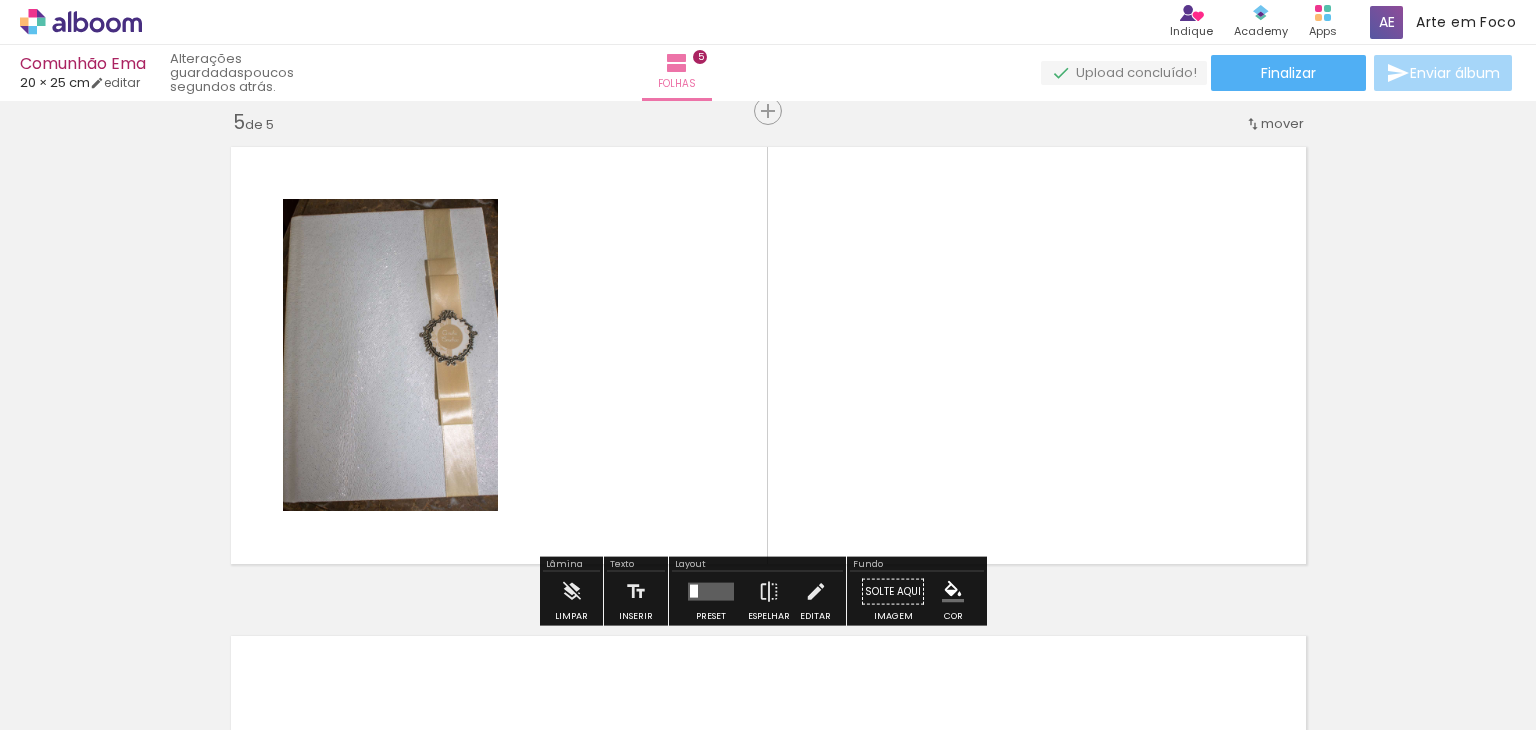 scroll, scrollTop: 1981, scrollLeft: 0, axis: vertical 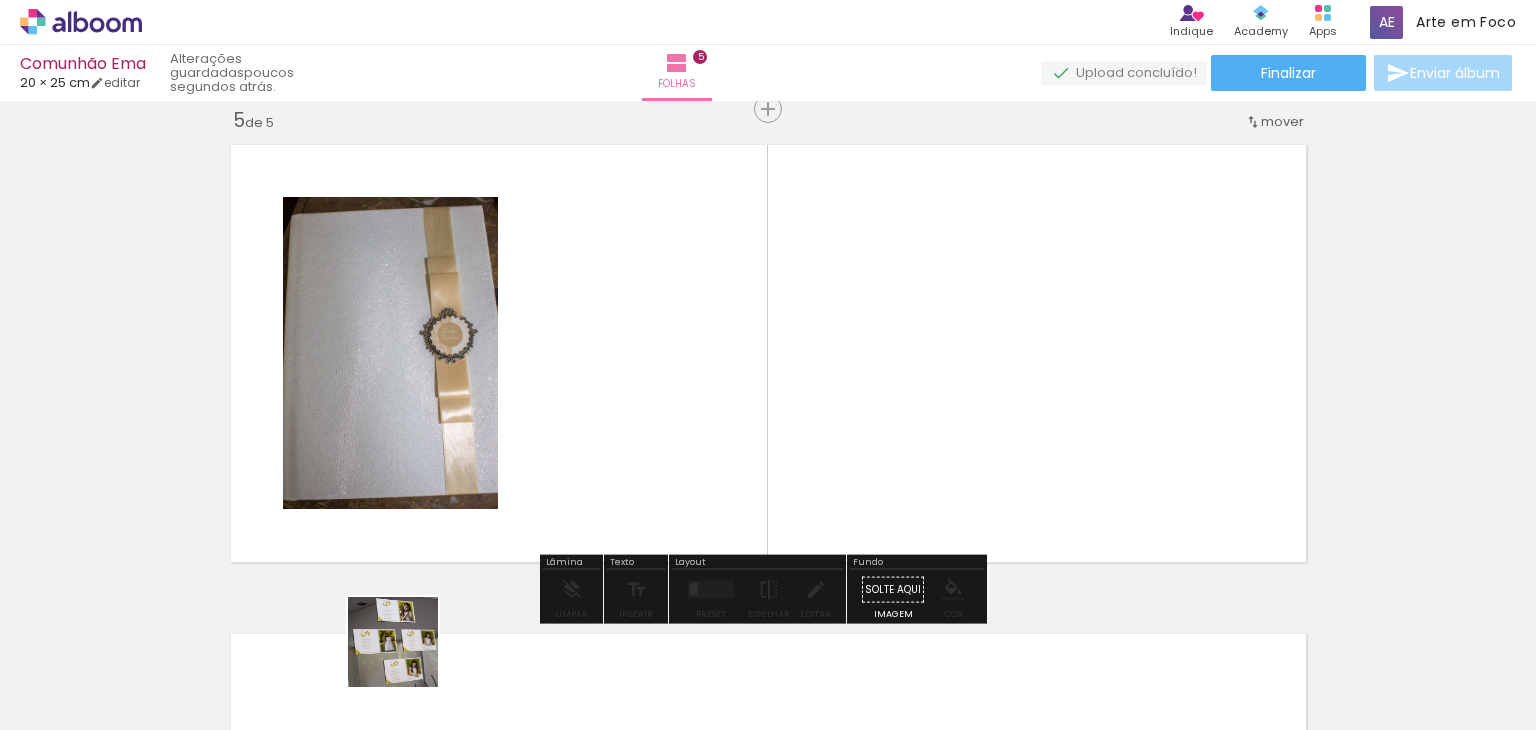 drag, startPoint x: 390, startPoint y: 667, endPoint x: 633, endPoint y: 527, distance: 280.4443 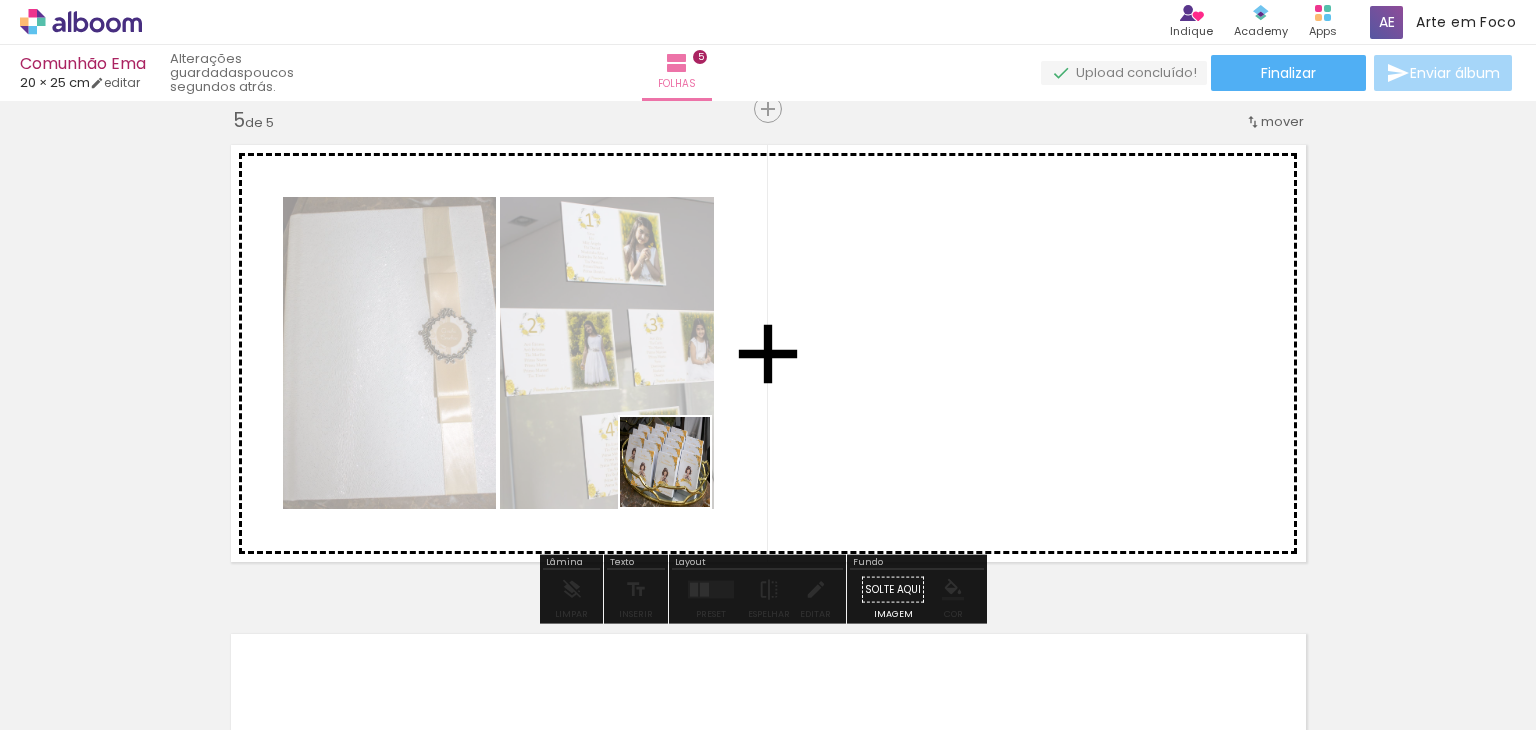 drag, startPoint x: 607, startPoint y: 658, endPoint x: 707, endPoint y: 417, distance: 260.92337 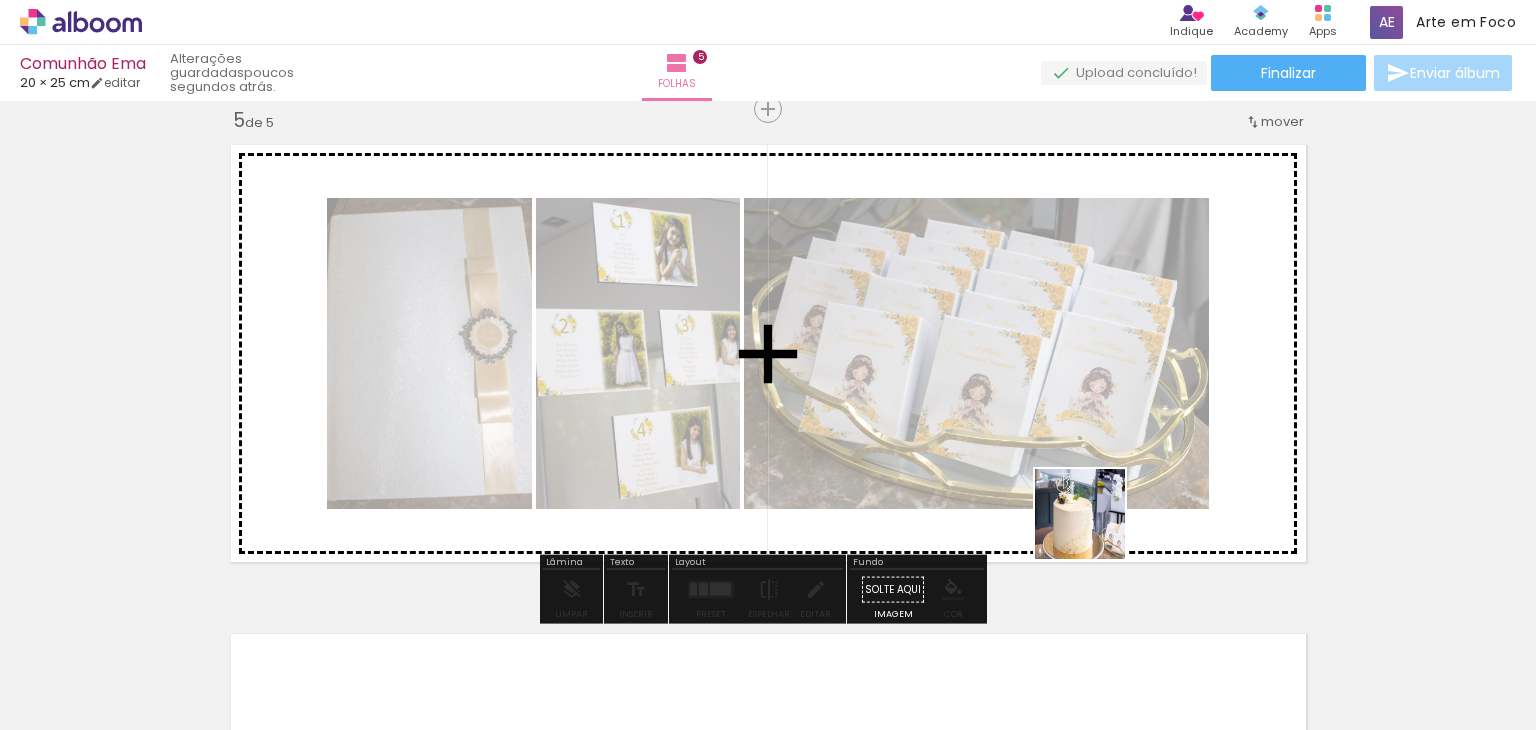 drag, startPoint x: 1154, startPoint y: 683, endPoint x: 1052, endPoint y: 475, distance: 231.66354 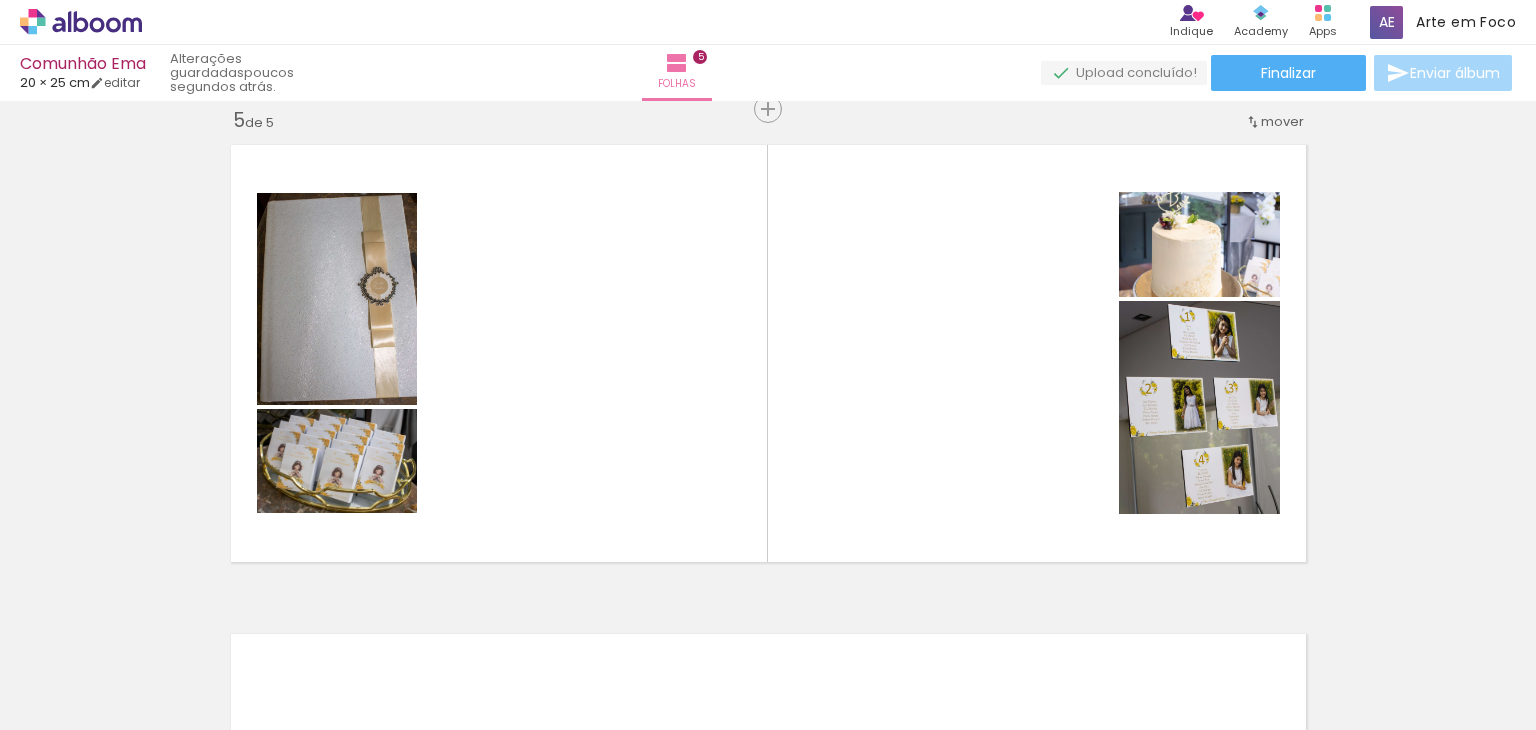 scroll, scrollTop: 0, scrollLeft: 1204, axis: horizontal 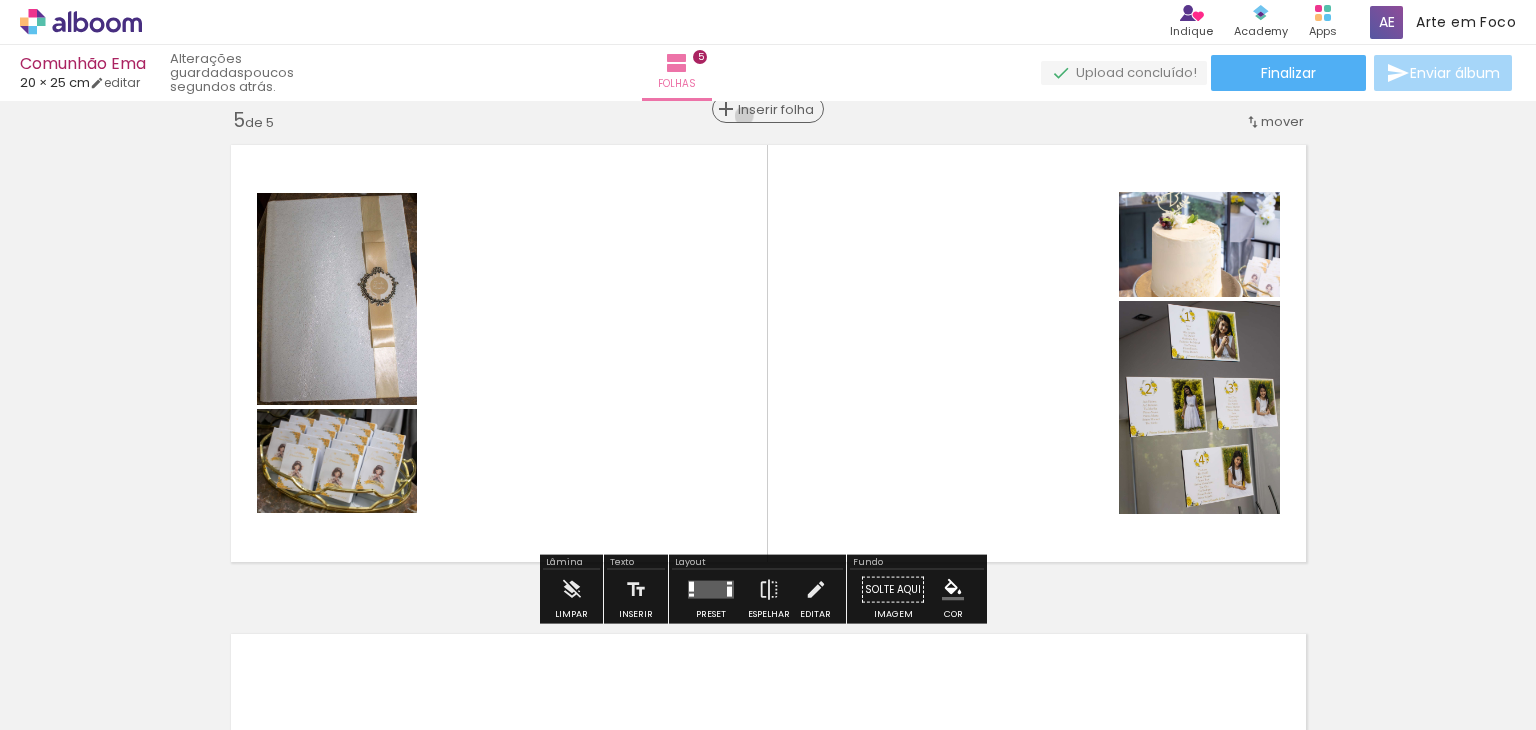 click on "Inserir folha" at bounding box center [777, 109] 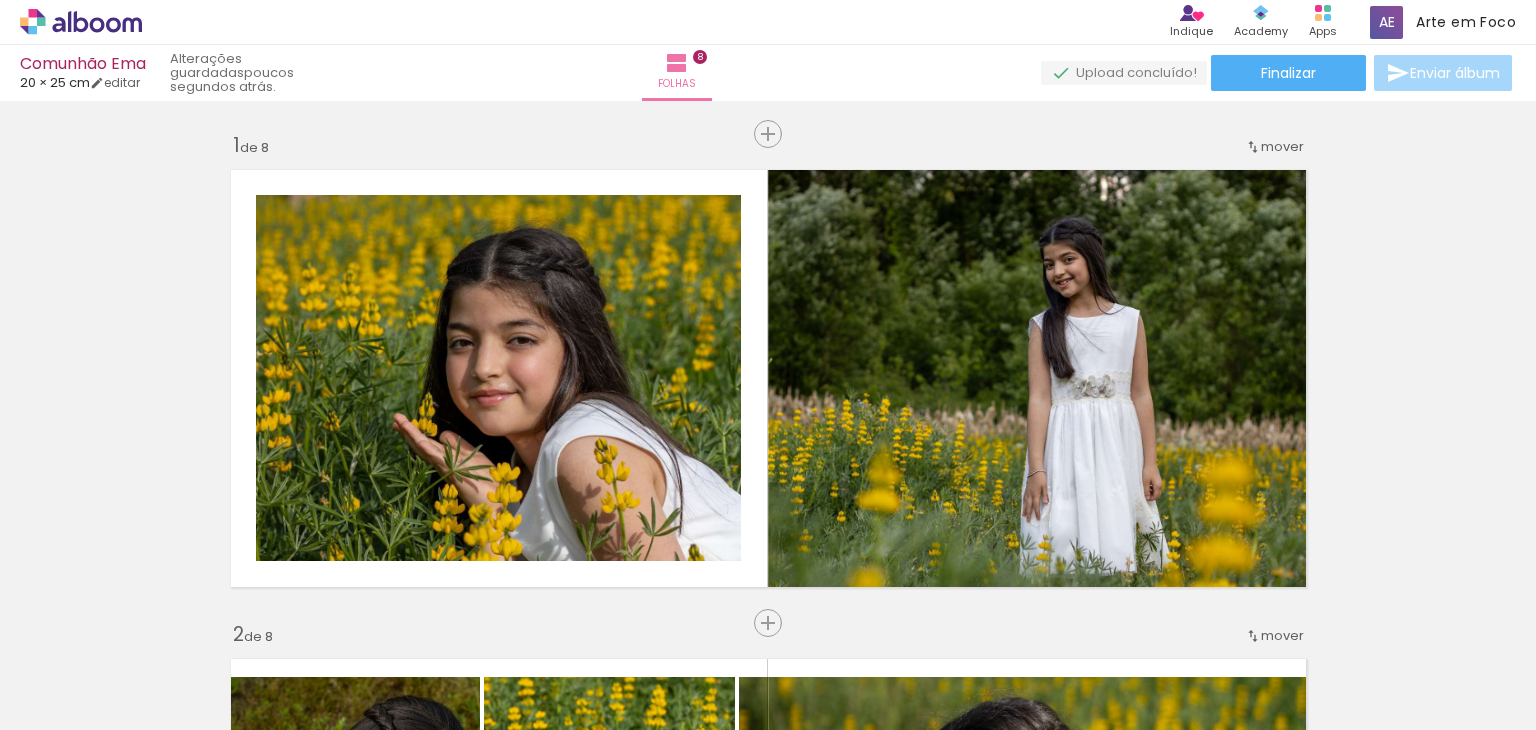 scroll, scrollTop: 0, scrollLeft: 0, axis: both 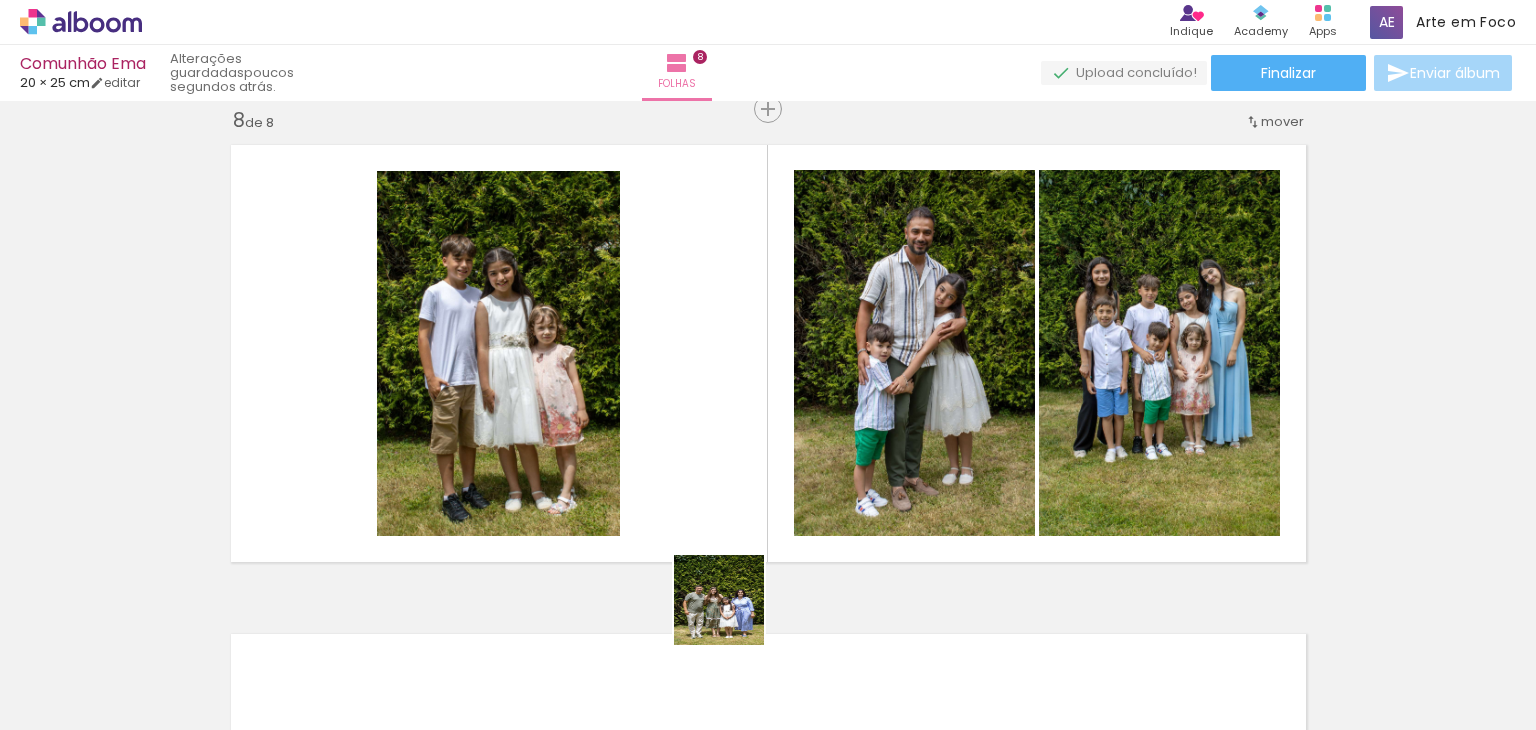 drag, startPoint x: 724, startPoint y: 648, endPoint x: 836, endPoint y: 601, distance: 121.46193 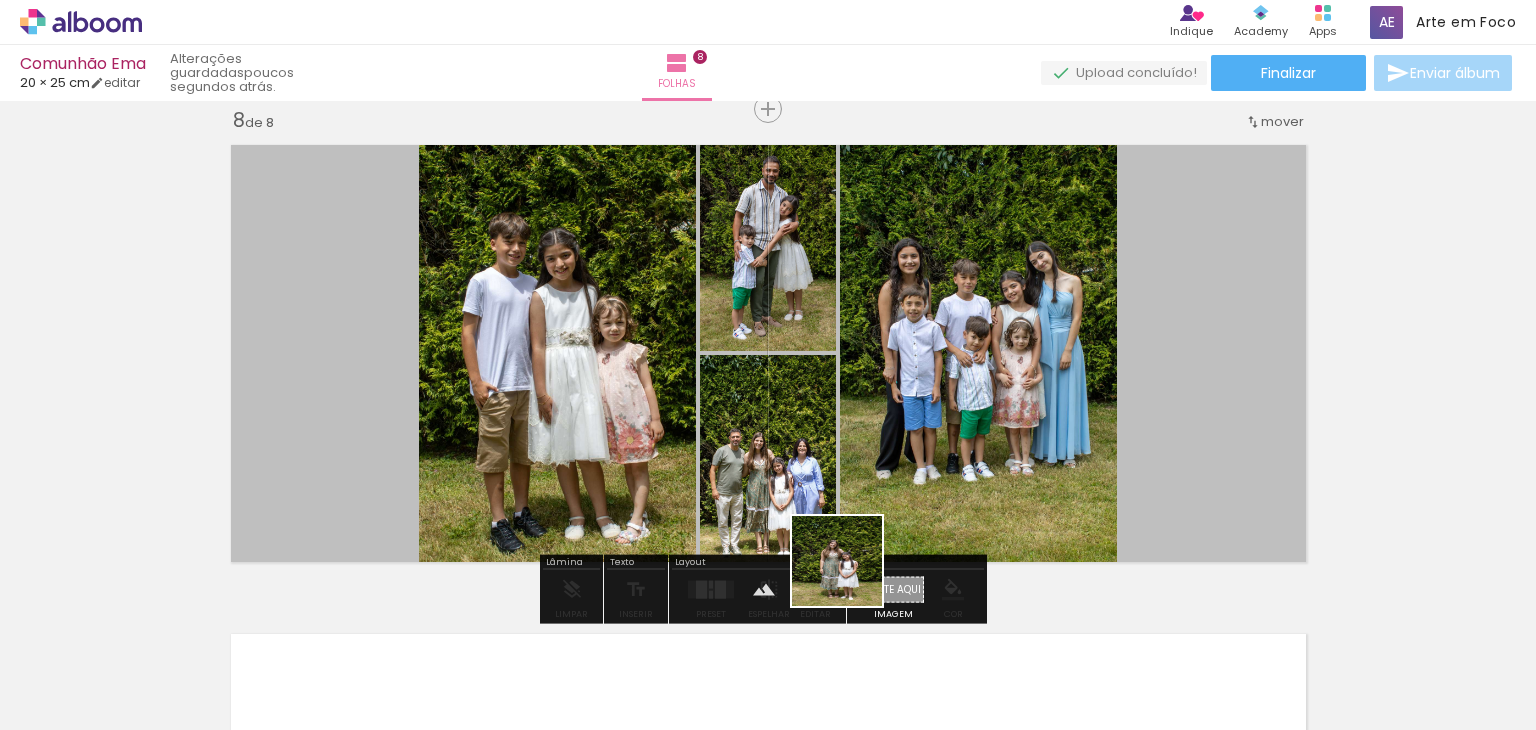 drag, startPoint x: 849, startPoint y: 591, endPoint x: 903, endPoint y: 667, distance: 93.230896 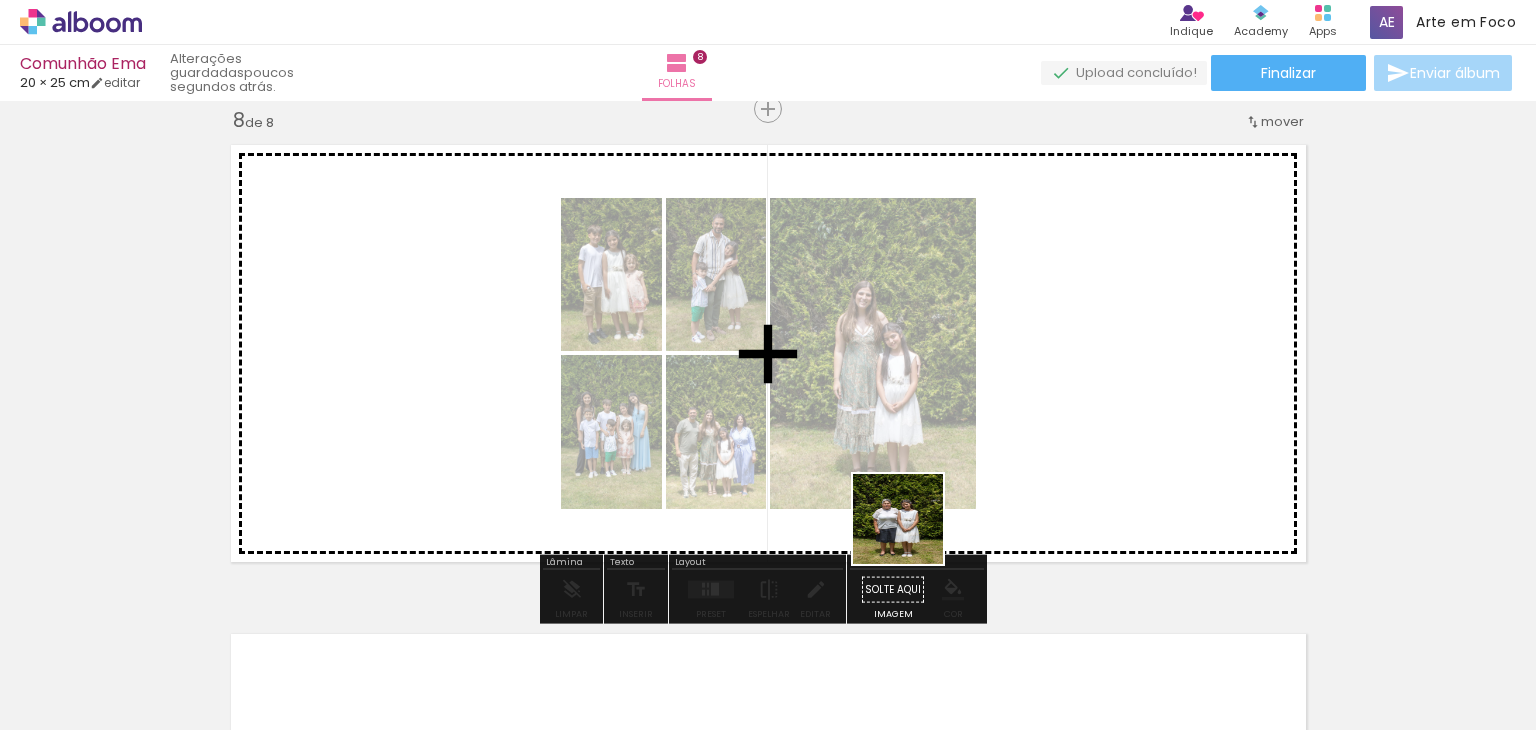 drag, startPoint x: 910, startPoint y: 700, endPoint x: 1124, endPoint y: 709, distance: 214.18916 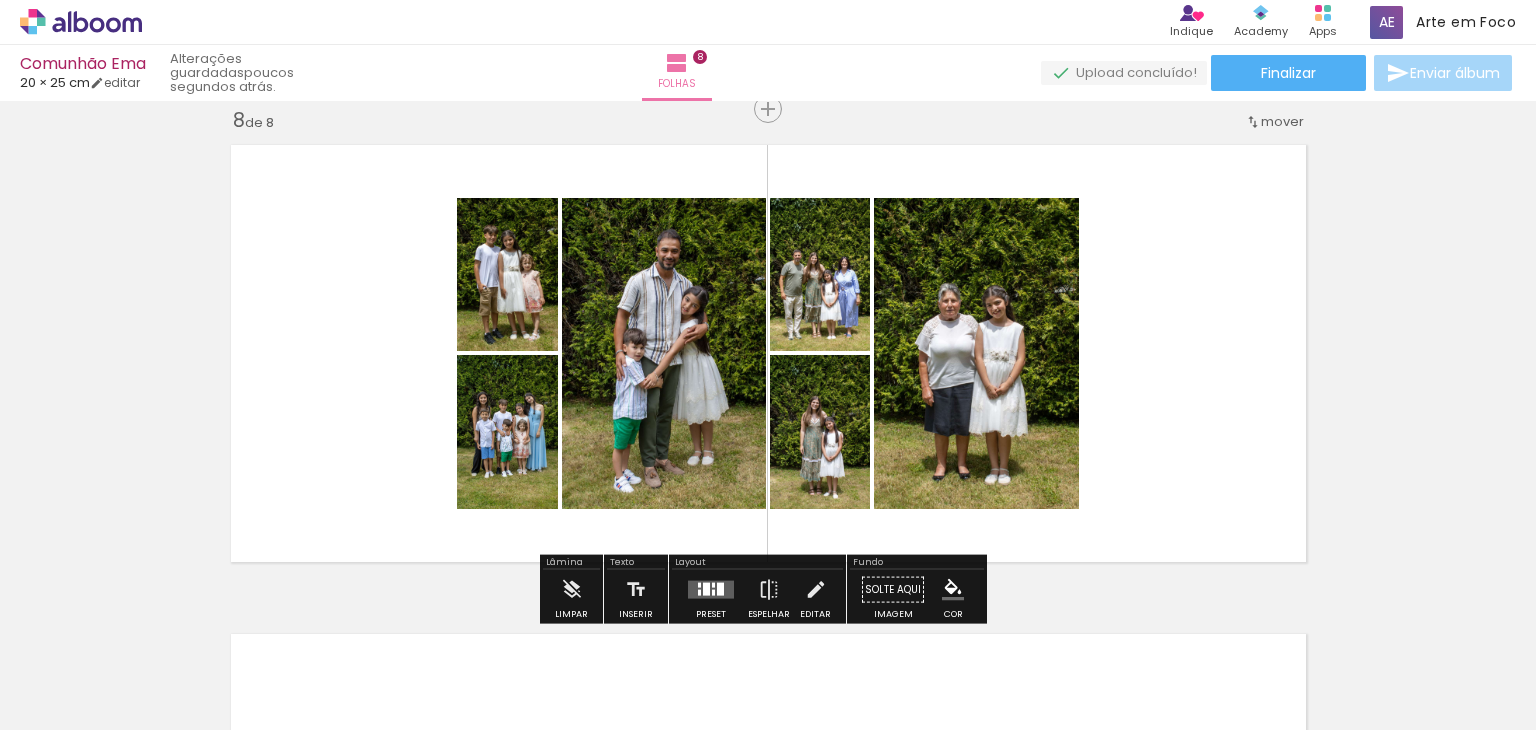drag, startPoint x: 1034, startPoint y: 701, endPoint x: 1287, endPoint y: 638, distance: 260.72592 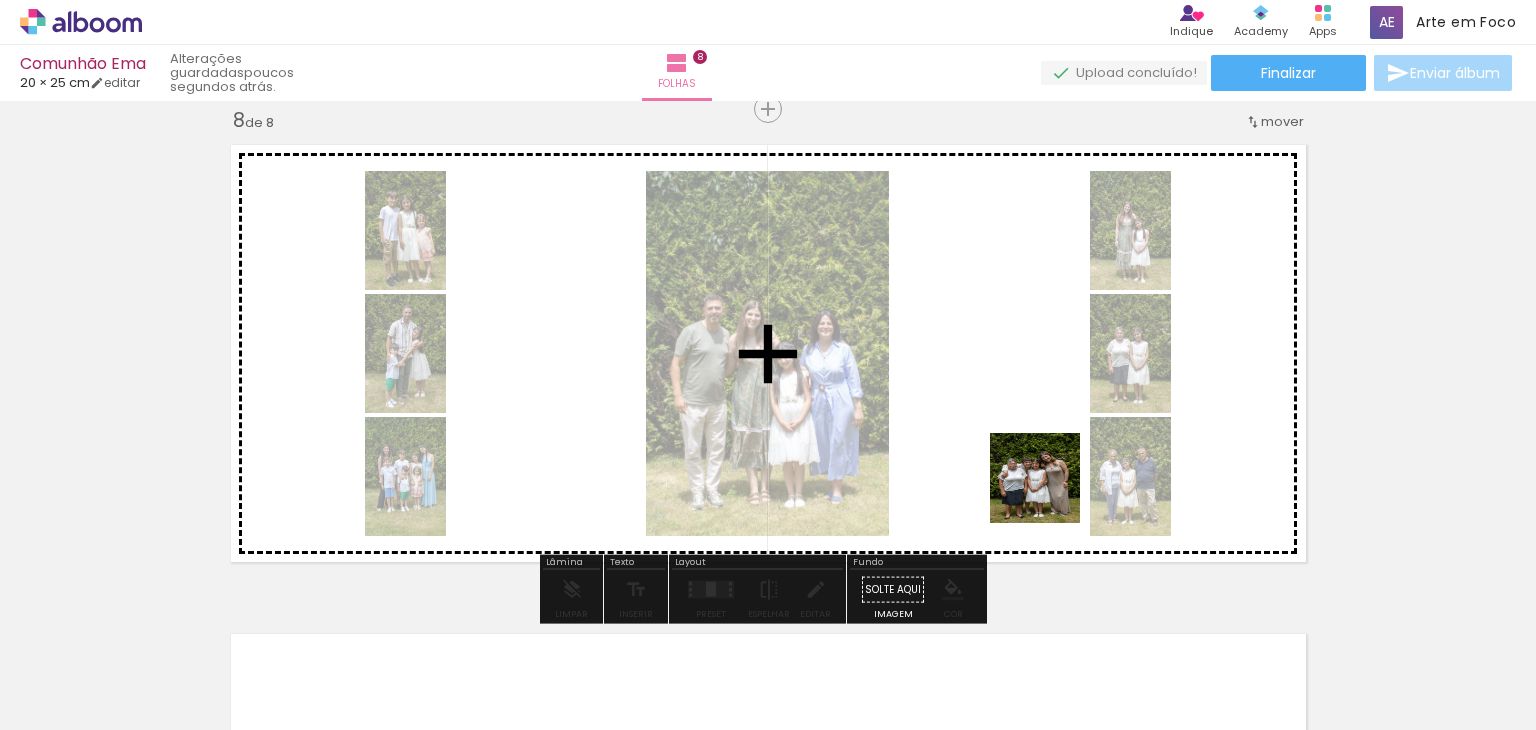 drag, startPoint x: 1128, startPoint y: 589, endPoint x: 1300, endPoint y: 639, distance: 179.12007 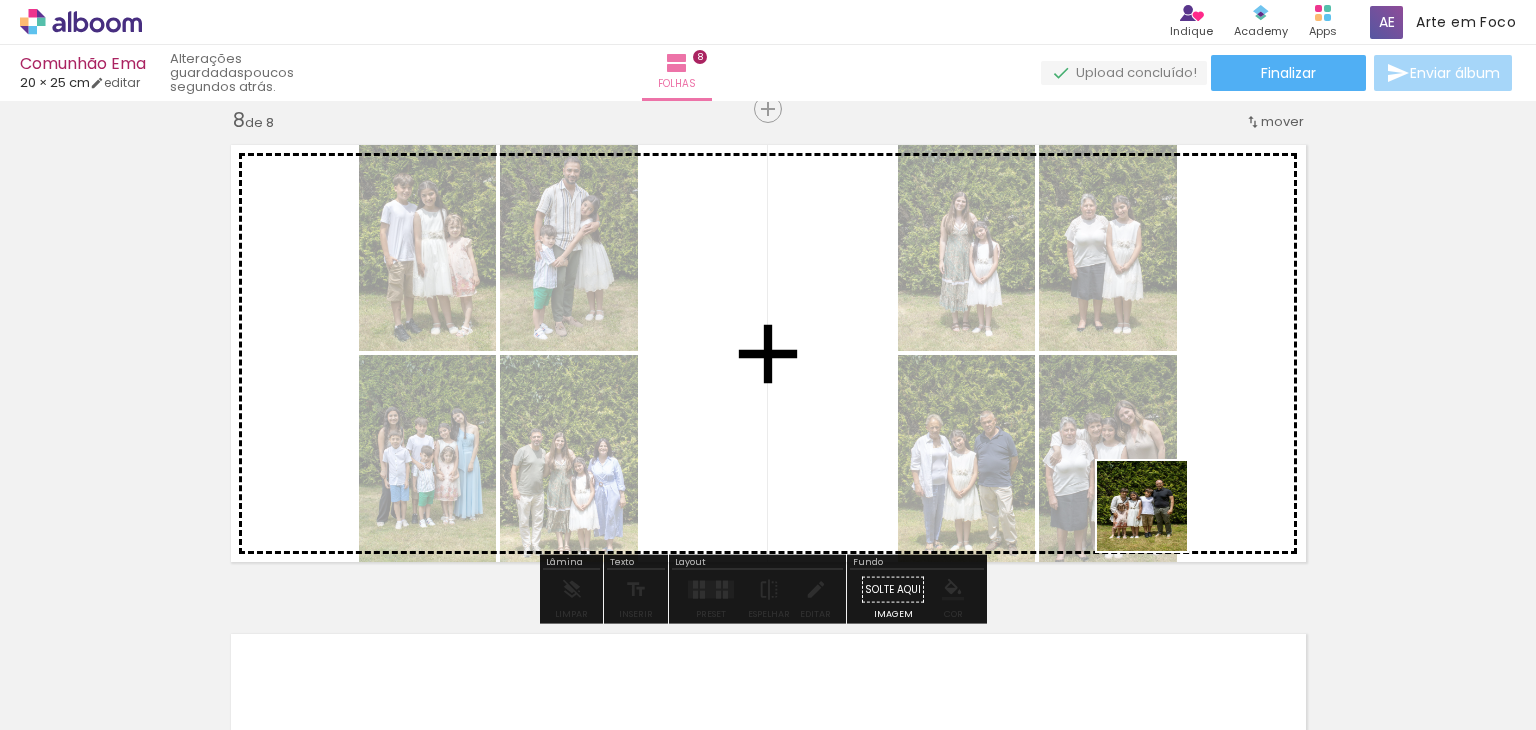 drag, startPoint x: 1284, startPoint y: 655, endPoint x: 1256, endPoint y: 597, distance: 64.40497 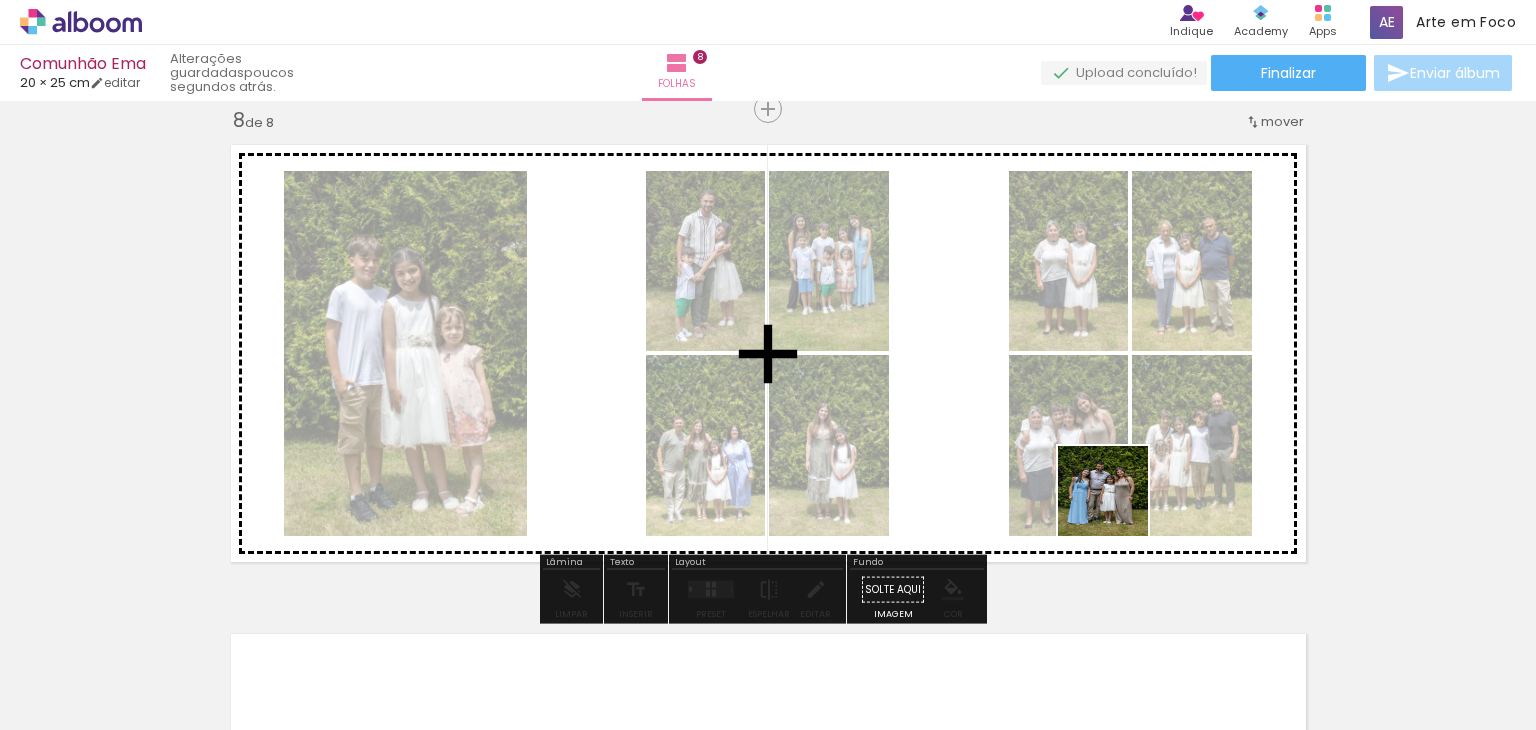 drag, startPoint x: 1392, startPoint y: 696, endPoint x: 1102, endPoint y: 694, distance: 290.0069 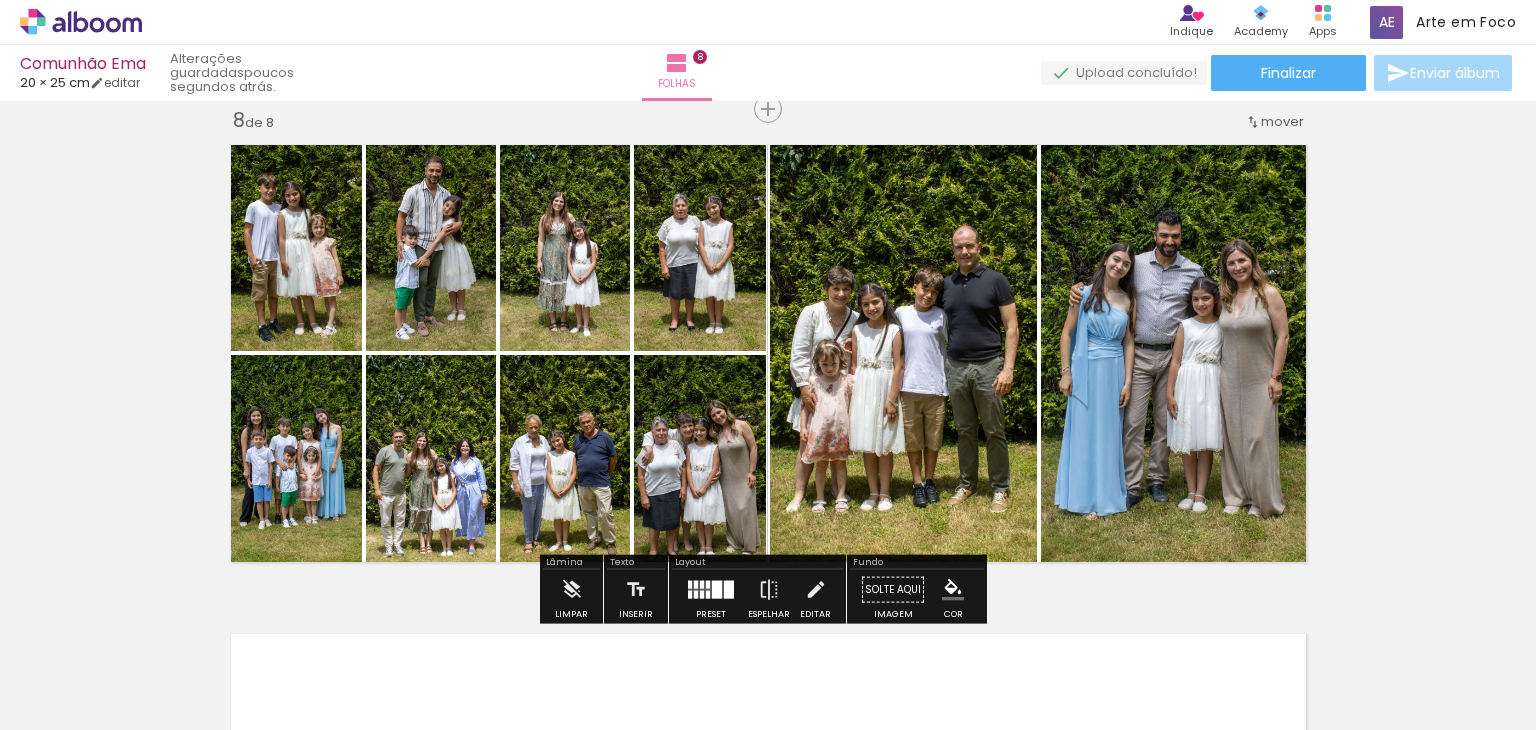 scroll, scrollTop: 0, scrollLeft: 3496, axis: horizontal 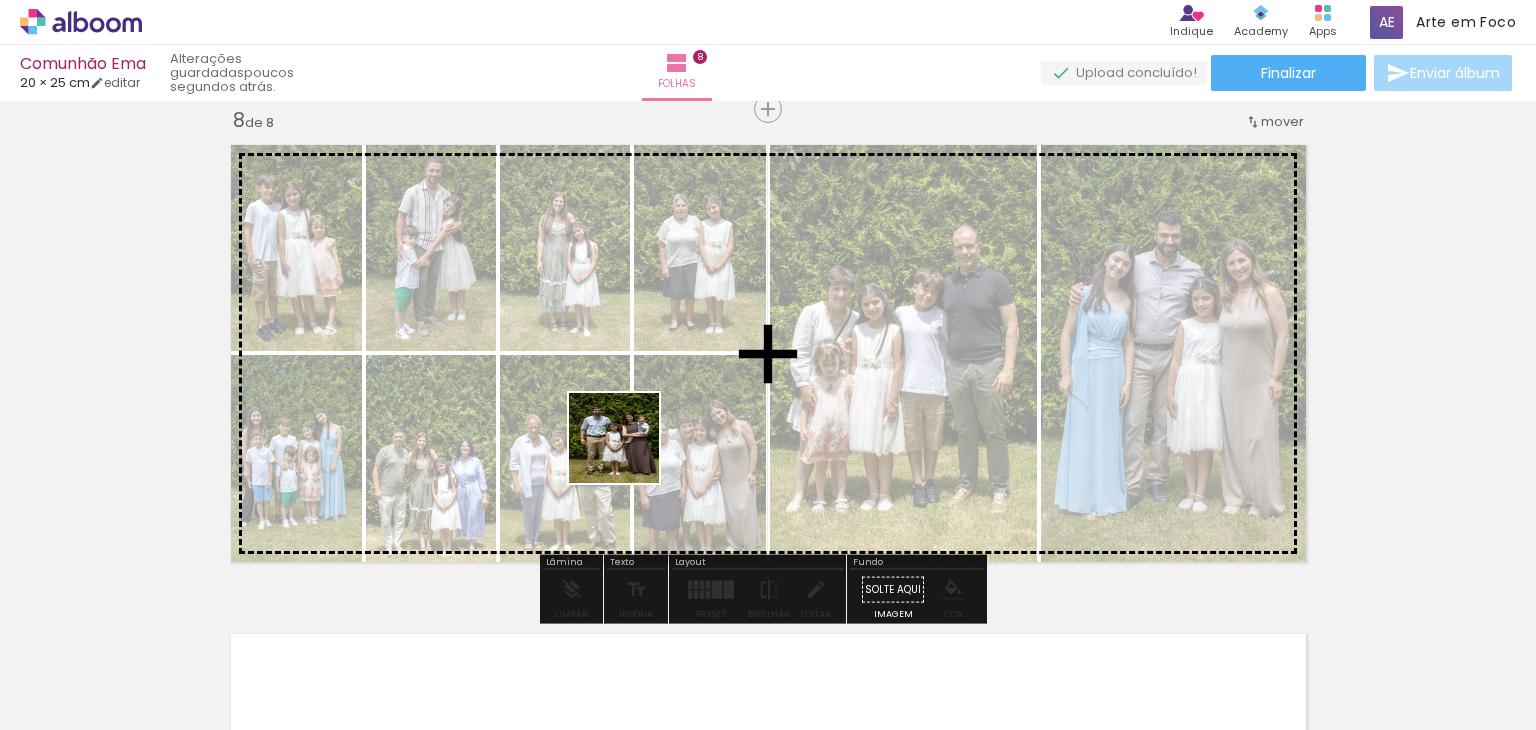 drag, startPoint x: 543, startPoint y: 649, endPoint x: 662, endPoint y: 567, distance: 144.51643 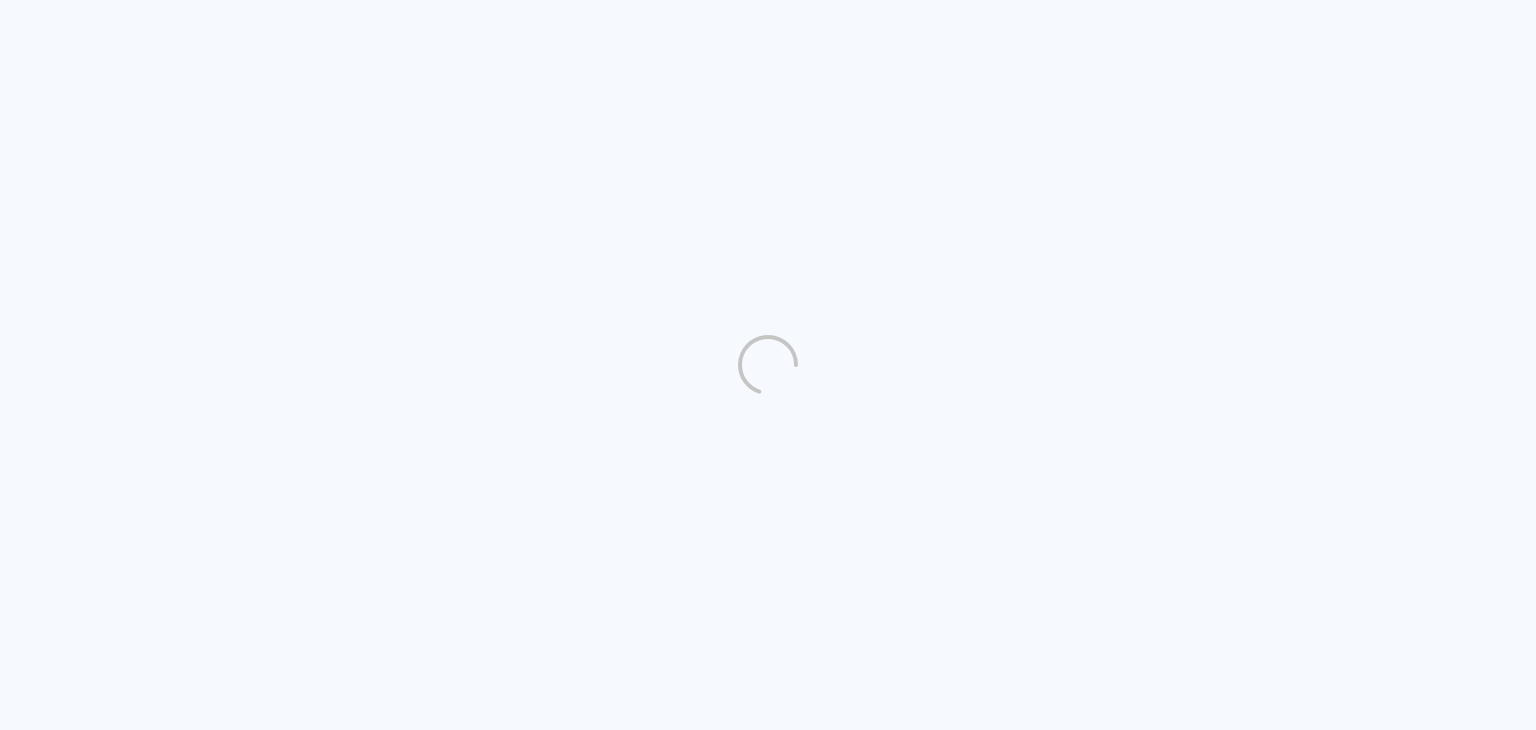 scroll, scrollTop: 0, scrollLeft: 0, axis: both 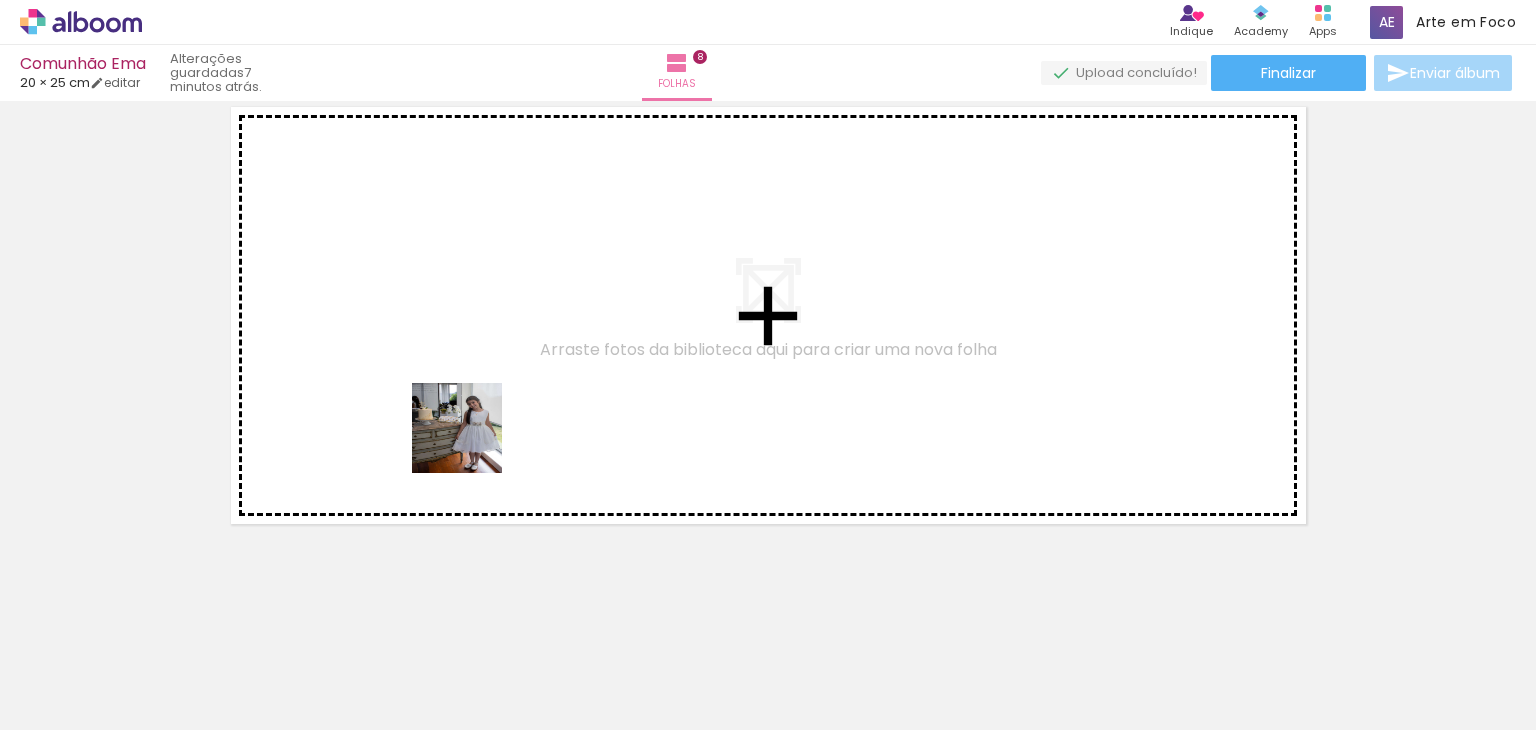 drag, startPoint x: 391, startPoint y: 657, endPoint x: 507, endPoint y: 566, distance: 147.43474 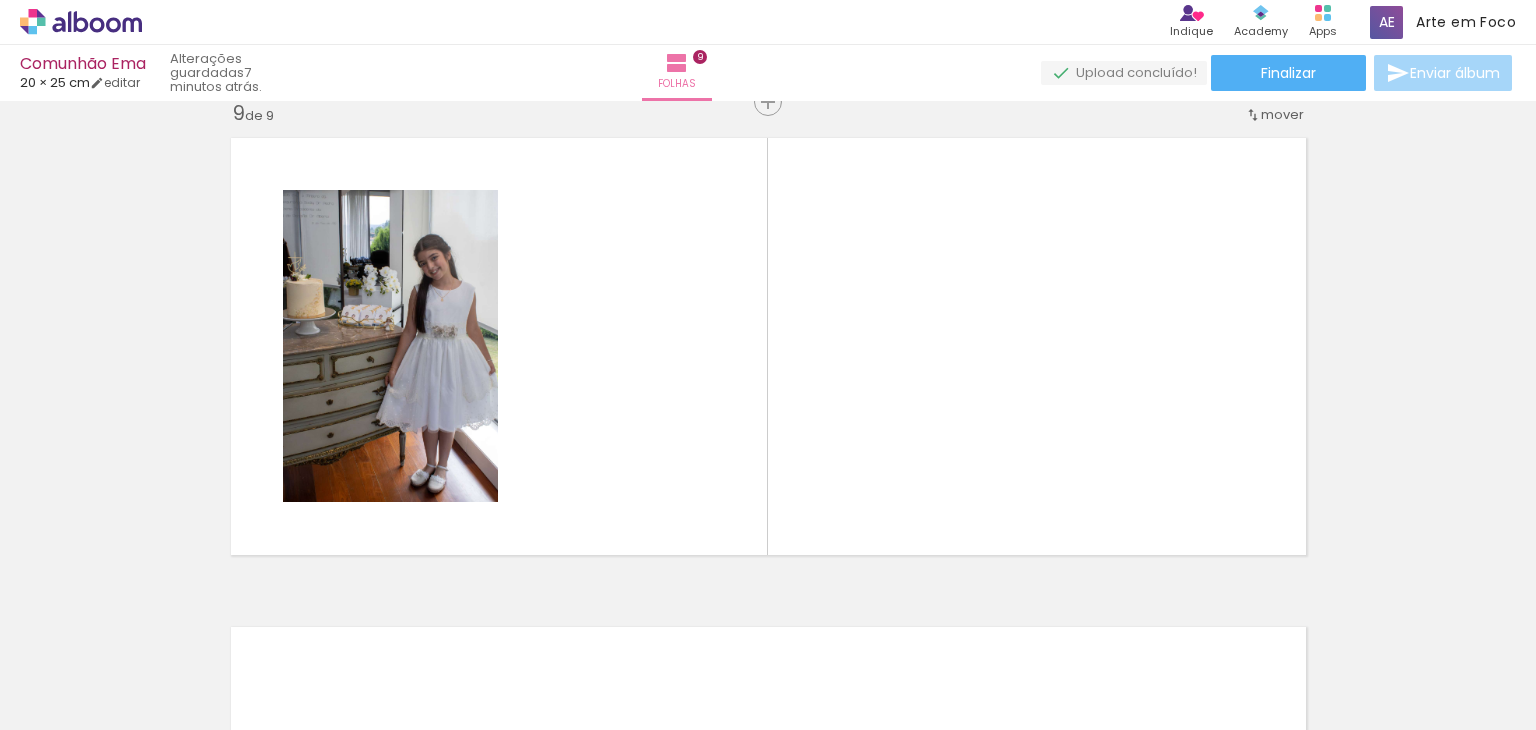 scroll, scrollTop: 3937, scrollLeft: 0, axis: vertical 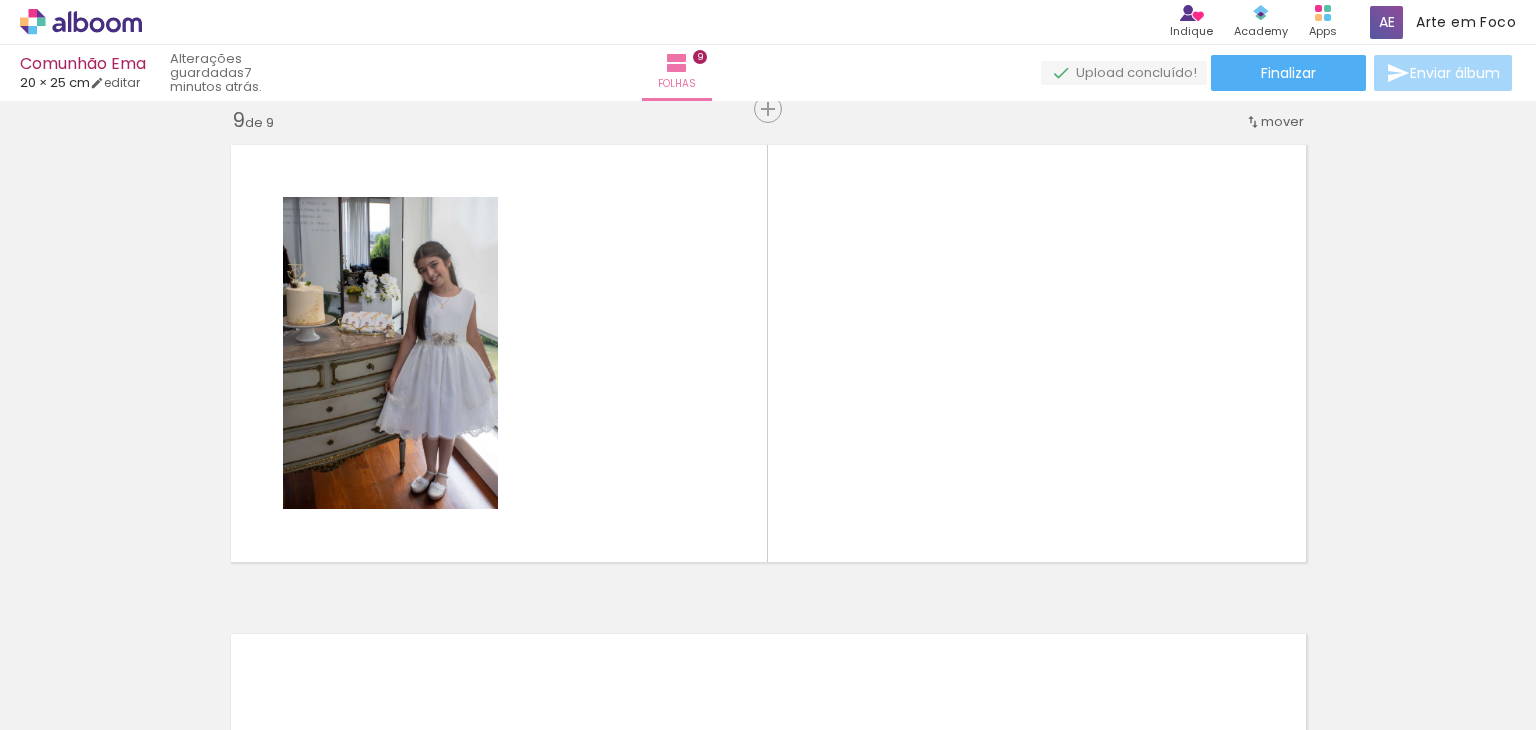 drag, startPoint x: 500, startPoint y: 657, endPoint x: 571, endPoint y: 530, distance: 145.49915 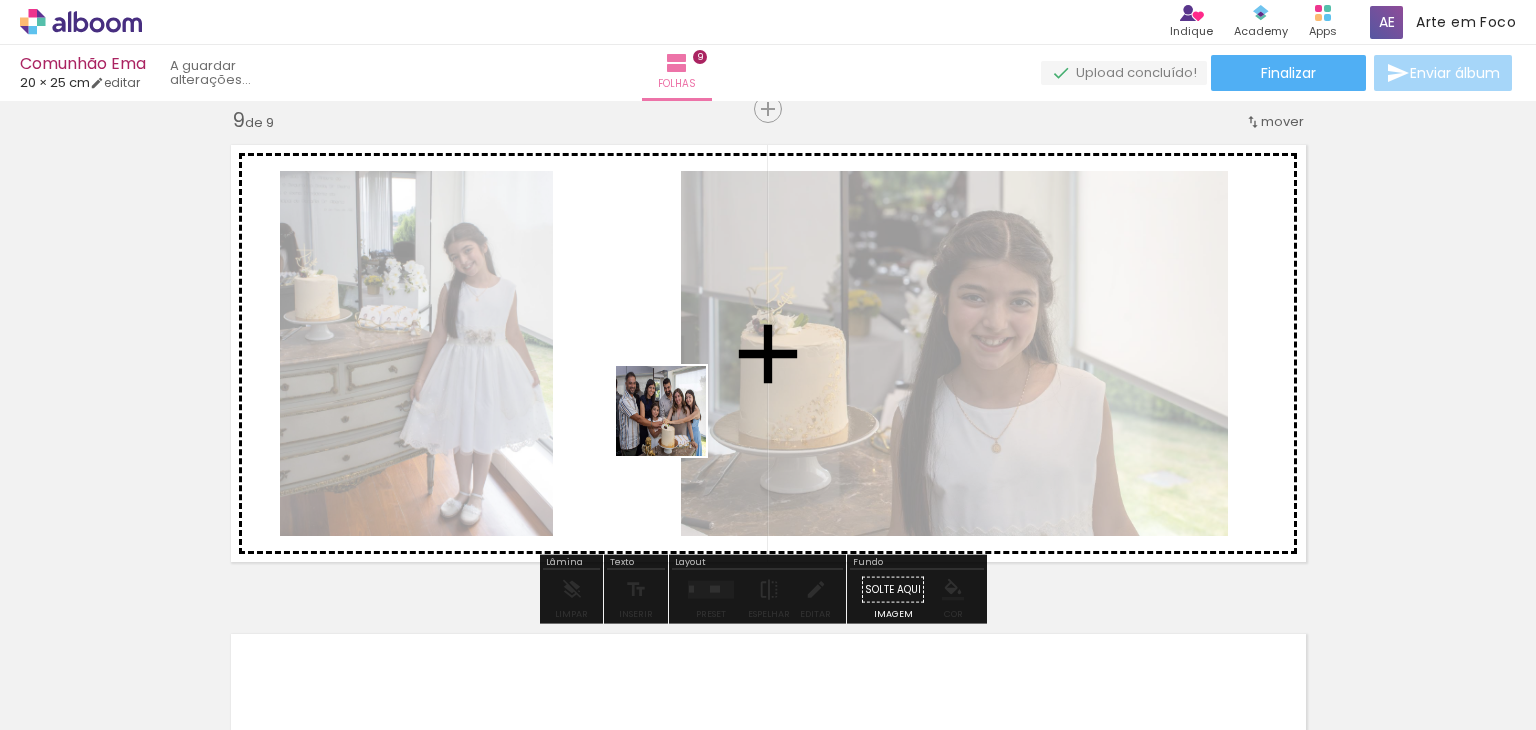 drag, startPoint x: 572, startPoint y: 598, endPoint x: 780, endPoint y: 592, distance: 208.08652 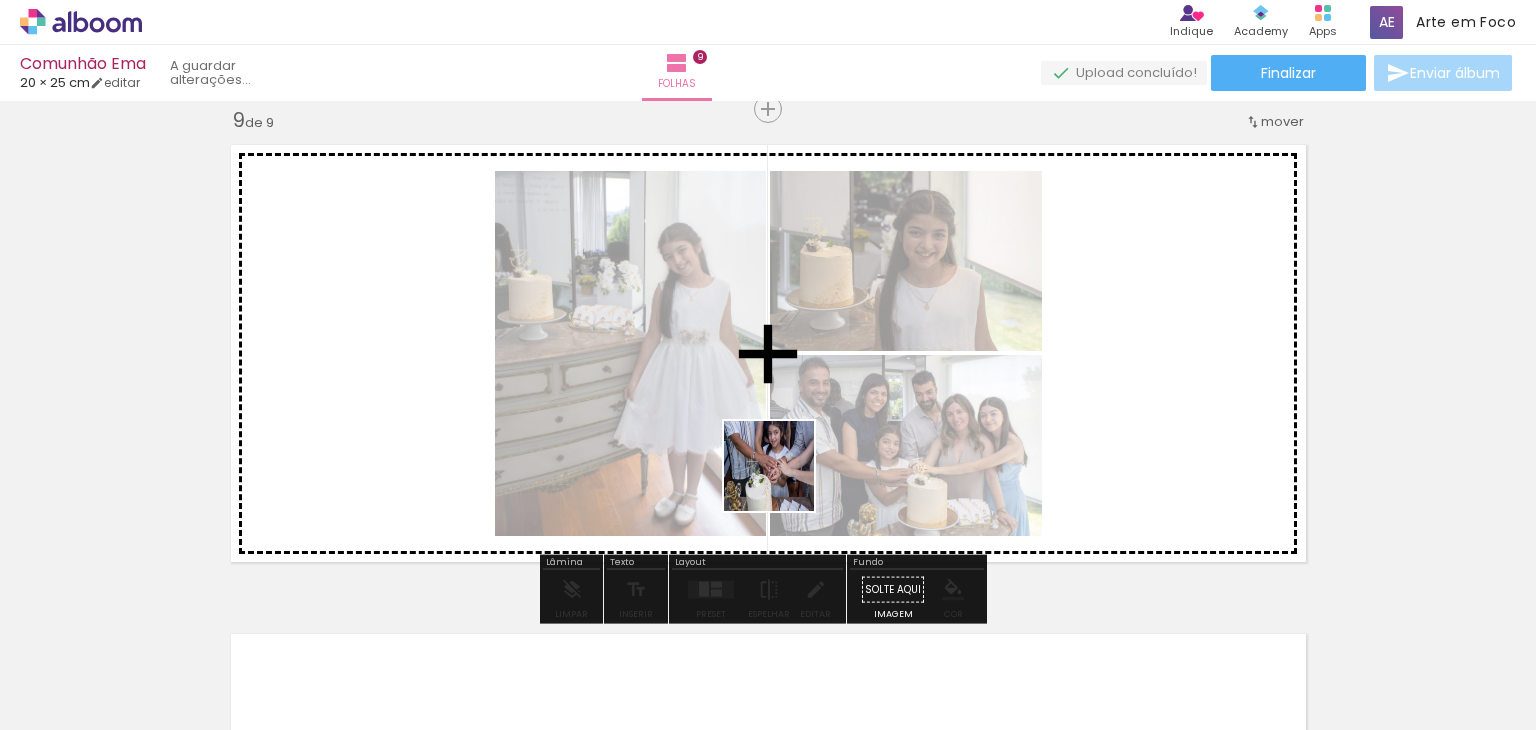 drag, startPoint x: 704, startPoint y: 642, endPoint x: 843, endPoint y: 668, distance: 141.41075 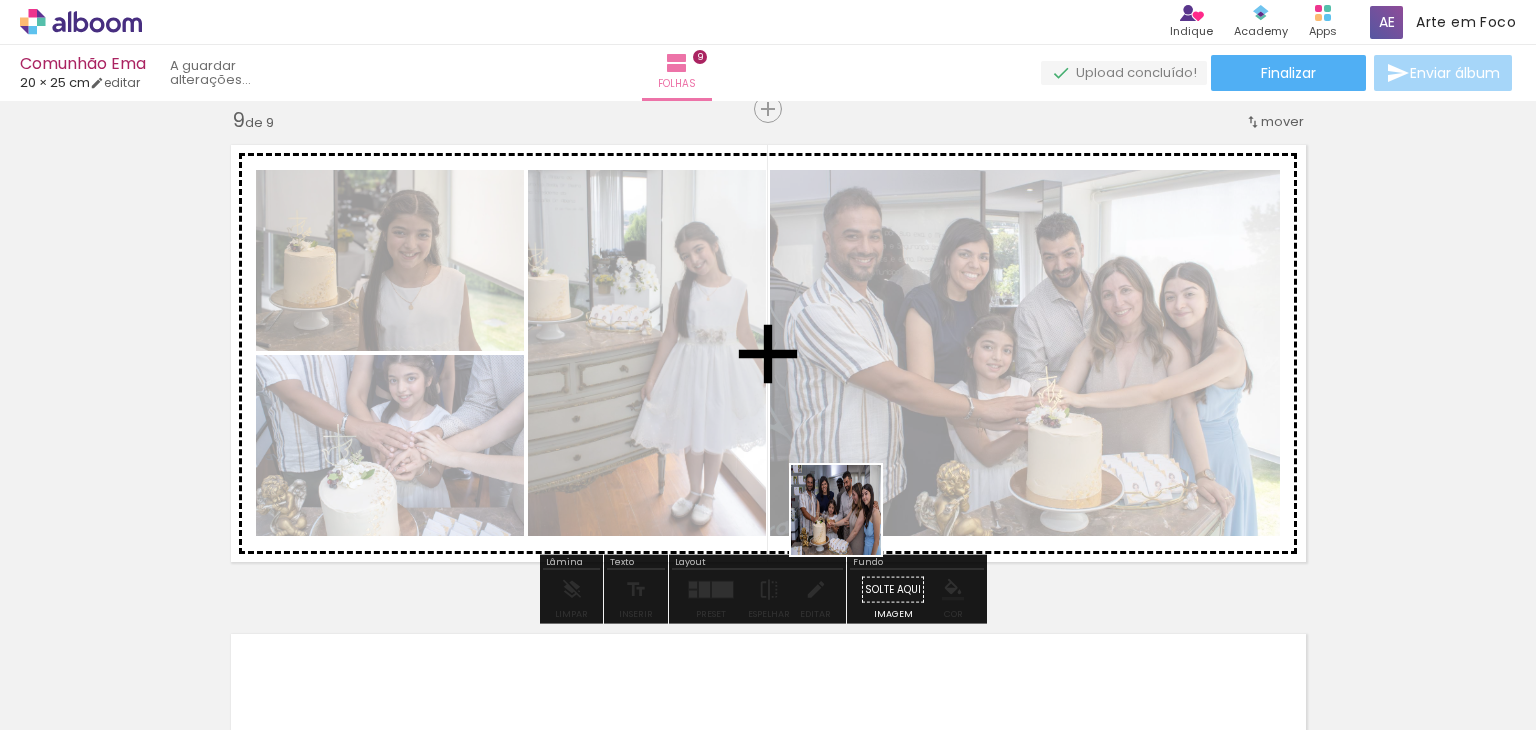 drag, startPoint x: 848, startPoint y: 551, endPoint x: 937, endPoint y: 689, distance: 164.21024 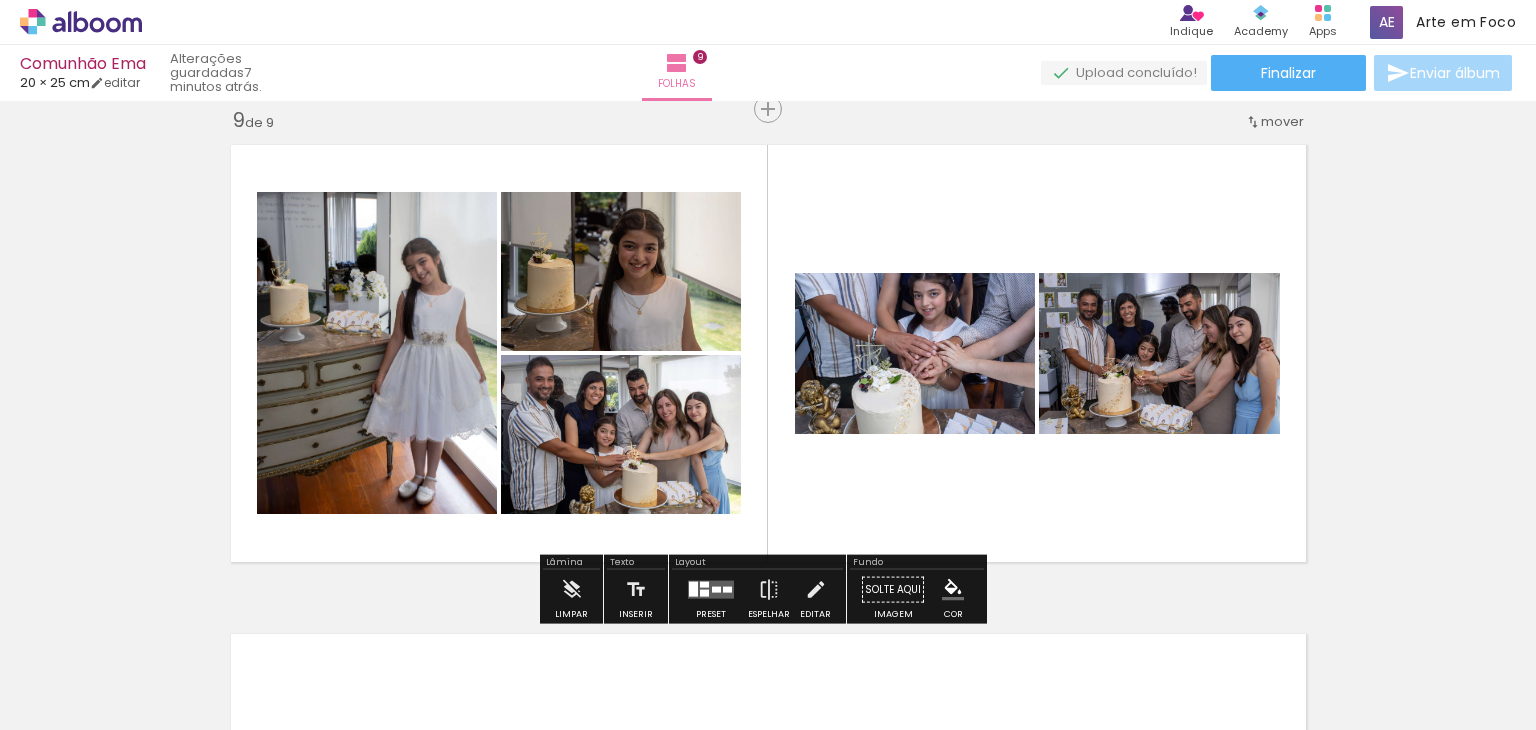 scroll, scrollTop: 0, scrollLeft: 2056, axis: horizontal 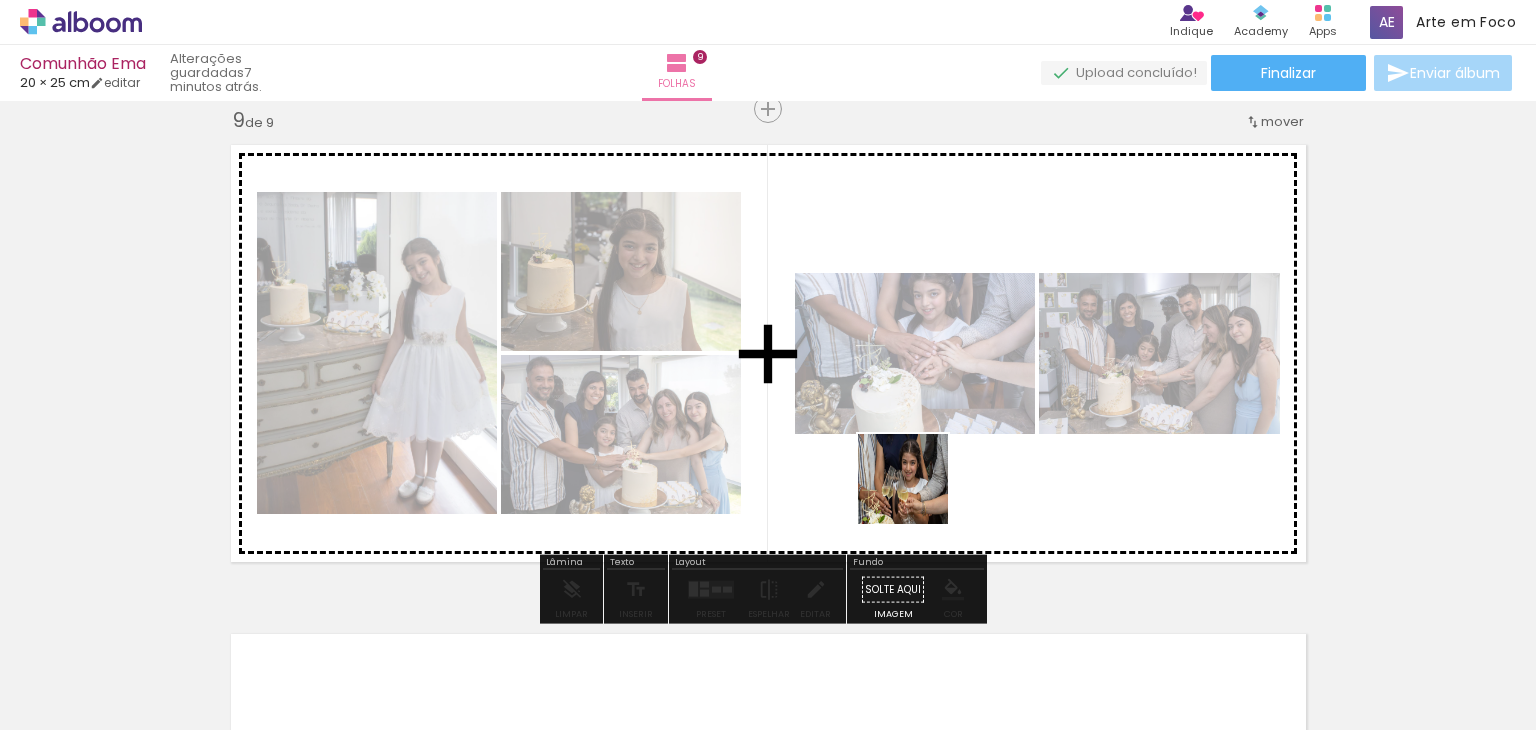 drag, startPoint x: 943, startPoint y: 663, endPoint x: 920, endPoint y: 431, distance: 233.1373 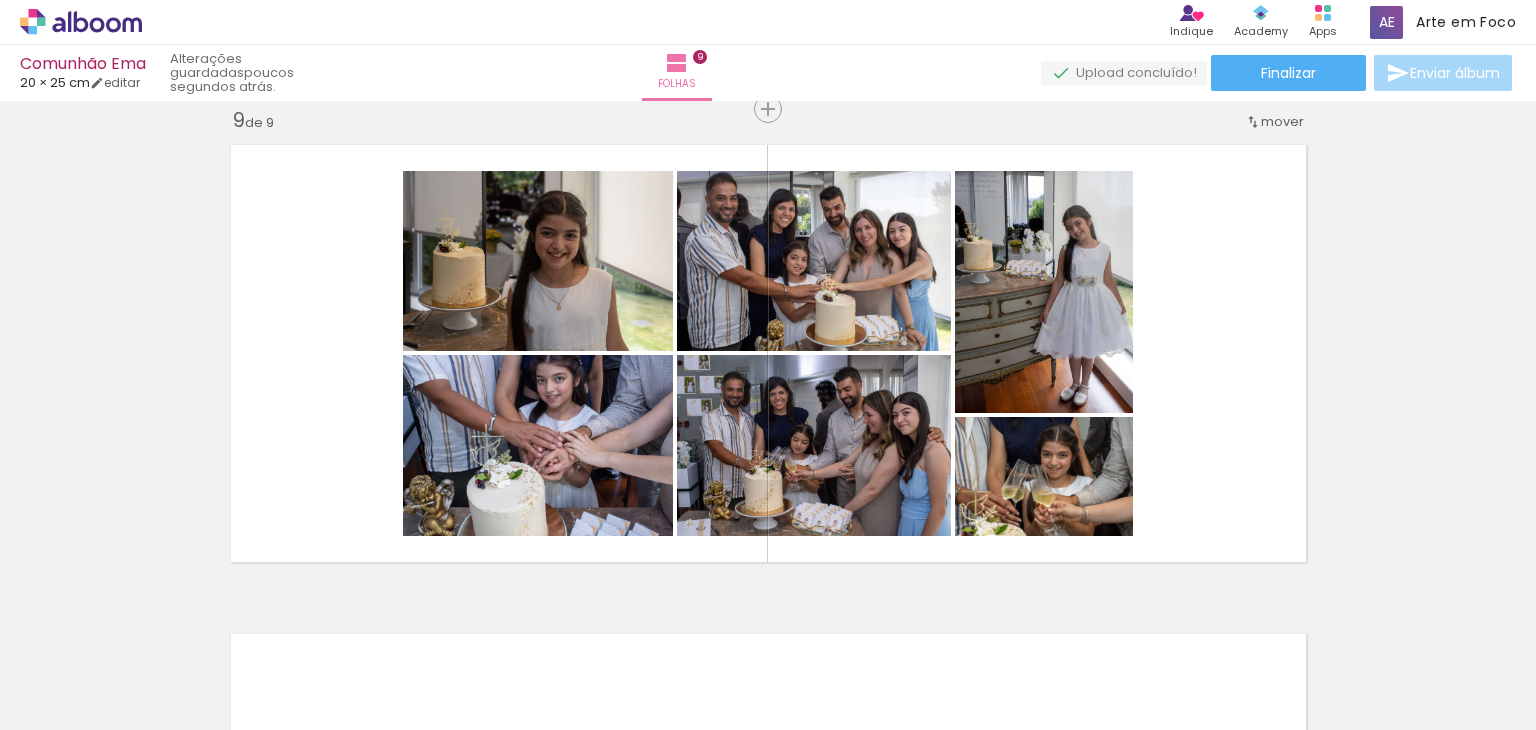 scroll, scrollTop: 0, scrollLeft: 2382, axis: horizontal 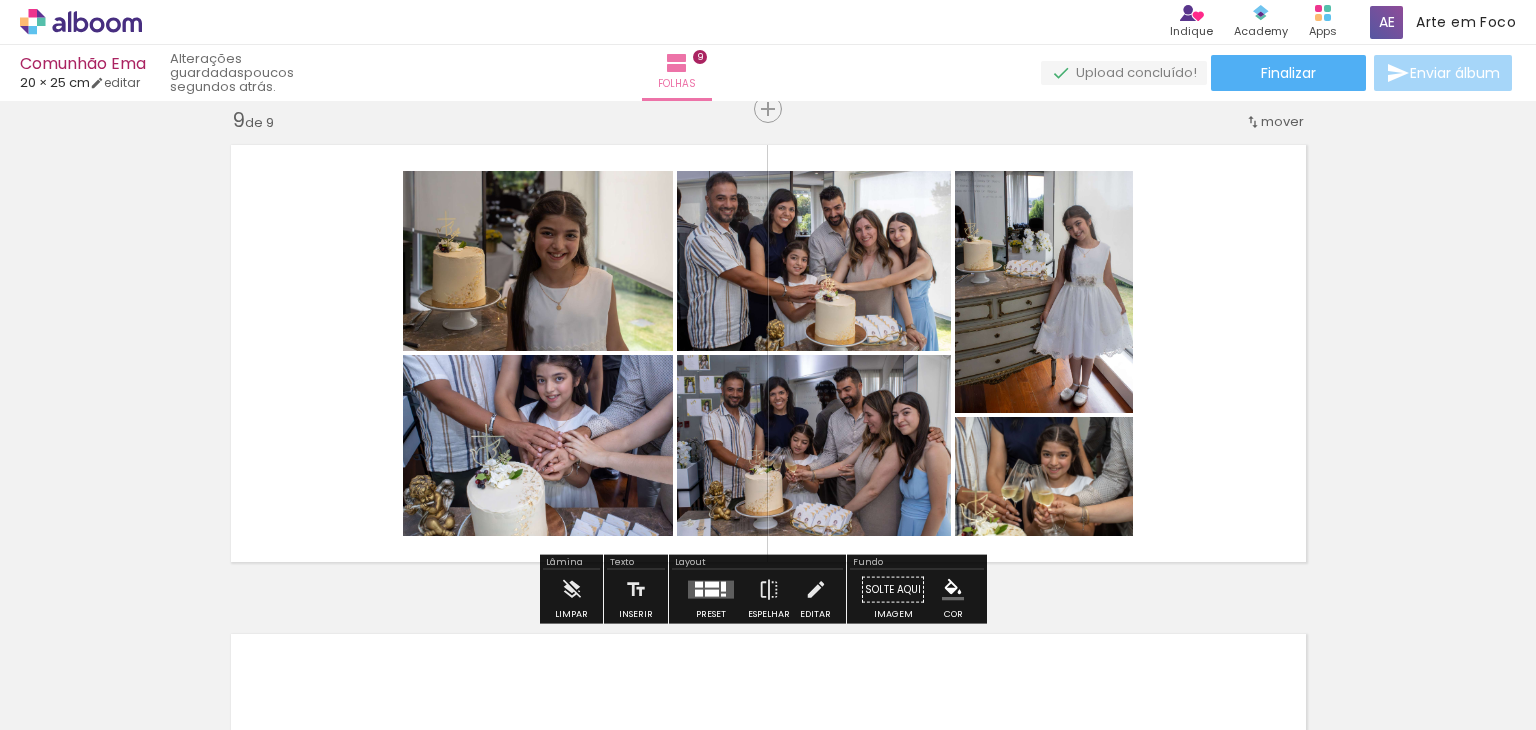 click at bounding box center [712, 593] 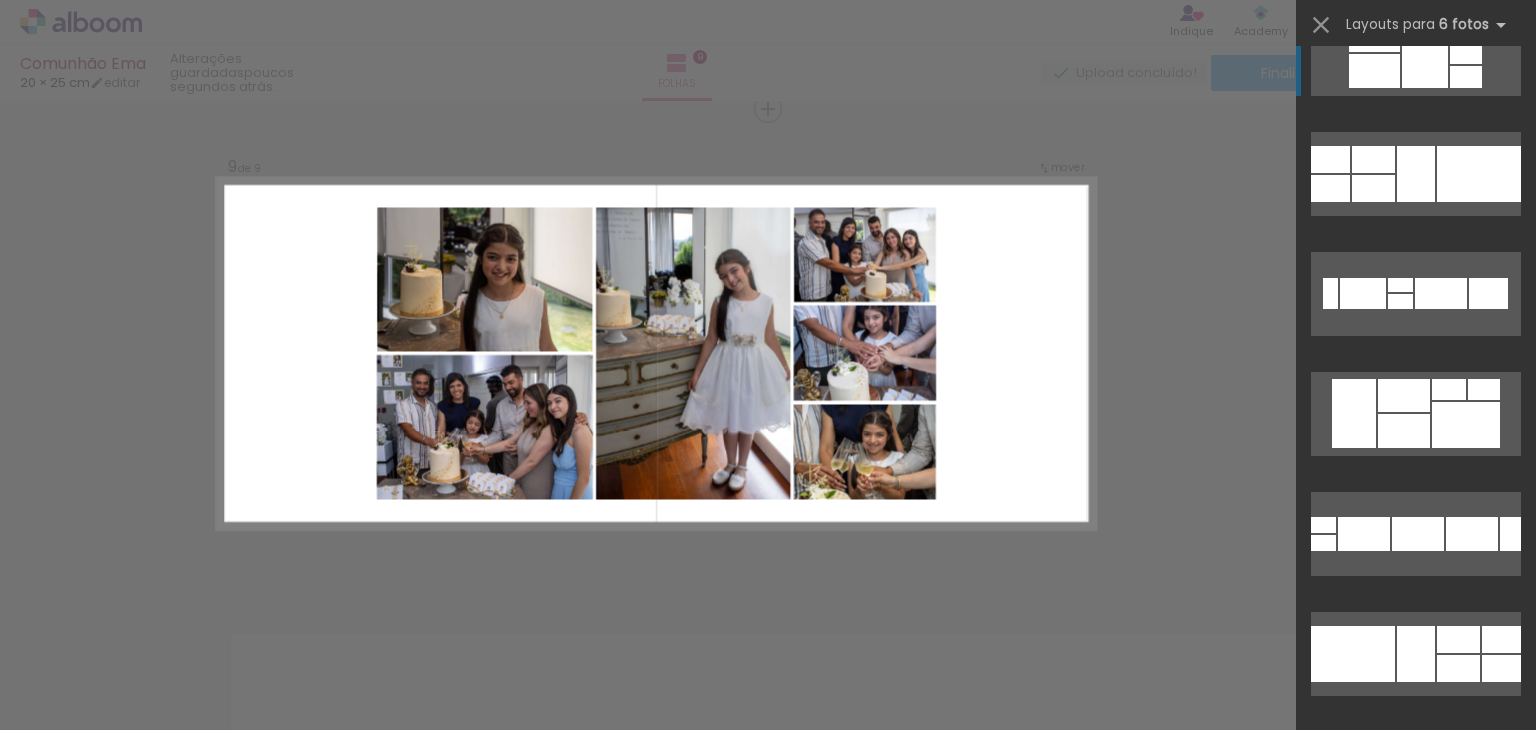 scroll, scrollTop: 2900, scrollLeft: 0, axis: vertical 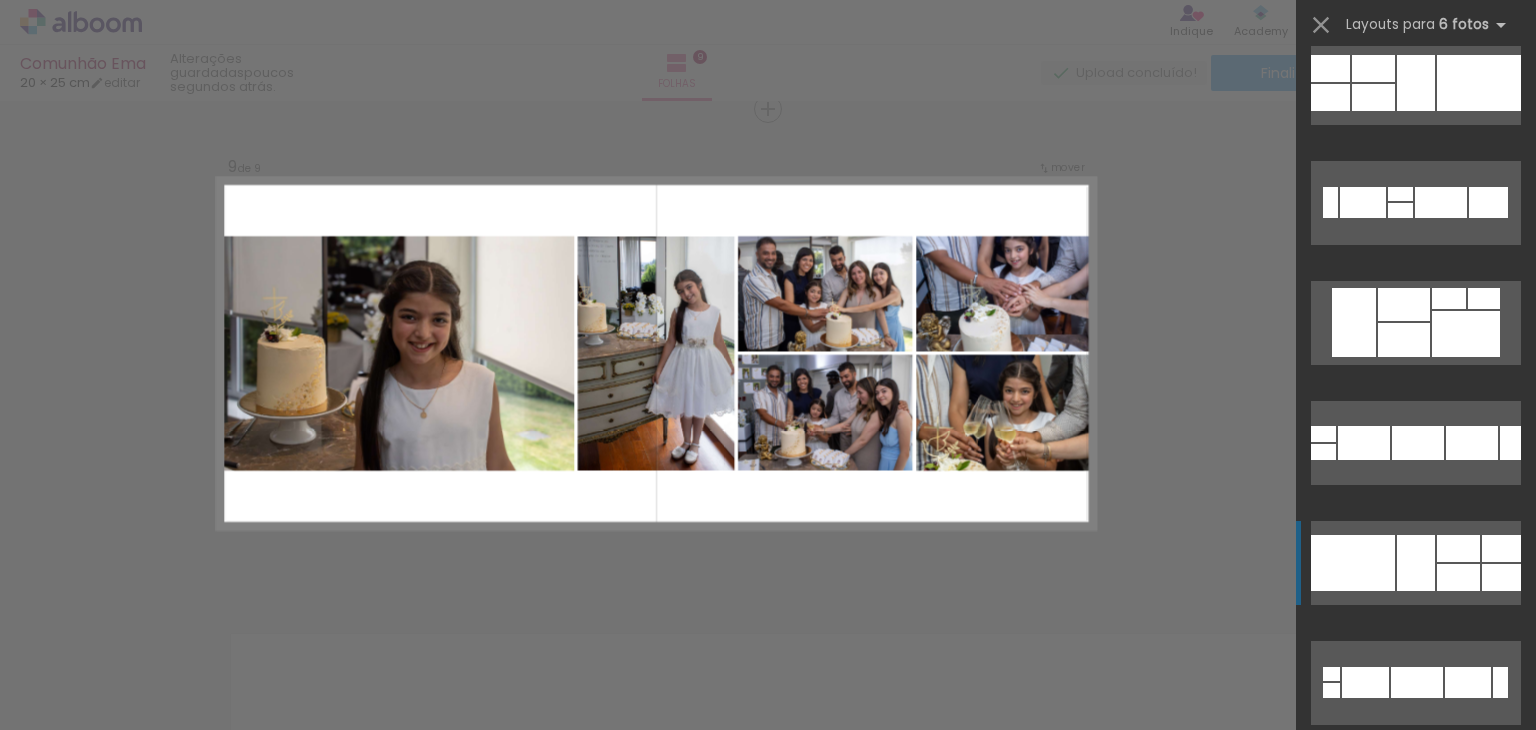 click at bounding box center (1424, -12816) 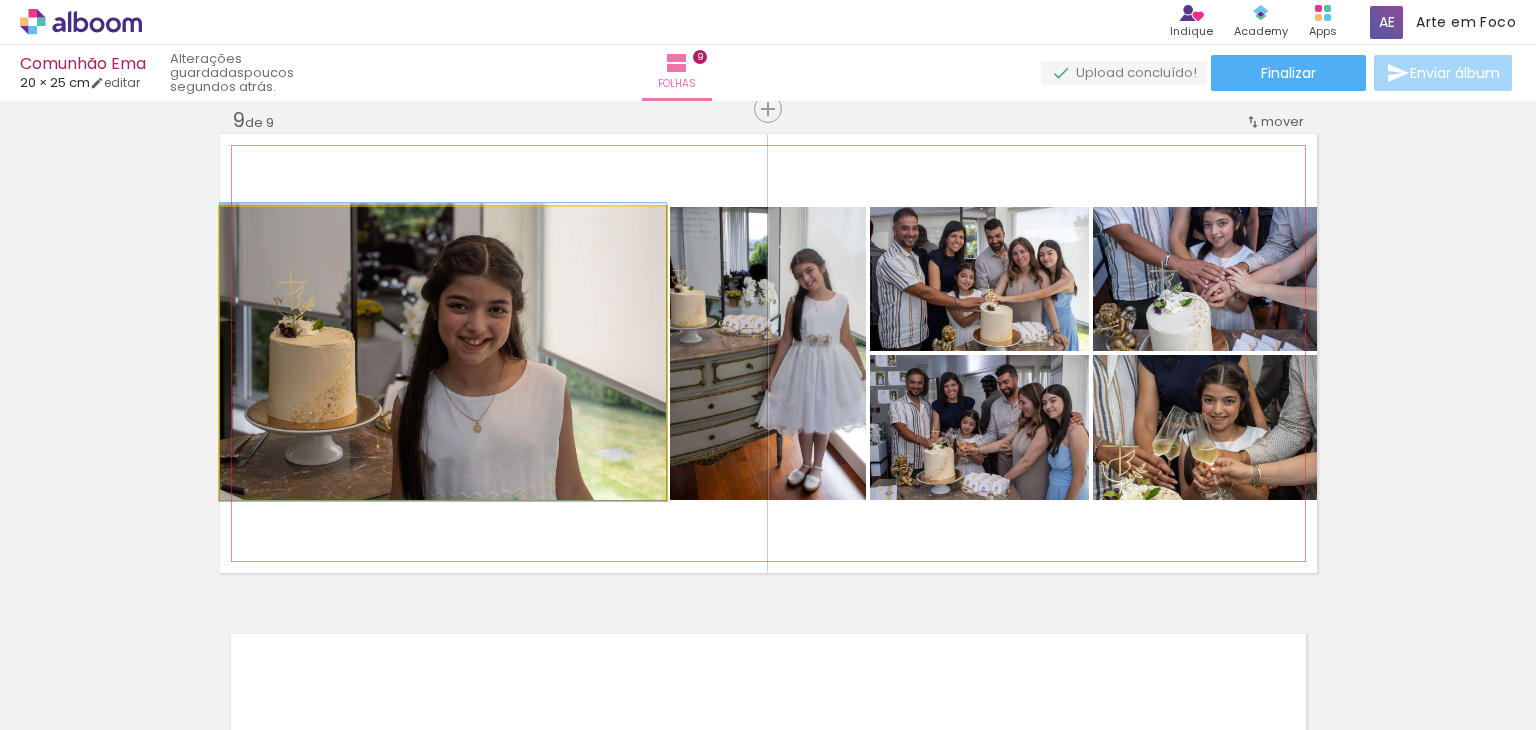 drag, startPoint x: 571, startPoint y: 410, endPoint x: 580, endPoint y: 385, distance: 26.57066 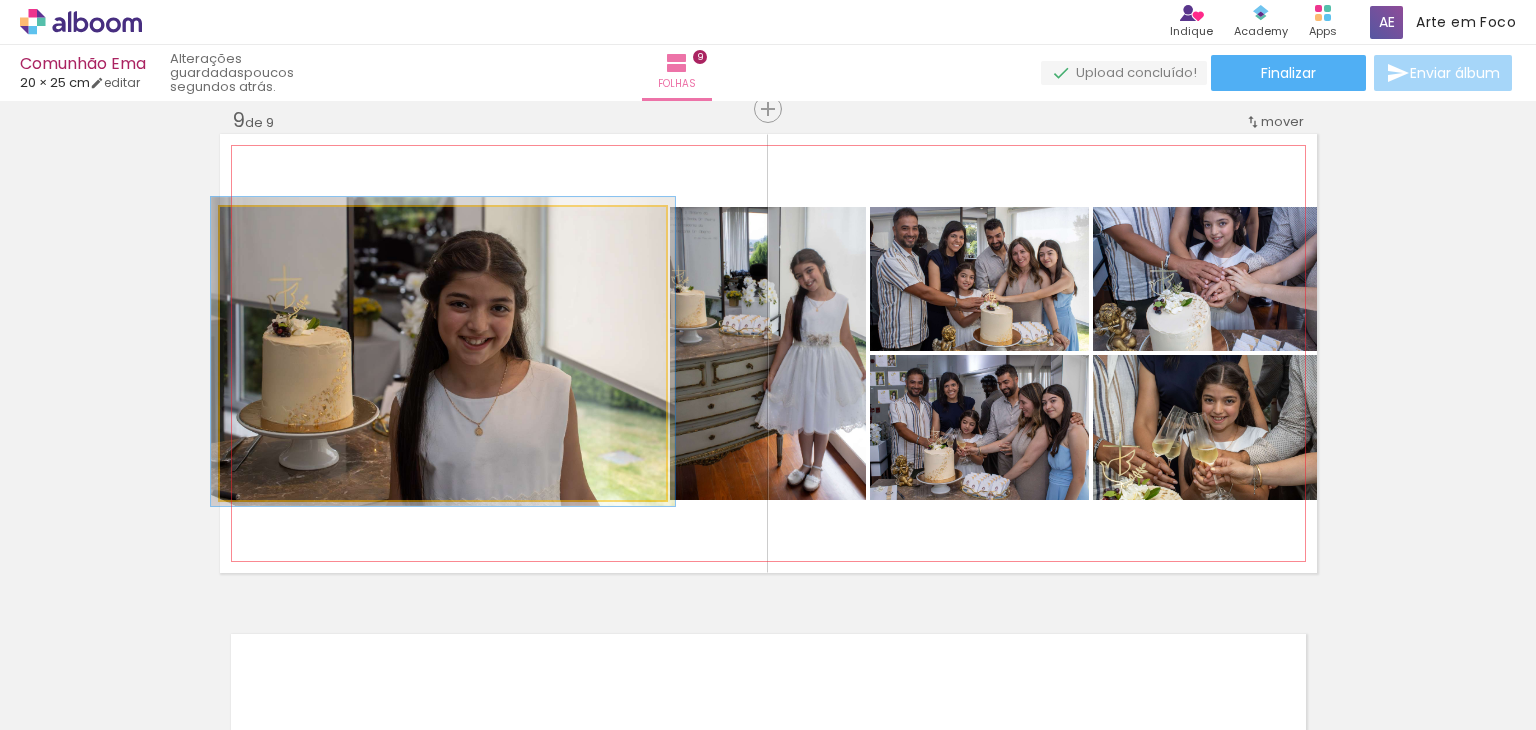 type on "104" 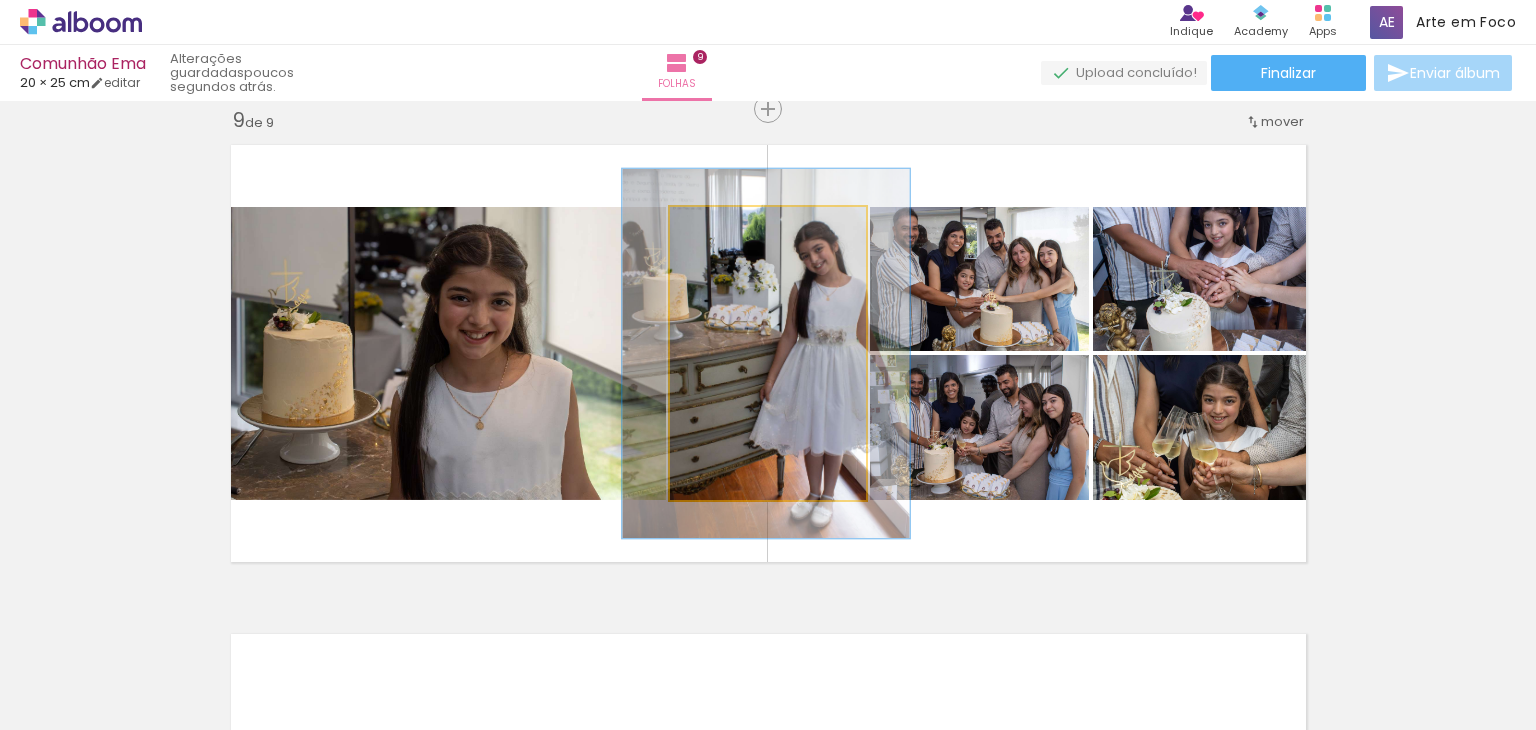 drag, startPoint x: 707, startPoint y: 225, endPoint x: 738, endPoint y: 273, distance: 57.14018 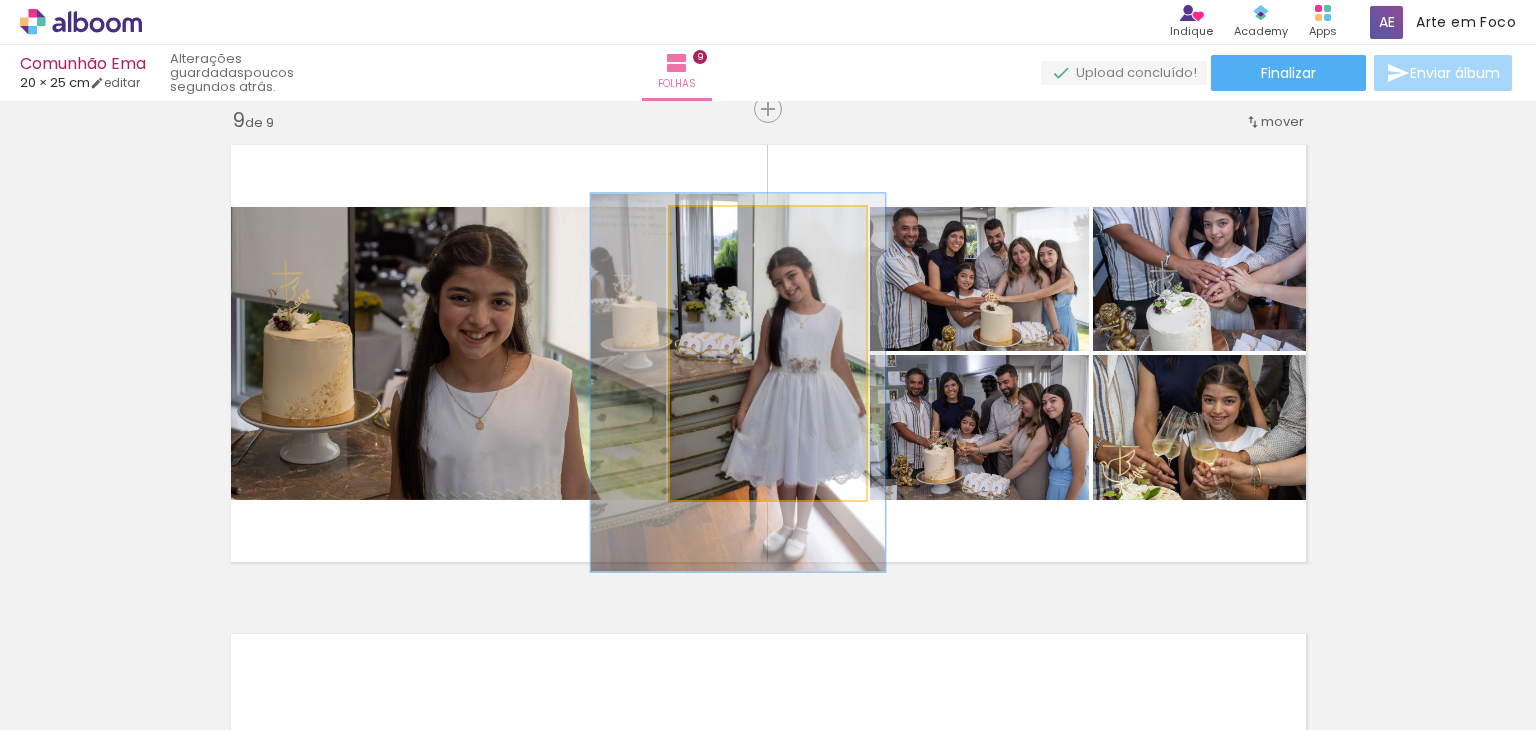 drag, startPoint x: 763, startPoint y: 352, endPoint x: 737, endPoint y: 379, distance: 37.48333 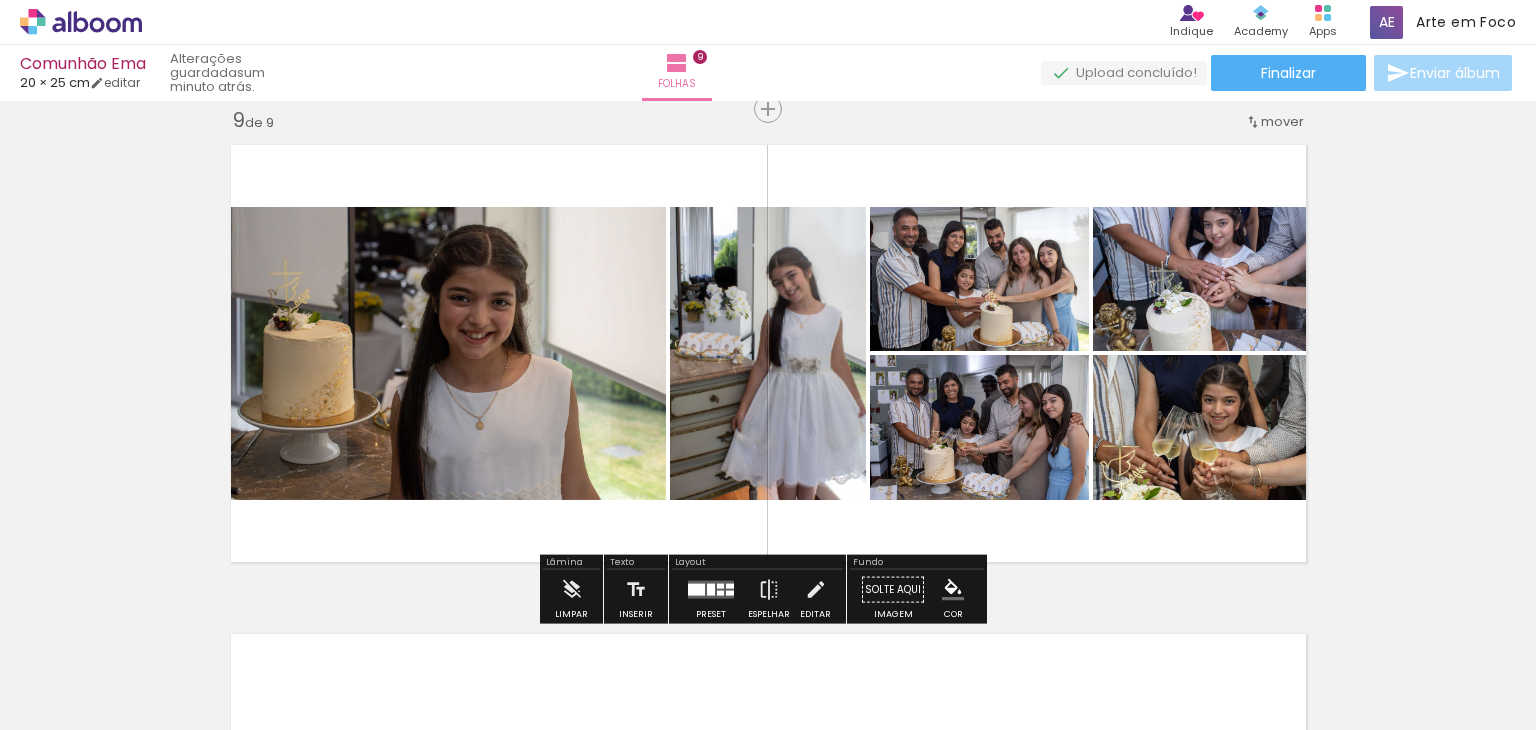 click at bounding box center (768, 353) 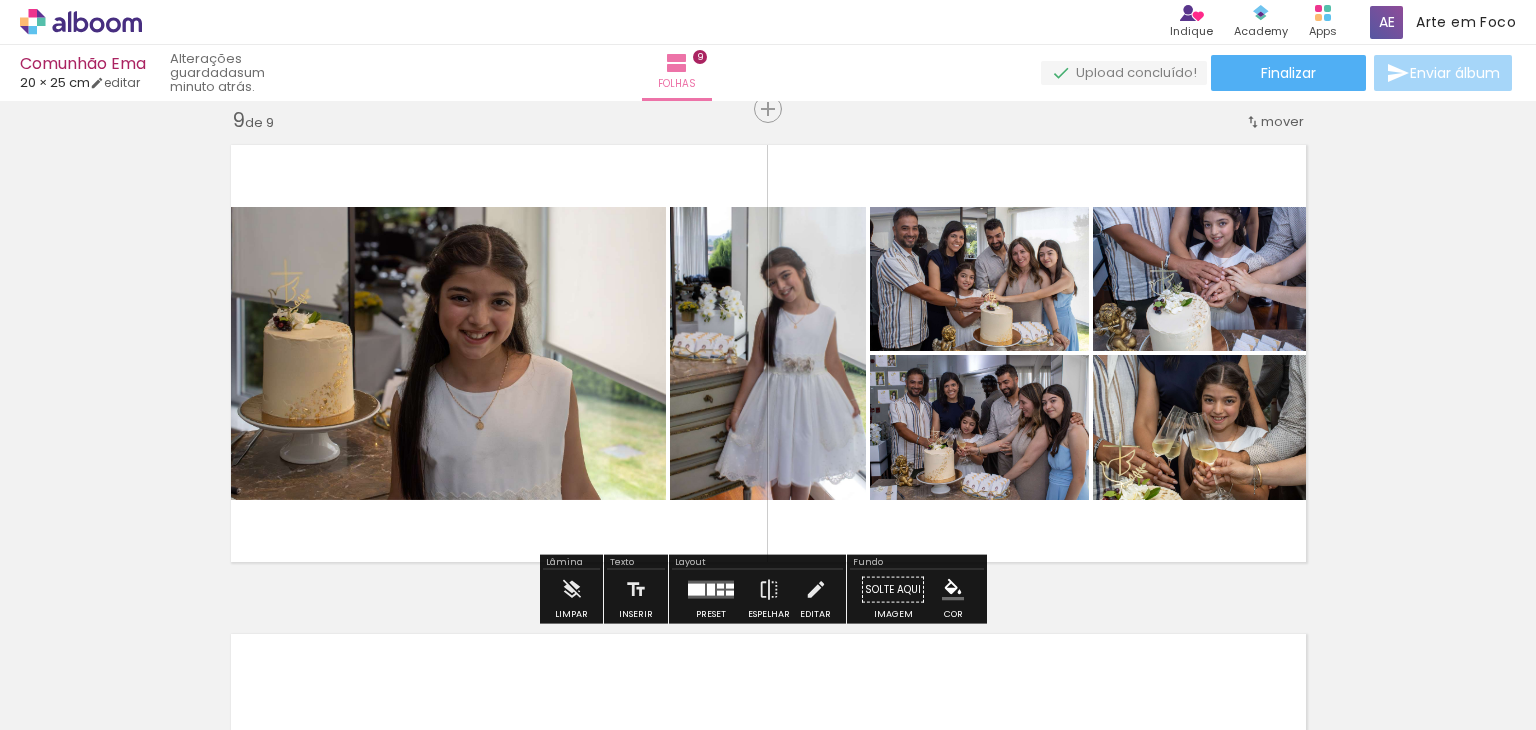 click on "Inserir folha 1  de 9  Inserir folha 2  de 9  Inserir folha 3  de 9  Inserir folha 4  de 9  Inserir folha 5  de 9  Inserir folha 6  de 9  Inserir folha 7  de 9  Inserir folha 8  de 9  Inserir folha 9  de 9" at bounding box center [768, -1384] 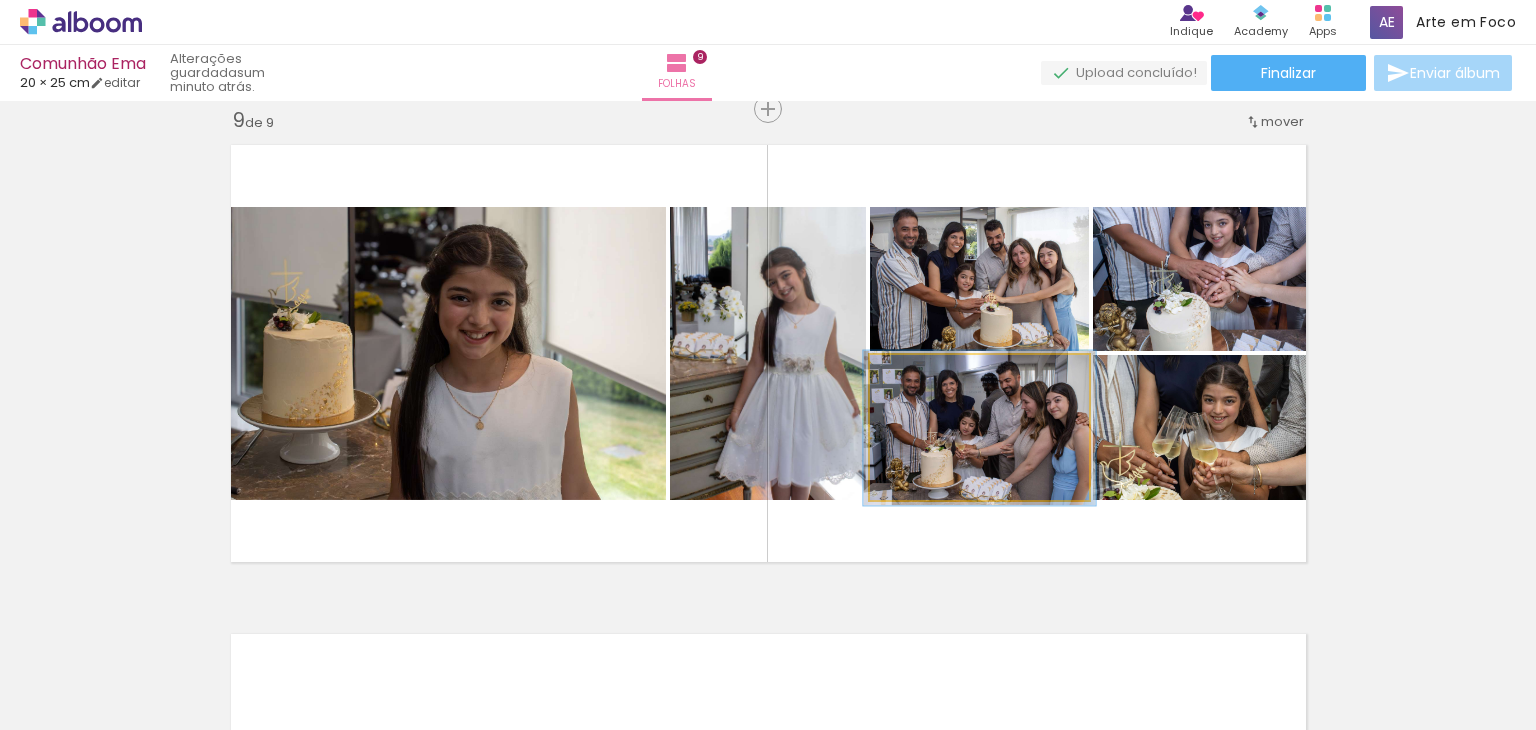 type on "106" 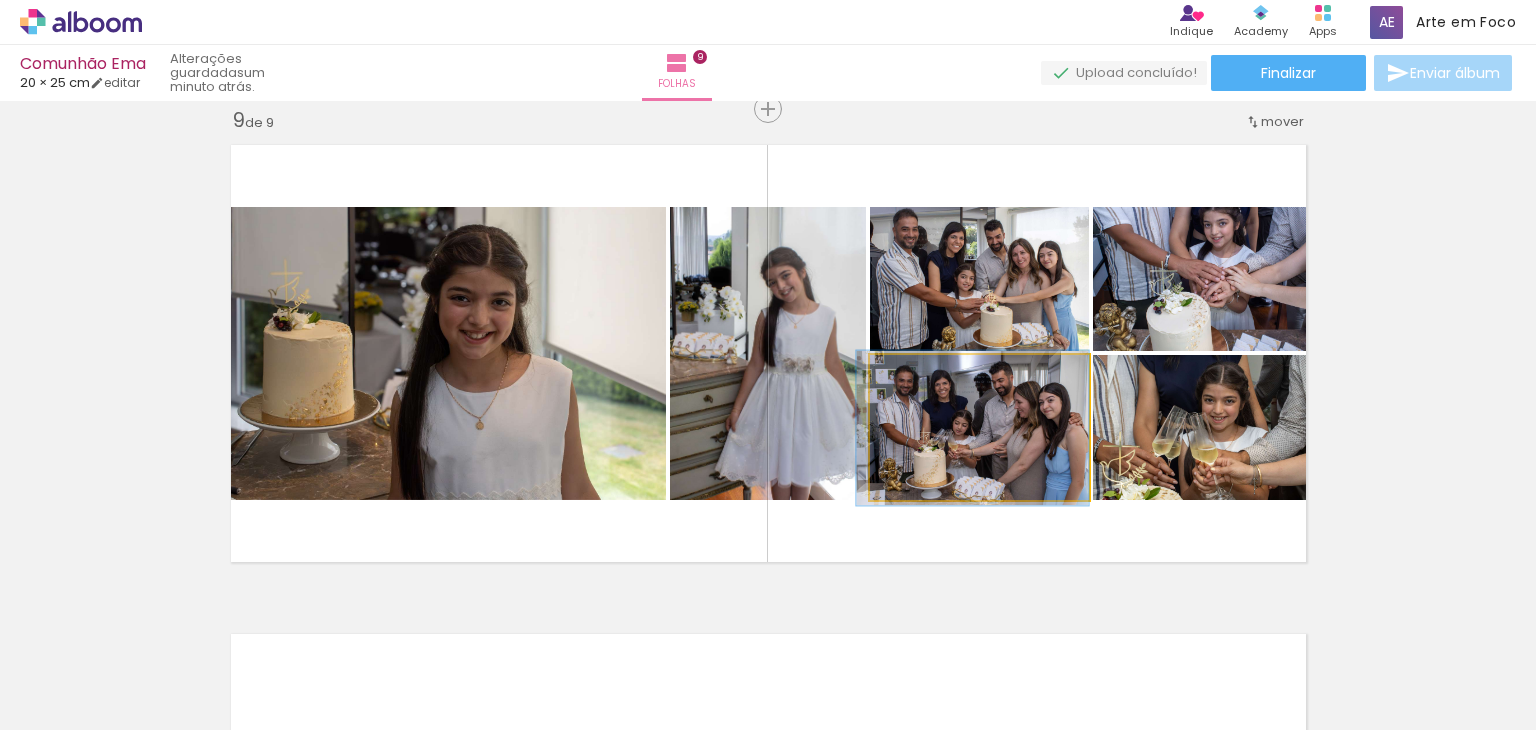 drag, startPoint x: 998, startPoint y: 420, endPoint x: 984, endPoint y: 420, distance: 14 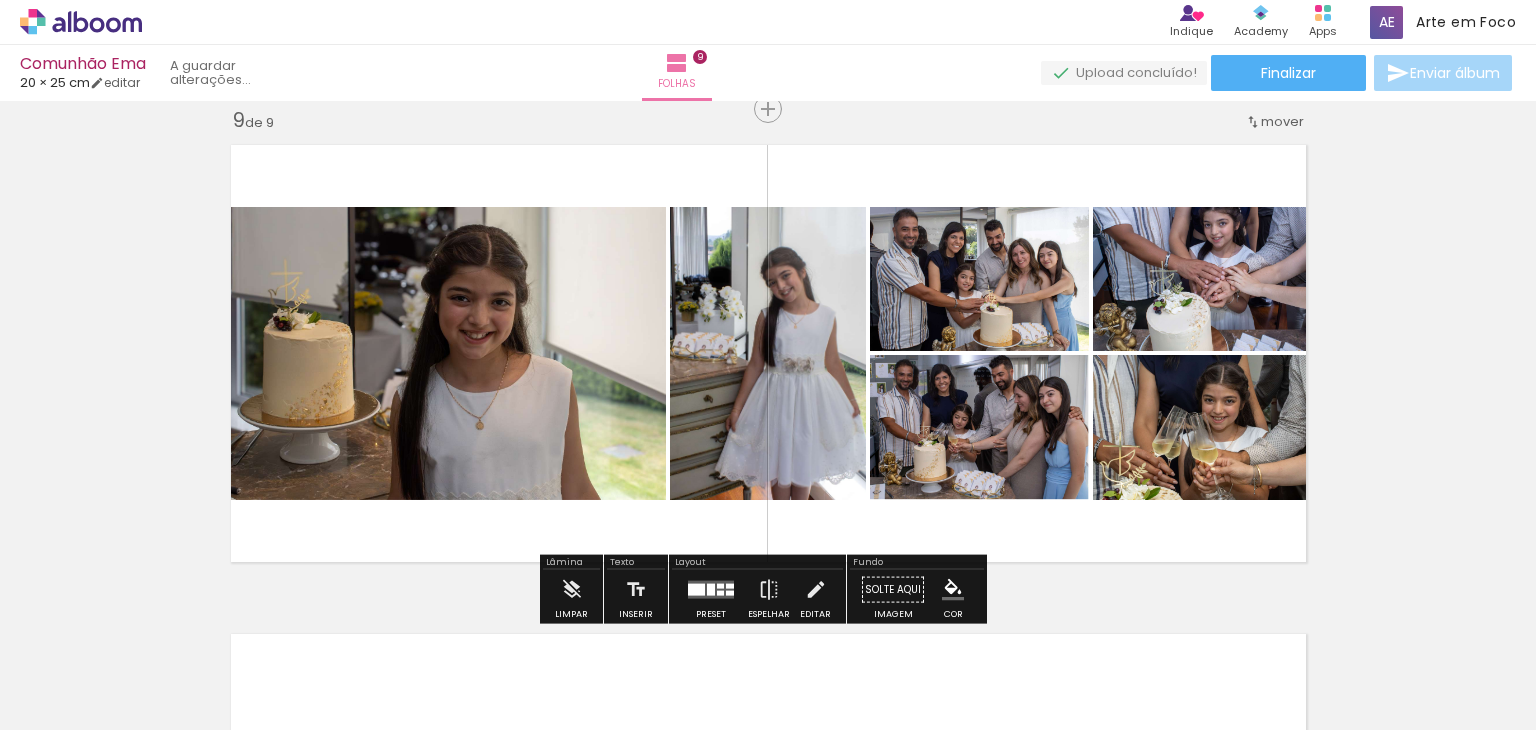 click on "Inserir folha 1  de 9  Inserir folha 2  de 9  Inserir folha 3  de 9  Inserir folha 4  de 9  Inserir folha 5  de 9  Inserir folha 6  de 9  Inserir folha 7  de 9  Inserir folha 8  de 9  Inserir folha 9  de 9" at bounding box center (768, -1384) 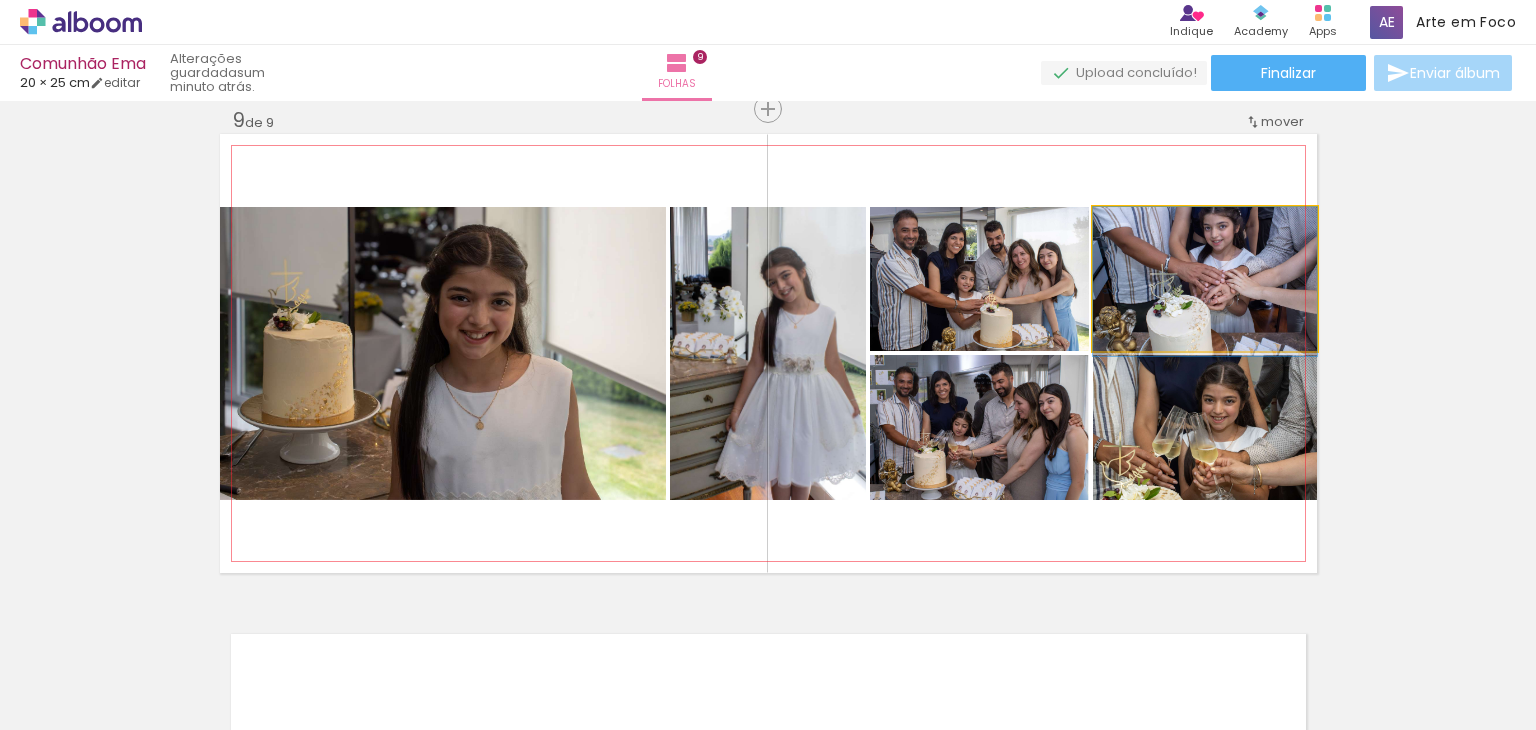 drag, startPoint x: 1233, startPoint y: 306, endPoint x: 1232, endPoint y: 321, distance: 15.033297 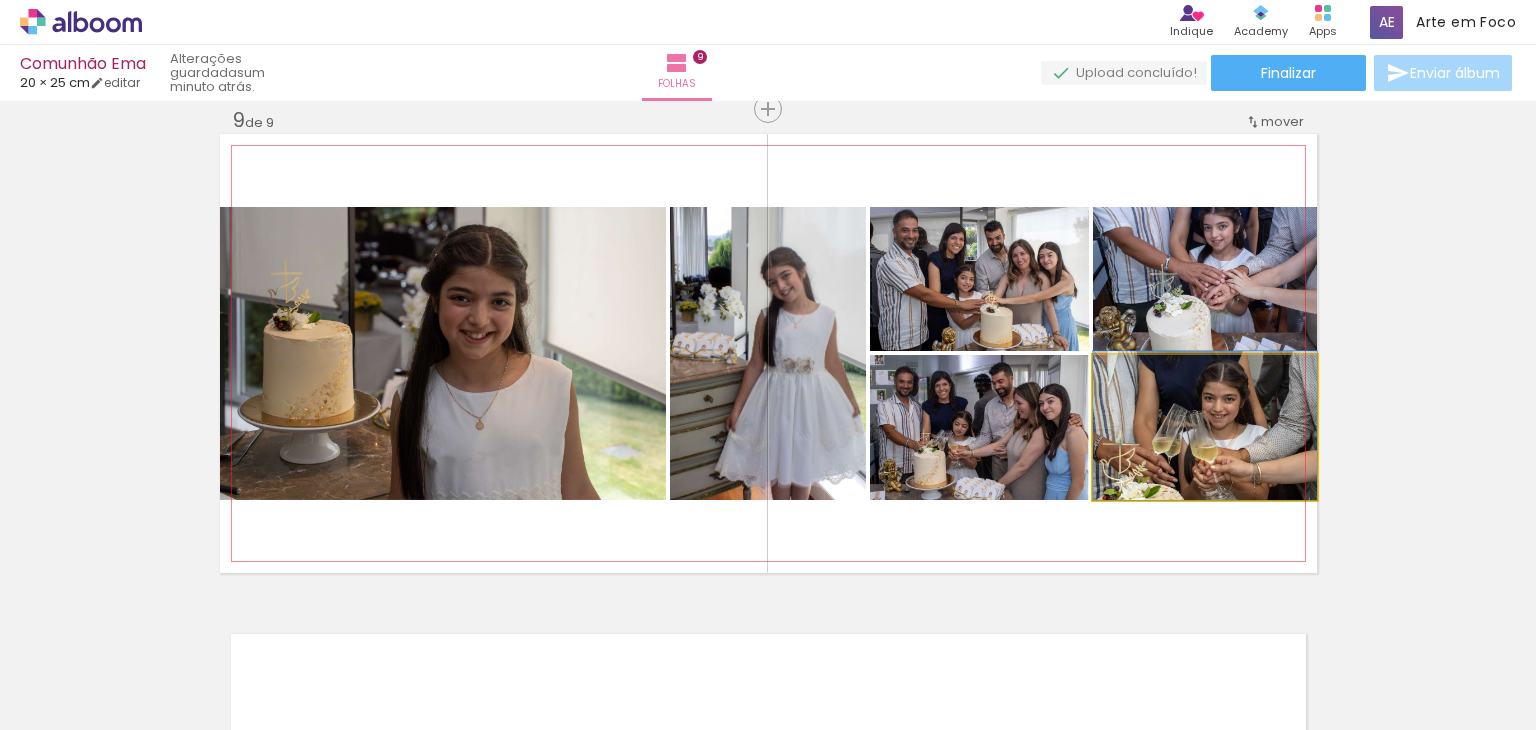 drag, startPoint x: 1260, startPoint y: 466, endPoint x: 1234, endPoint y: 442, distance: 35.383614 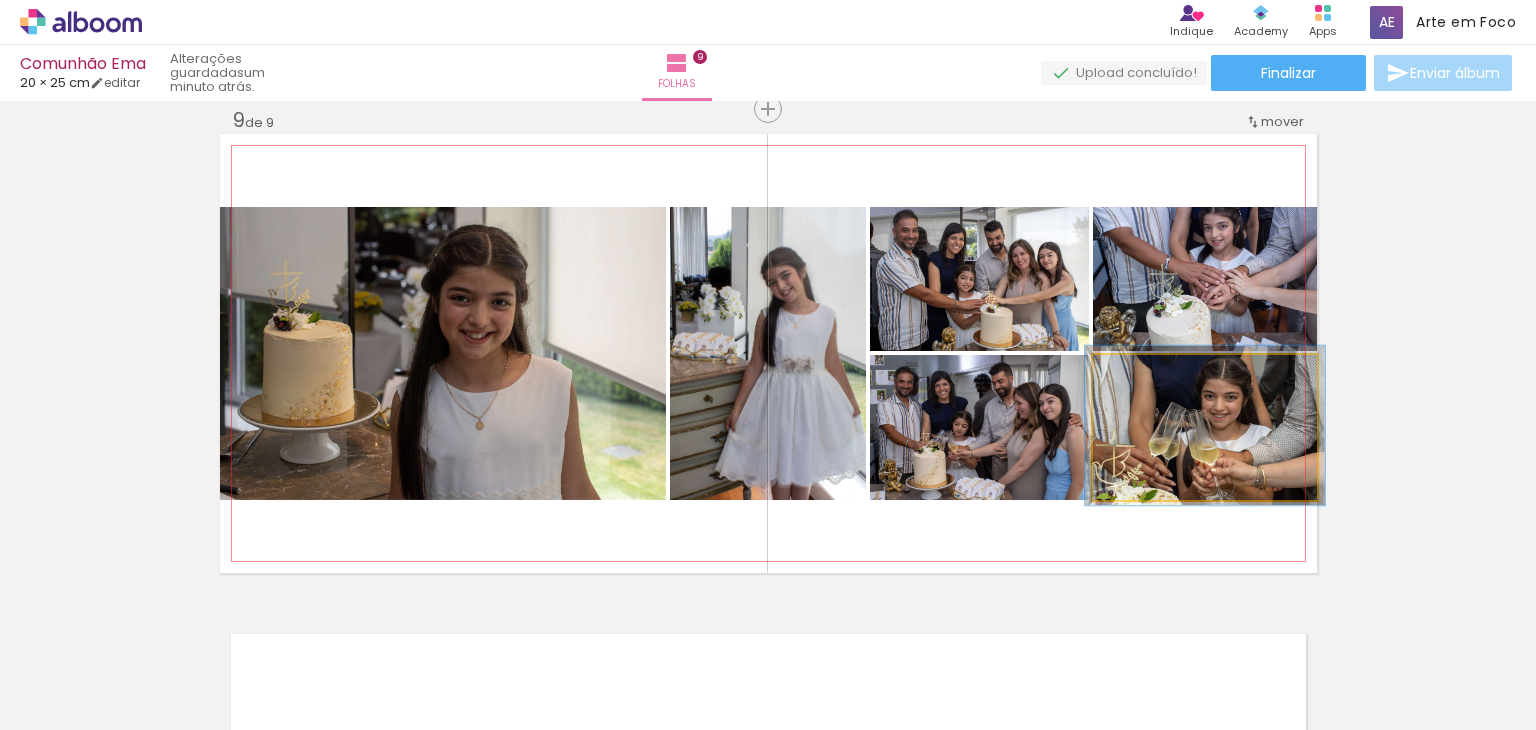 type on "106" 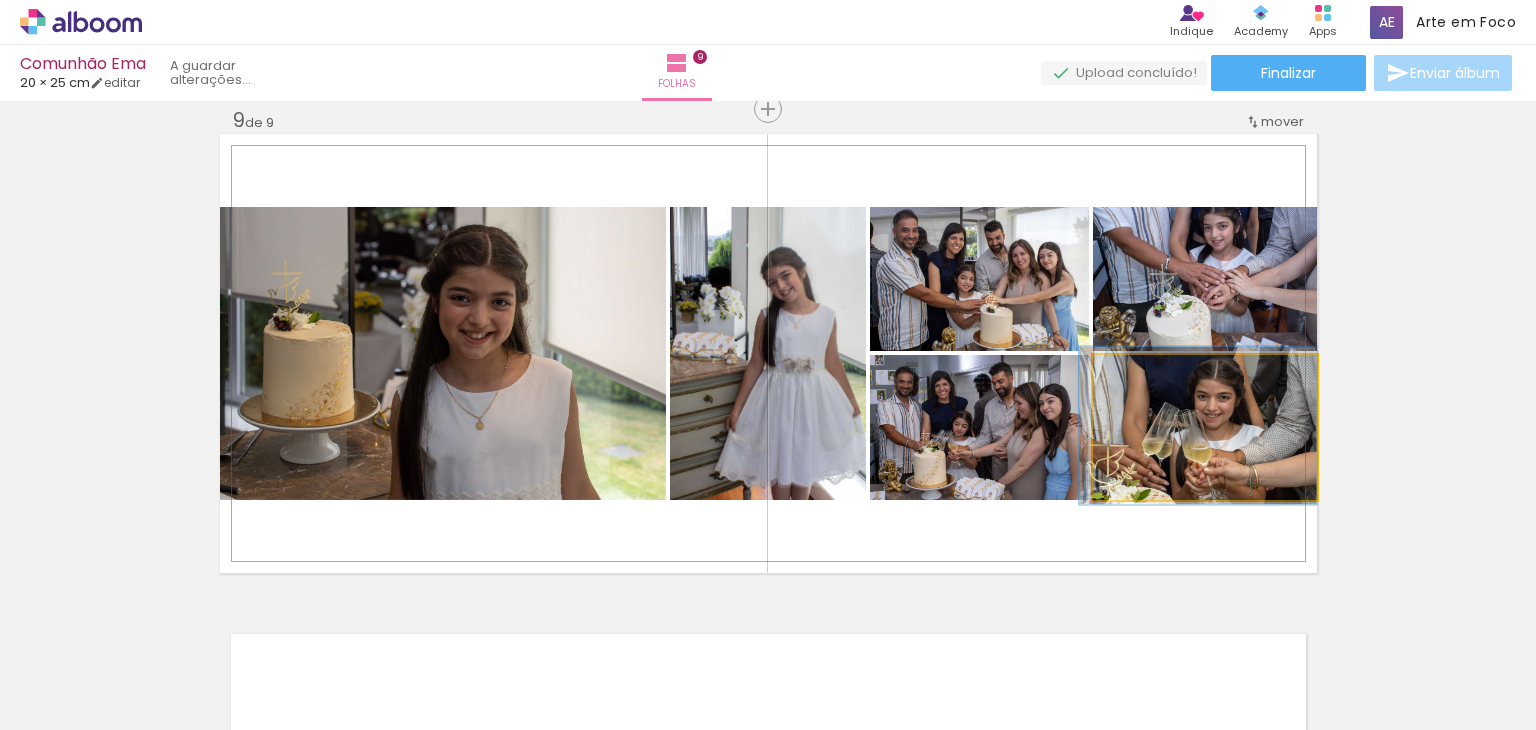drag, startPoint x: 1262, startPoint y: 438, endPoint x: 1245, endPoint y: 438, distance: 17 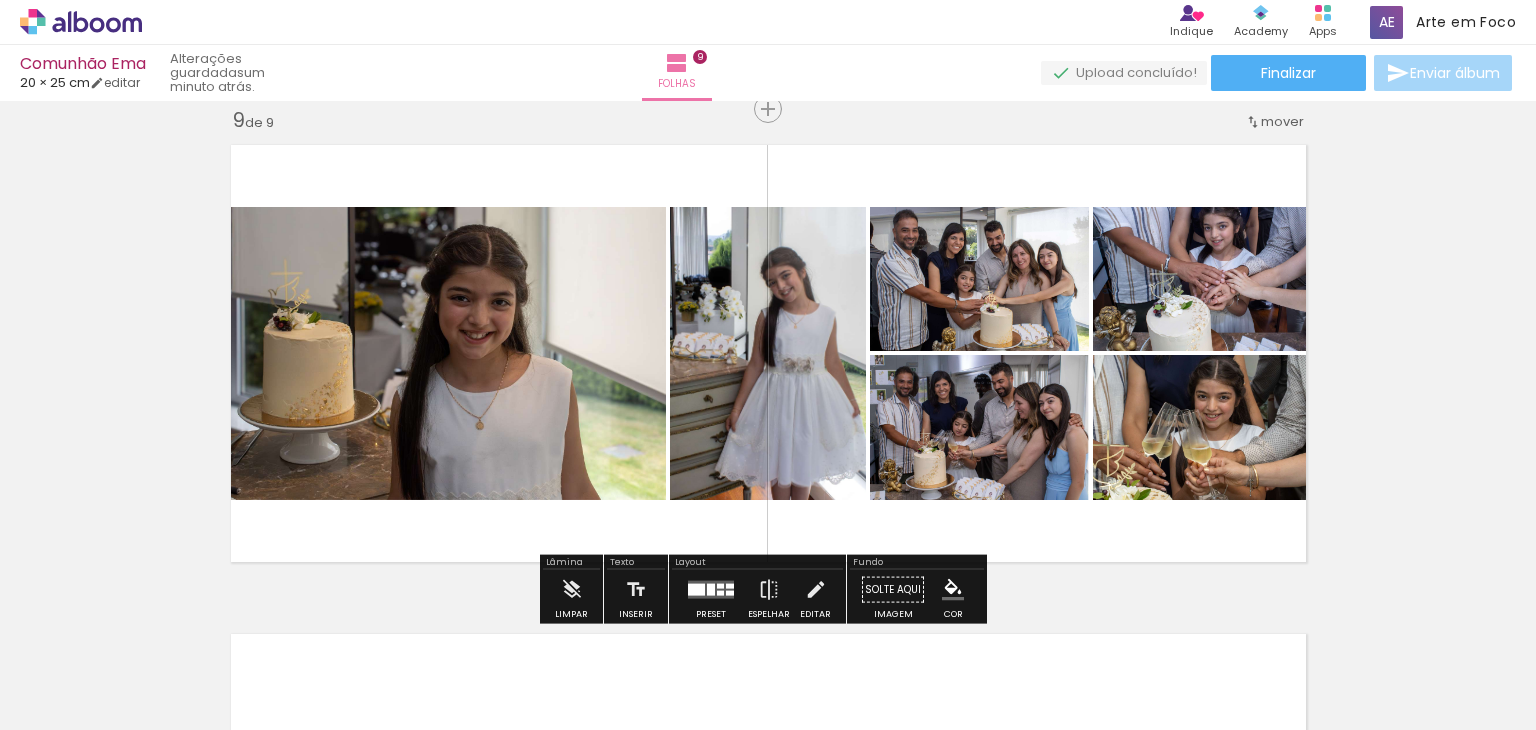 click on "Inserir folha 1  de 9  Inserir folha 2  de 9  Inserir folha 3  de 9  Inserir folha 4  de 9  Inserir folha 5  de 9  Inserir folha 6  de 9  Inserir folha 7  de 9  Inserir folha 8  de 9  Inserir folha 9  de 9" at bounding box center [768, -1384] 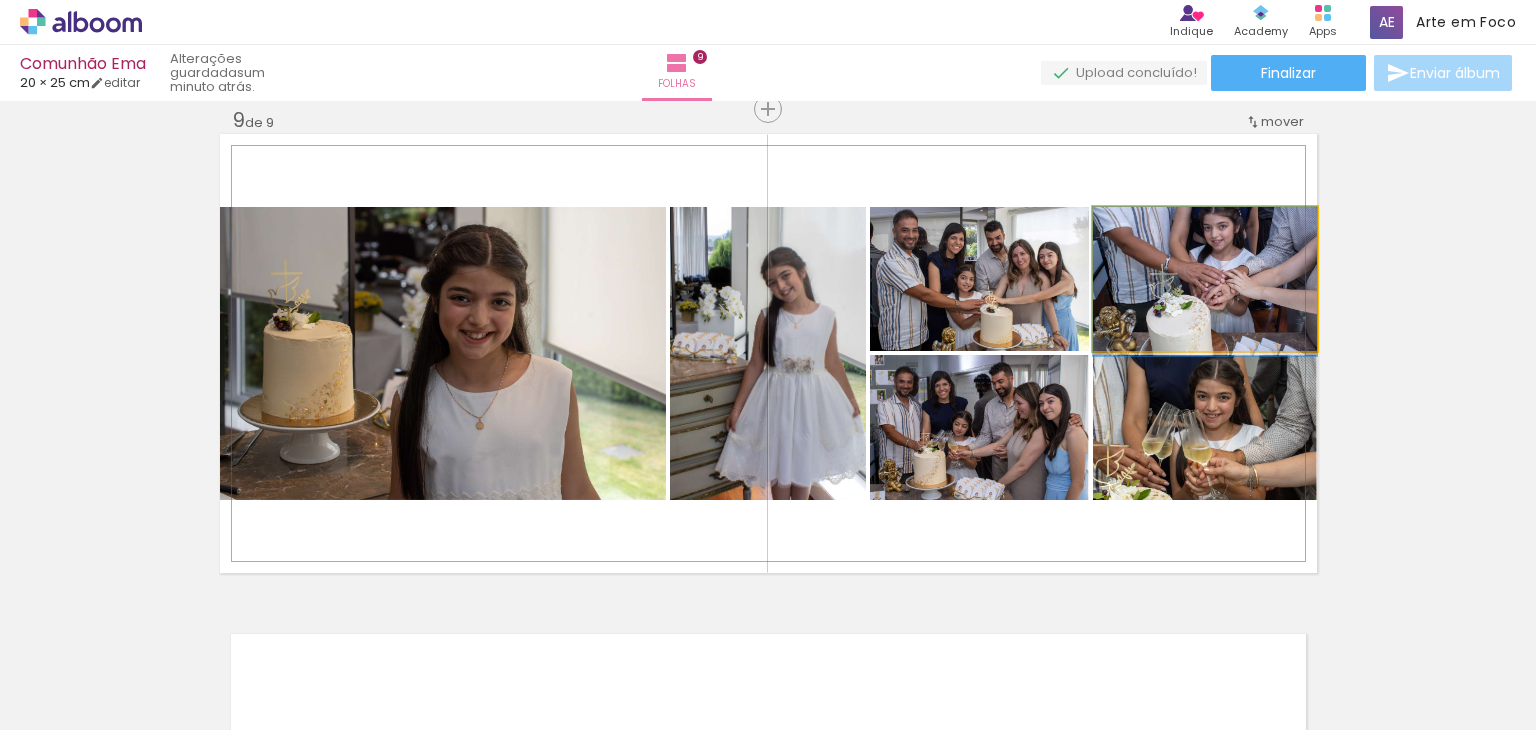 drag, startPoint x: 1248, startPoint y: 325, endPoint x: 1228, endPoint y: 334, distance: 21.931713 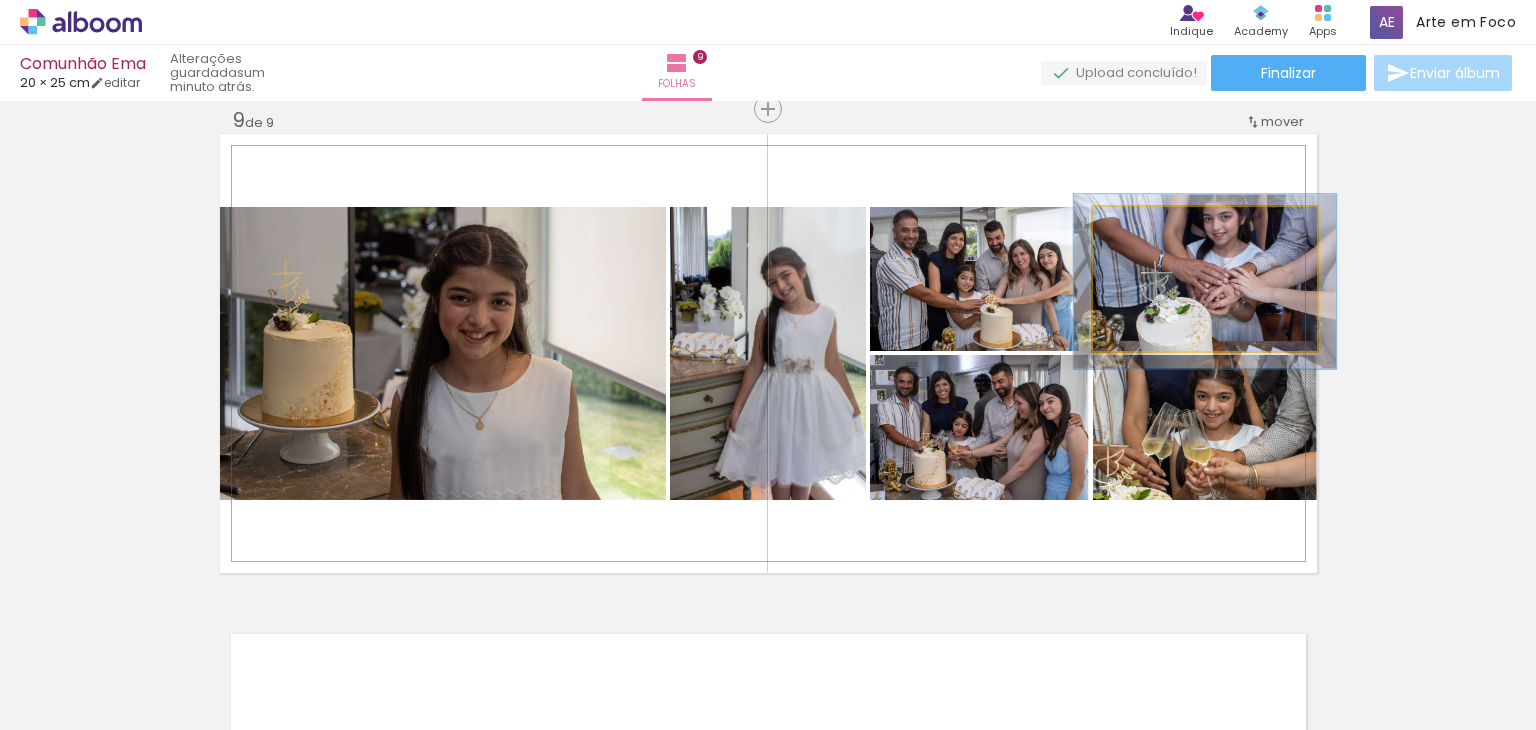 drag, startPoint x: 1128, startPoint y: 225, endPoint x: 1140, endPoint y: 228, distance: 12.369317 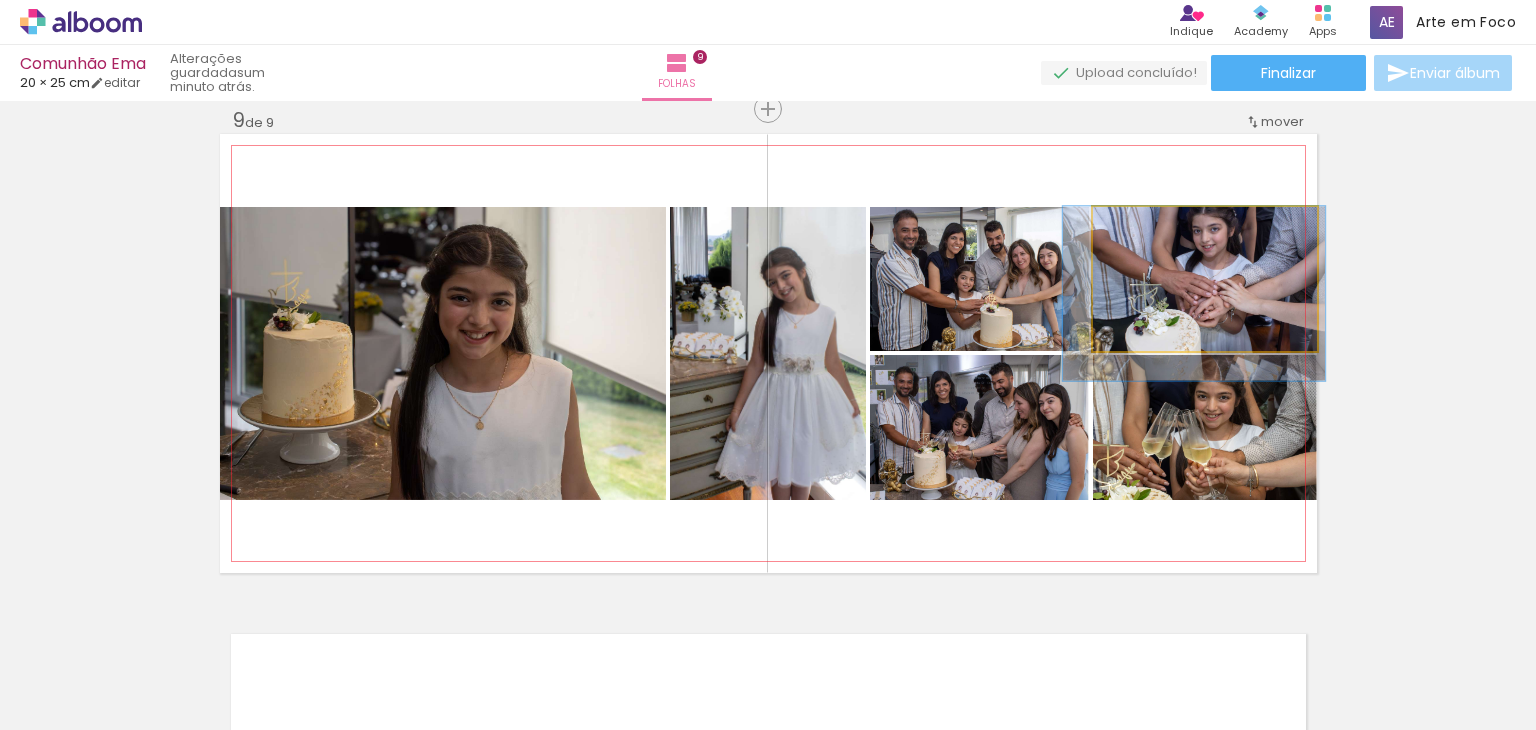 drag, startPoint x: 1248, startPoint y: 293, endPoint x: 1242, endPoint y: 318, distance: 25.70992 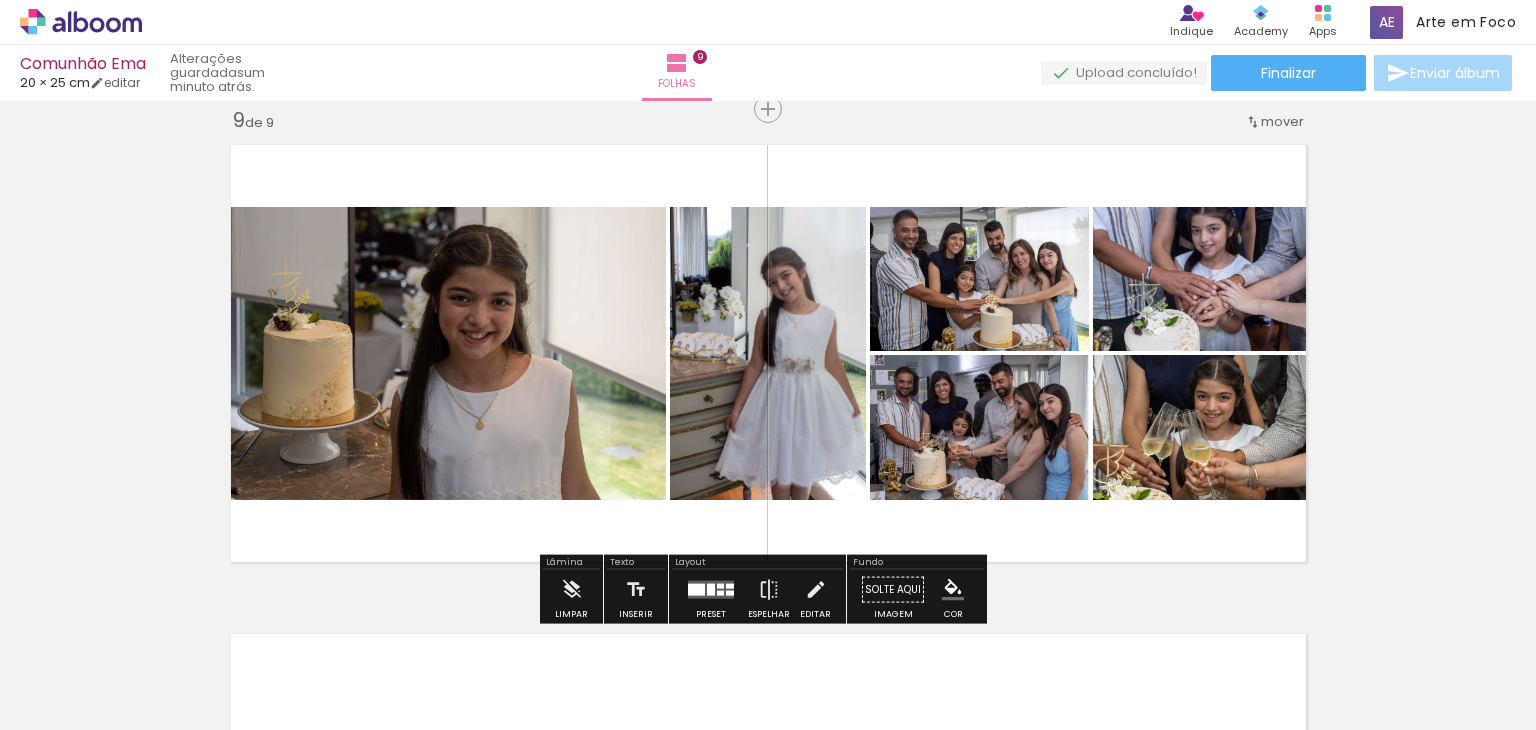 click on "Inserir folha 1  de 9  Inserir folha 2  de 9  Inserir folha 3  de 9  Inserir folha 4  de 9  Inserir folha 5  de 9  Inserir folha 6  de 9  Inserir folha 7  de 9  Inserir folha 8  de 9  Inserir folha 9  de 9" at bounding box center [768, -1384] 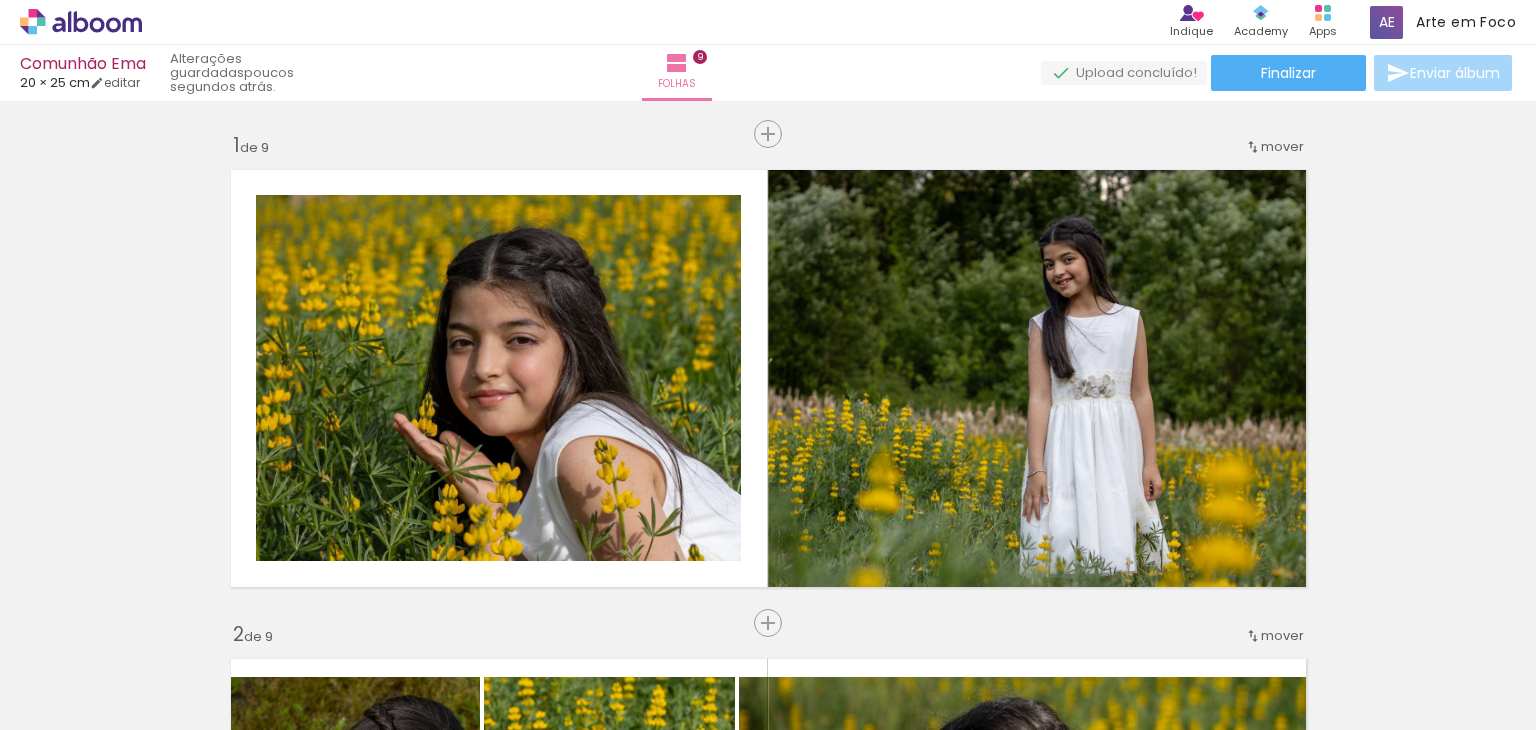 scroll, scrollTop: 0, scrollLeft: 0, axis: both 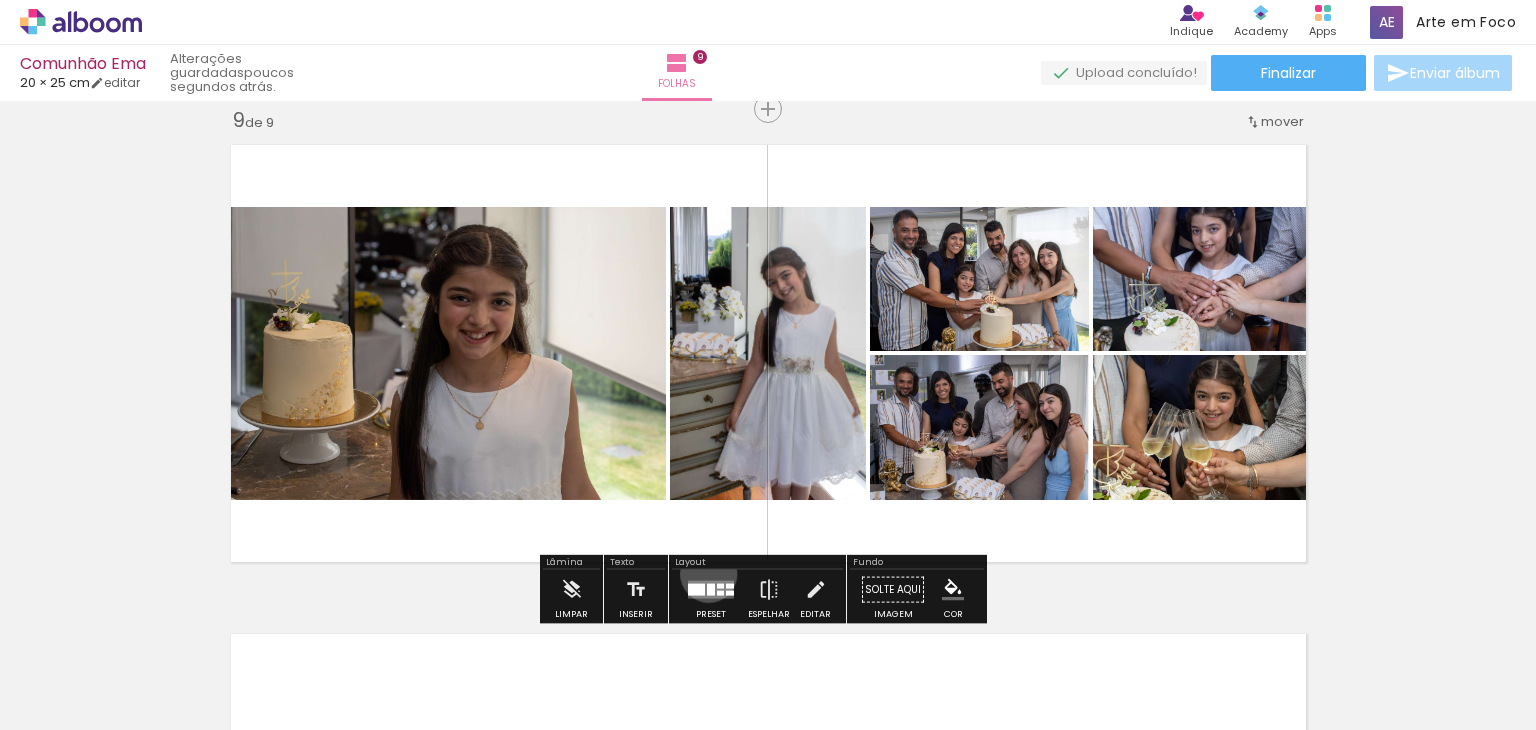 click at bounding box center [711, 590] 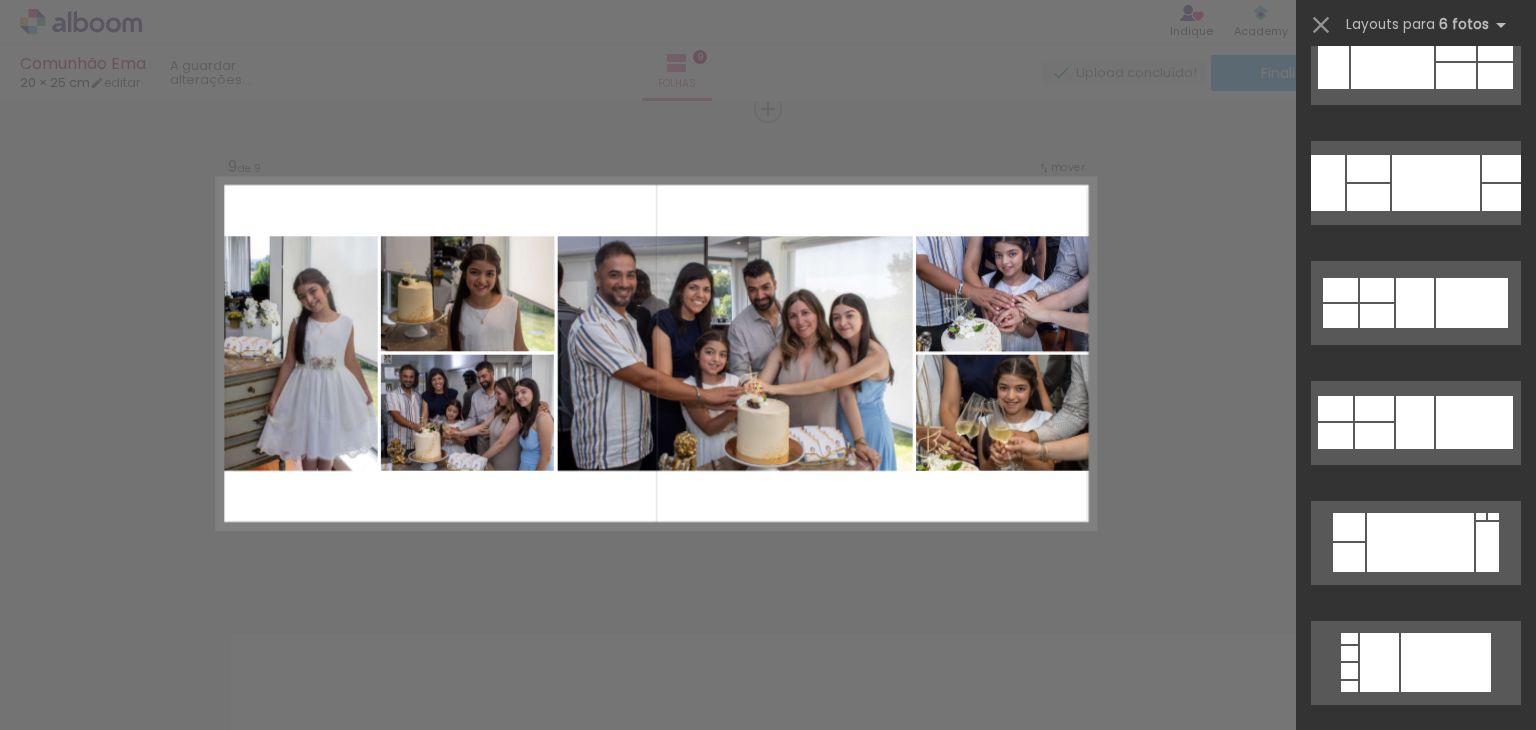 scroll, scrollTop: 4860, scrollLeft: 0, axis: vertical 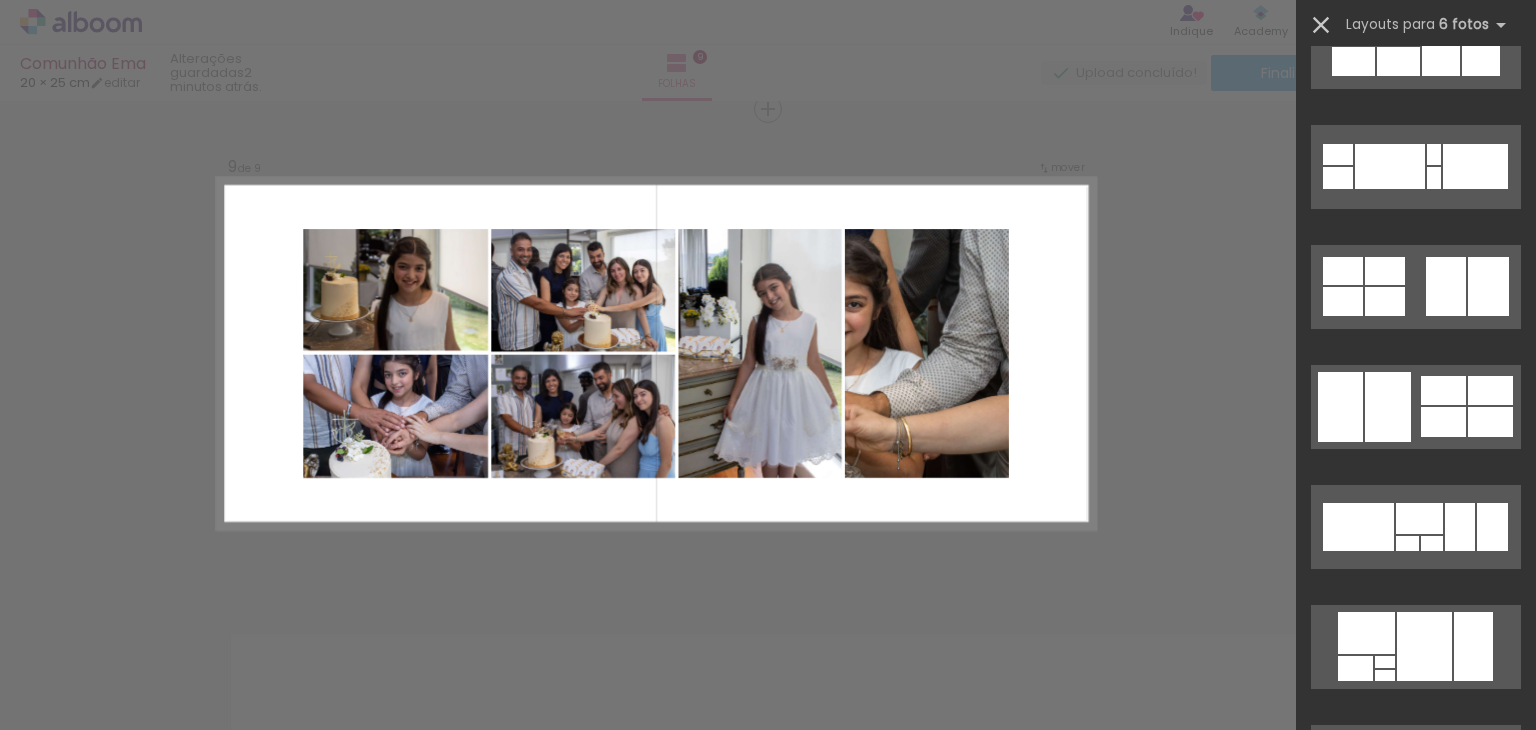 click at bounding box center [1321, 25] 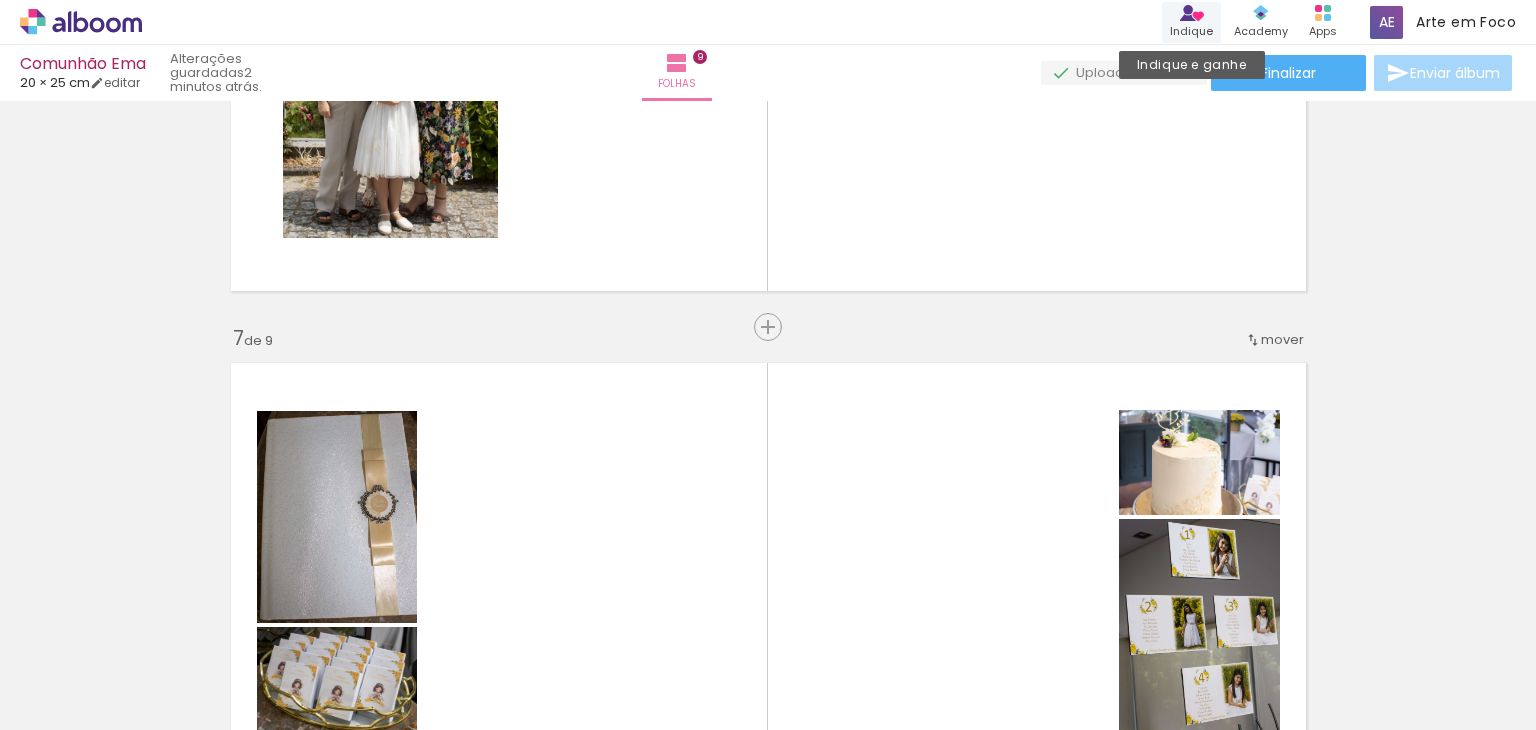 scroll, scrollTop: 2737, scrollLeft: 0, axis: vertical 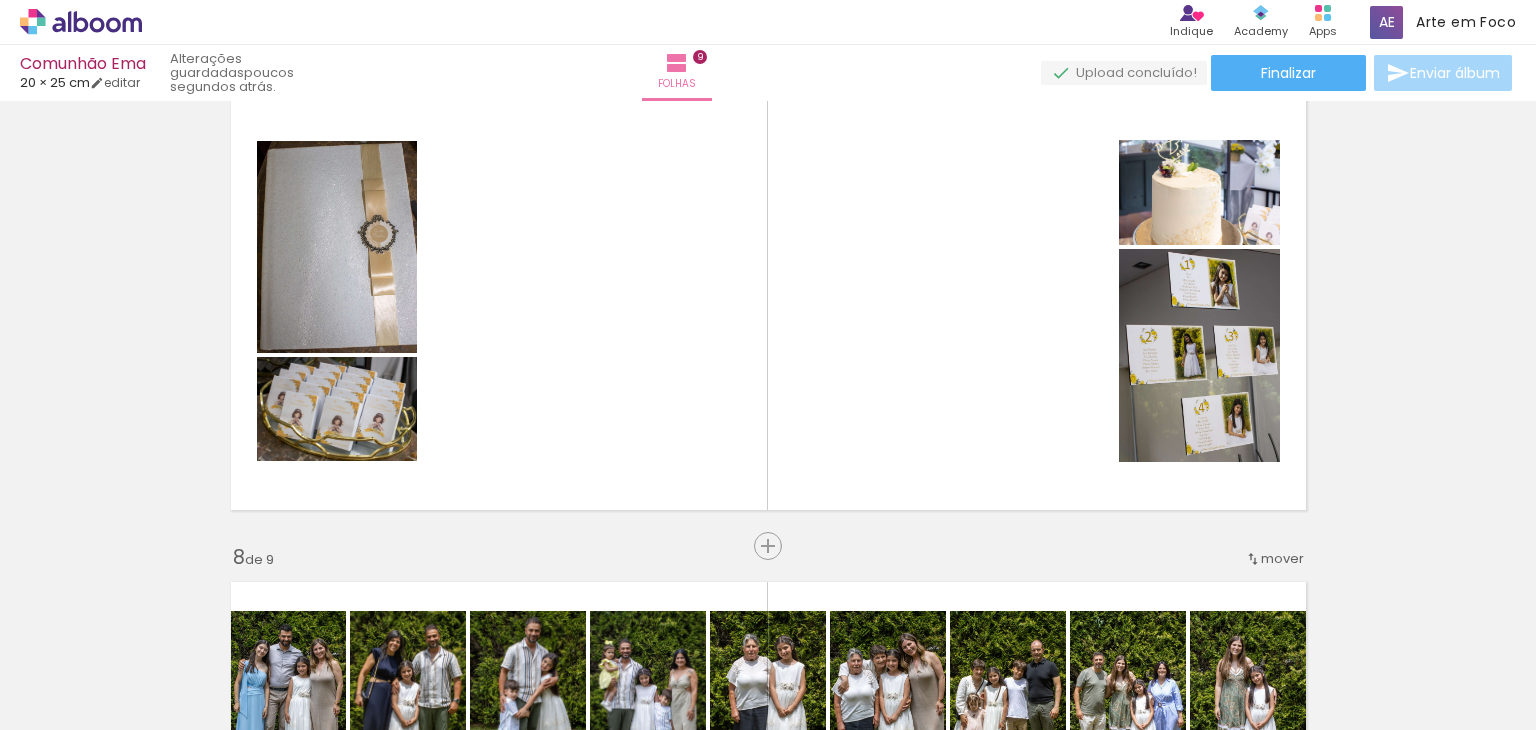 click on "Adicionar
Fotos" at bounding box center [71, 703] 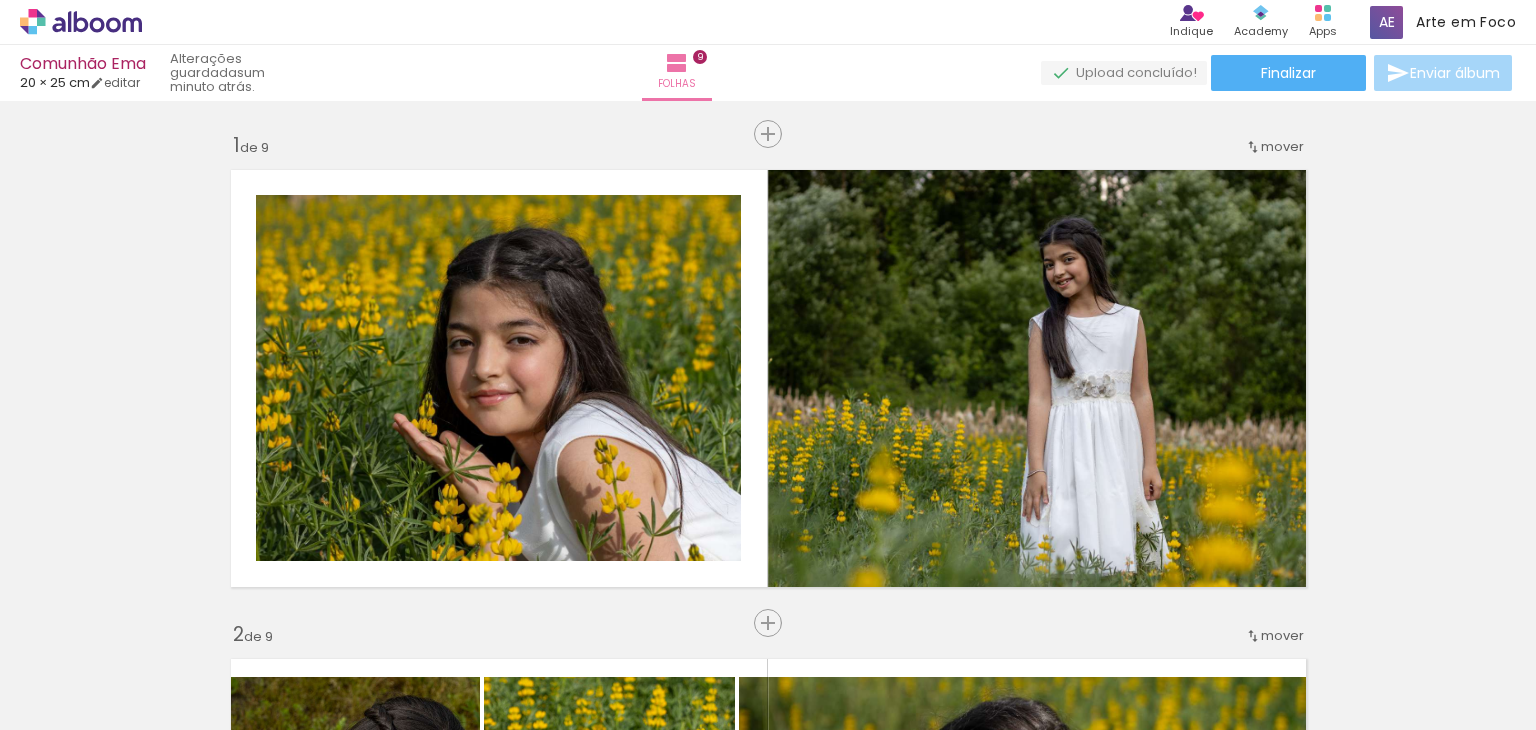scroll, scrollTop: 0, scrollLeft: 0, axis: both 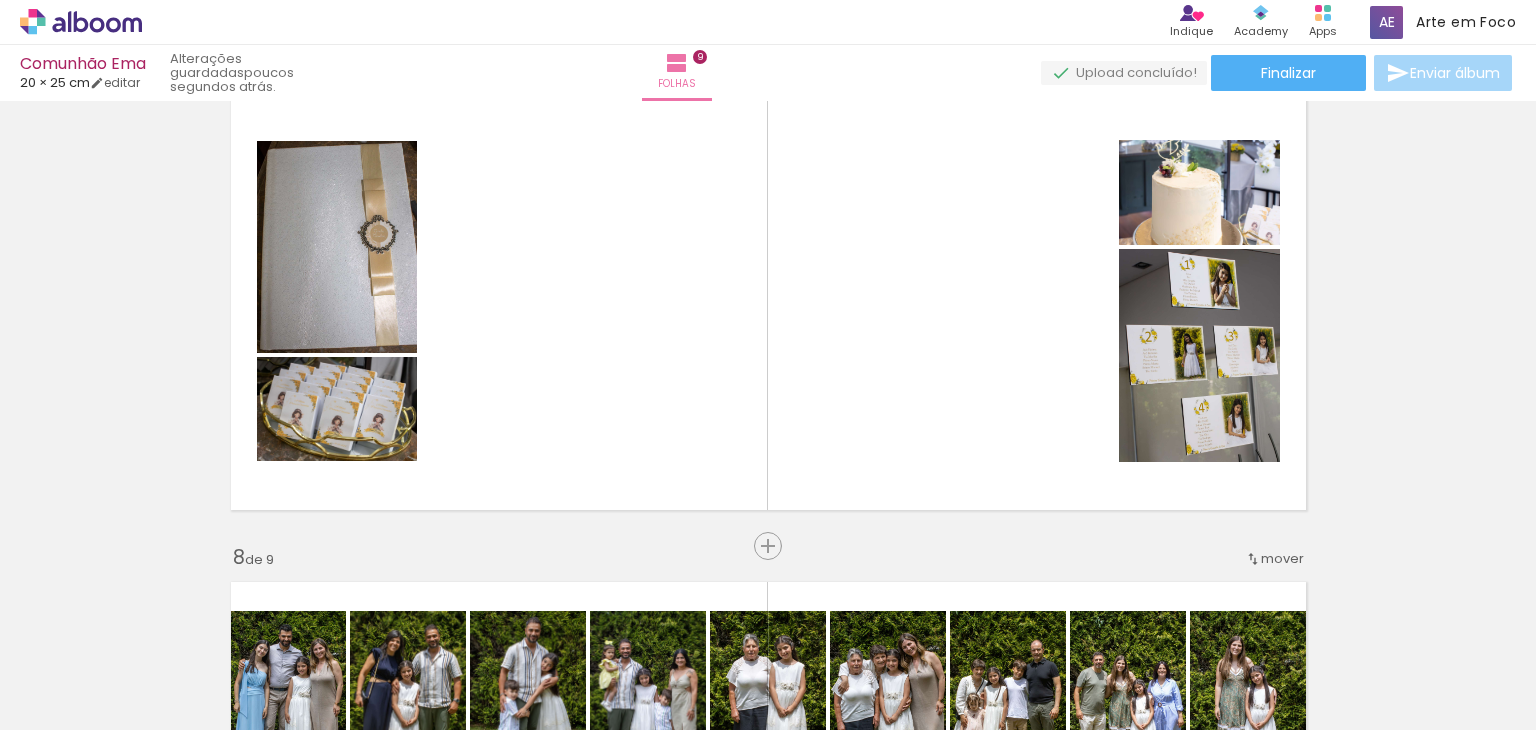 click at bounding box center (29, 703) 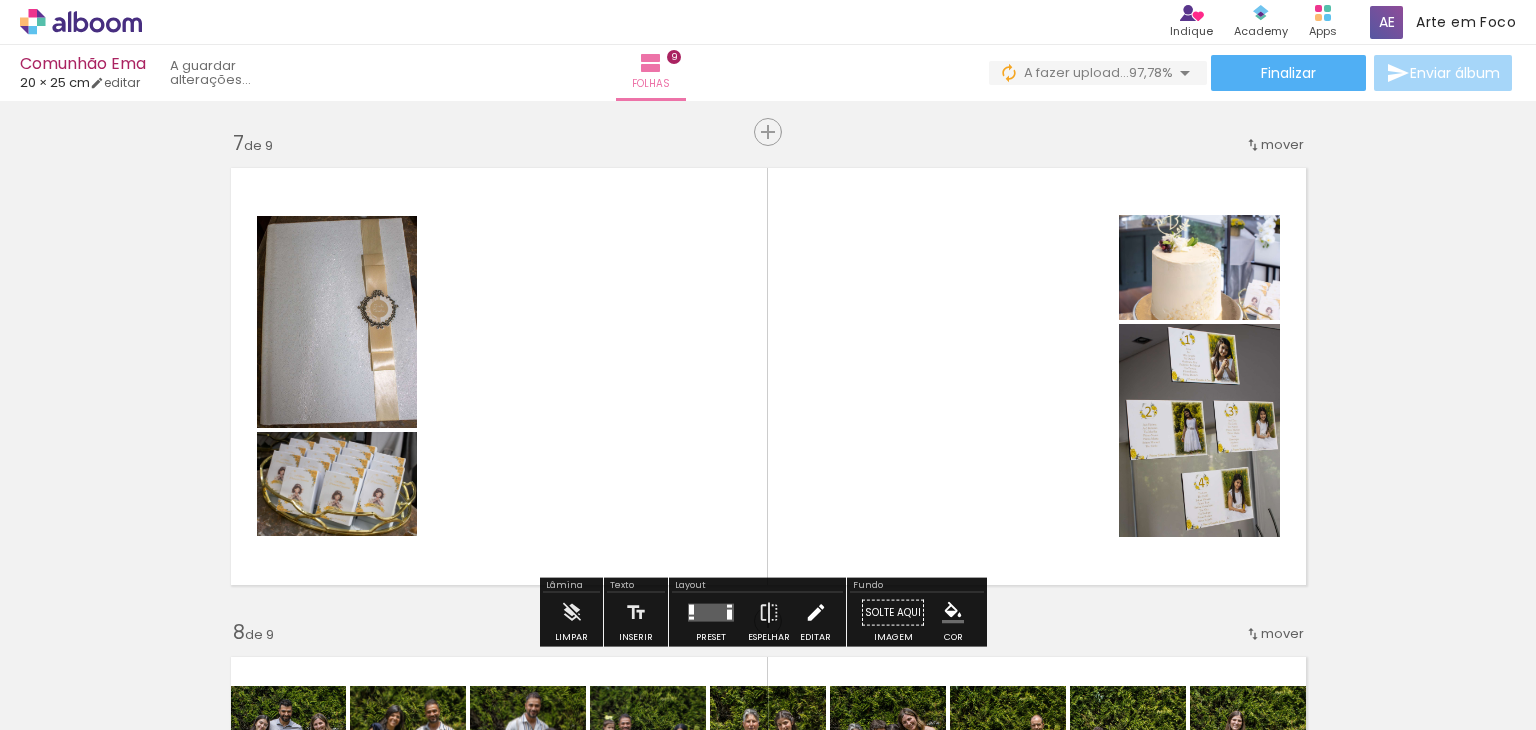 scroll, scrollTop: 3011, scrollLeft: 0, axis: vertical 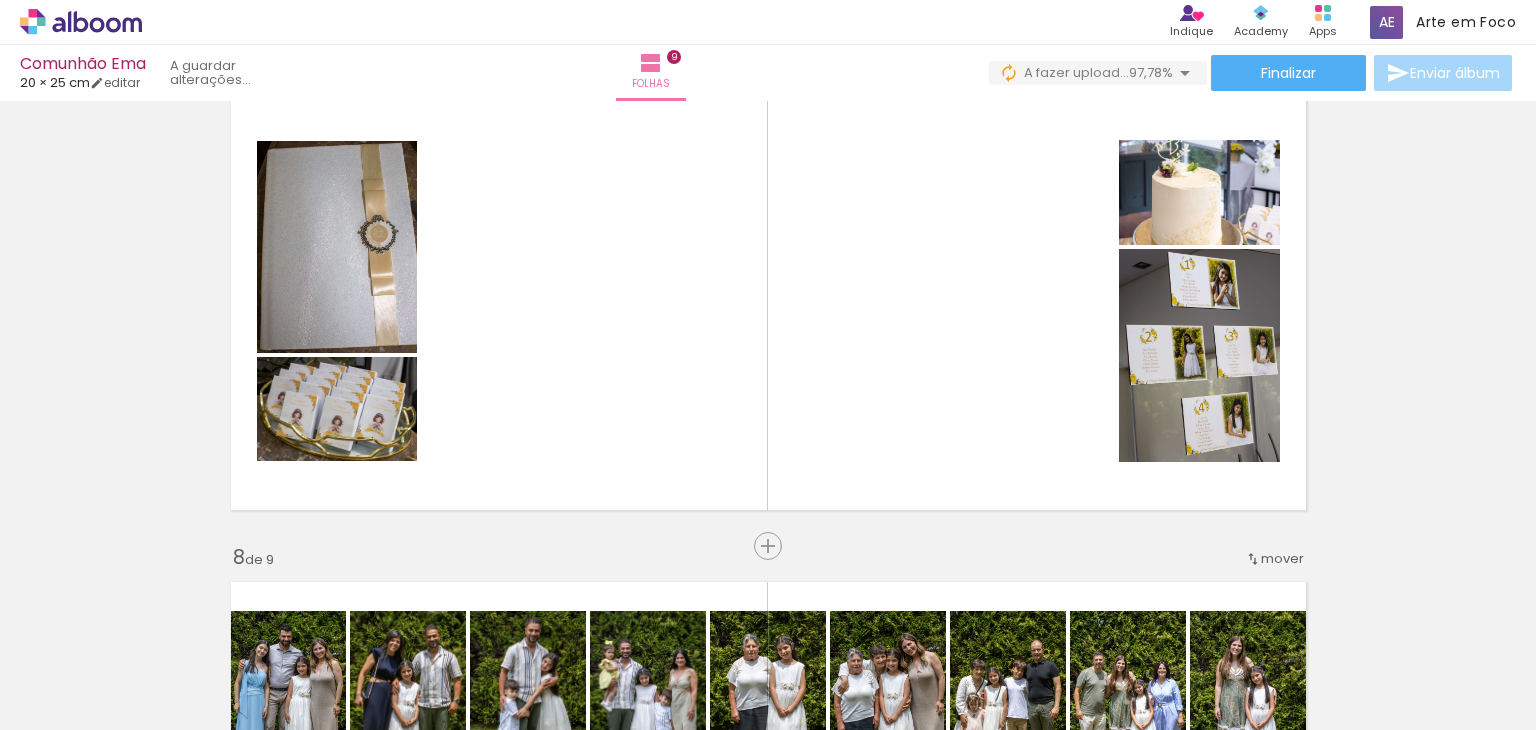 click on "Adicionar
Fotos" at bounding box center [61, 703] 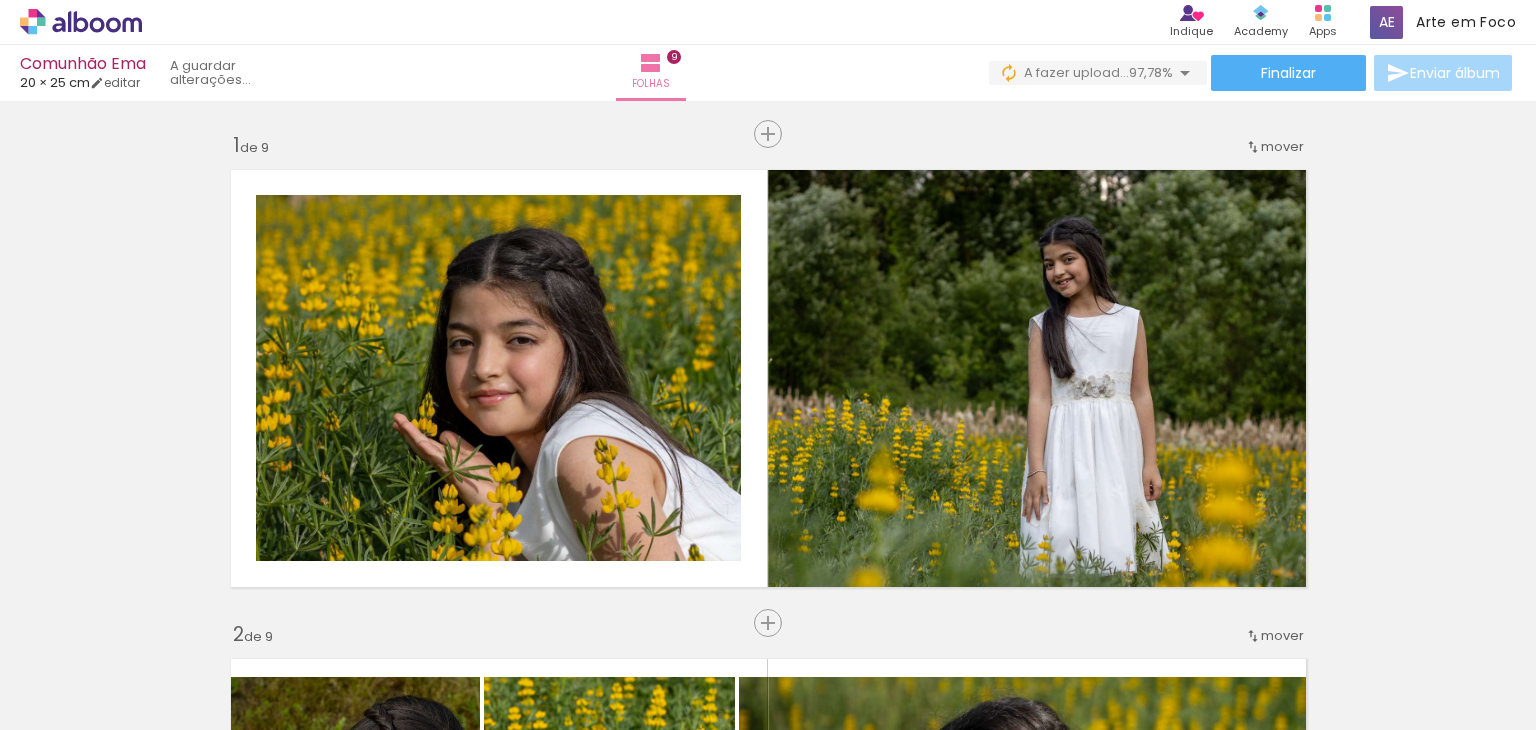 scroll, scrollTop: 0, scrollLeft: 0, axis: both 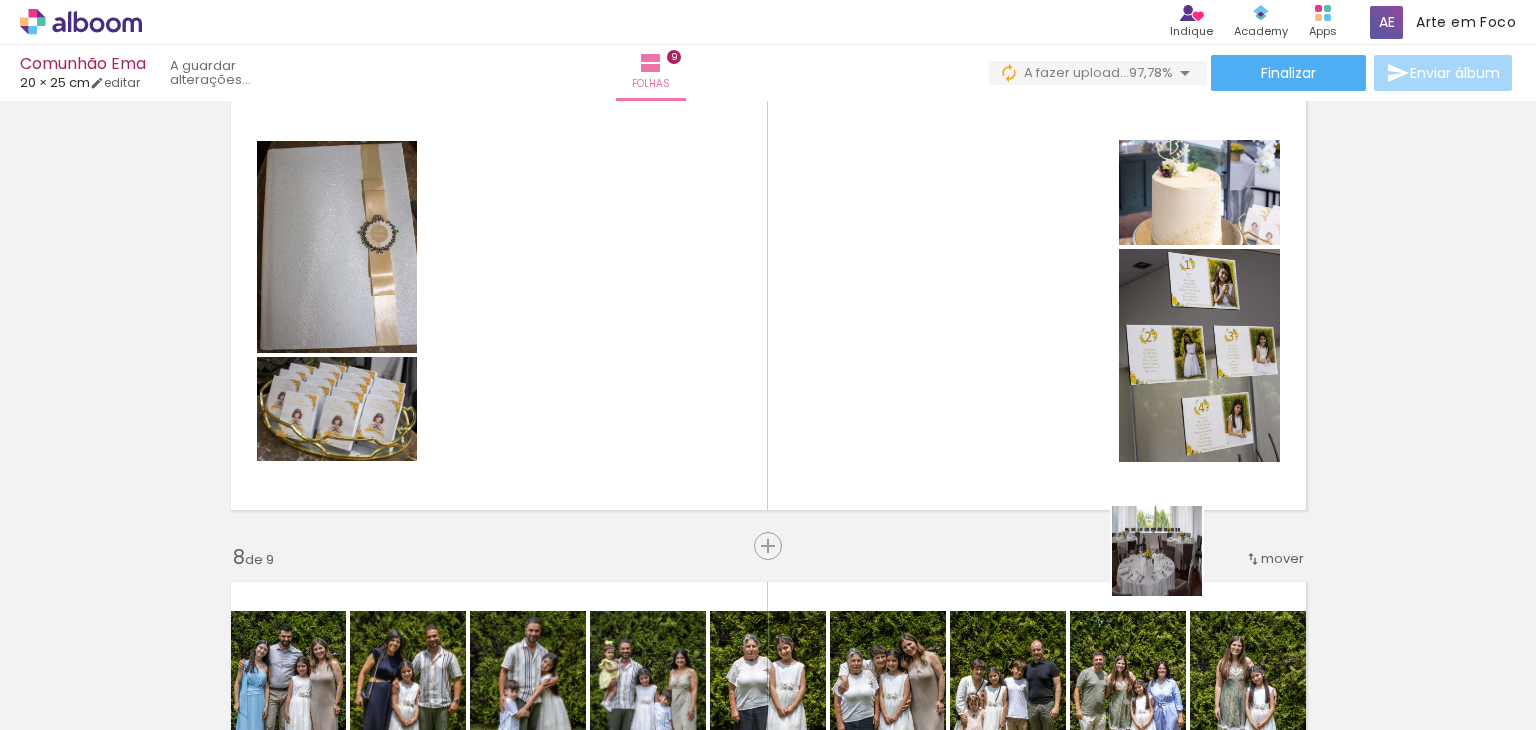 drag, startPoint x: 1319, startPoint y: 623, endPoint x: 949, endPoint y: 462, distance: 403.51083 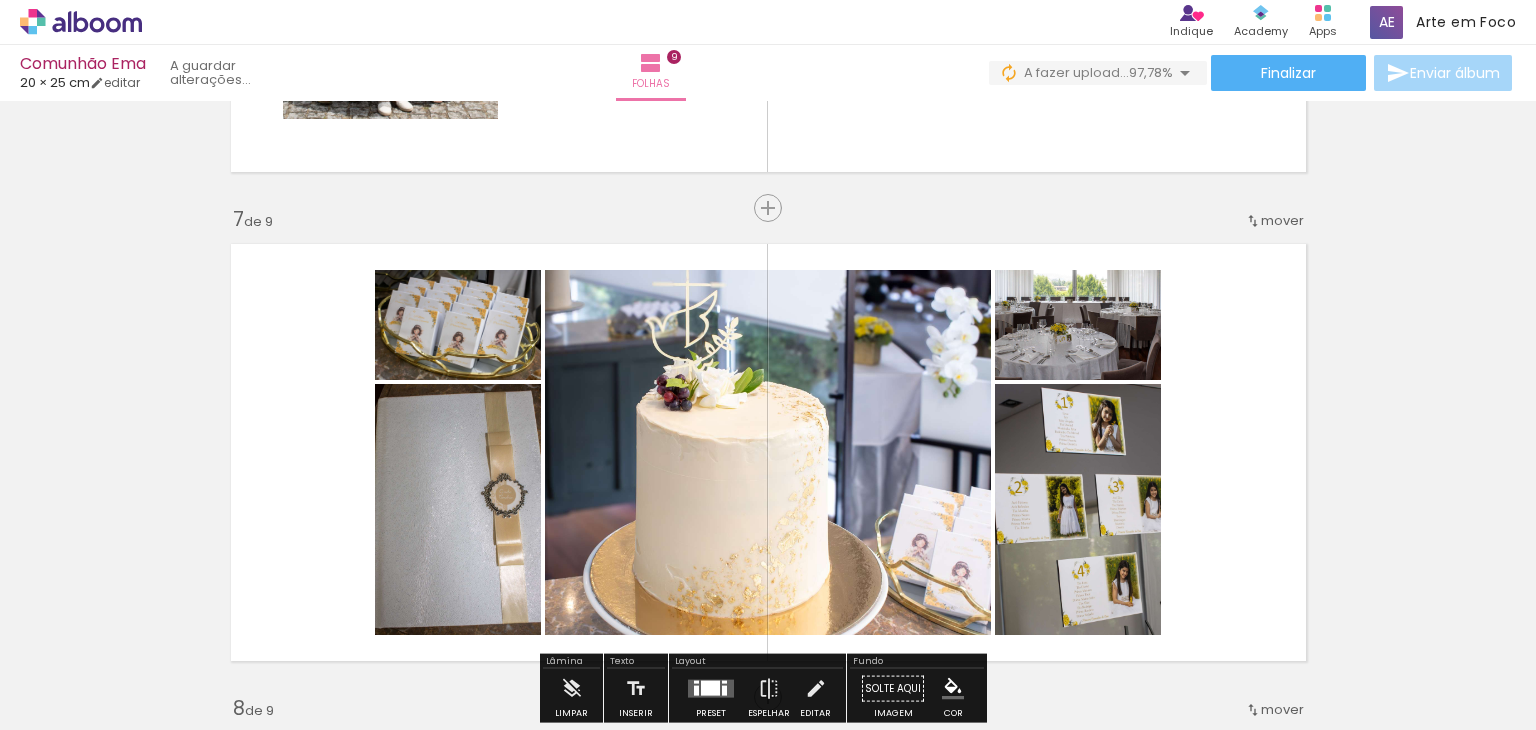 scroll, scrollTop: 2811, scrollLeft: 0, axis: vertical 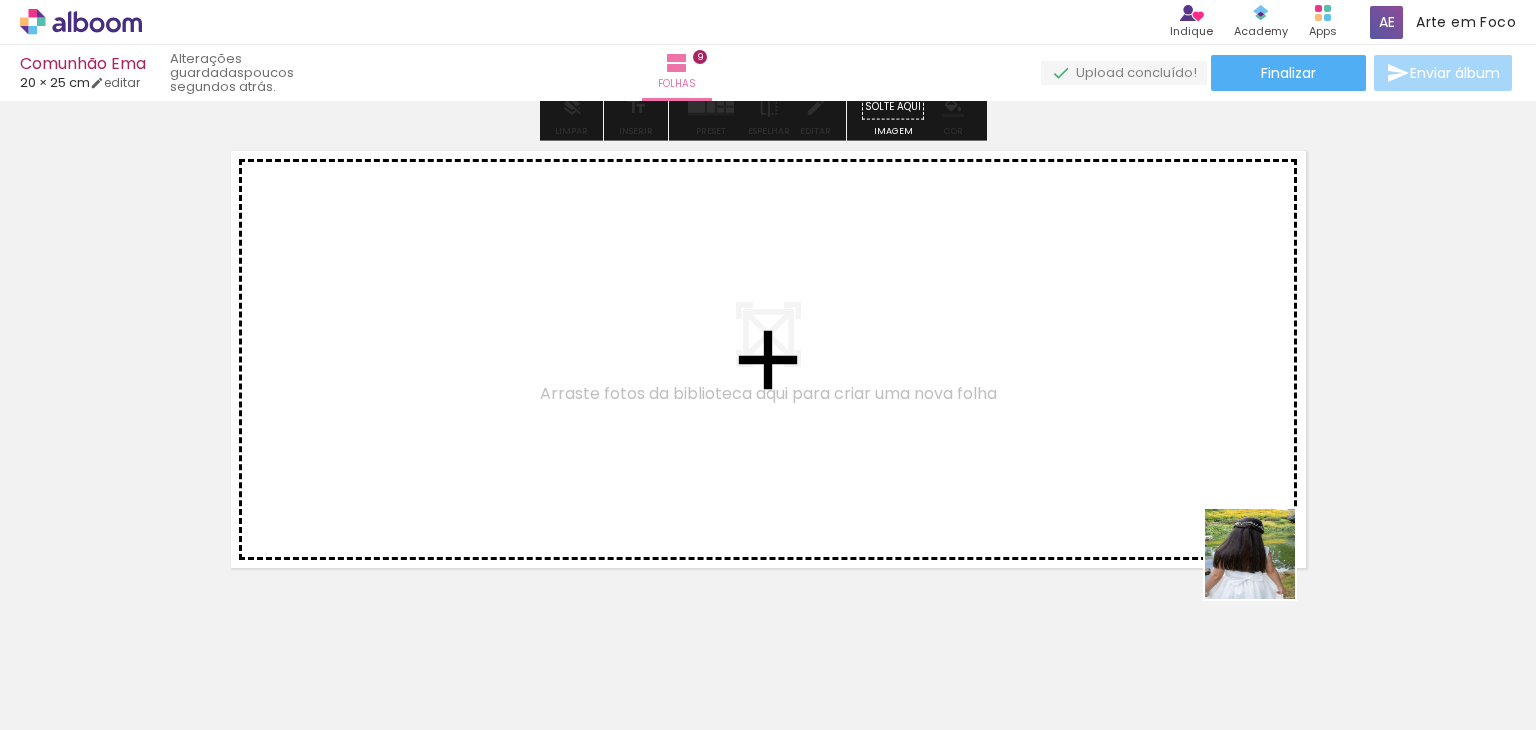 drag, startPoint x: 1464, startPoint y: 683, endPoint x: 1042, endPoint y: 448, distance: 483.0207 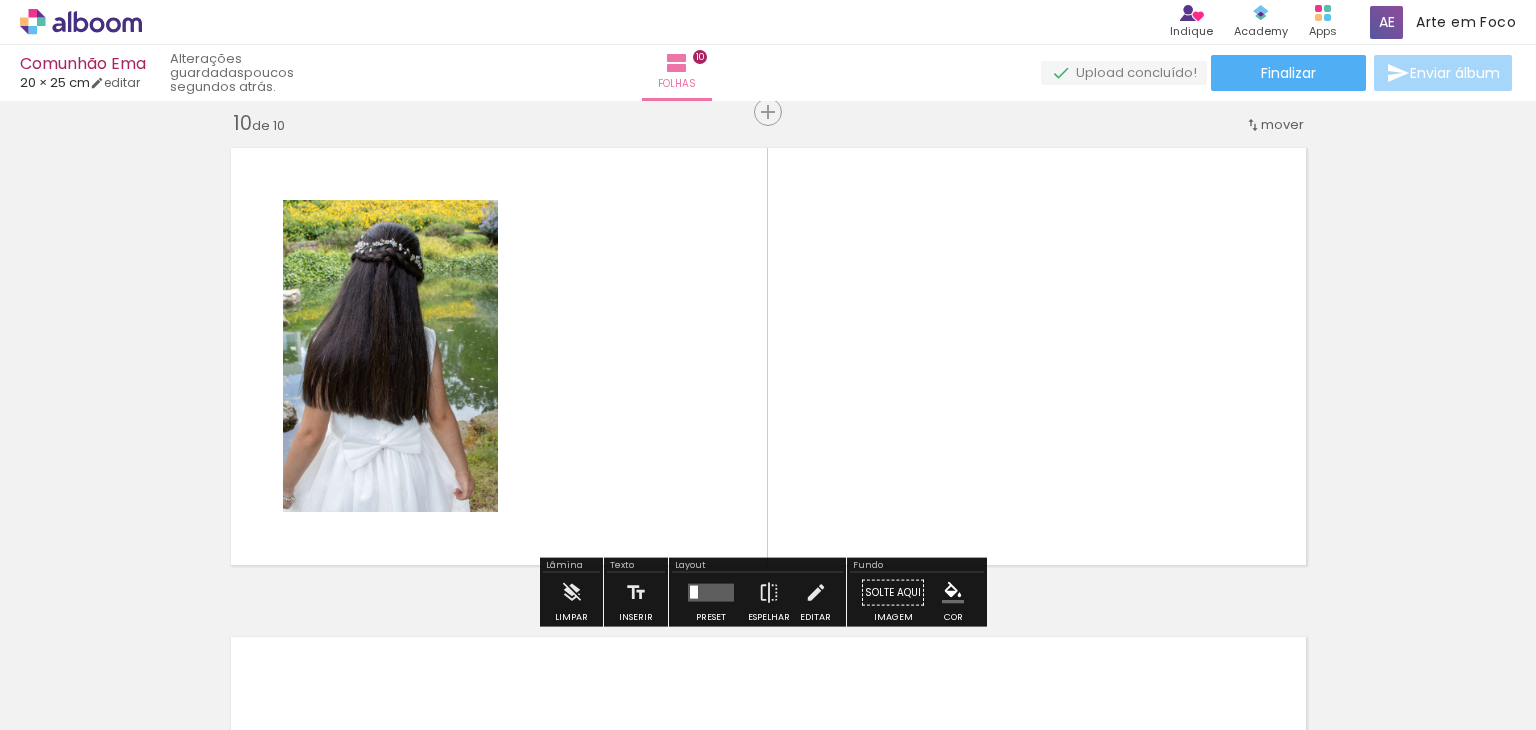 scroll, scrollTop: 4426, scrollLeft: 0, axis: vertical 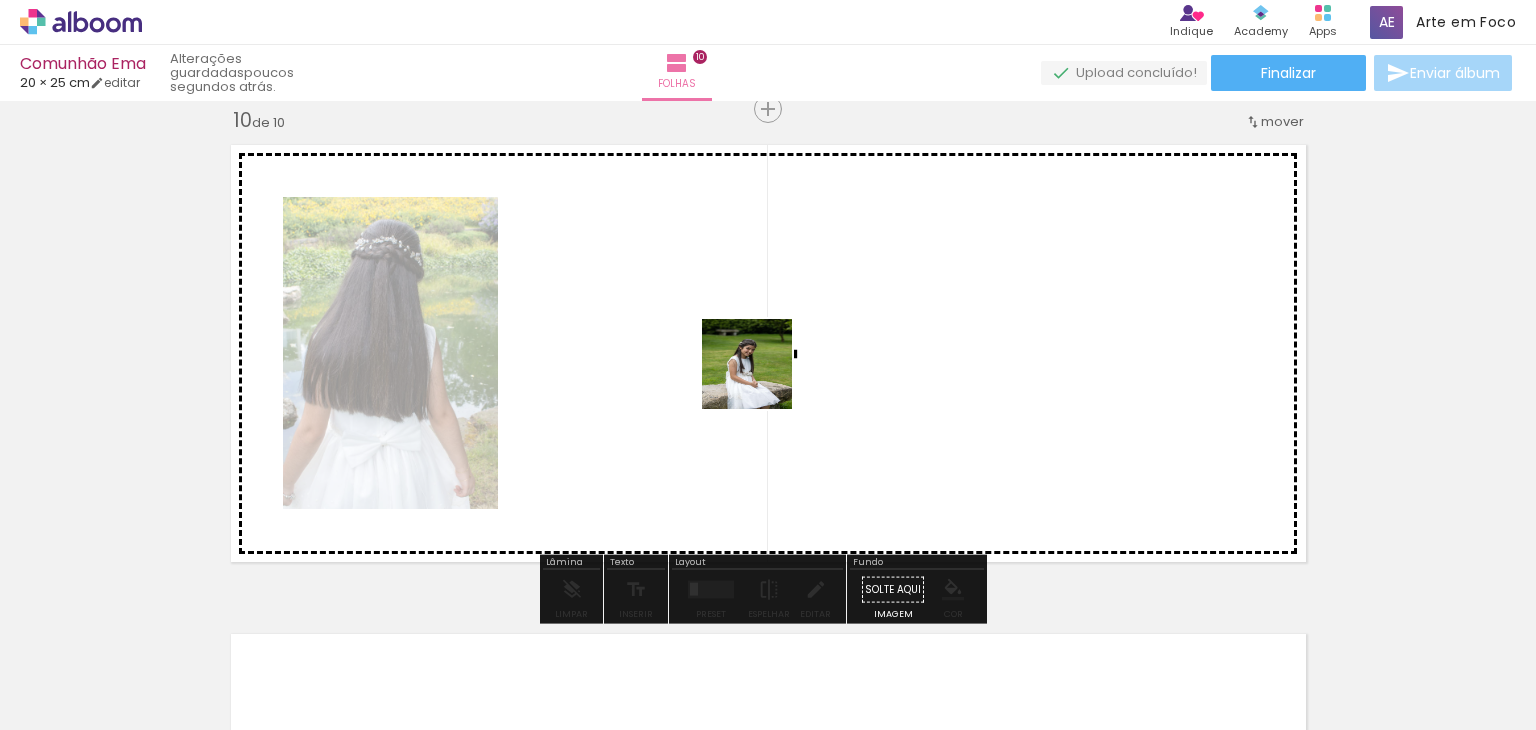 drag, startPoint x: 695, startPoint y: 670, endPoint x: 760, endPoint y: 368, distance: 308.91583 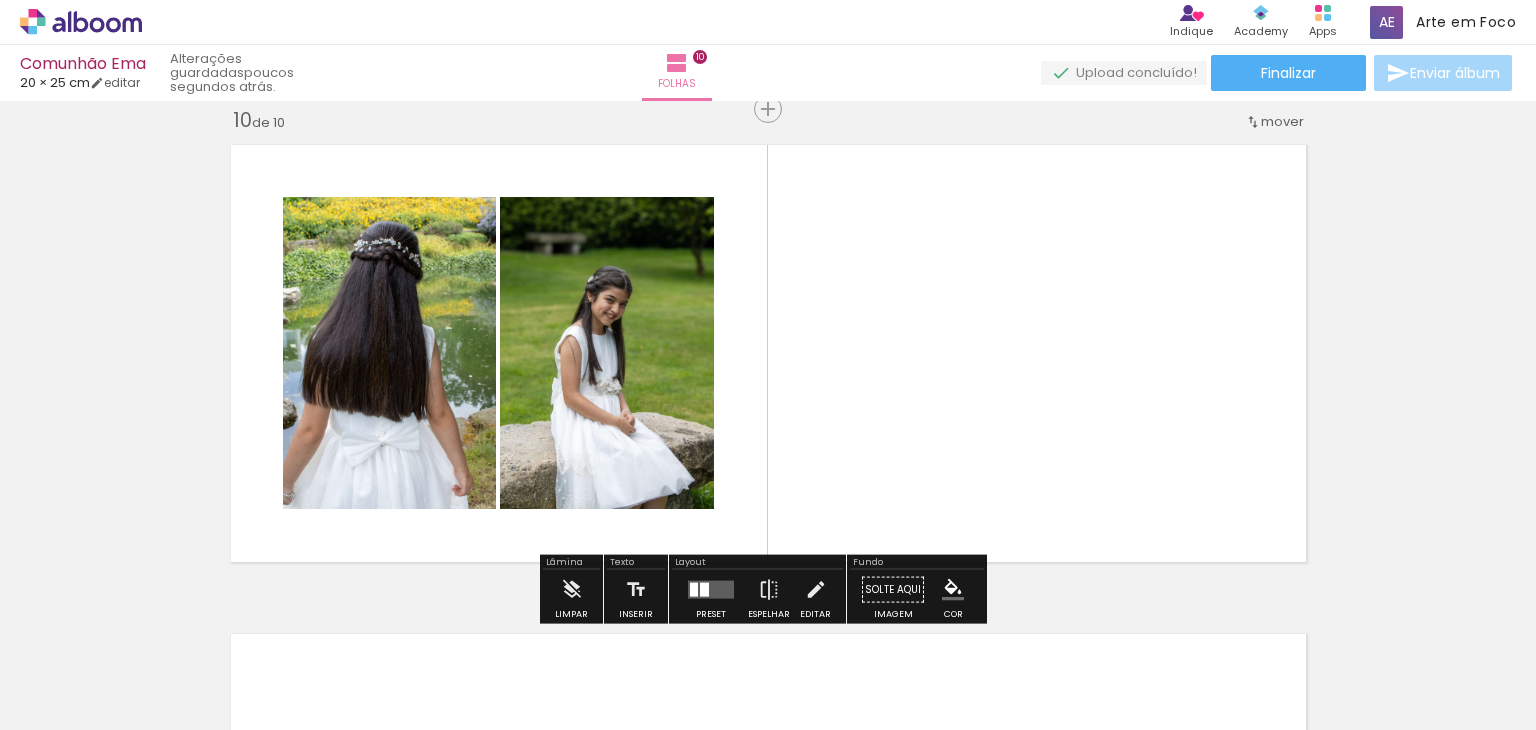 scroll, scrollTop: 0, scrollLeft: 3673, axis: horizontal 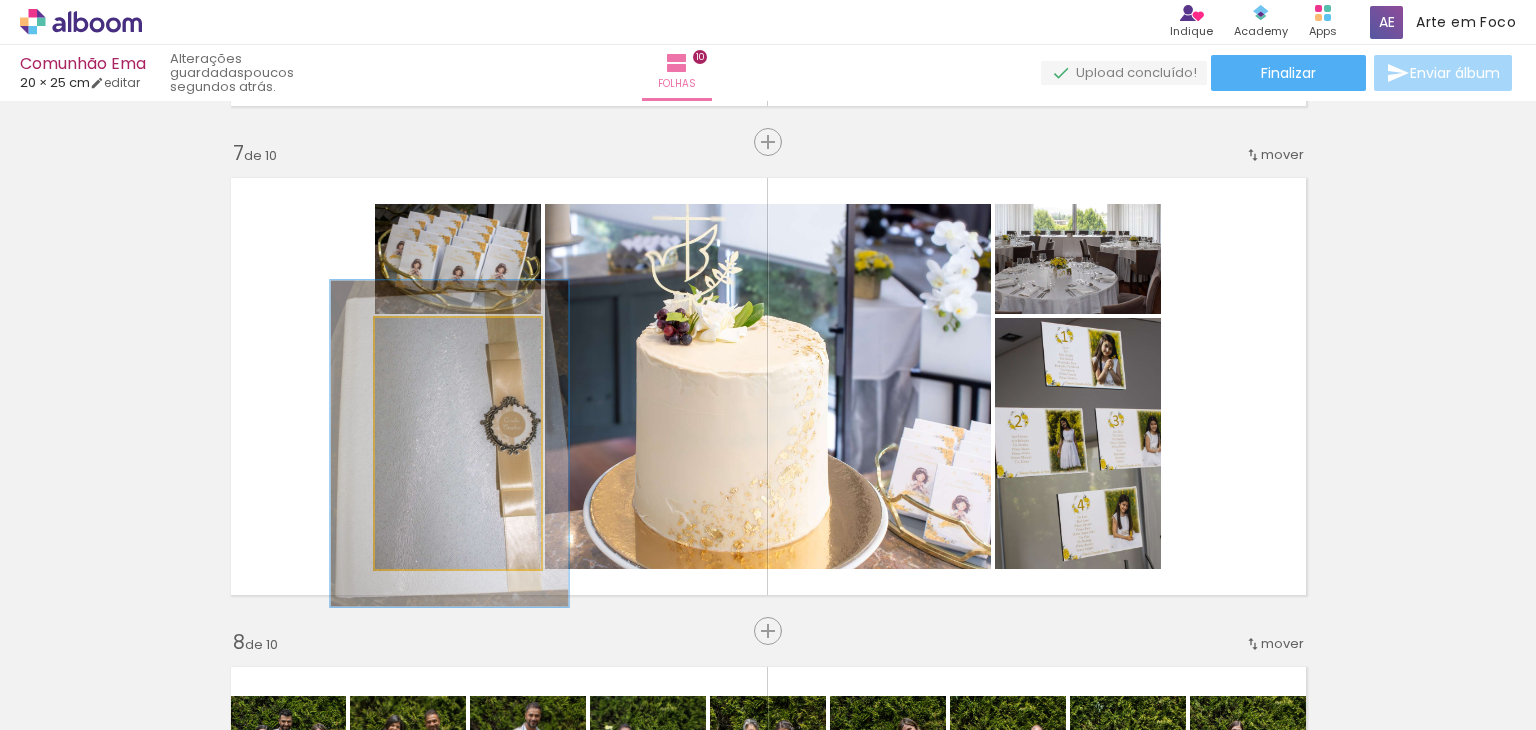 drag, startPoint x: 412, startPoint y: 341, endPoint x: 434, endPoint y: 339, distance: 22.090721 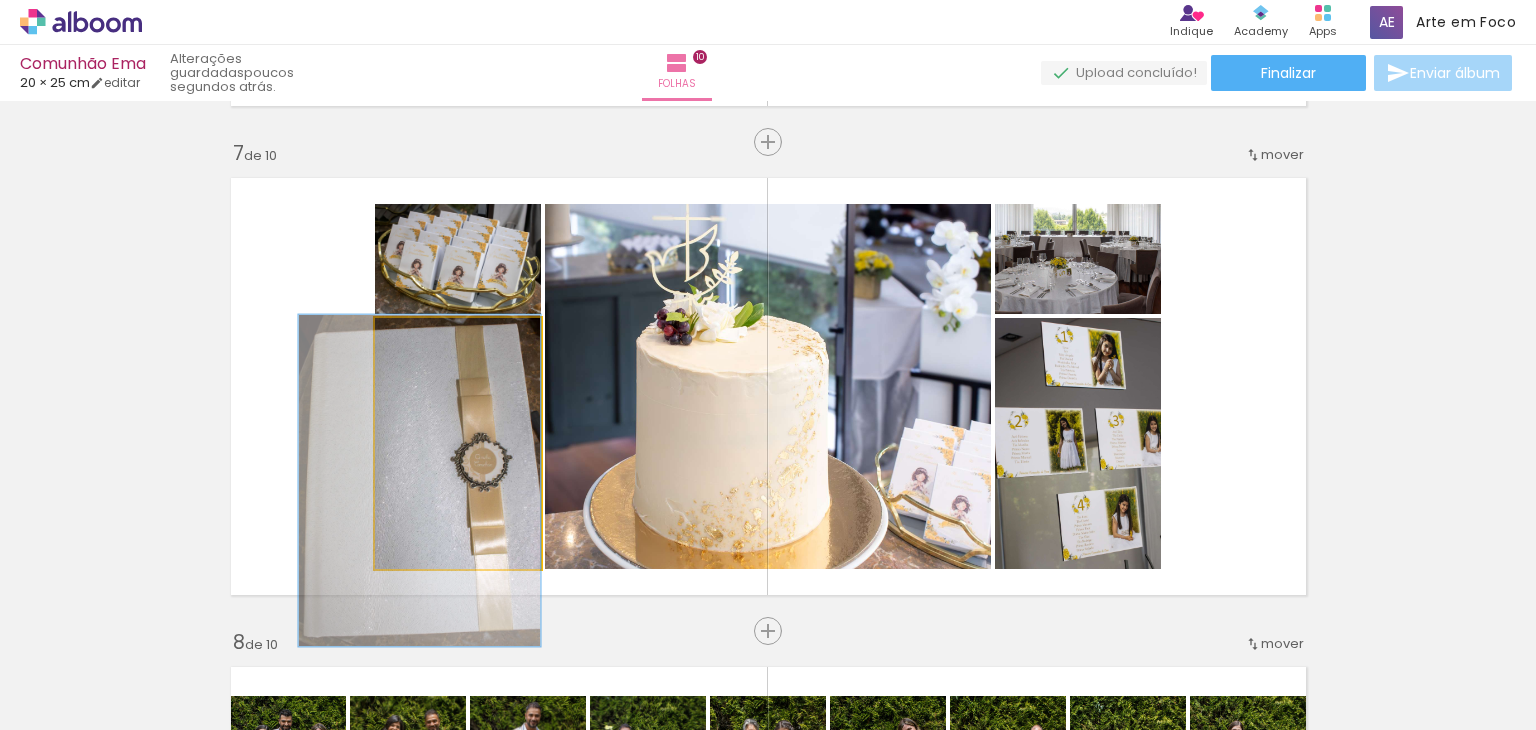 drag, startPoint x: 471, startPoint y: 434, endPoint x: 437, endPoint y: 469, distance: 48.79549 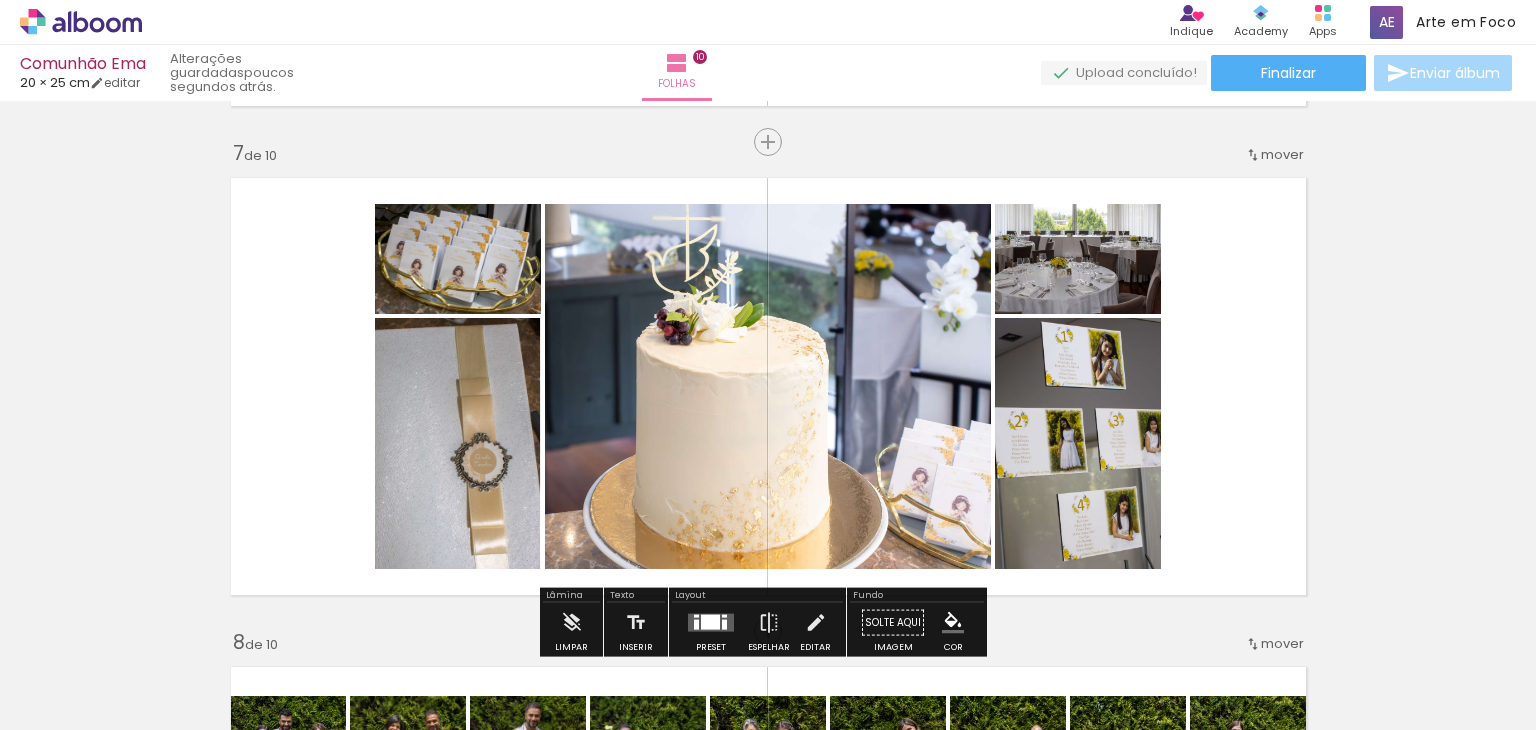 click at bounding box center (768, 386) 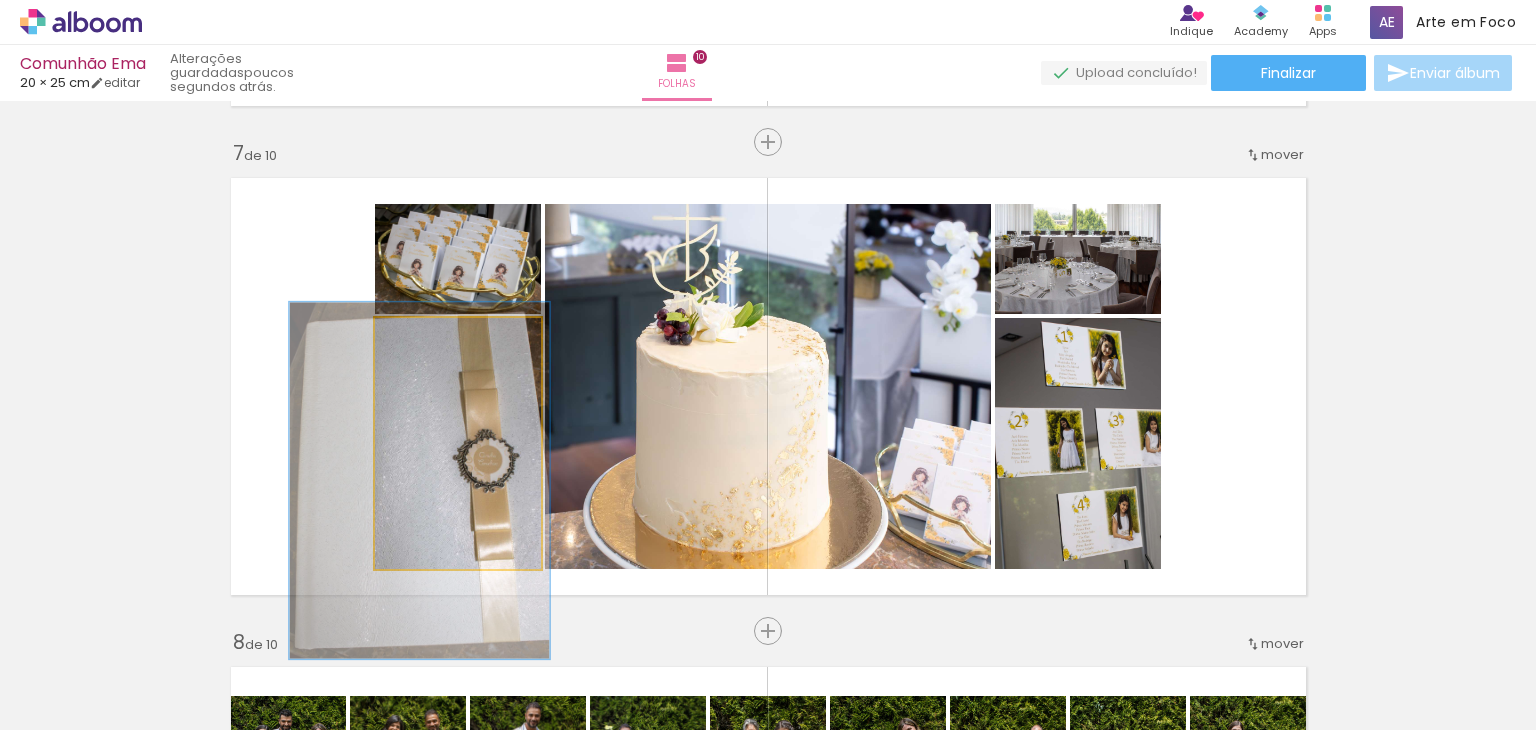 type on "142" 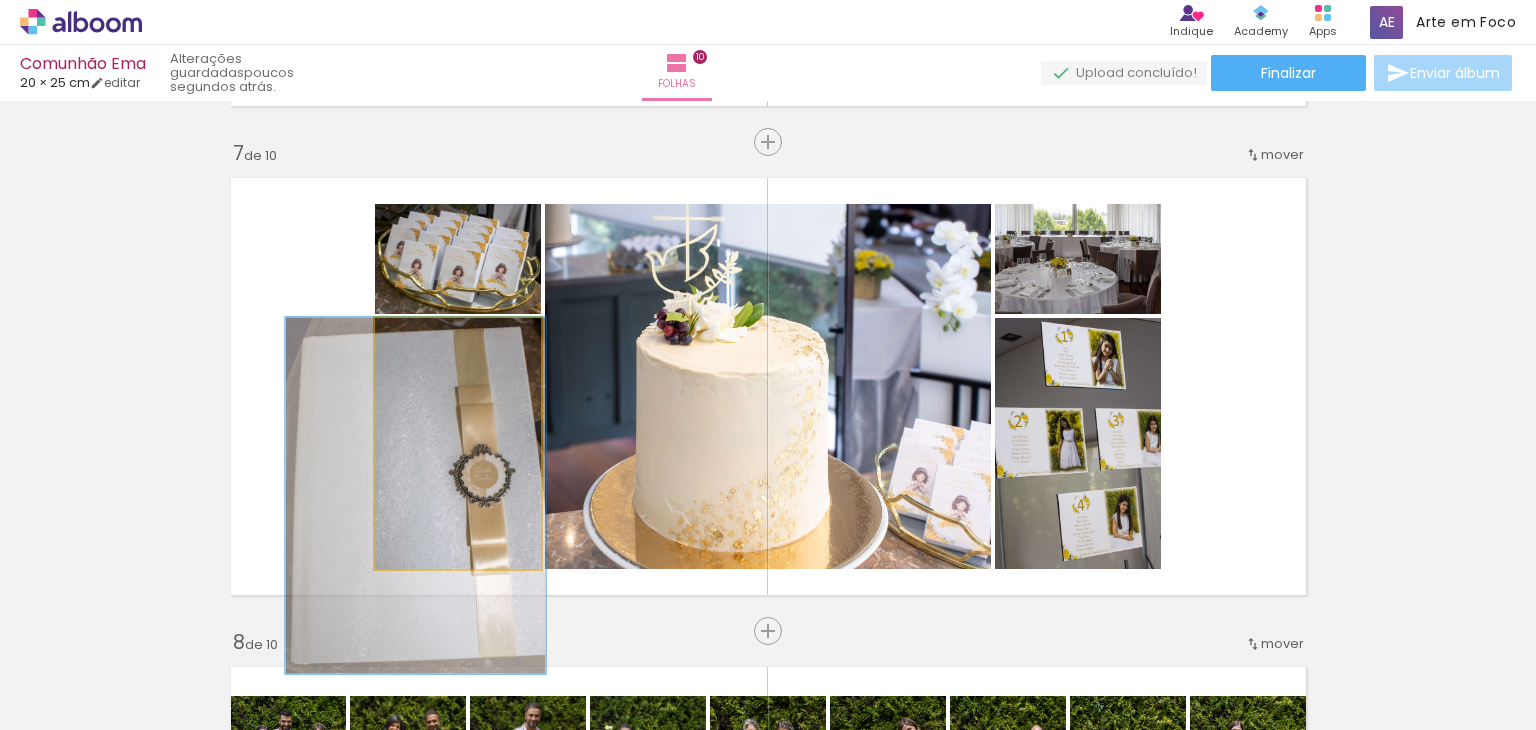drag, startPoint x: 448, startPoint y: 402, endPoint x: 442, endPoint y: 444, distance: 42.426407 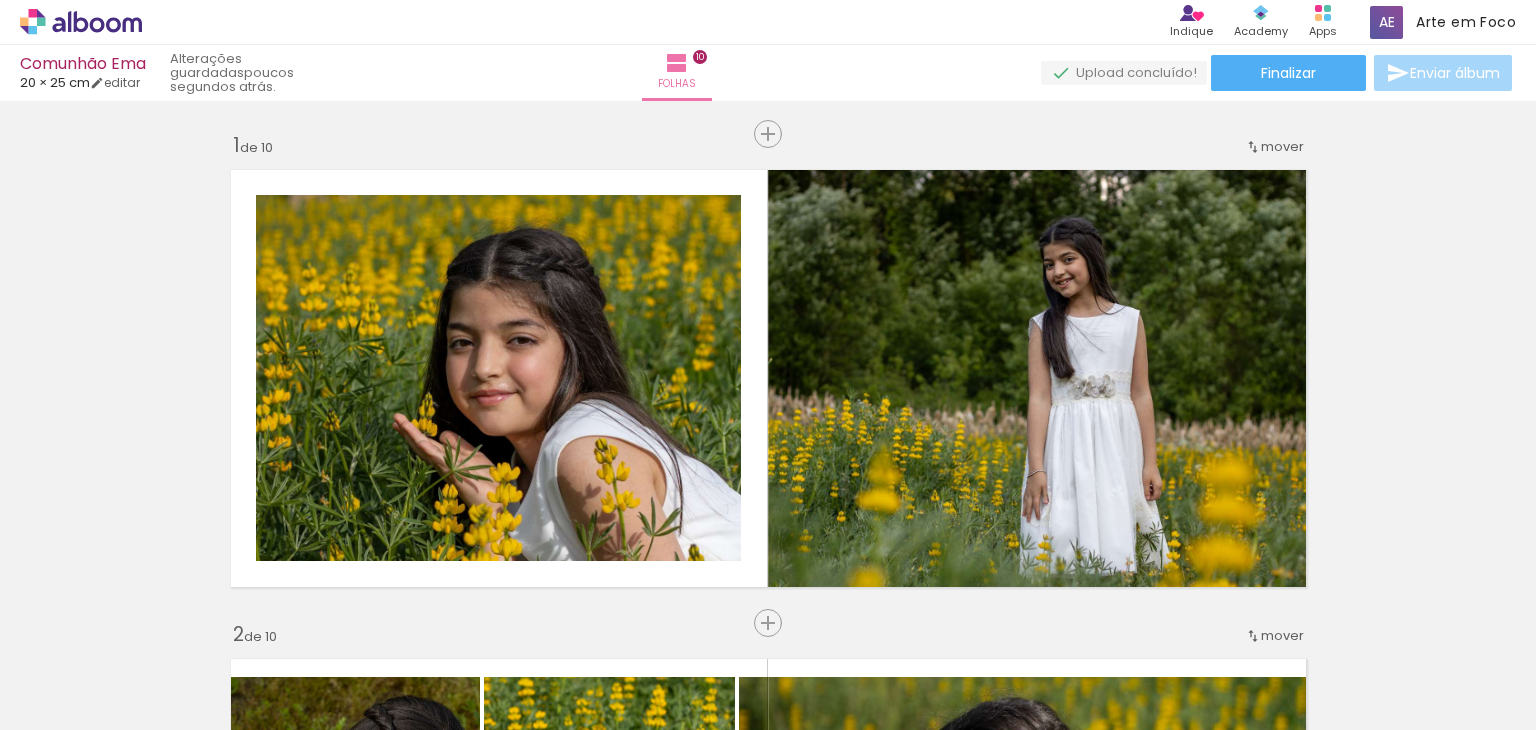 scroll, scrollTop: 0, scrollLeft: 0, axis: both 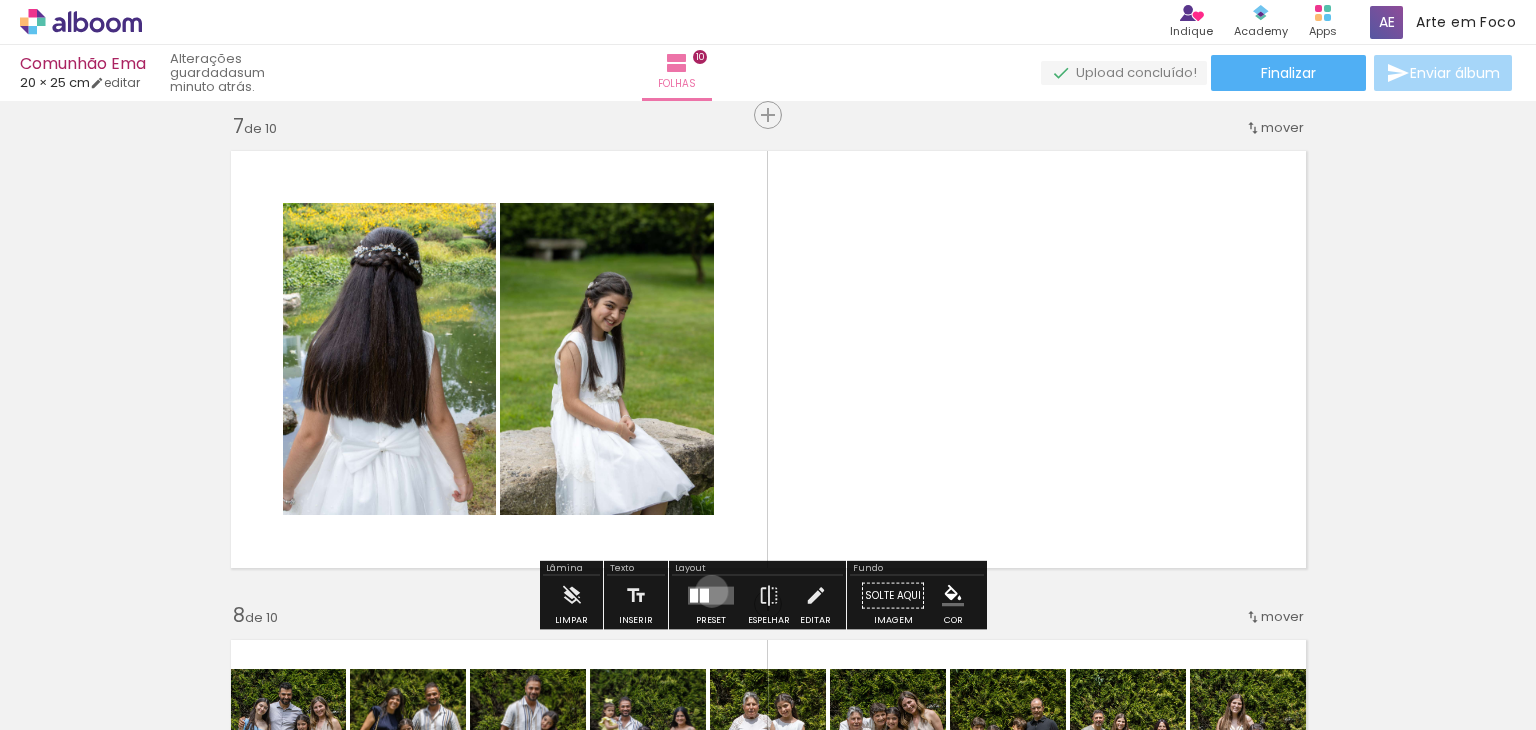 click at bounding box center (711, 596) 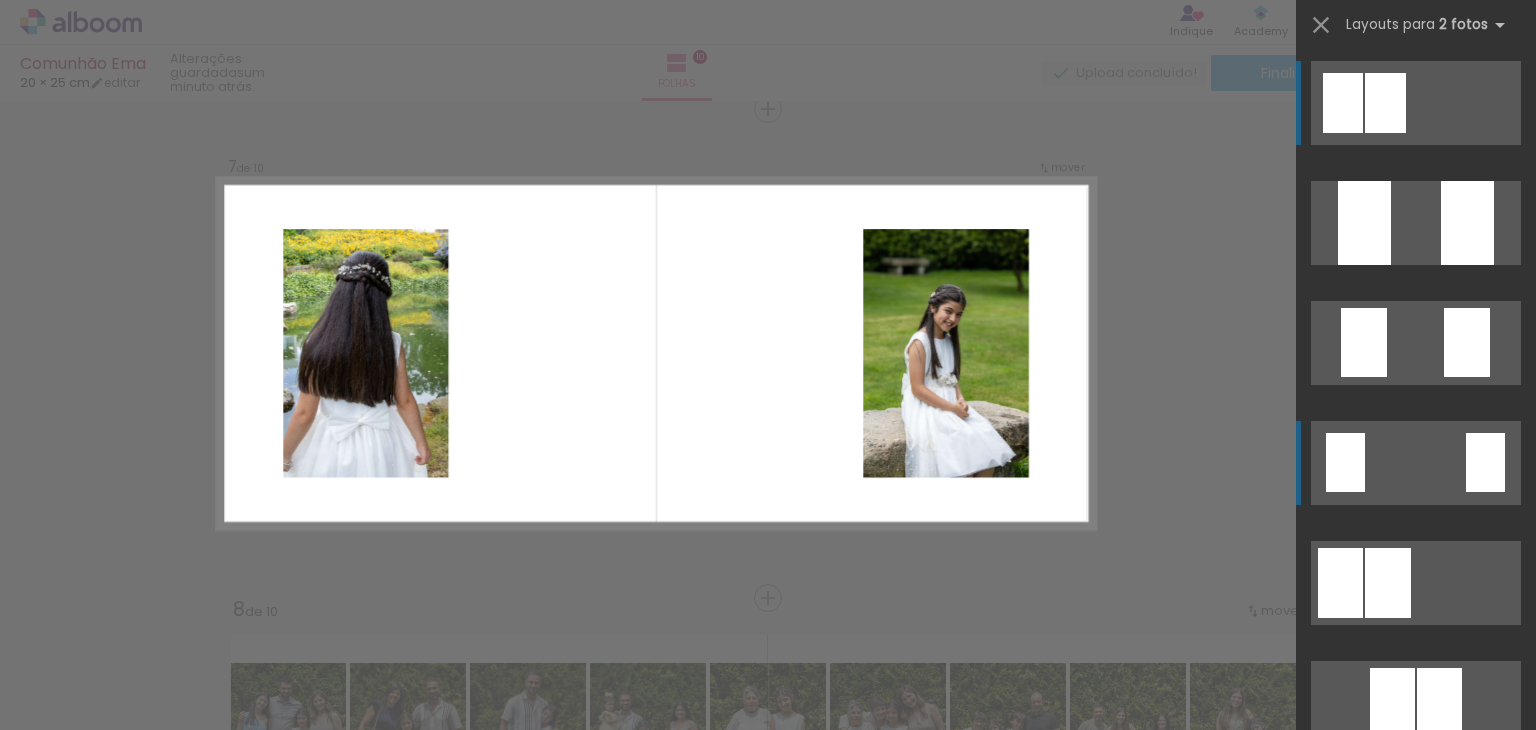 scroll, scrollTop: 2960, scrollLeft: 0, axis: vertical 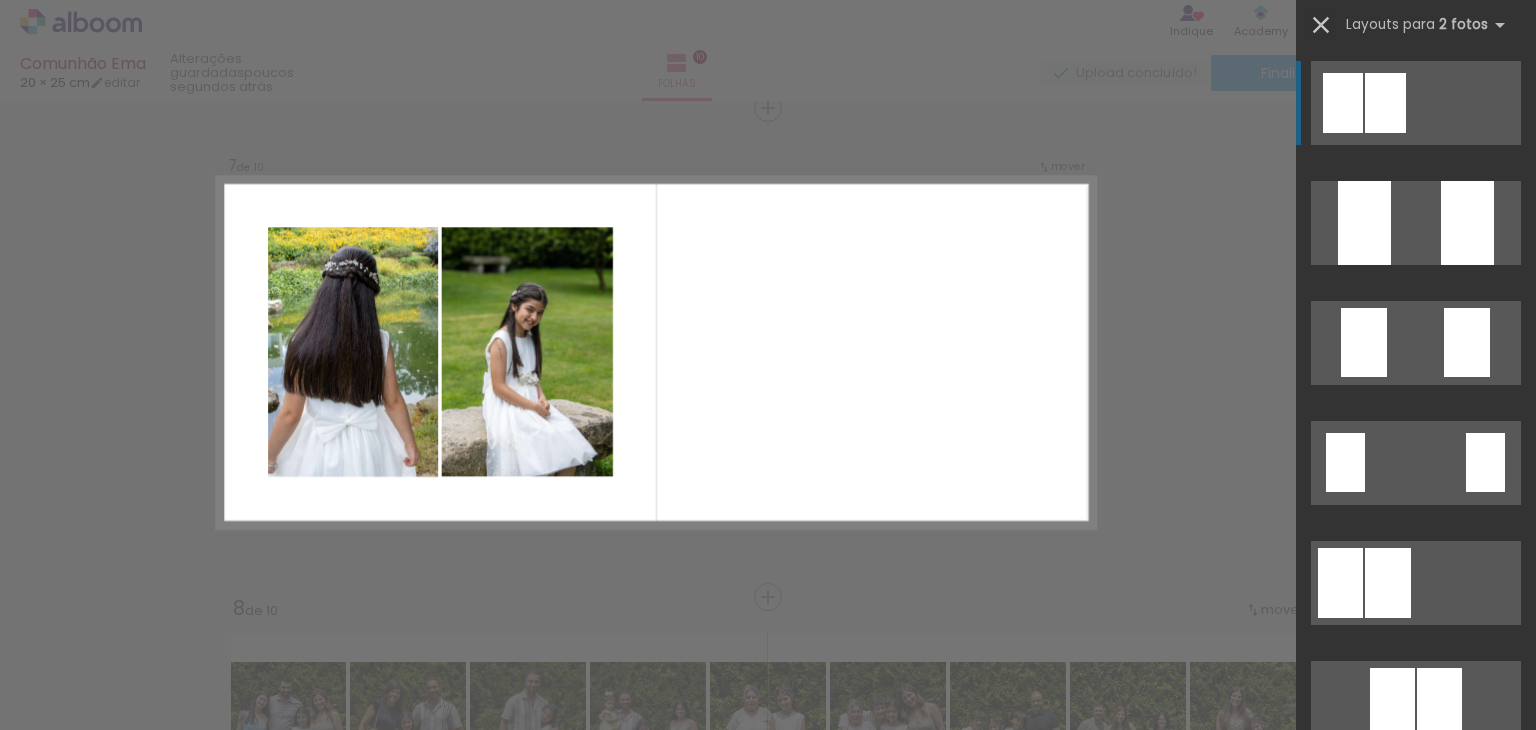 click at bounding box center (1321, 25) 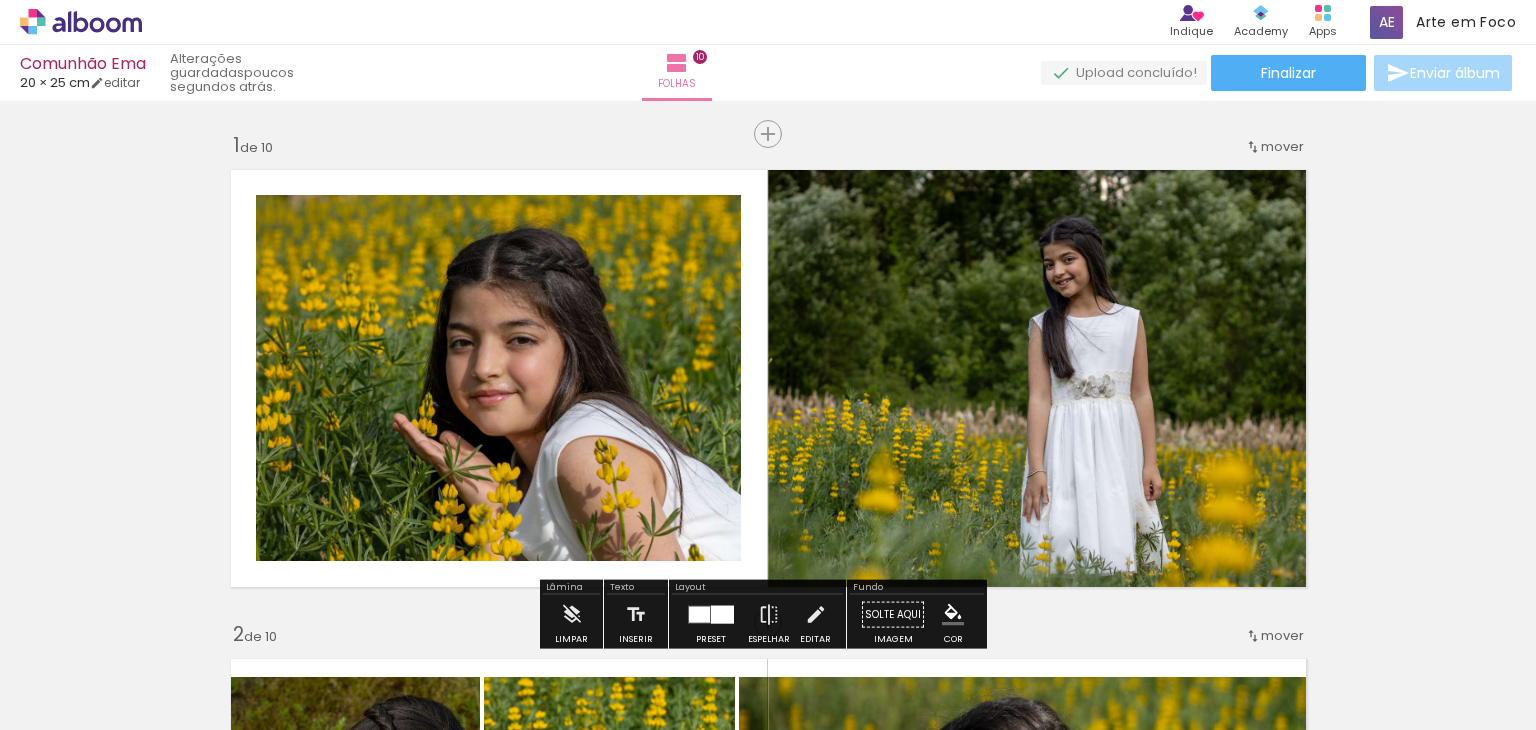 scroll, scrollTop: 0, scrollLeft: 0, axis: both 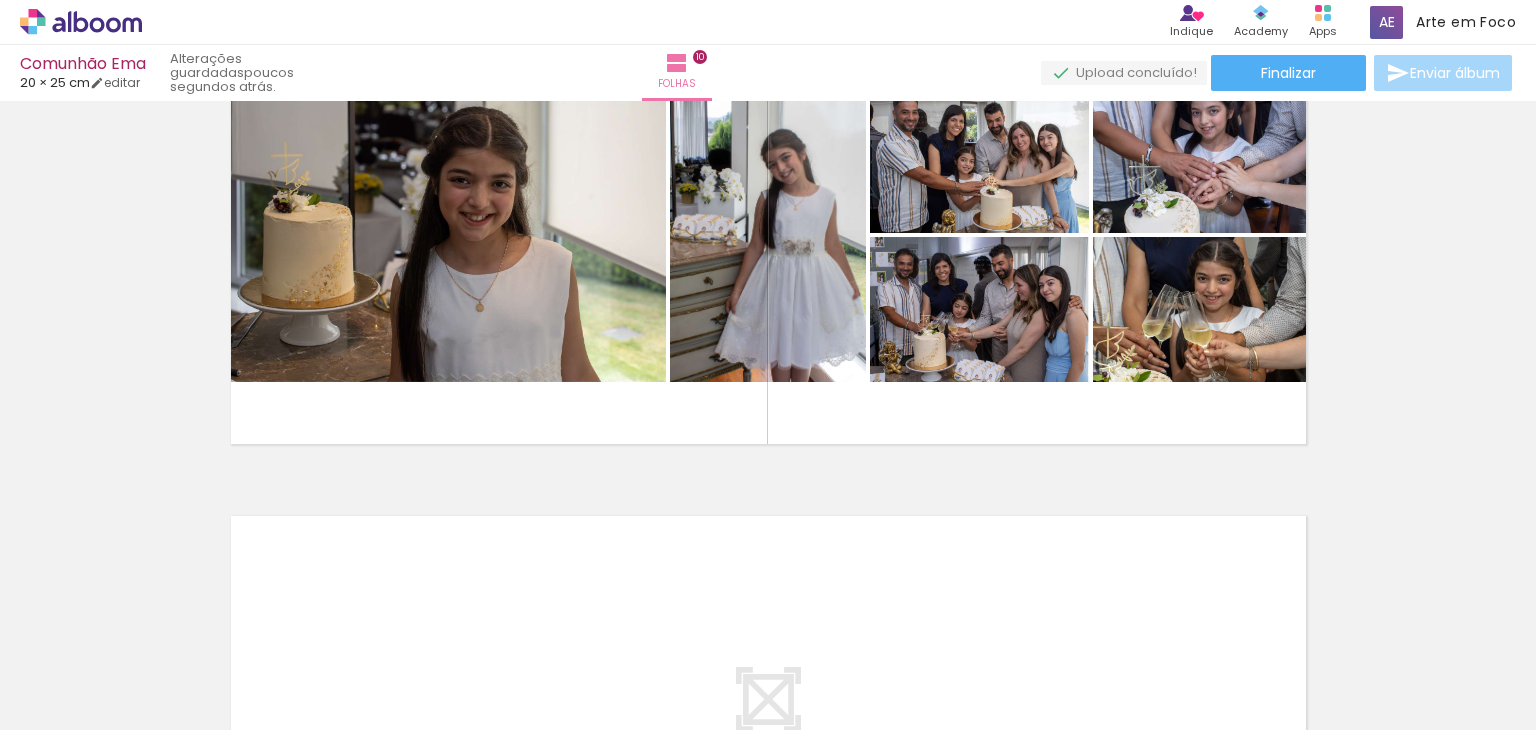 click on "Inserir folha 1  de 10  Inserir folha 2  de 10  Inserir folha 3  de 10  Inserir folha 4  de 10  Inserir folha 5  de 10  Inserir folha 6  de 10  Inserir folha 7  de 10  Inserir folha 8  de 10  Inserir folha 9  de 10  Inserir folha 10  de 10" at bounding box center (768, -1746) 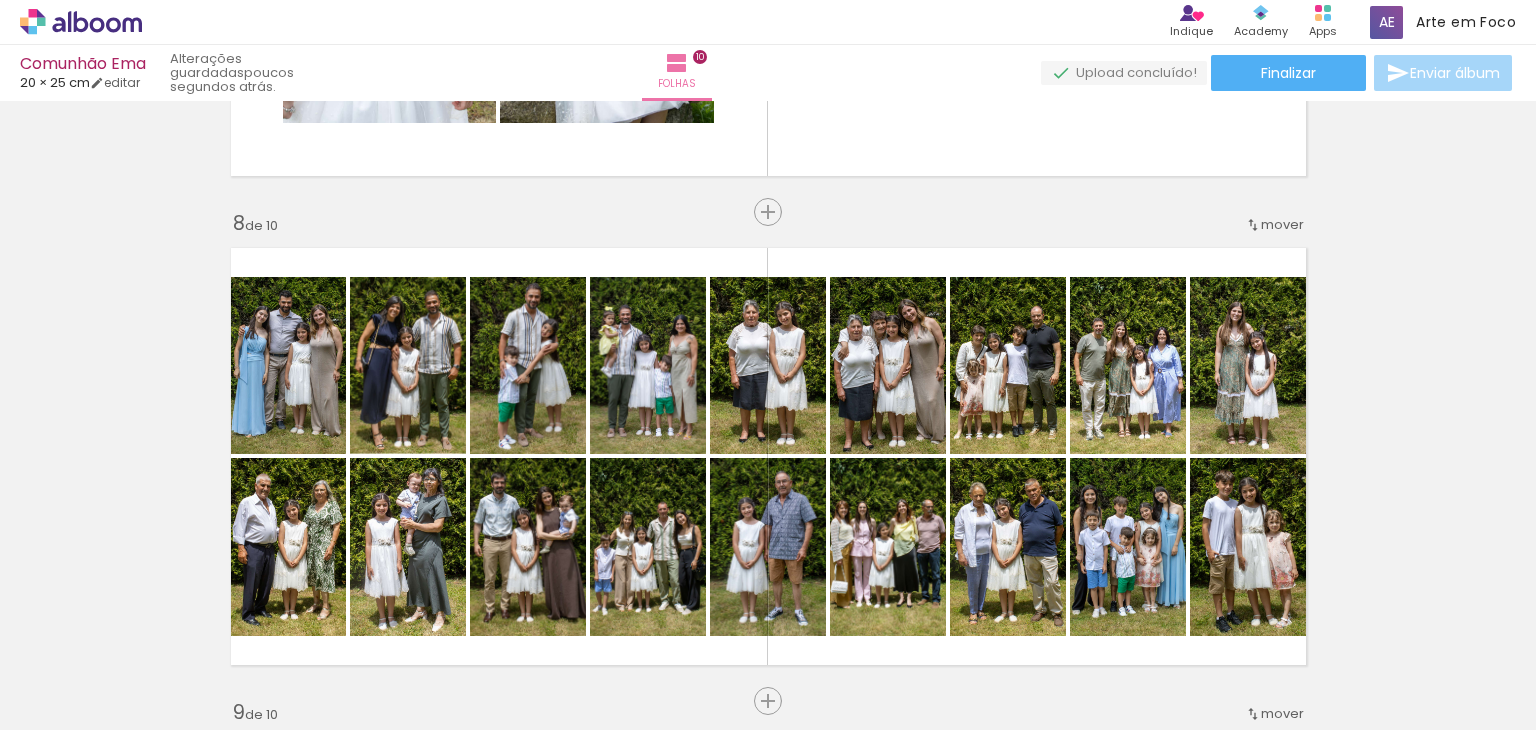 scroll, scrollTop: 3344, scrollLeft: 0, axis: vertical 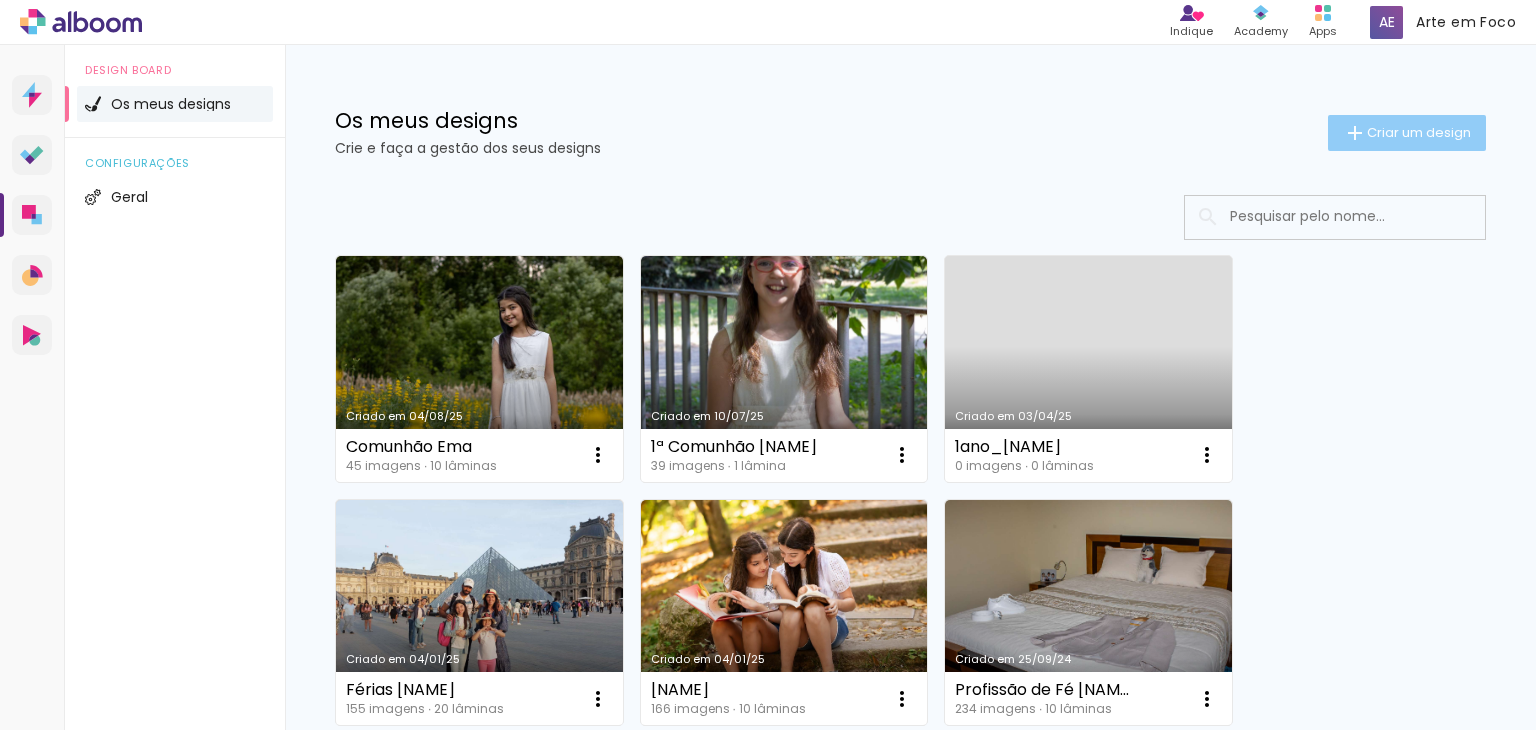 click on "Criar um design" 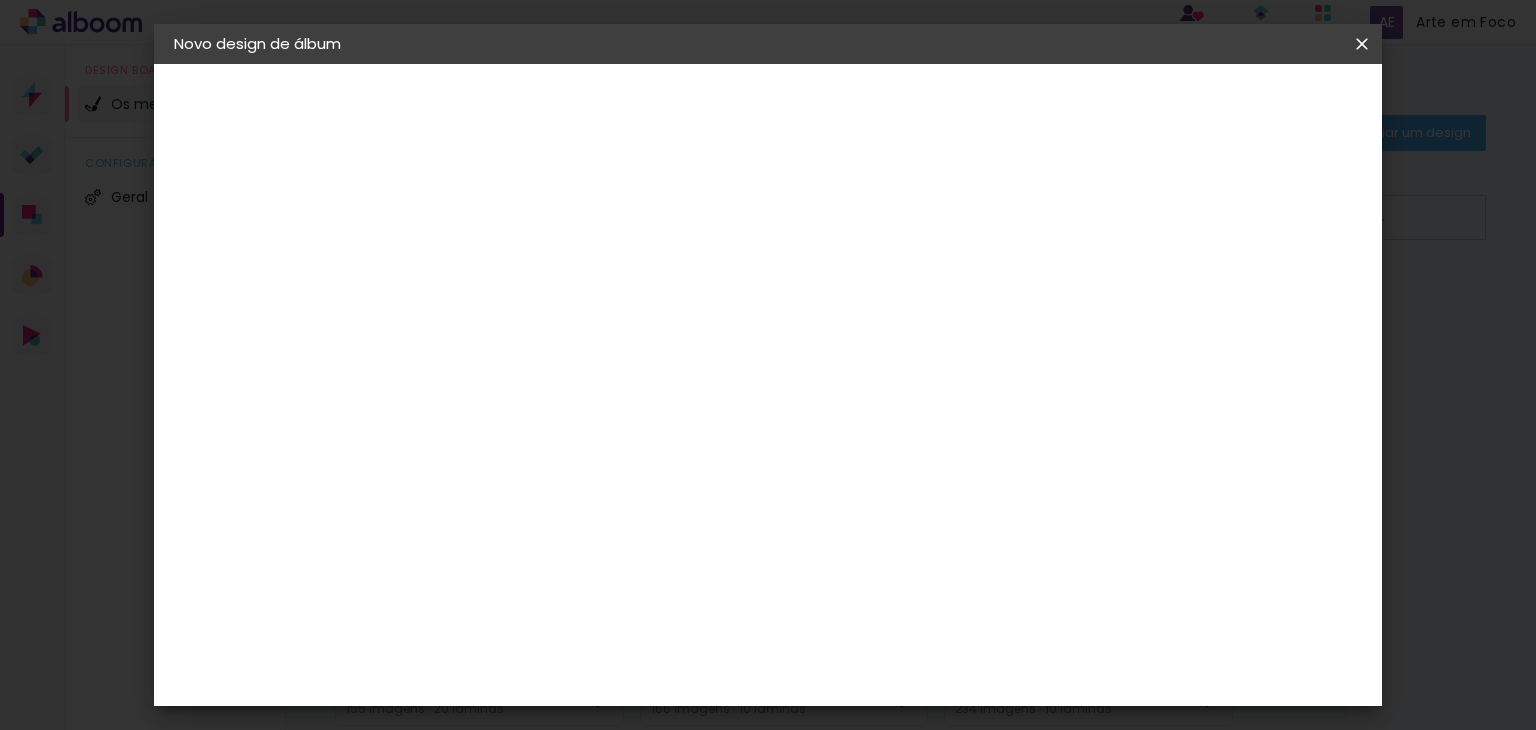 click on "Título do álbum" at bounding box center (0, 0) 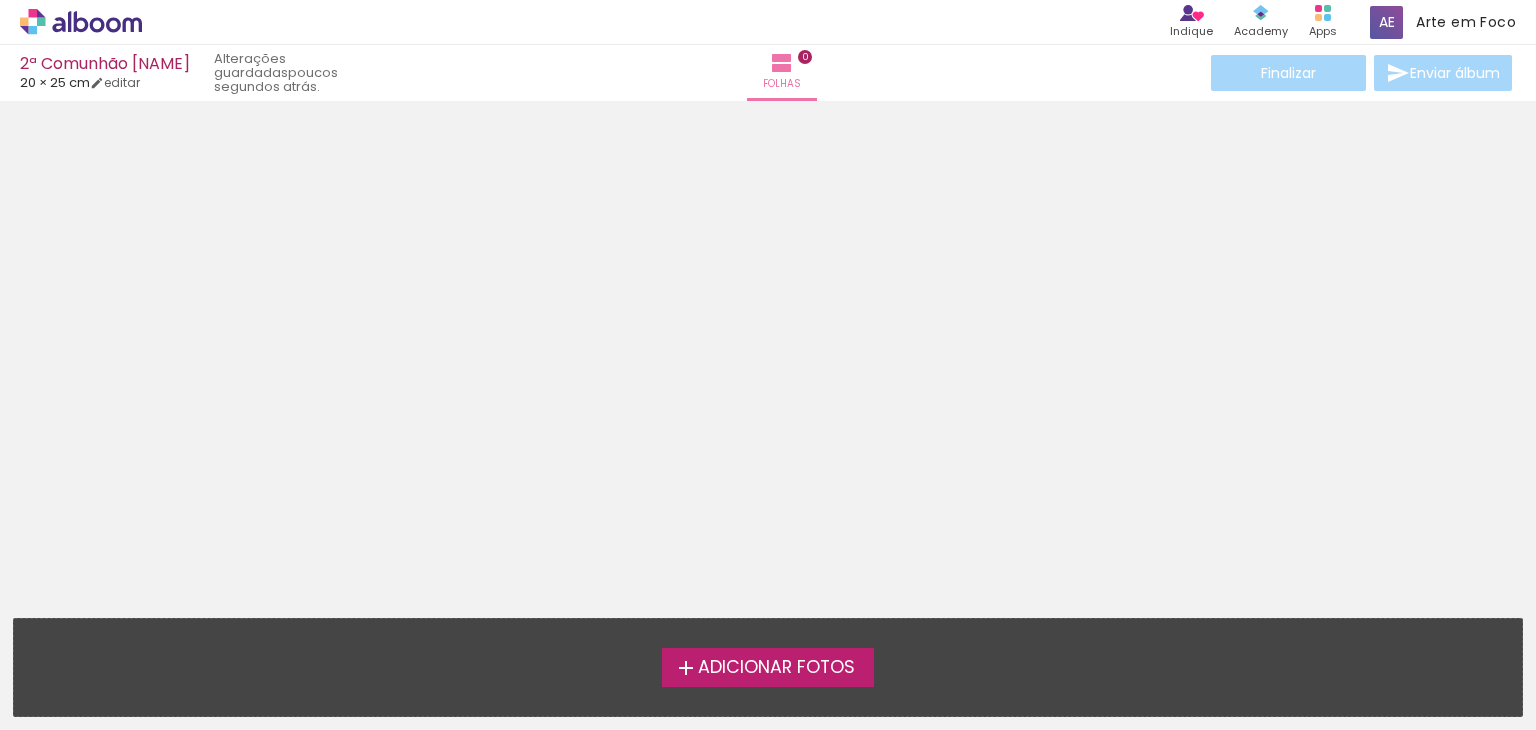 click on "Adicionar Fotos" at bounding box center (776, 668) 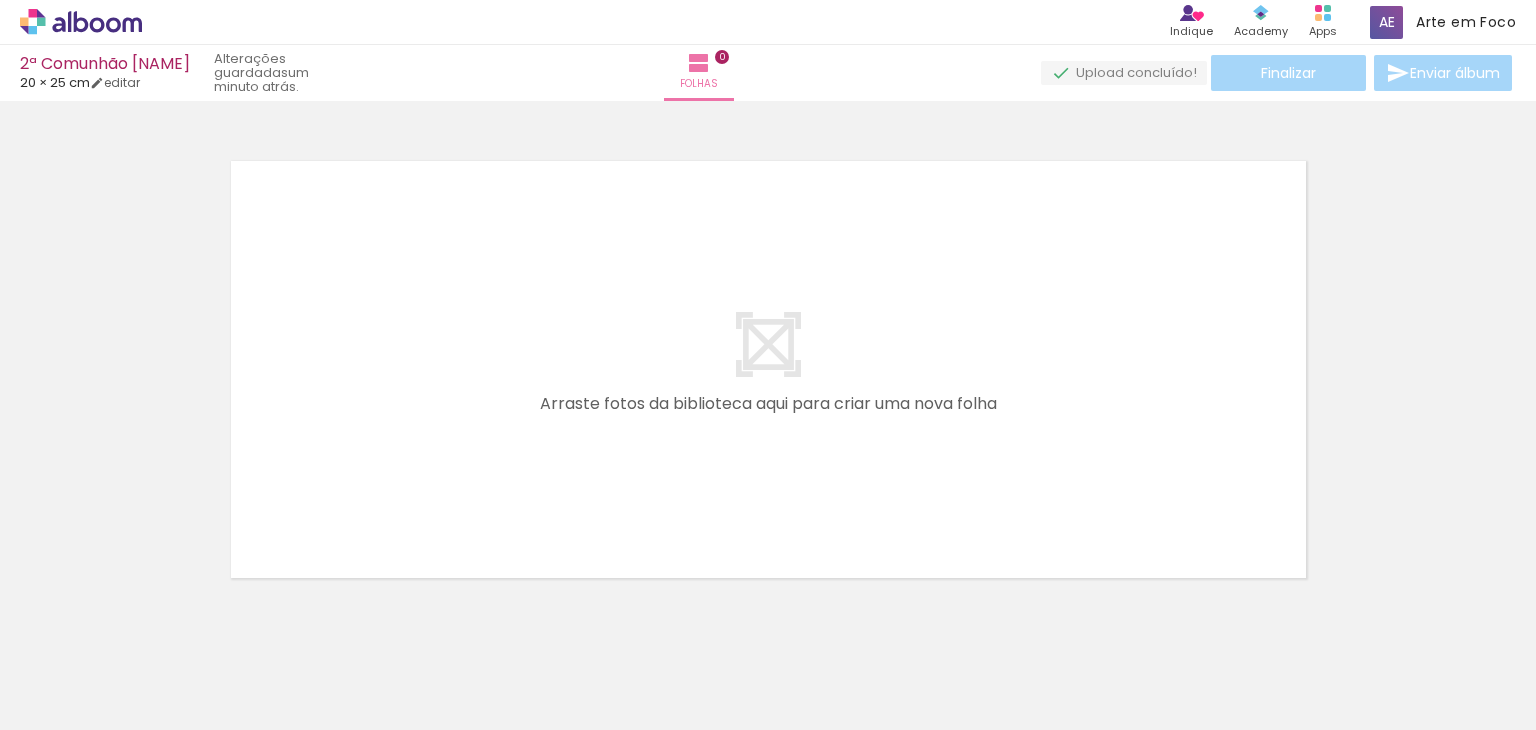 scroll, scrollTop: 25, scrollLeft: 0, axis: vertical 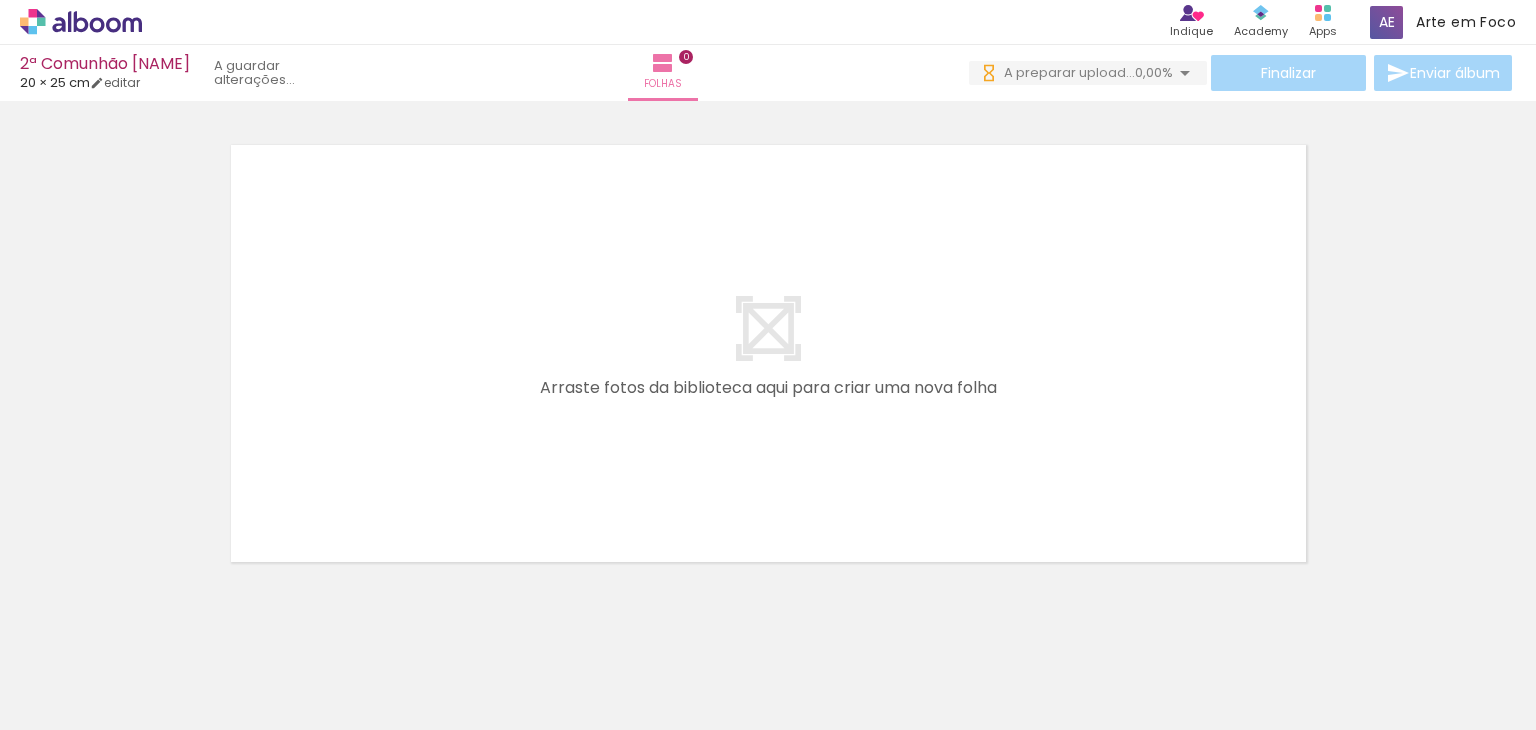 click on "Adicionar
Fotos" at bounding box center (71, 703) 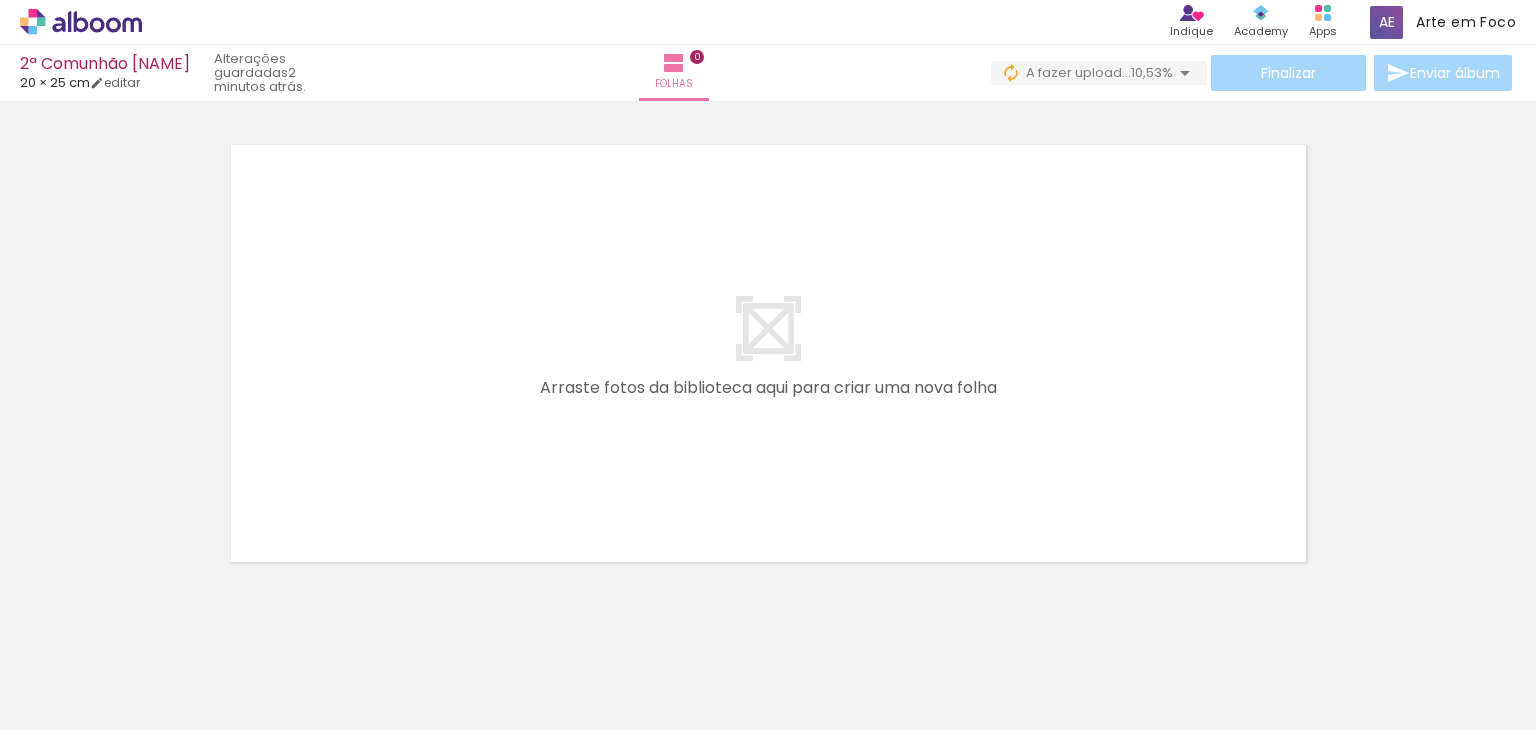 click on "Adicionar
Fotos" at bounding box center [71, 703] 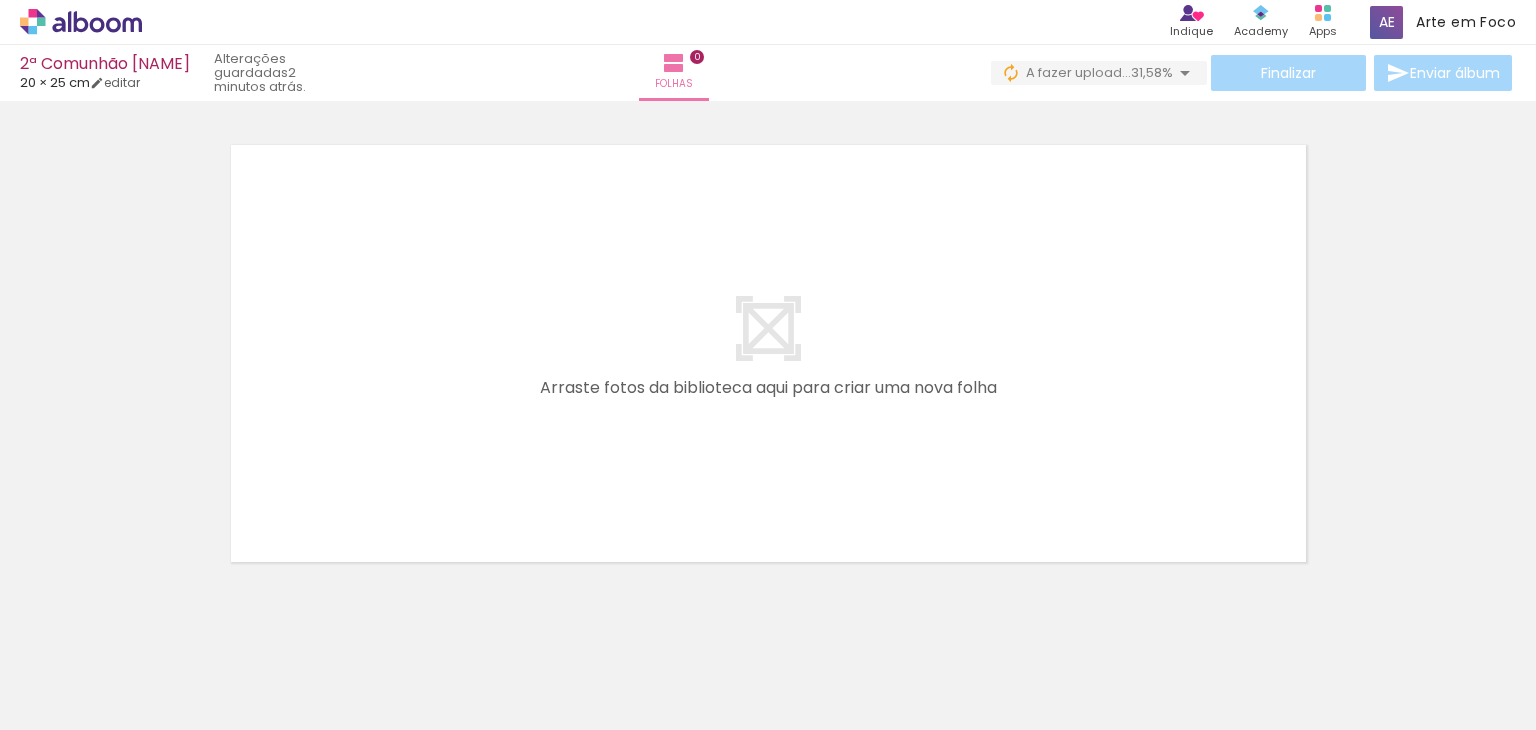 scroll, scrollTop: 0, scrollLeft: 0, axis: both 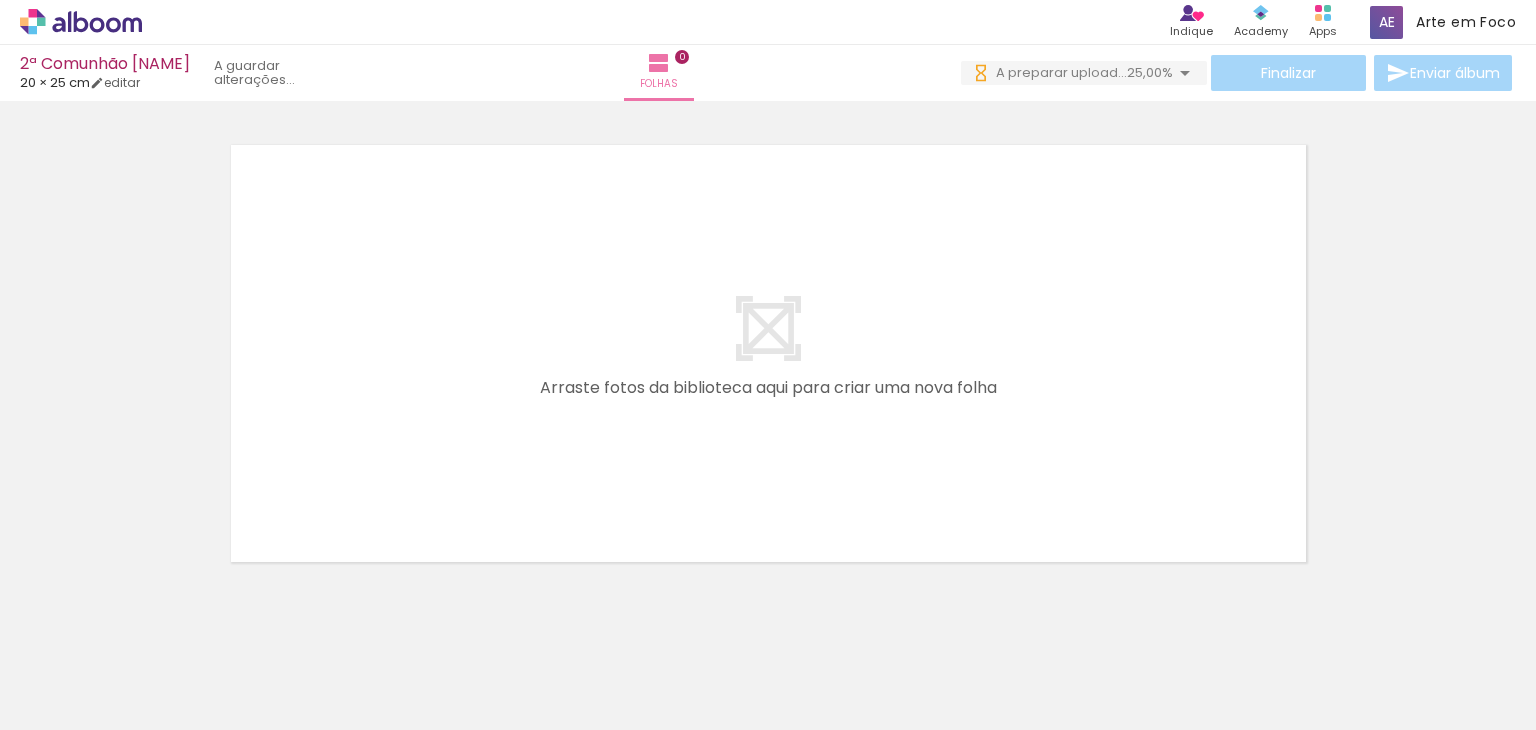 click on "Adicionar
Fotos" at bounding box center (71, 703) 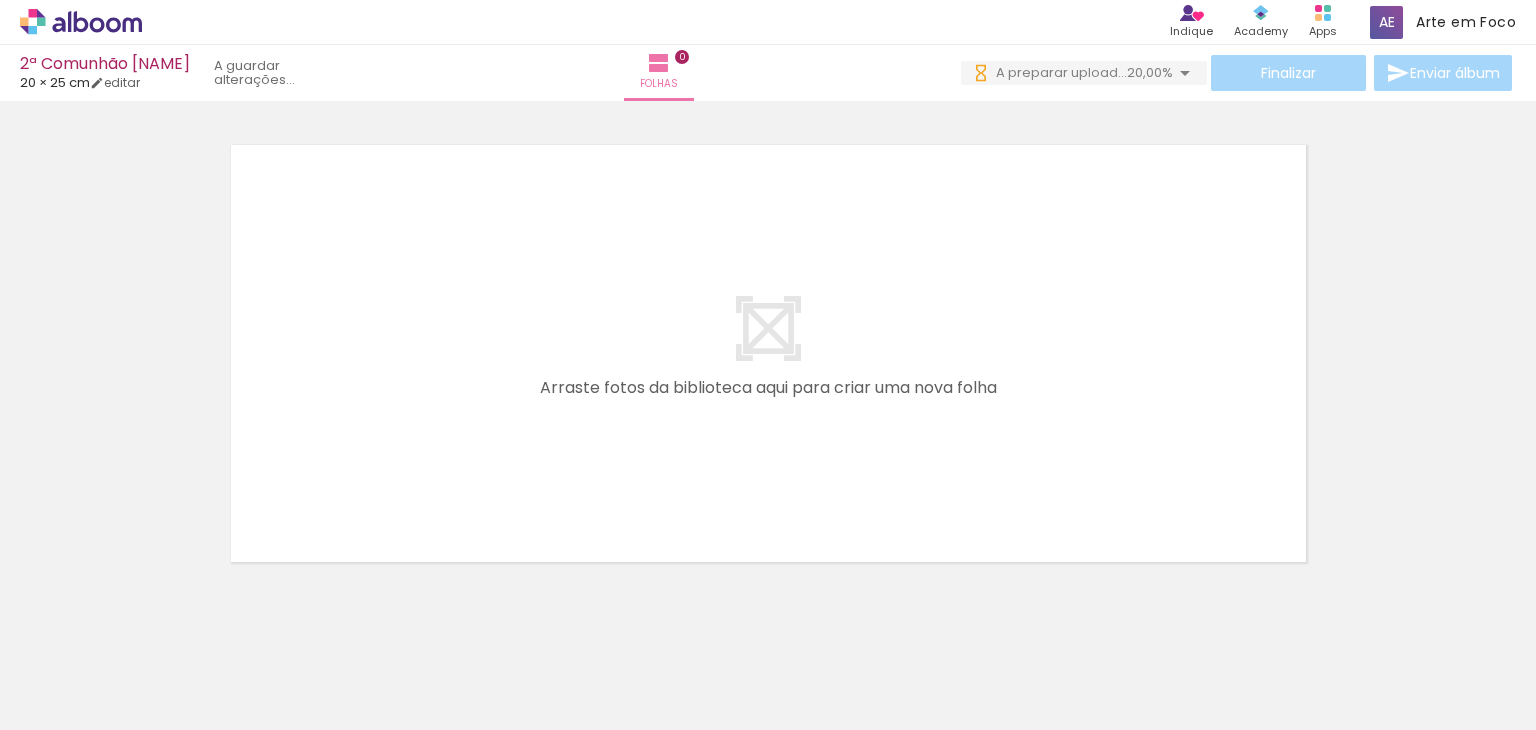 scroll, scrollTop: 0, scrollLeft: 0, axis: both 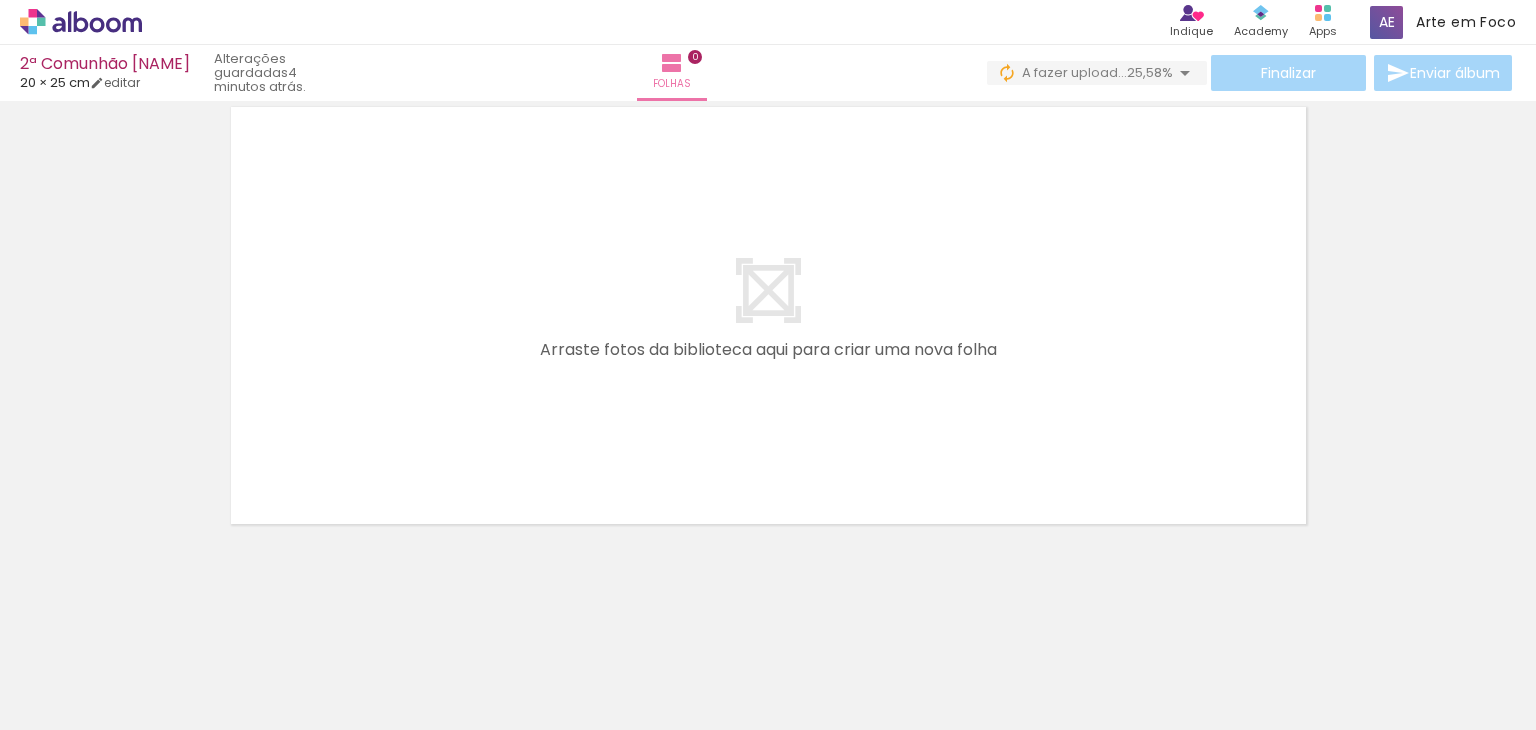 click on "Todas as fotos" at bounding box center (56, 669) 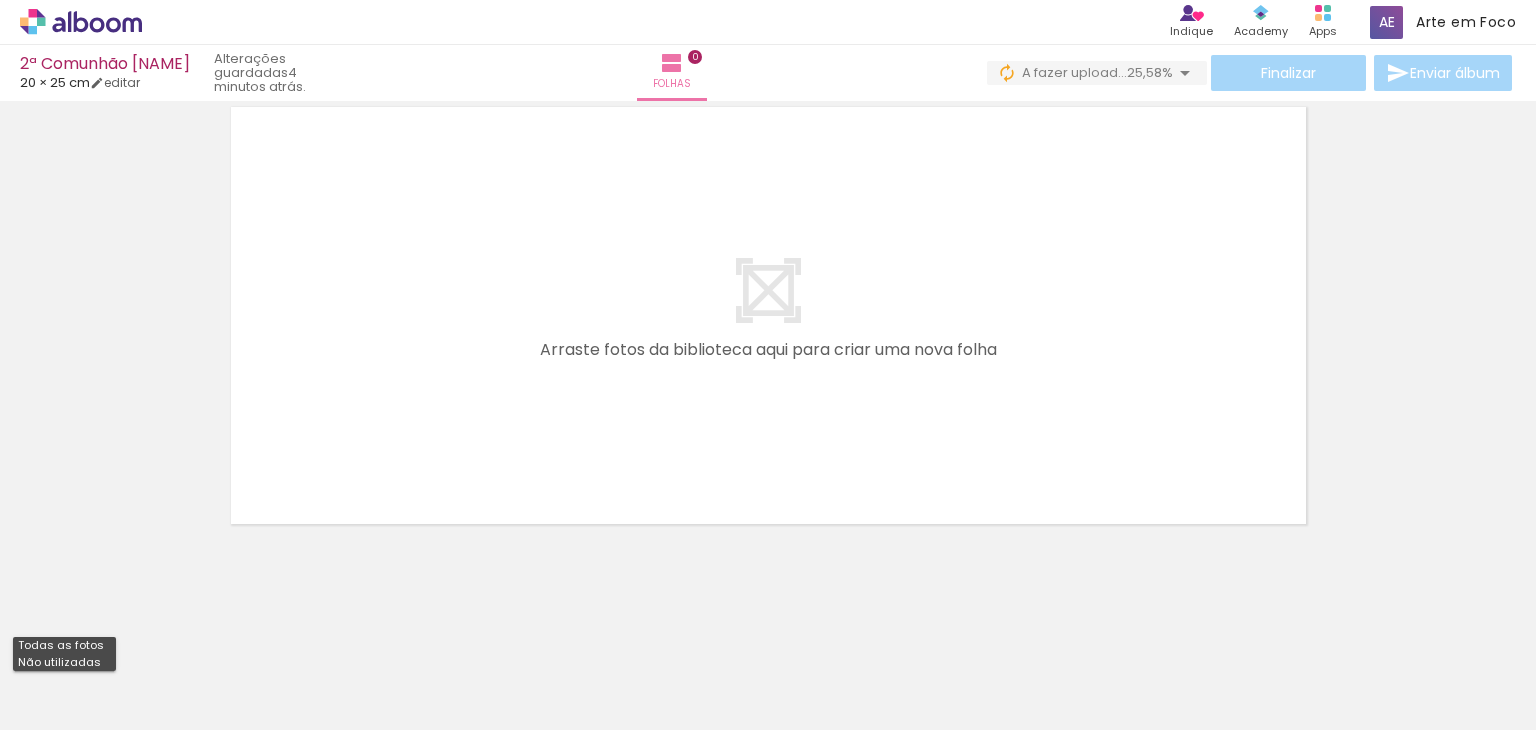 click on "Todas as fotos" at bounding box center (0, 0) 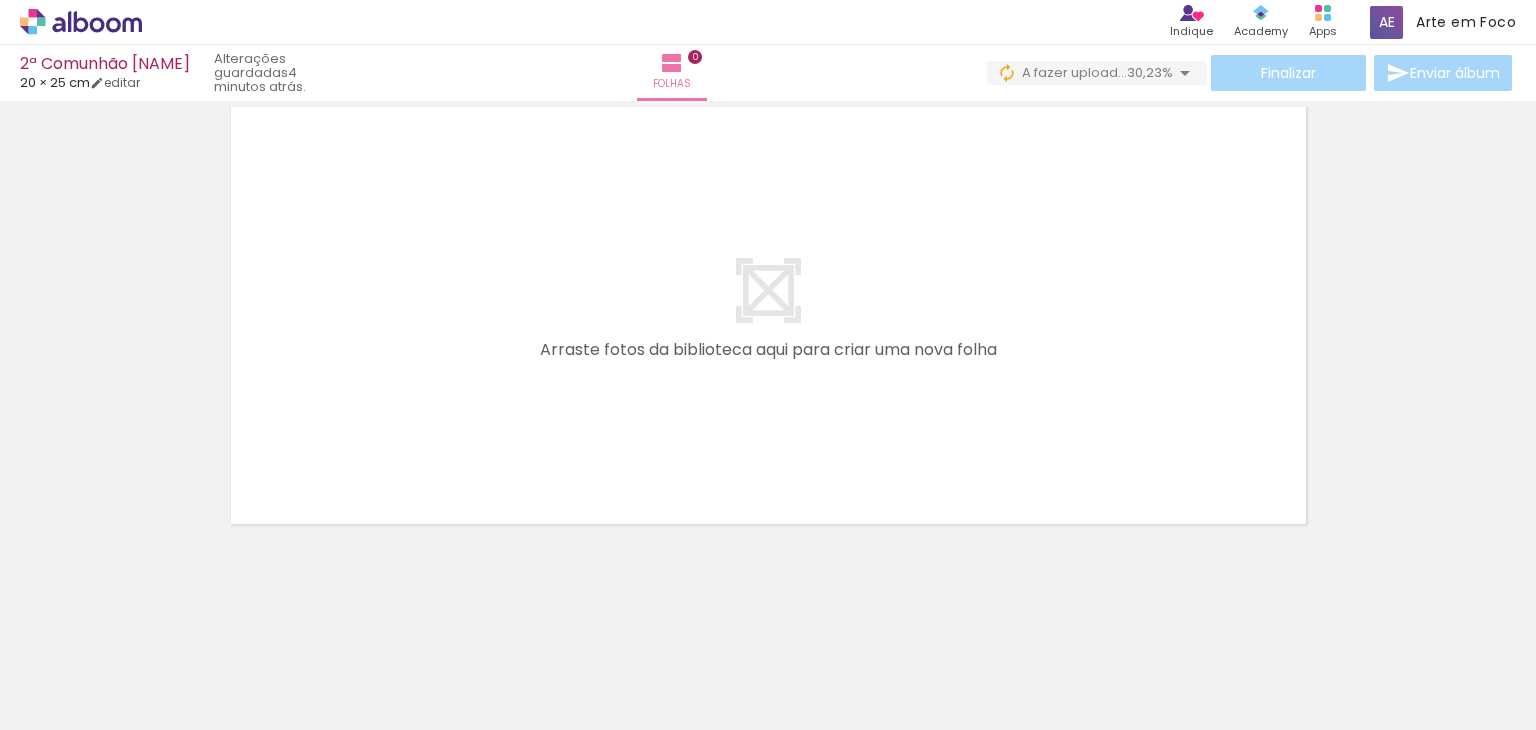 scroll, scrollTop: 0, scrollLeft: 0, axis: both 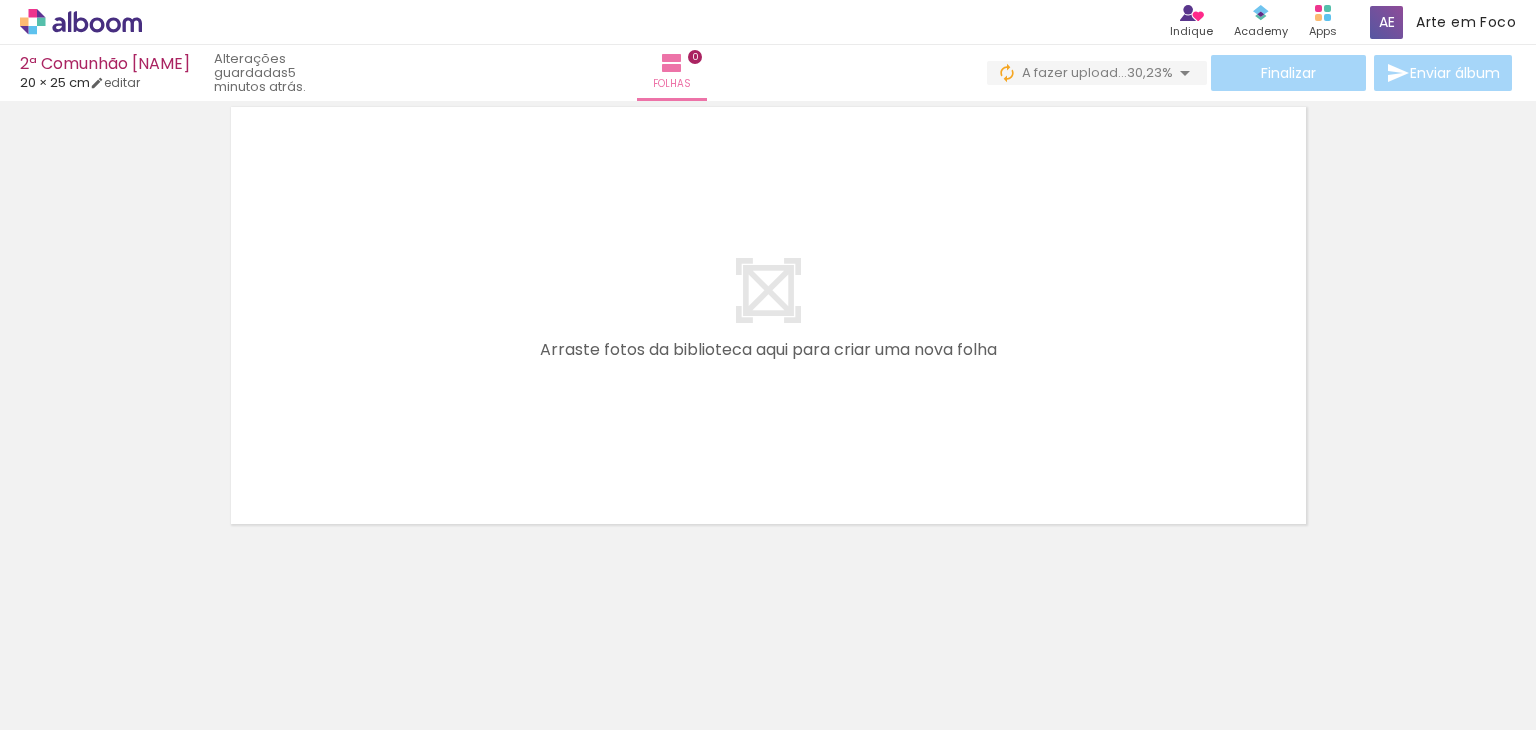 click on "Adicionar
Fotos" at bounding box center (71, 703) 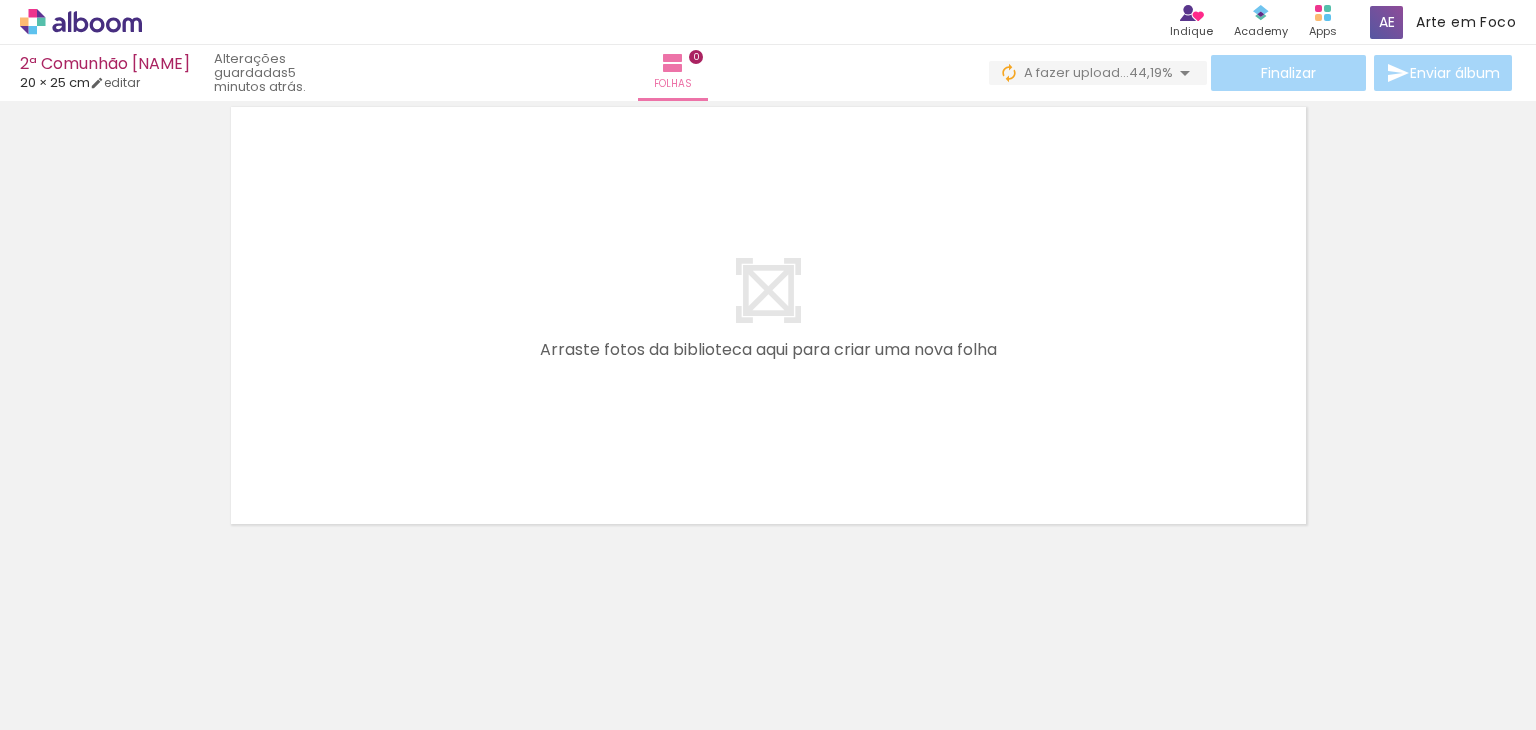 click on "Adicionar
Fotos" at bounding box center (71, 703) 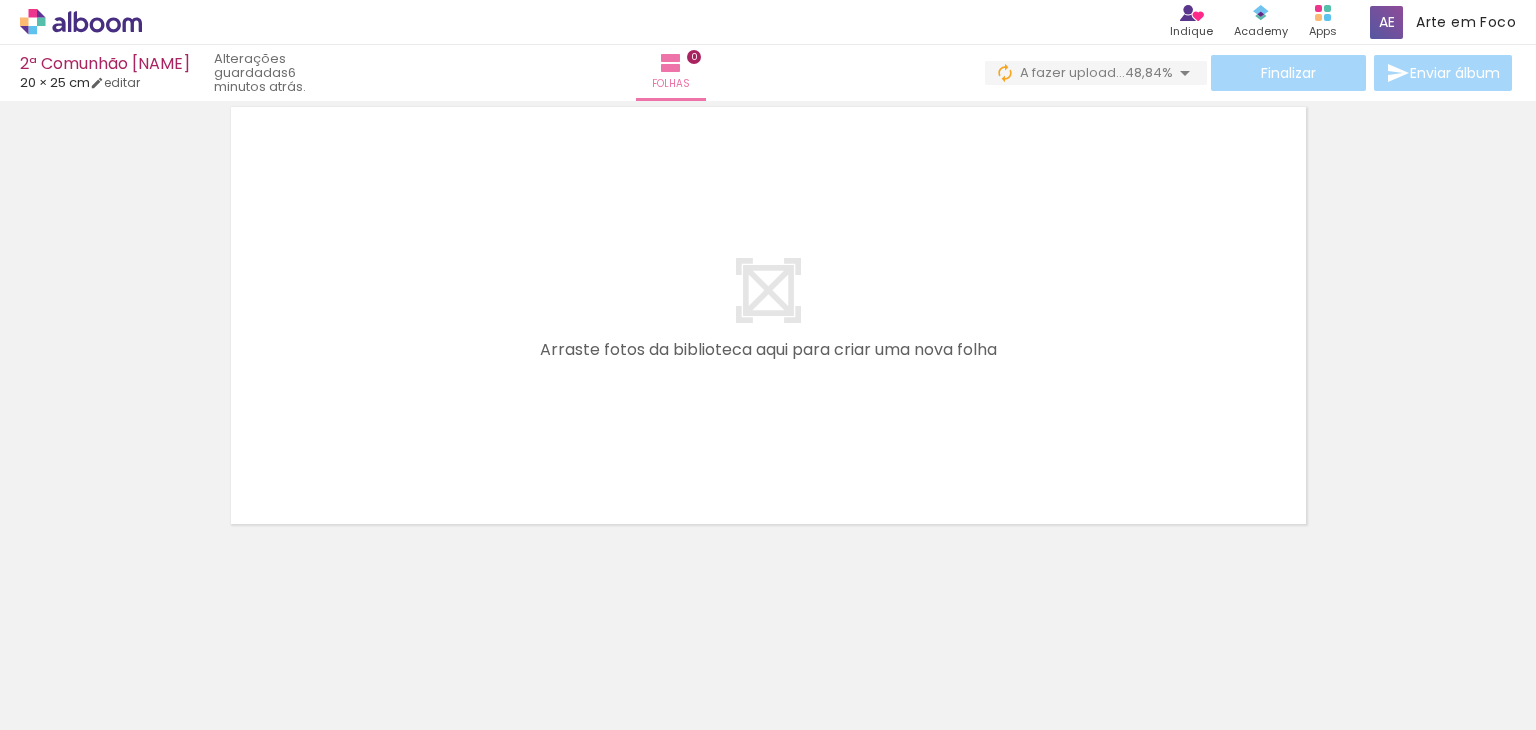 click on "Adicionar
Fotos" at bounding box center (71, 703) 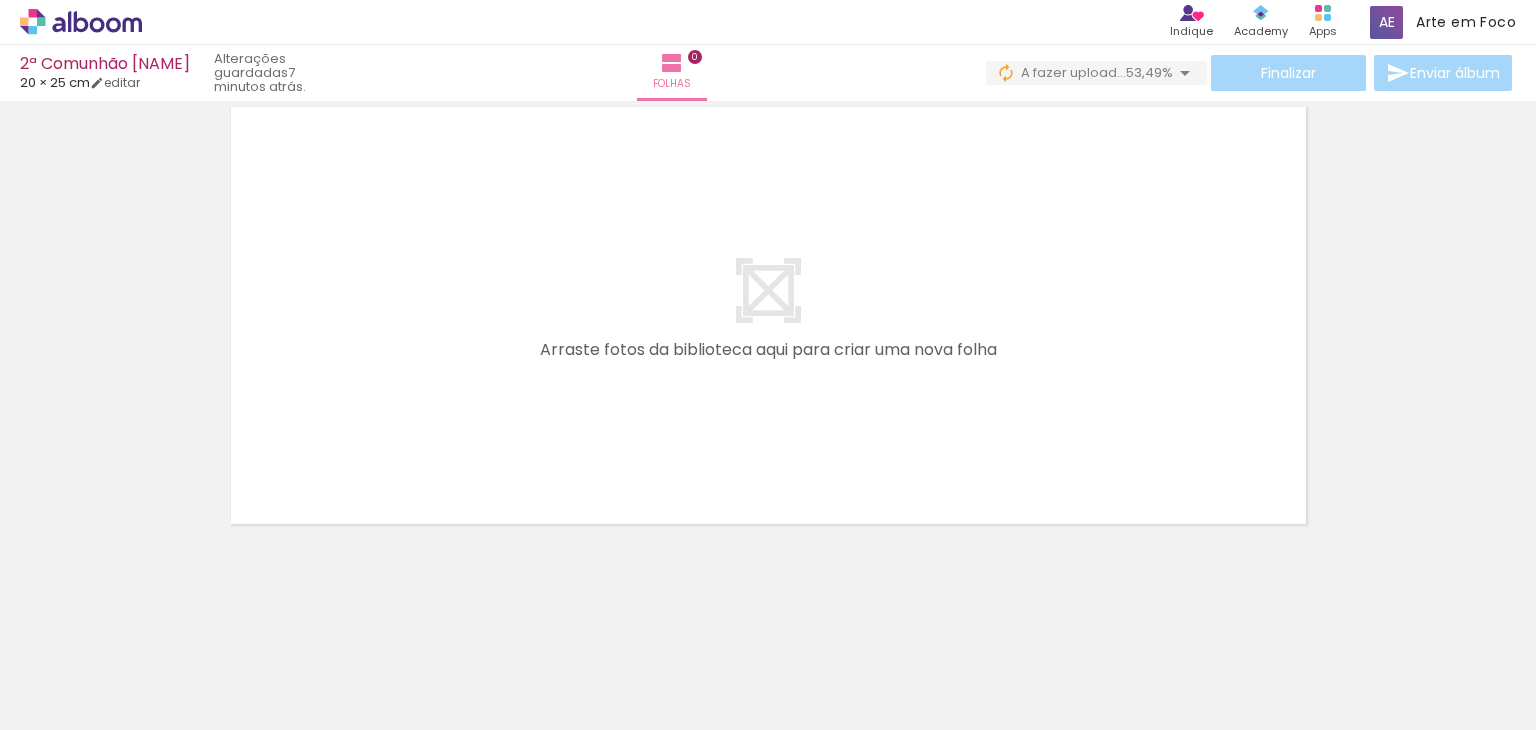 scroll, scrollTop: 0, scrollLeft: 0, axis: both 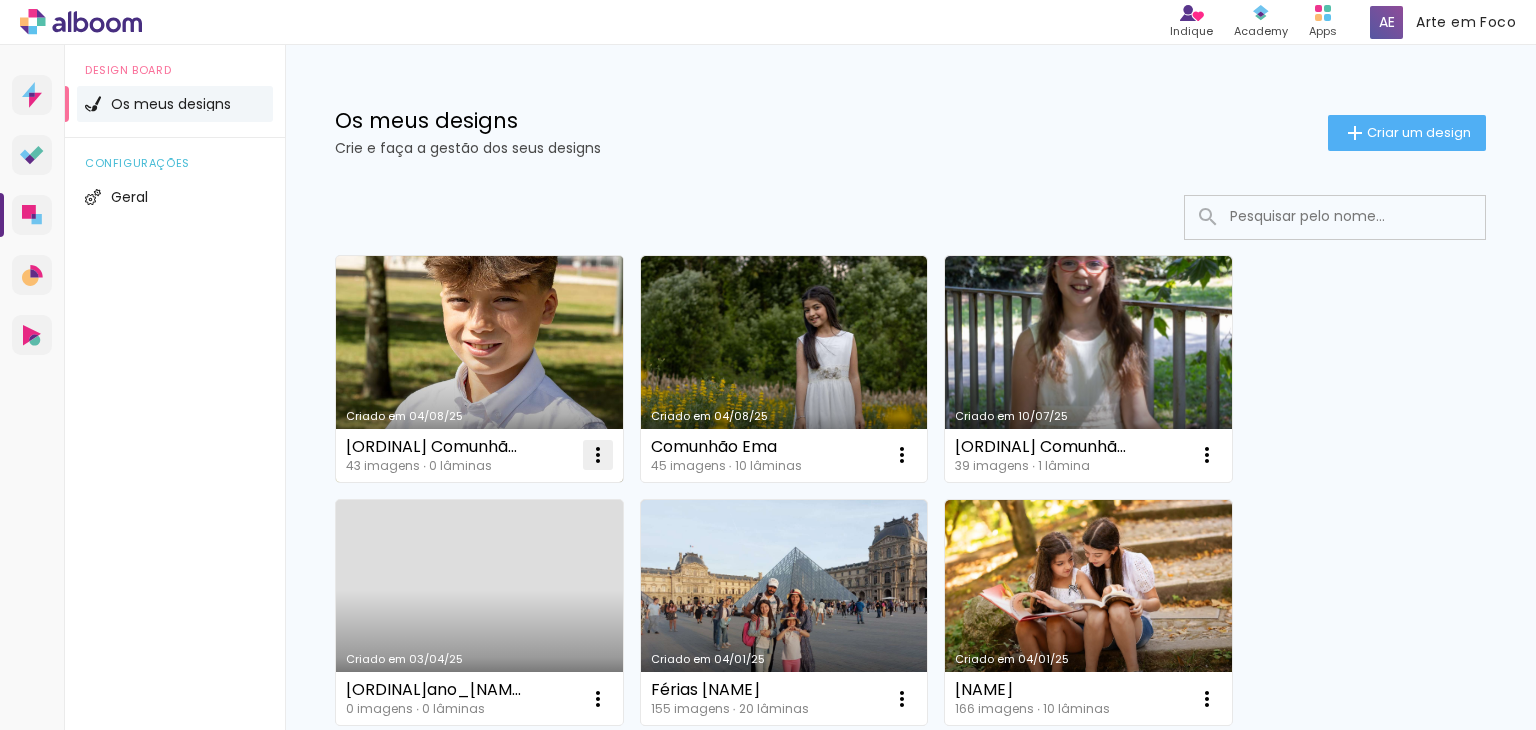 click at bounding box center [598, 455] 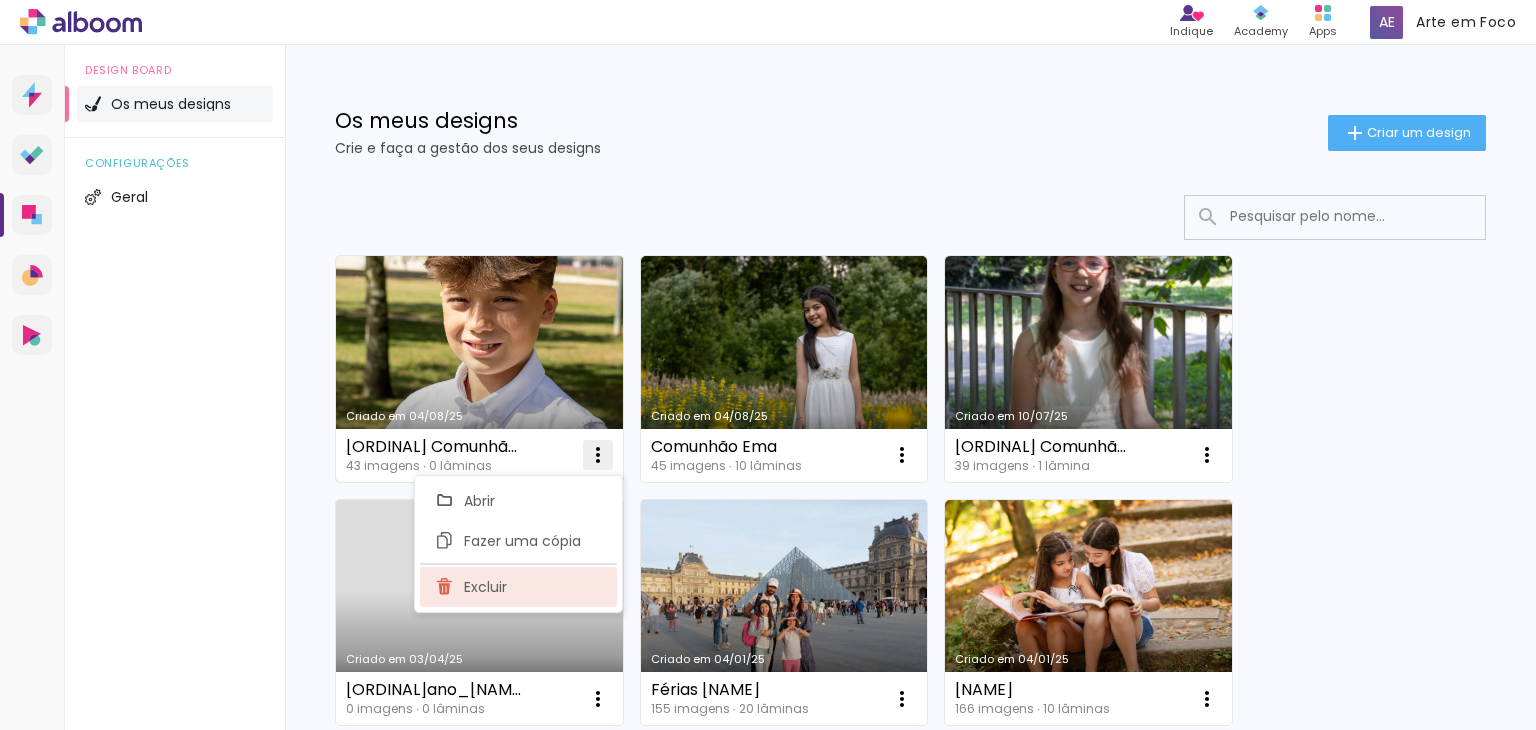 click on "Excluir" 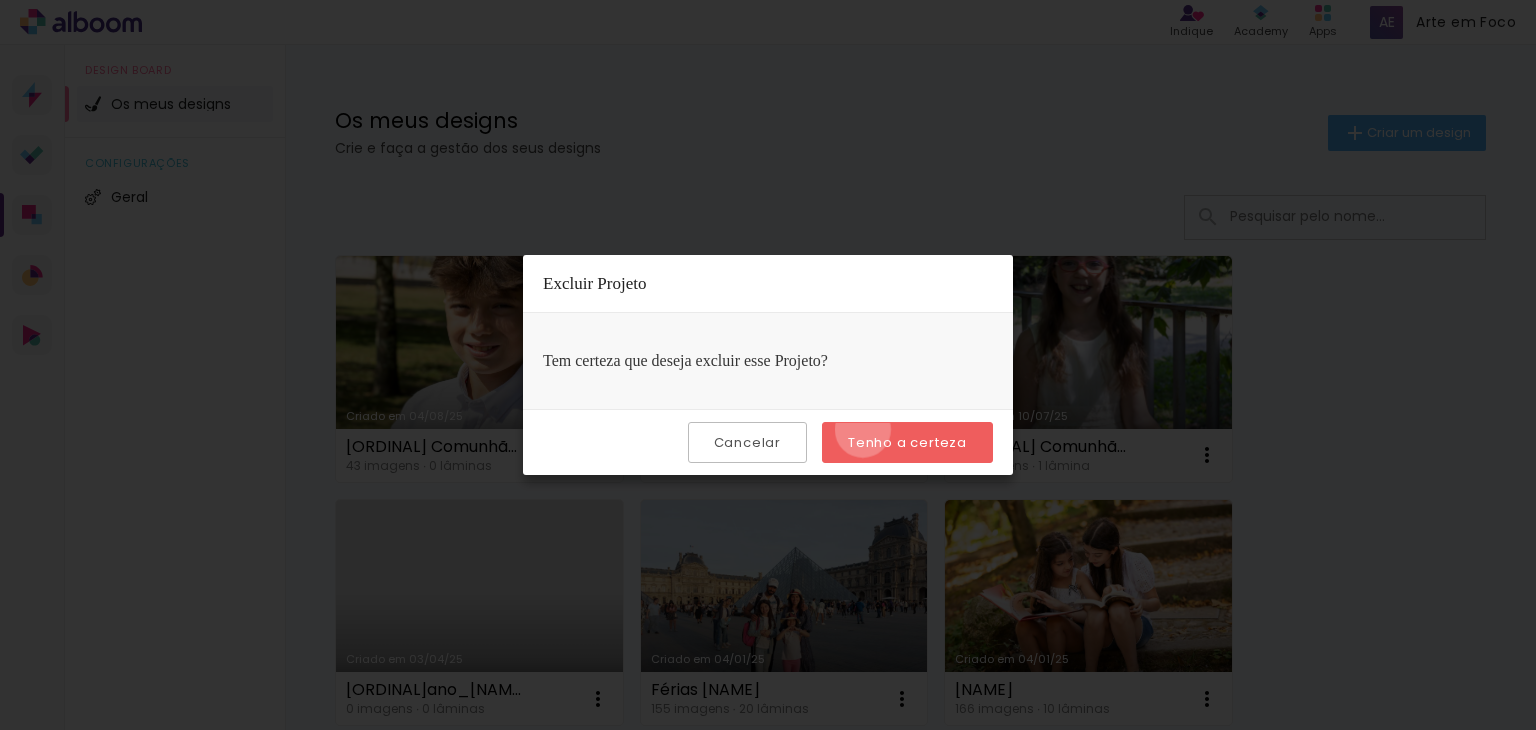 click on "Tenho a certeza" at bounding box center (907, 442) 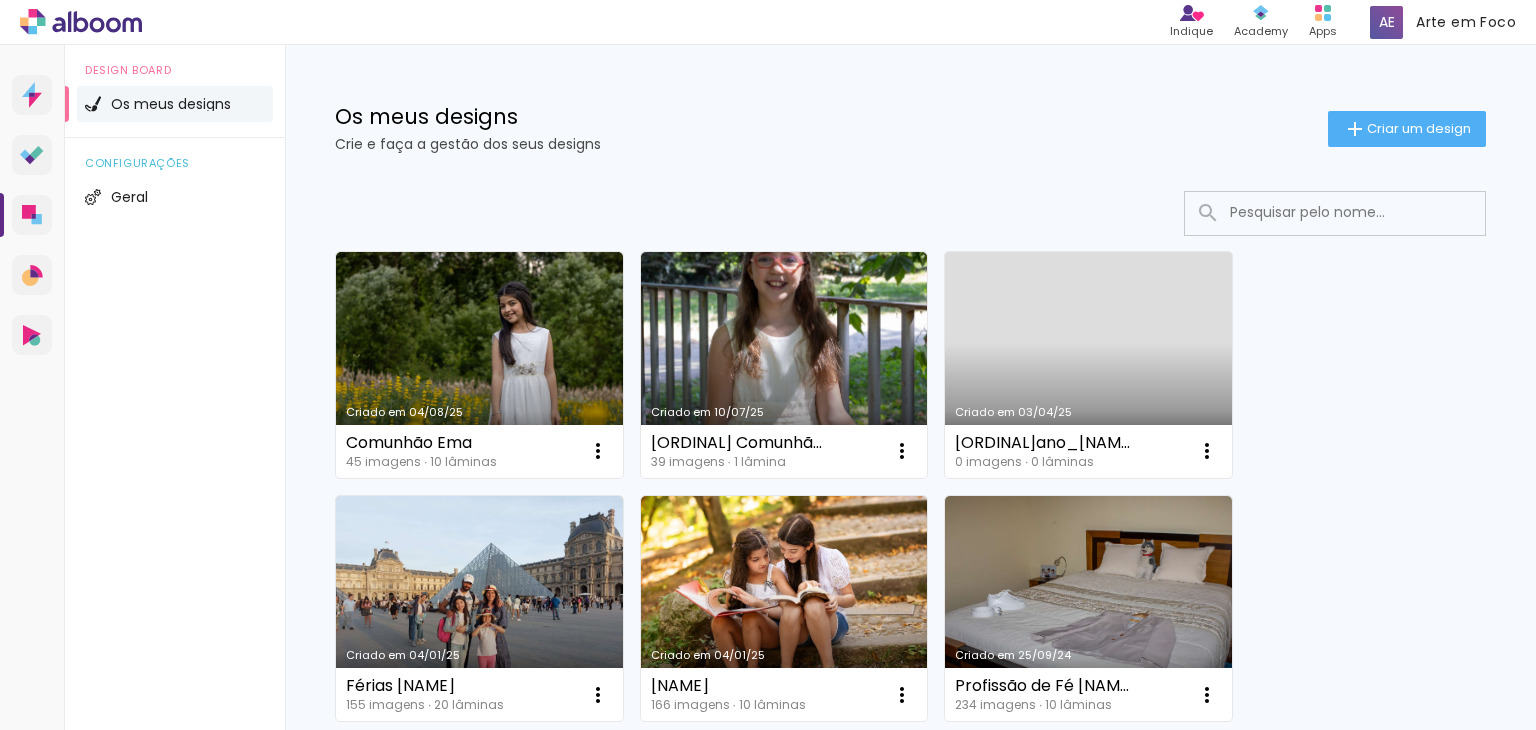 scroll, scrollTop: 0, scrollLeft: 0, axis: both 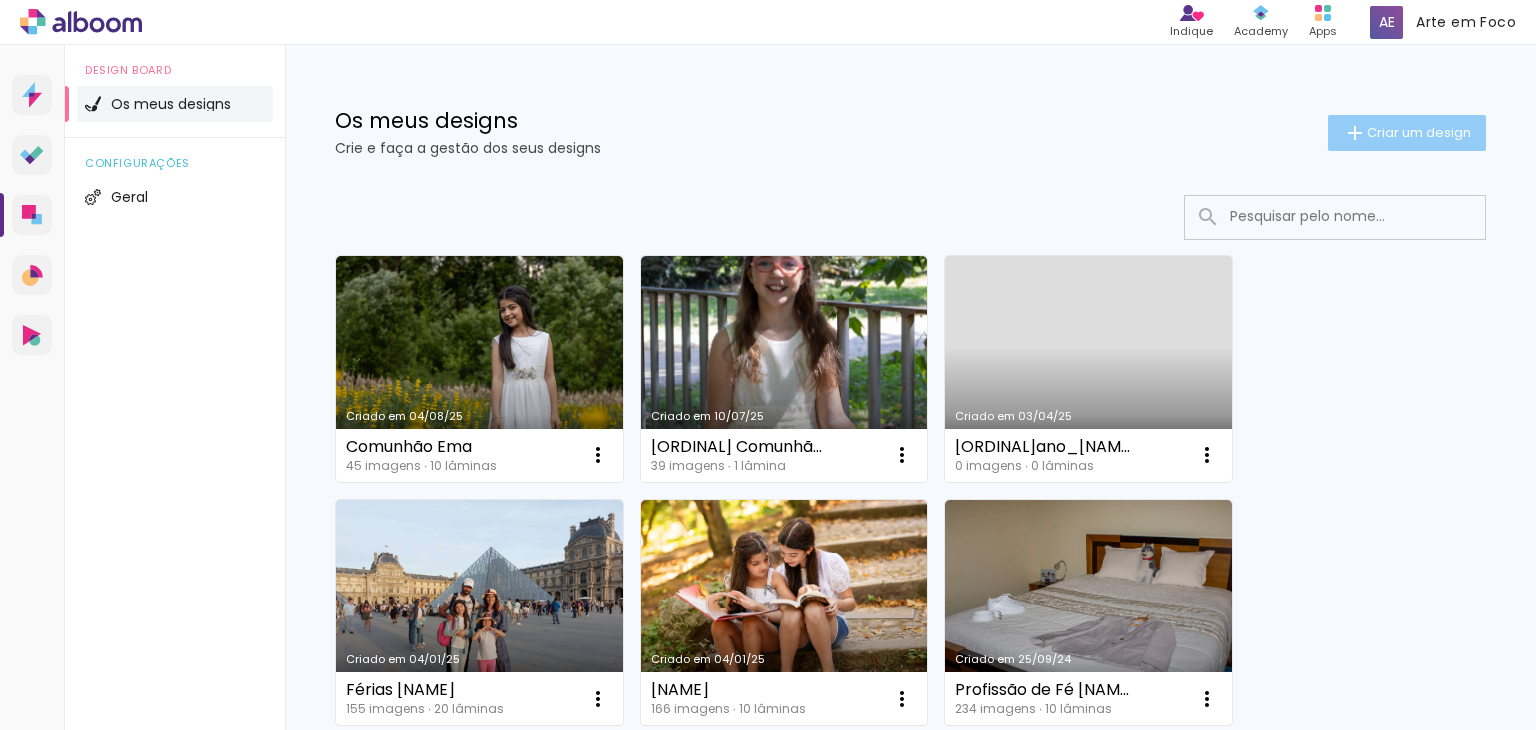 click 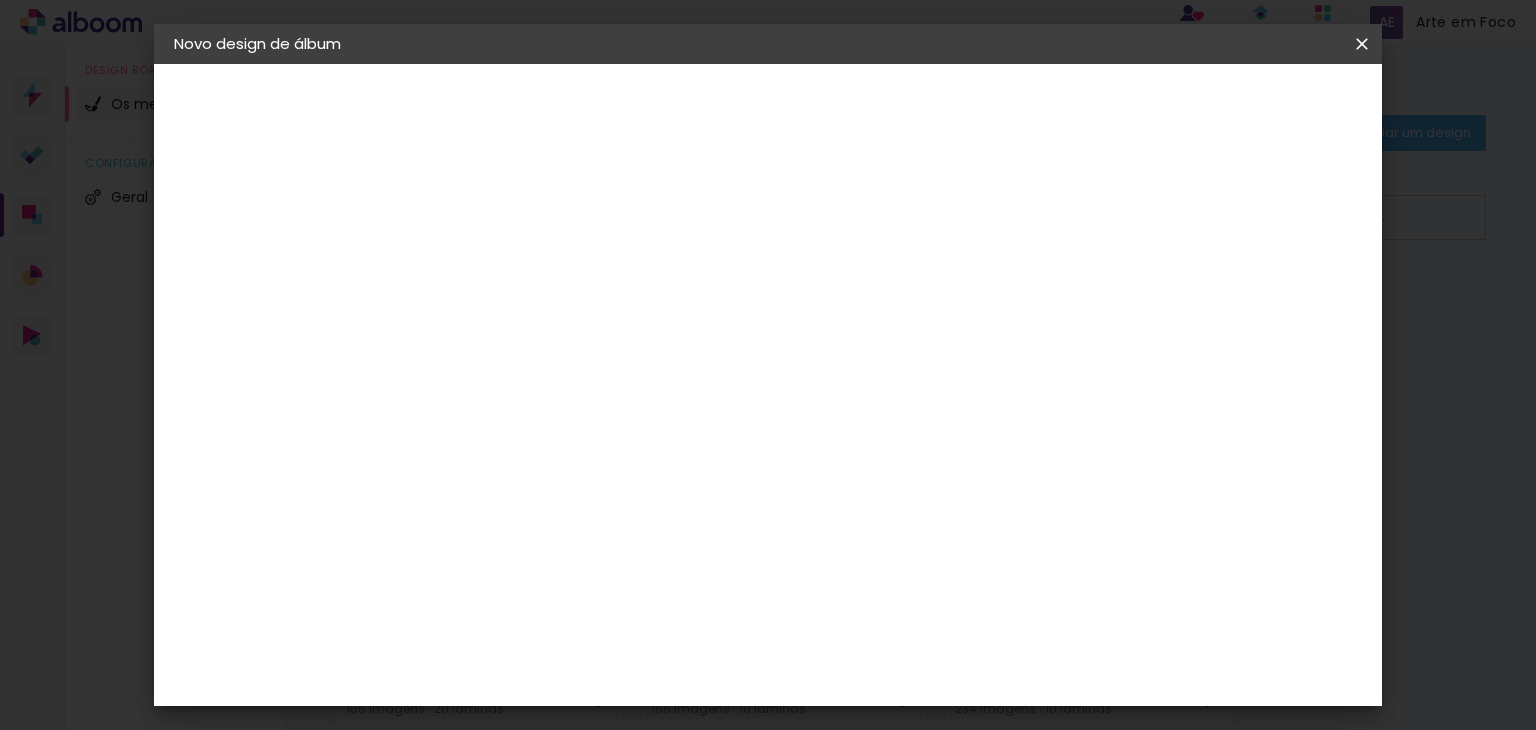 click at bounding box center (501, 268) 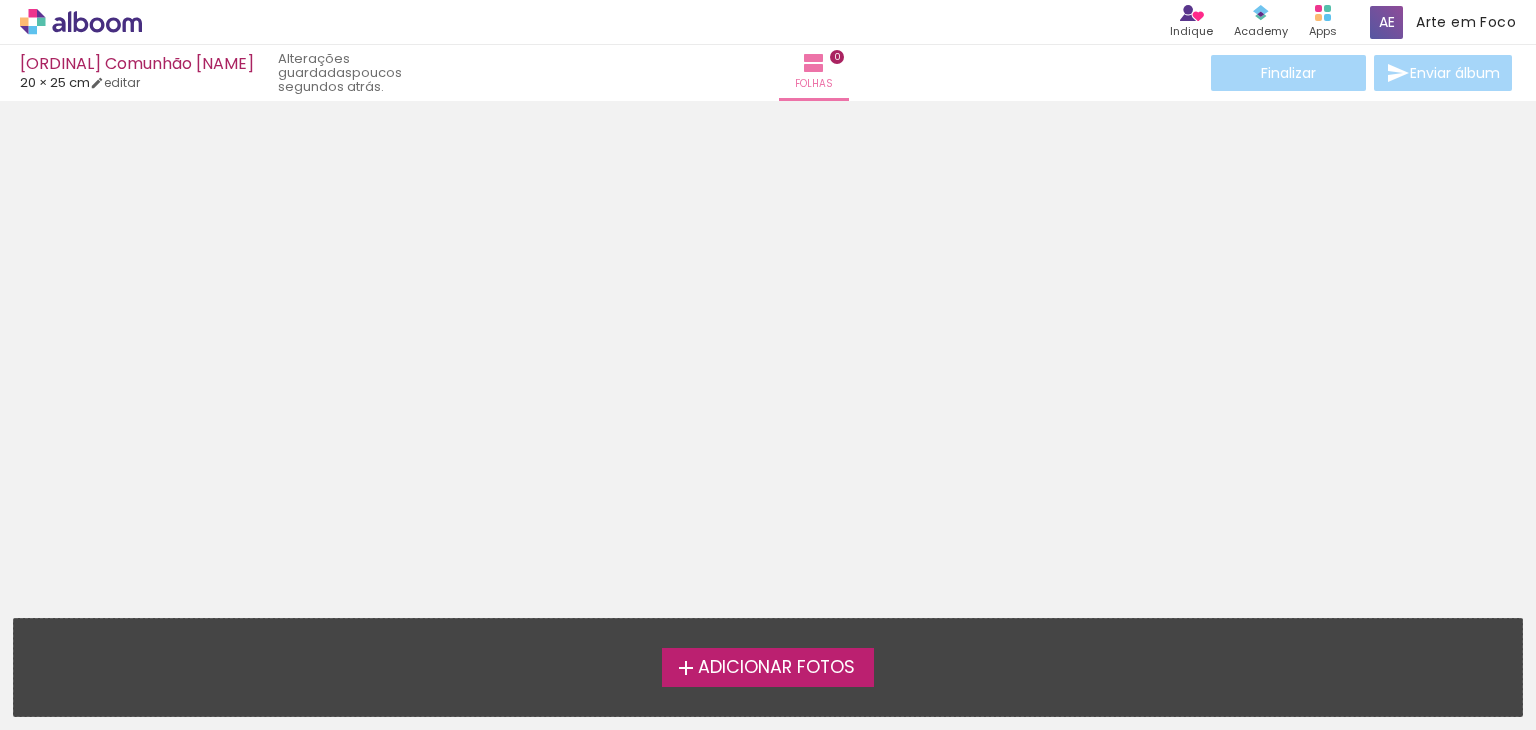 click on "Adicionar Fotos" at bounding box center (768, 667) 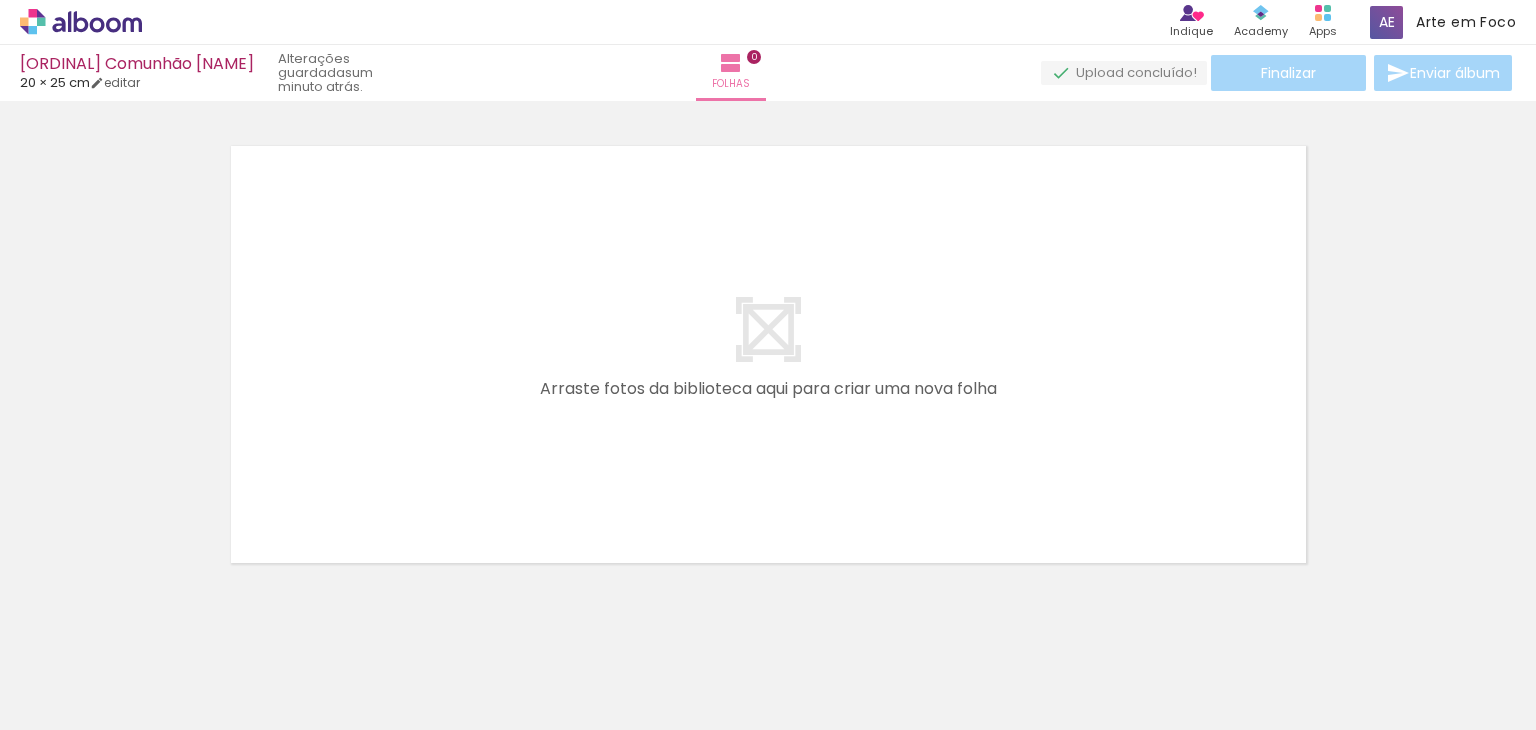 scroll, scrollTop: 25, scrollLeft: 0, axis: vertical 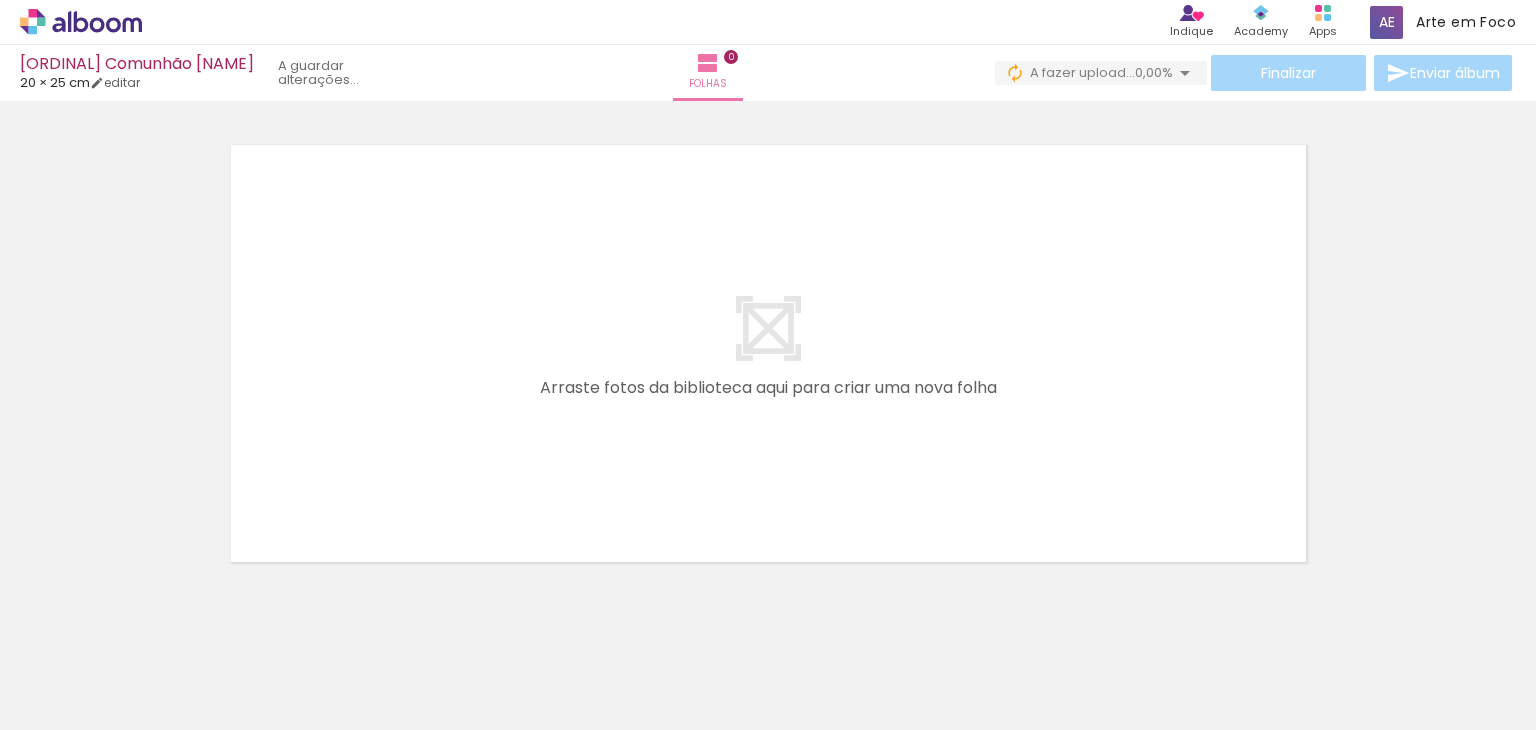 click on "Adicionar
Fotos" at bounding box center (61, 703) 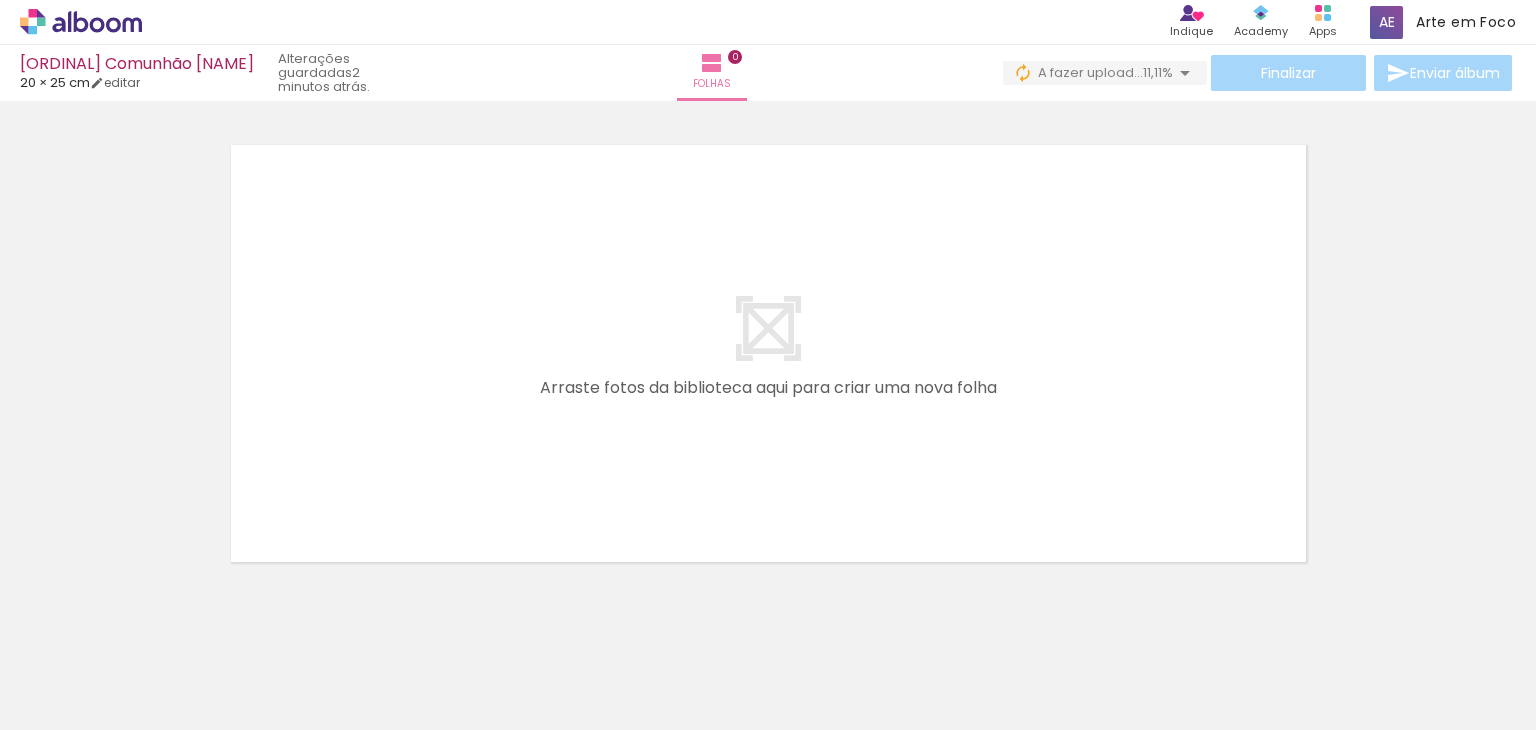 click on "Adicionar
Fotos" at bounding box center [71, 703] 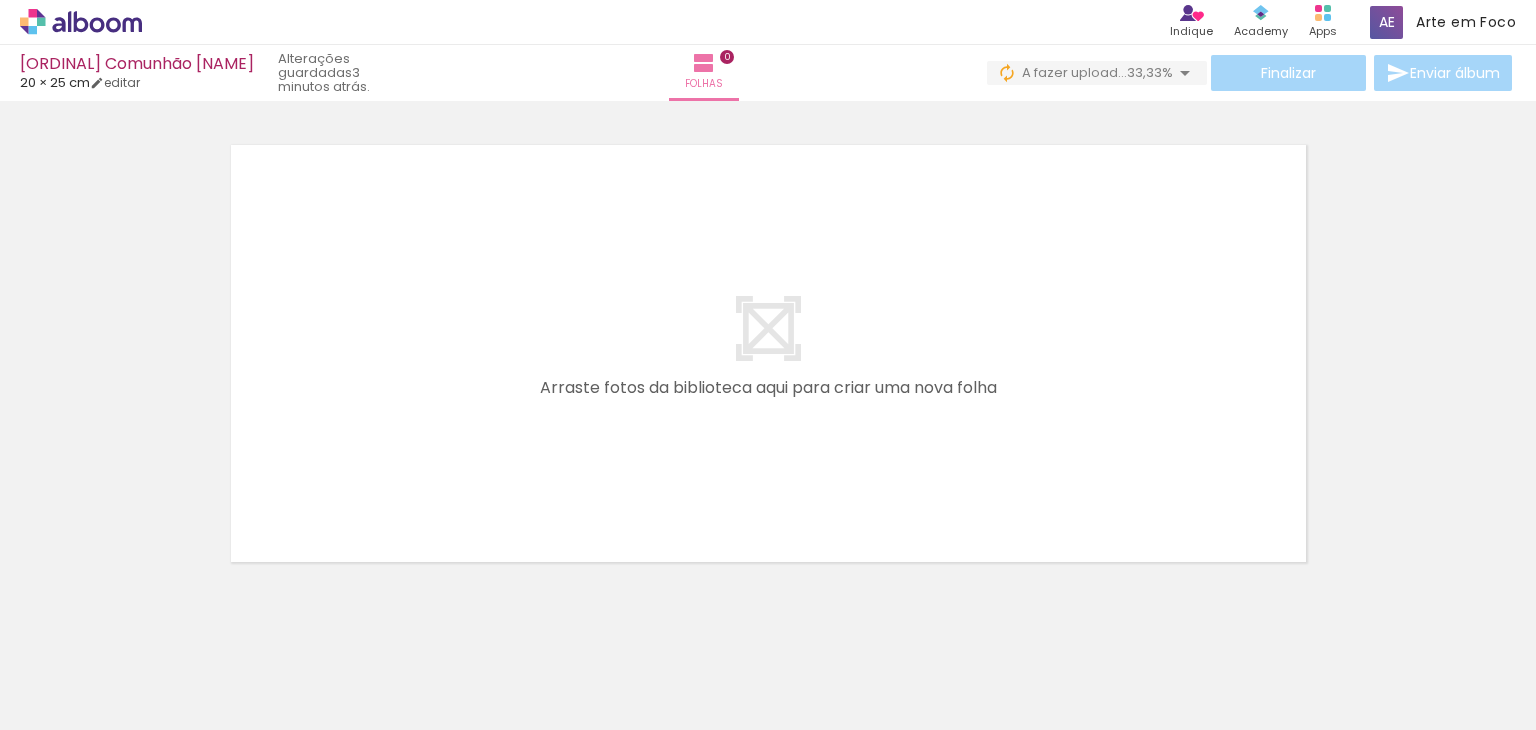 scroll, scrollTop: 0, scrollLeft: 0, axis: both 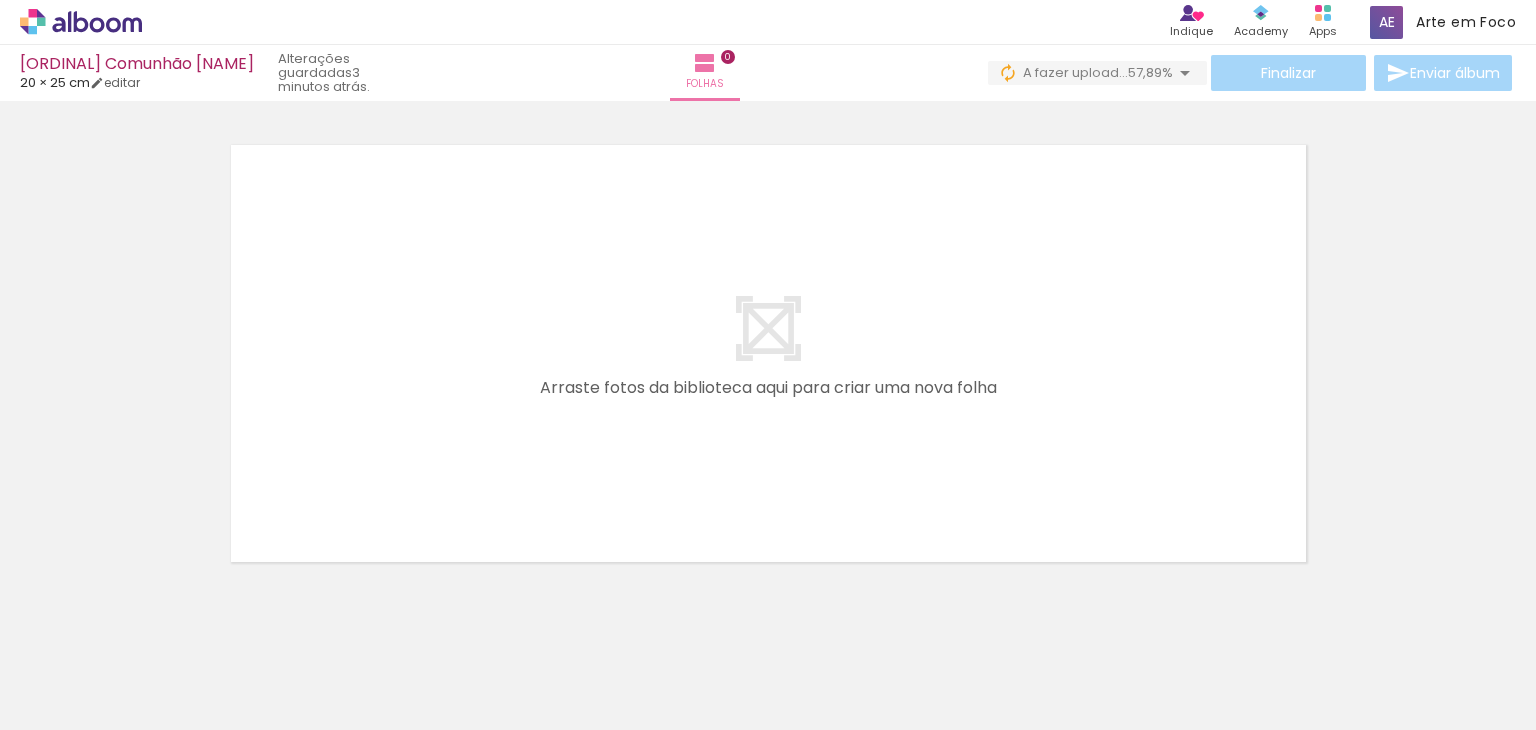 click on "Adicionar
Fotos" at bounding box center (71, 703) 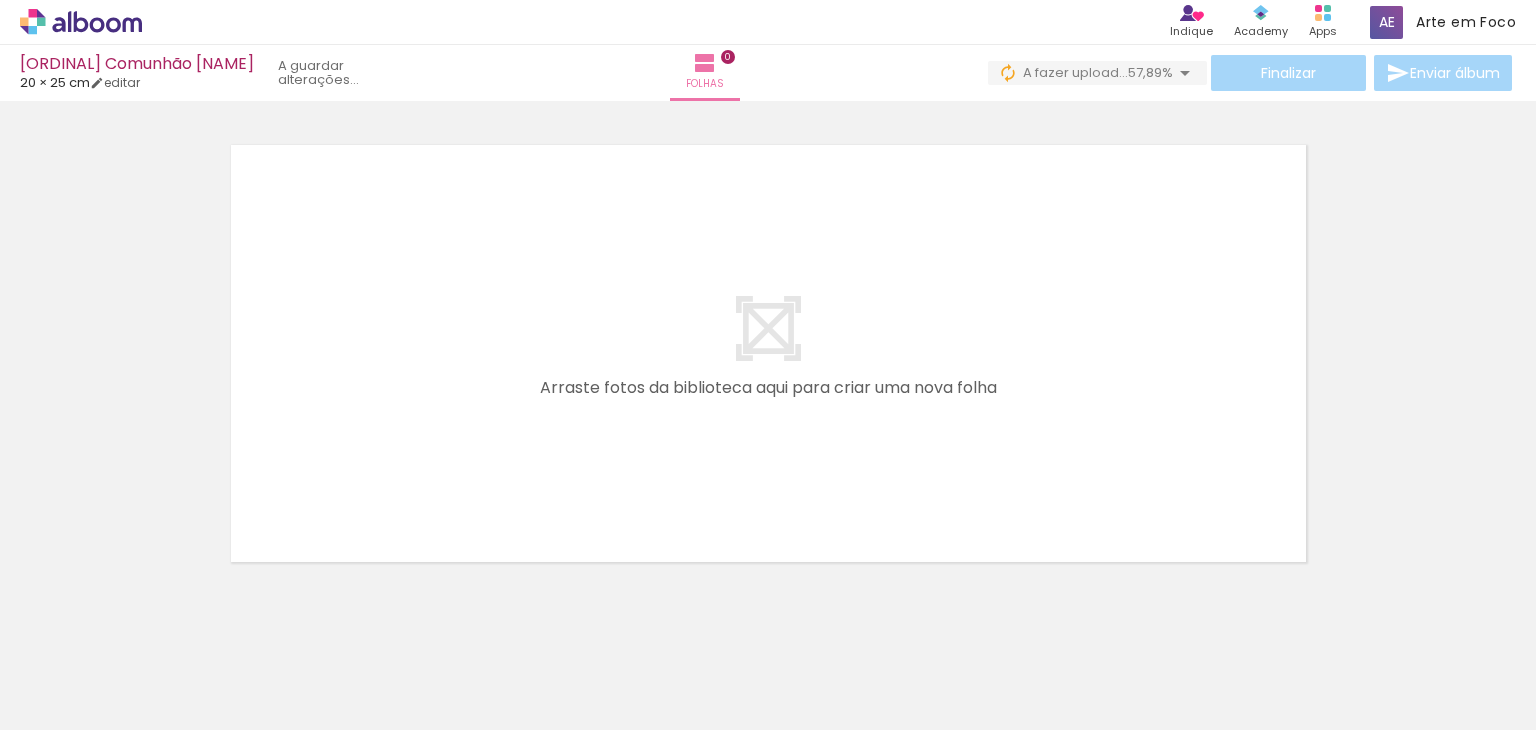 click at bounding box center [29, 703] 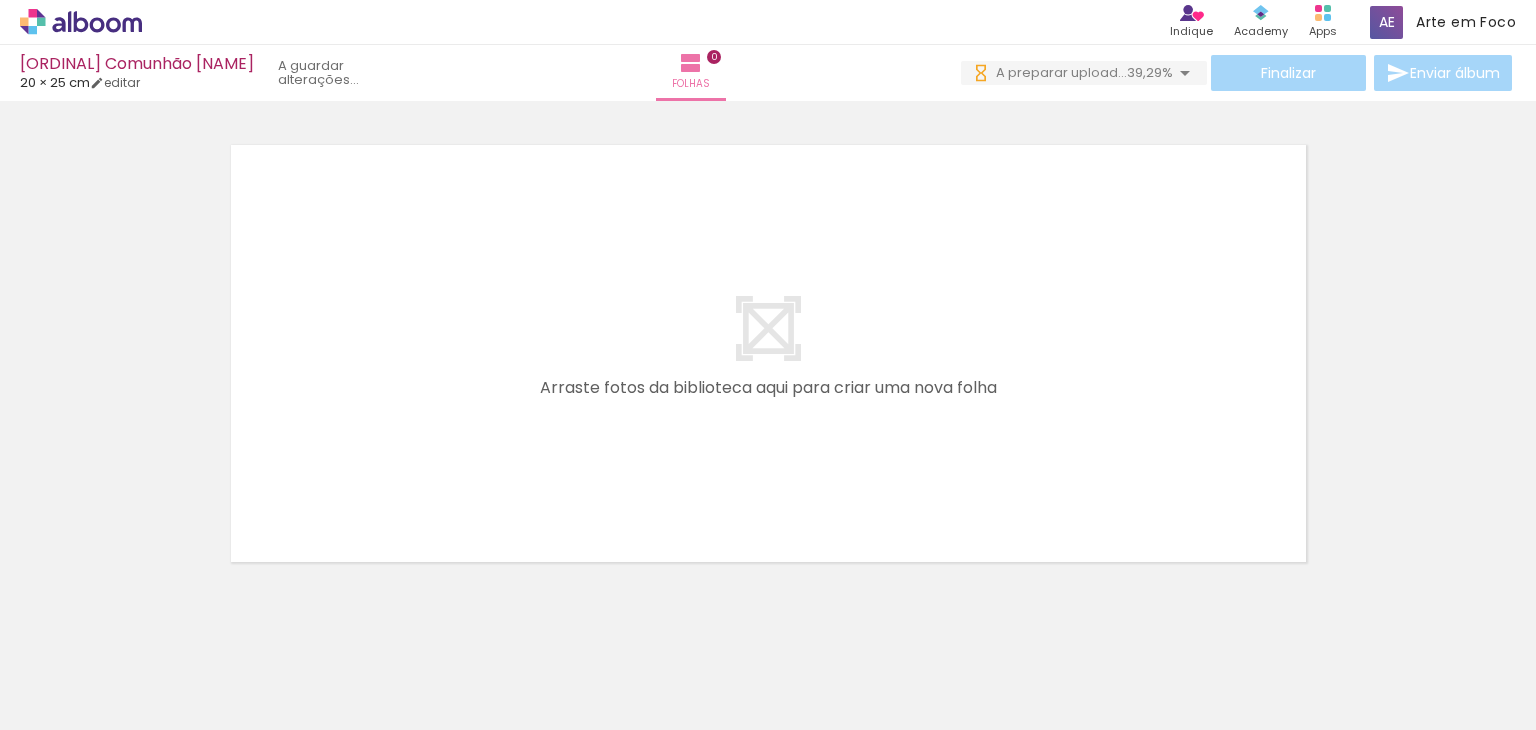 scroll, scrollTop: 0, scrollLeft: 0, axis: both 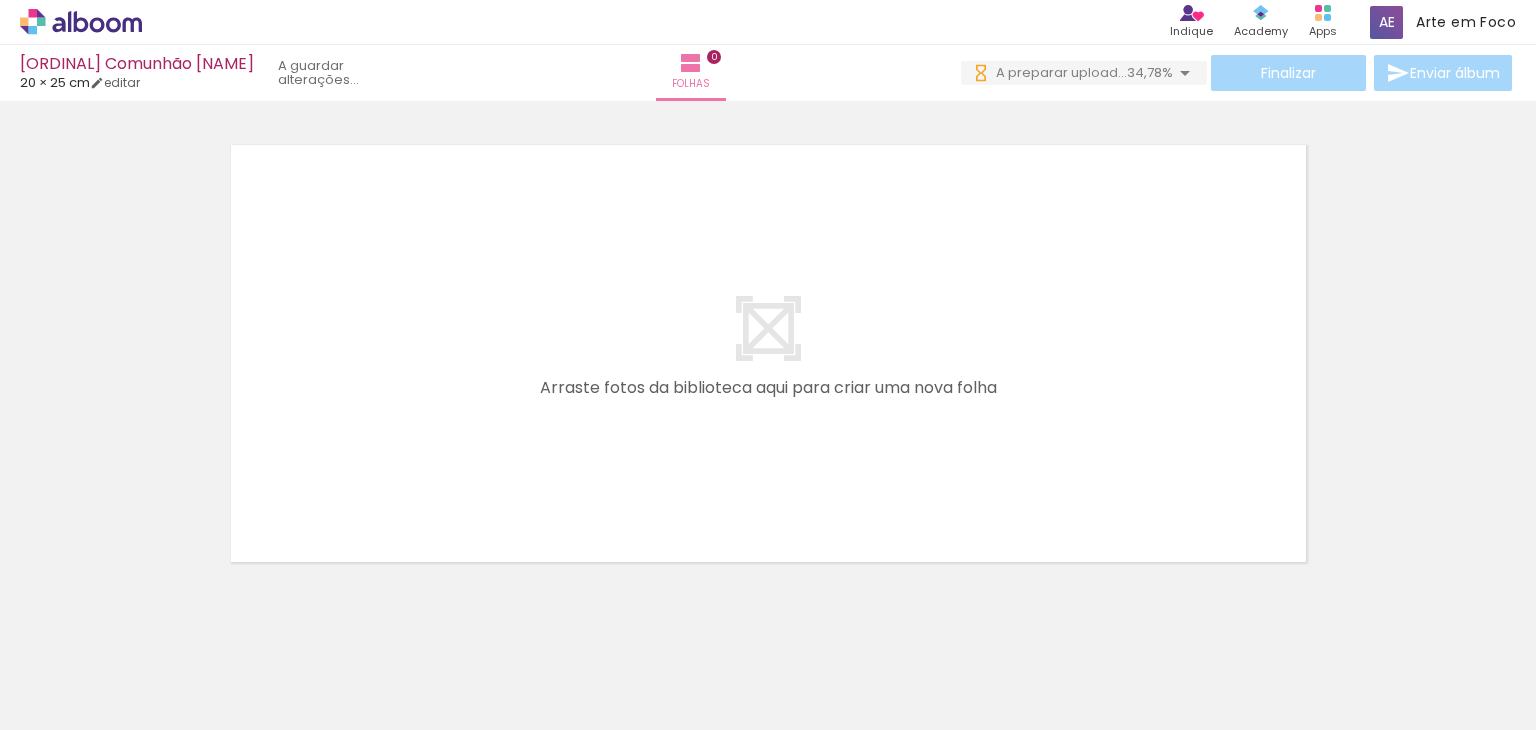 click on "Adicionar
Fotos" at bounding box center [71, 703] 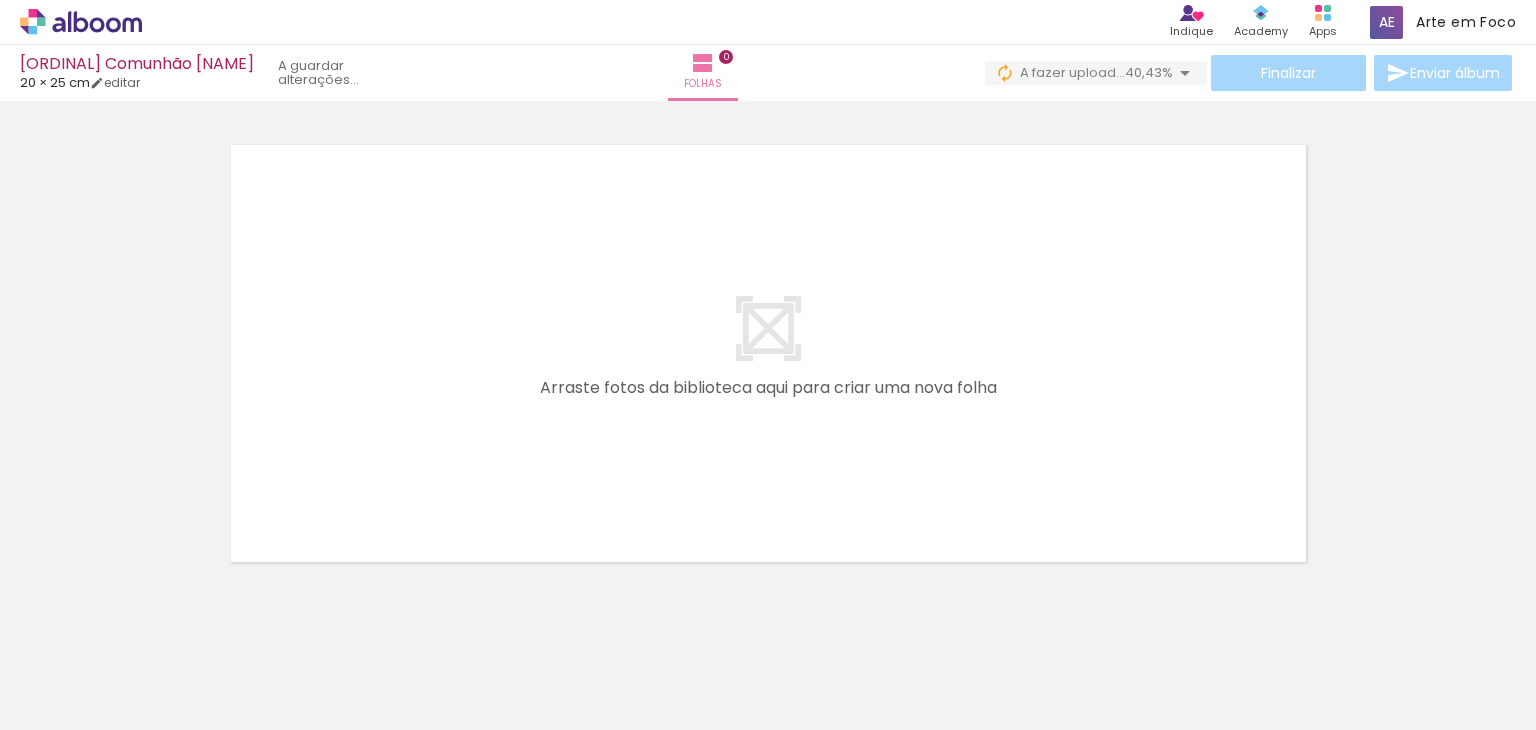 scroll, scrollTop: 0, scrollLeft: 0, axis: both 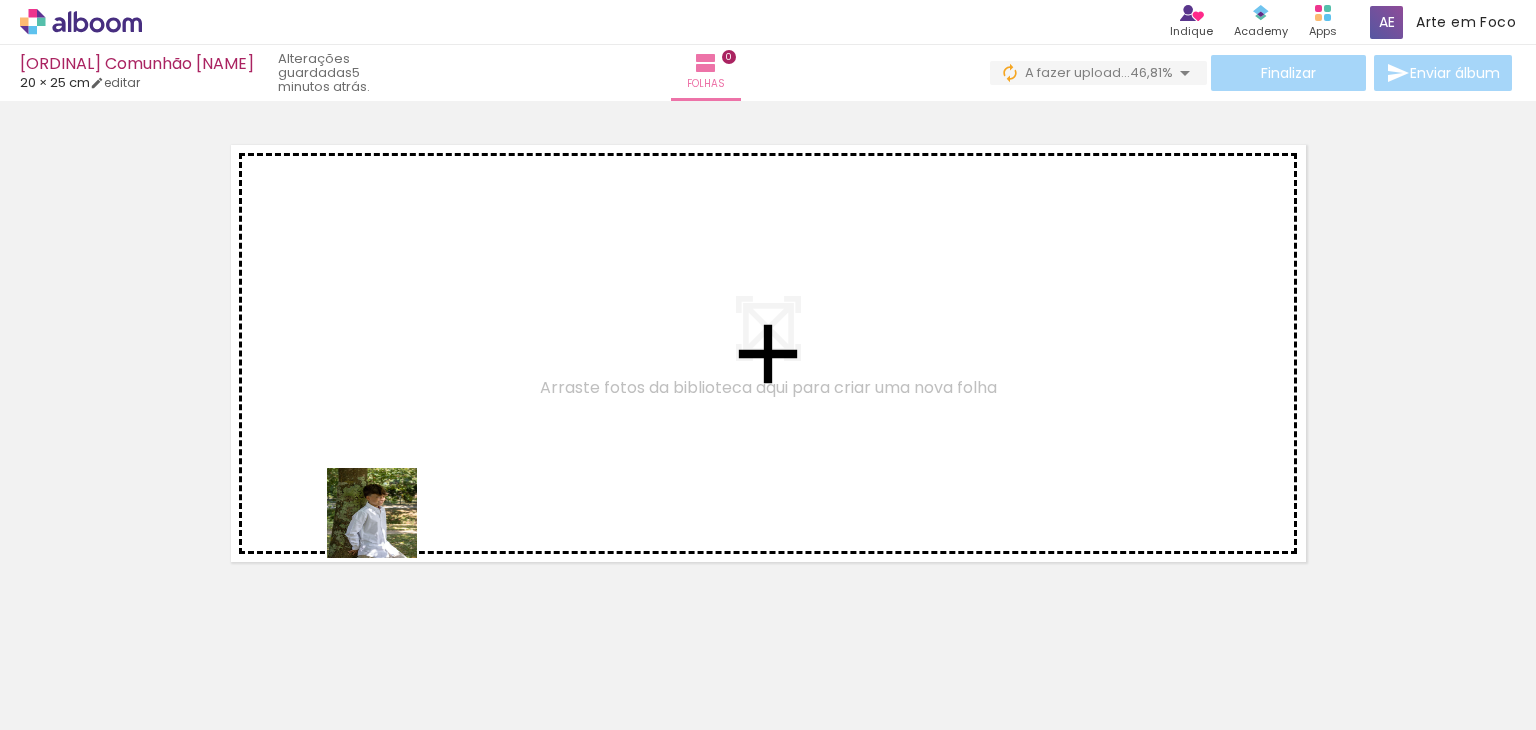 drag, startPoint x: 347, startPoint y: 656, endPoint x: 444, endPoint y: 522, distance: 165.42369 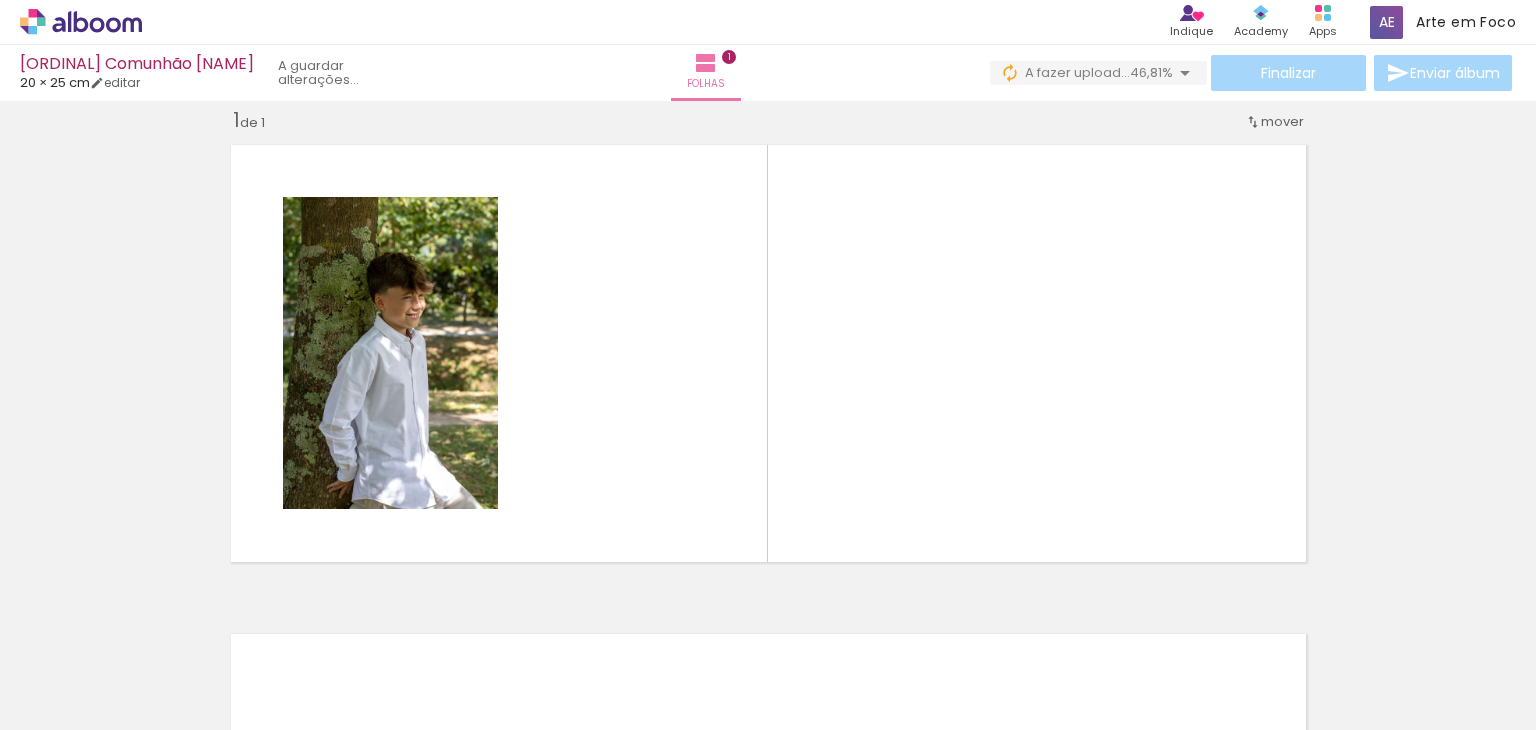 scroll, scrollTop: 25, scrollLeft: 0, axis: vertical 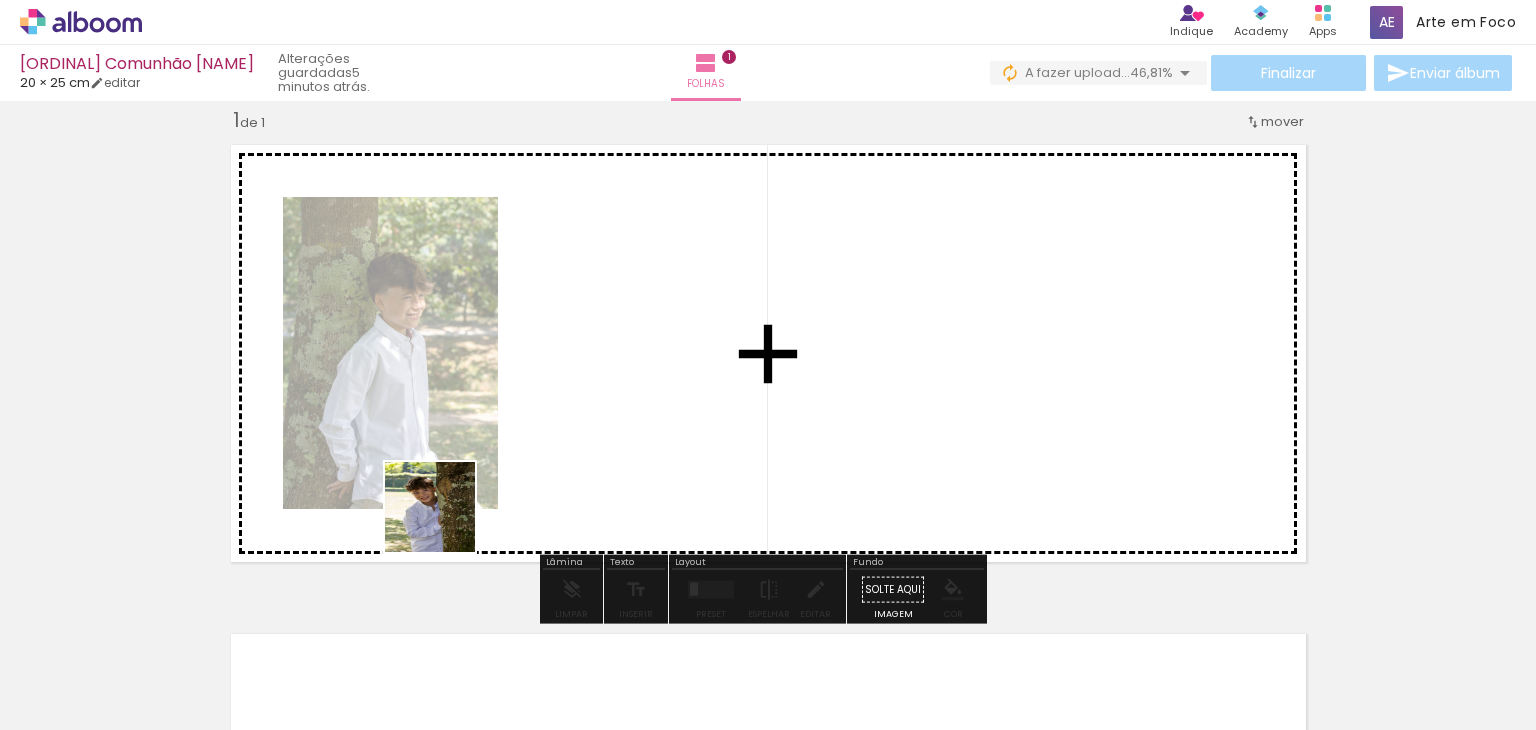drag, startPoint x: 424, startPoint y: 647, endPoint x: 509, endPoint y: 418, distance: 244.26625 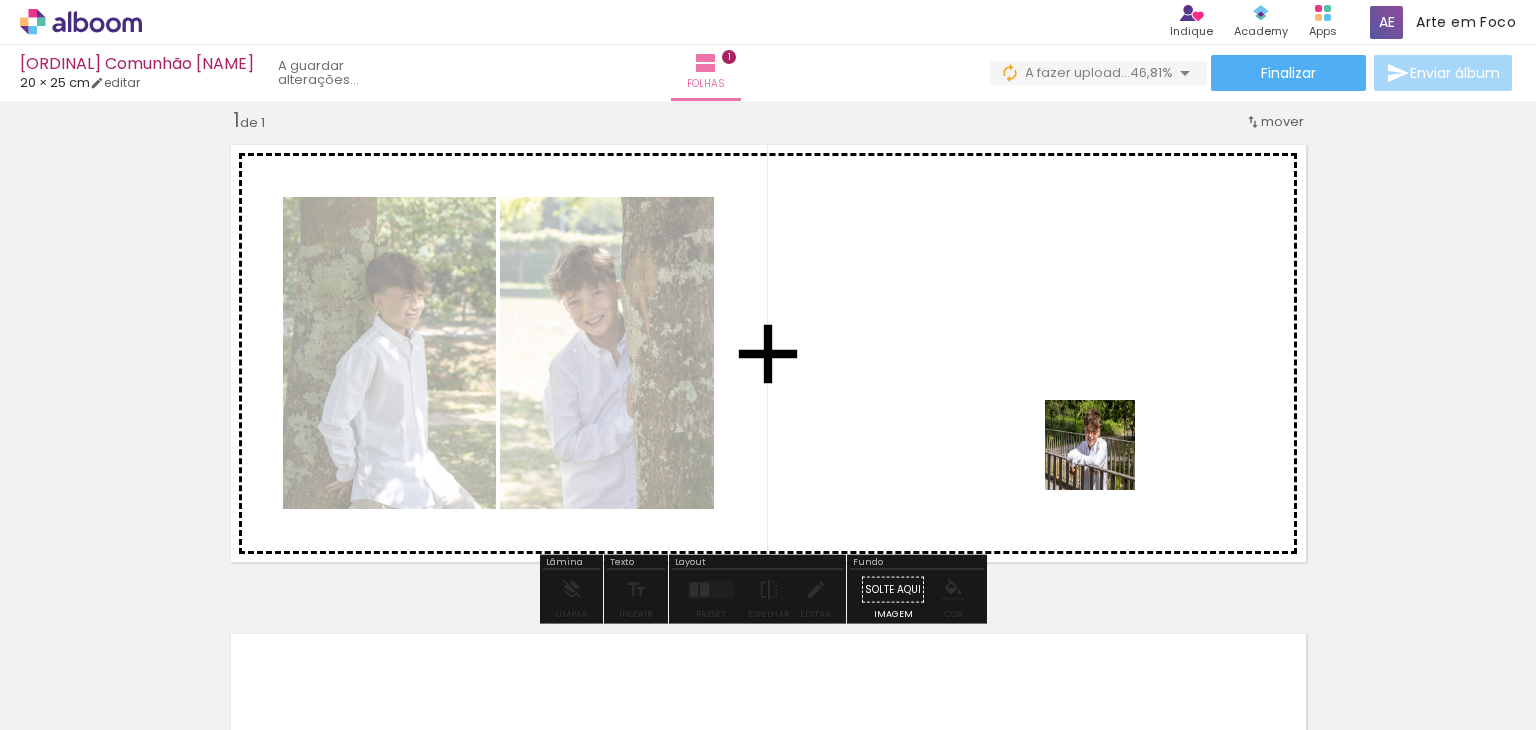 drag, startPoint x: 1132, startPoint y: 663, endPoint x: 1105, endPoint y: 457, distance: 207.76189 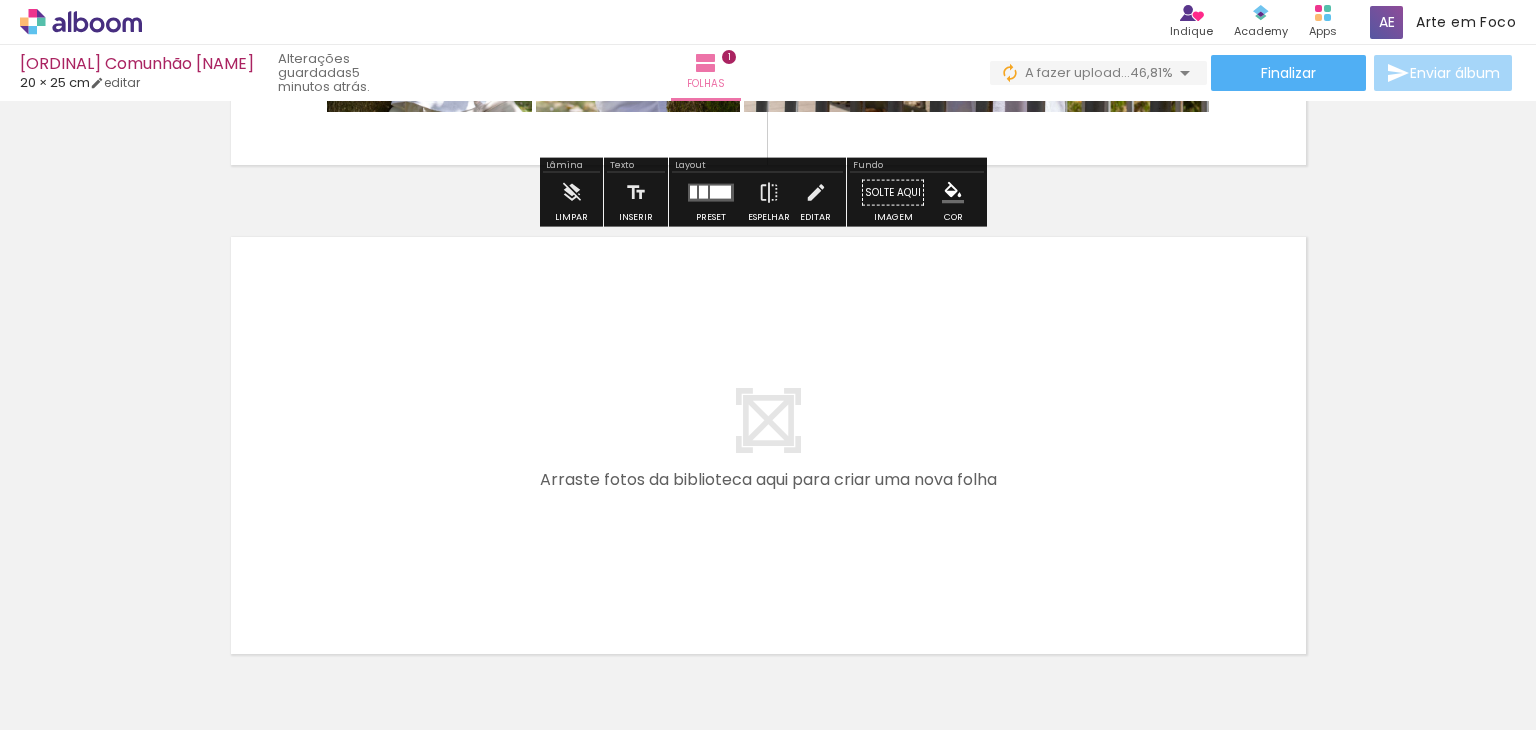 scroll, scrollTop: 425, scrollLeft: 0, axis: vertical 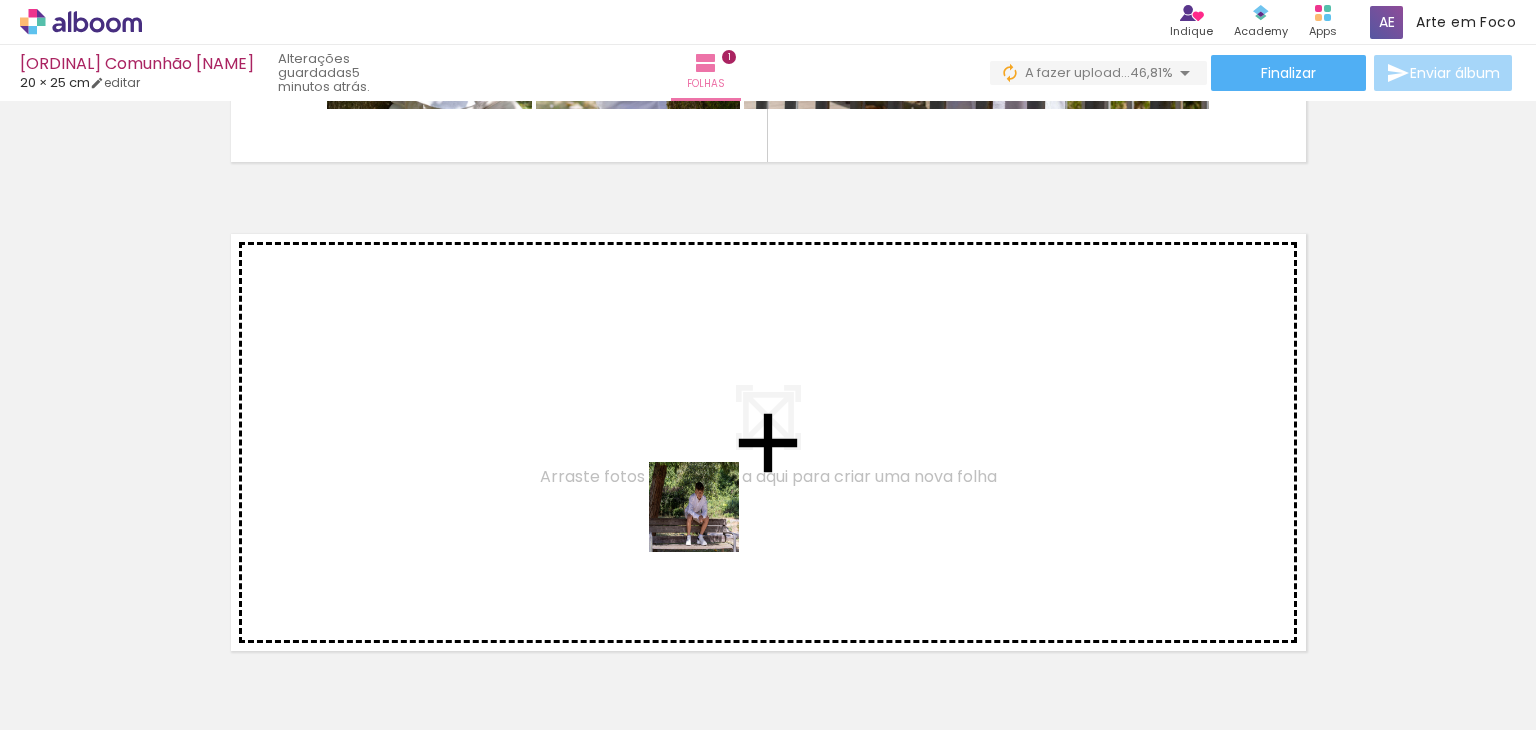 drag, startPoint x: 689, startPoint y: 669, endPoint x: 1002, endPoint y: 650, distance: 313.57614 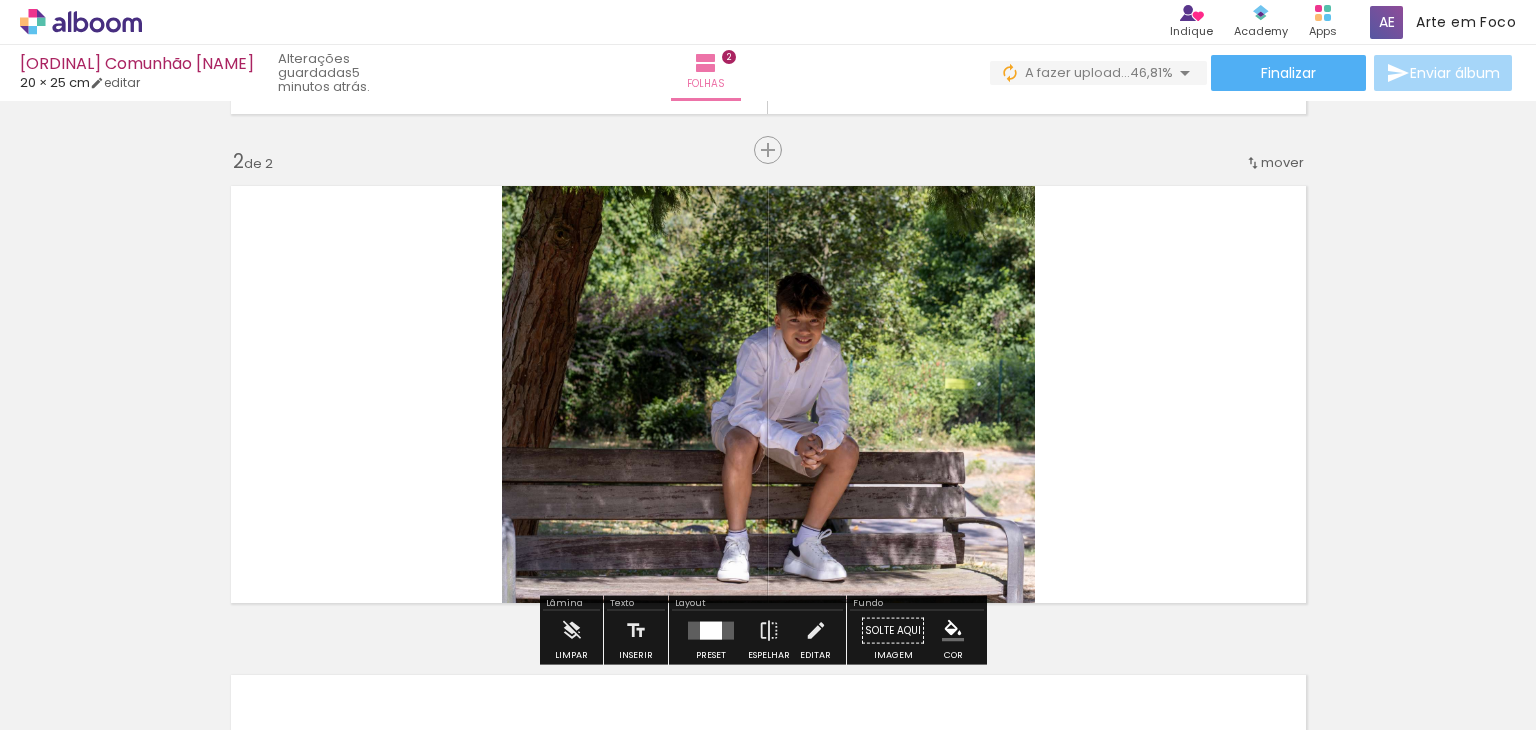 scroll, scrollTop: 514, scrollLeft: 0, axis: vertical 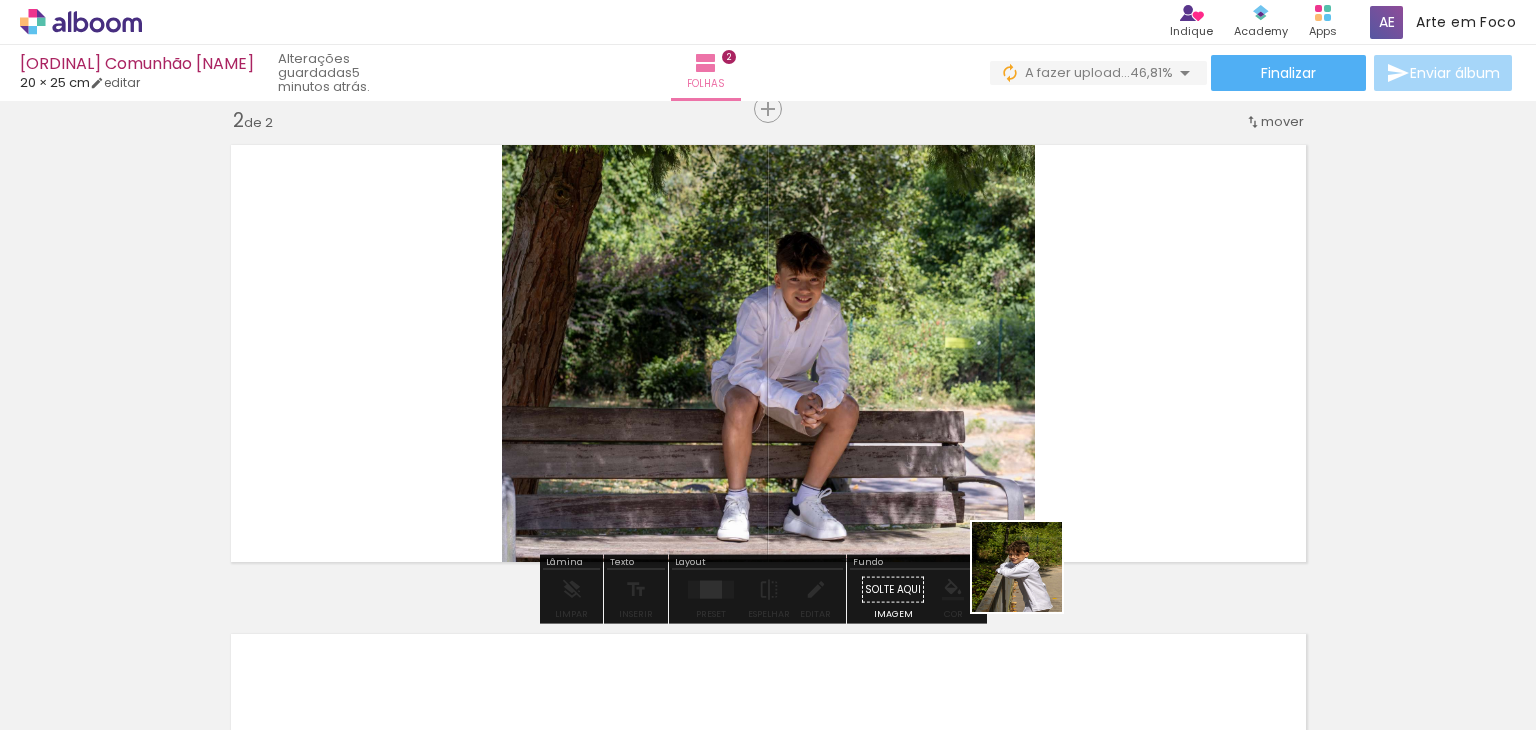 drag, startPoint x: 1011, startPoint y: 668, endPoint x: 1126, endPoint y: 418, distance: 275.18176 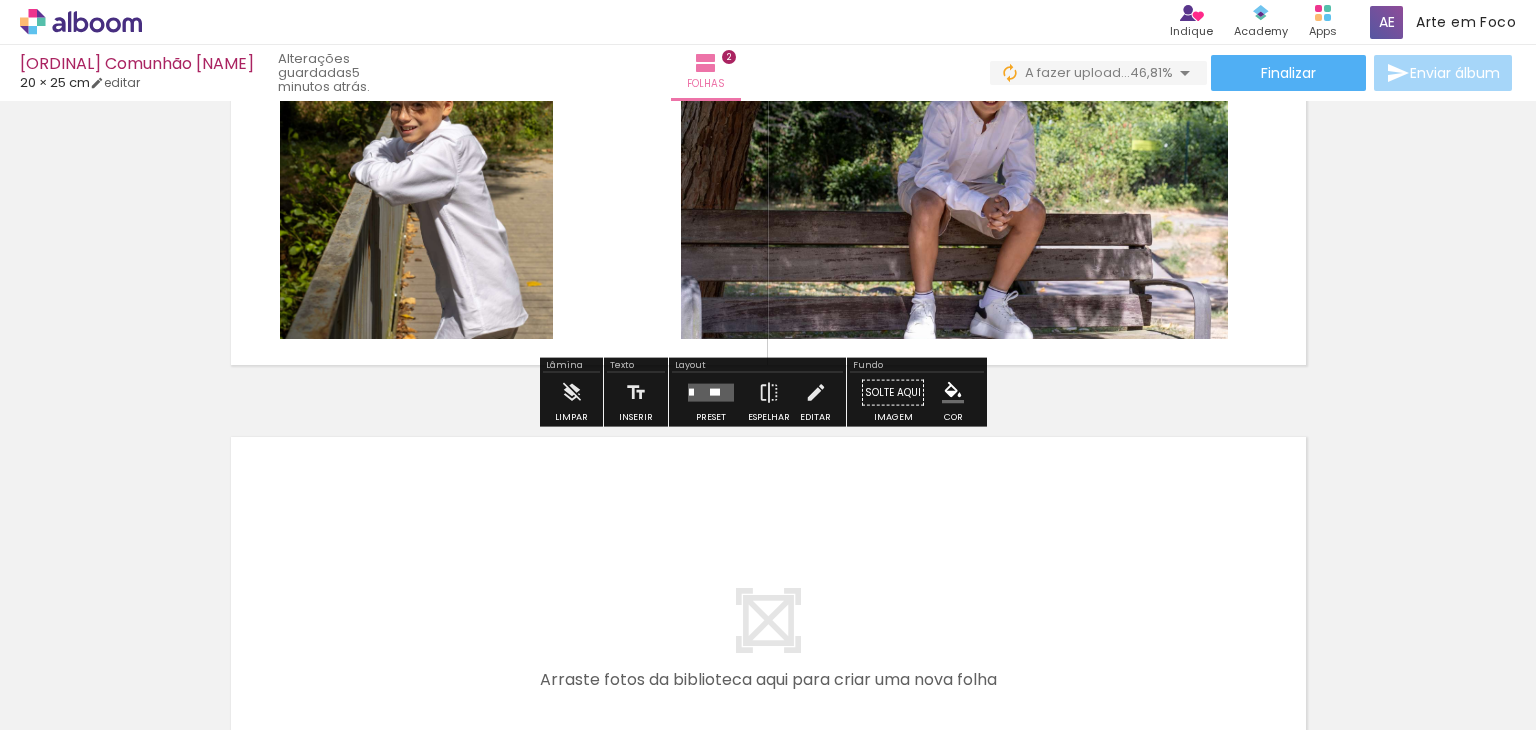 scroll, scrollTop: 714, scrollLeft: 0, axis: vertical 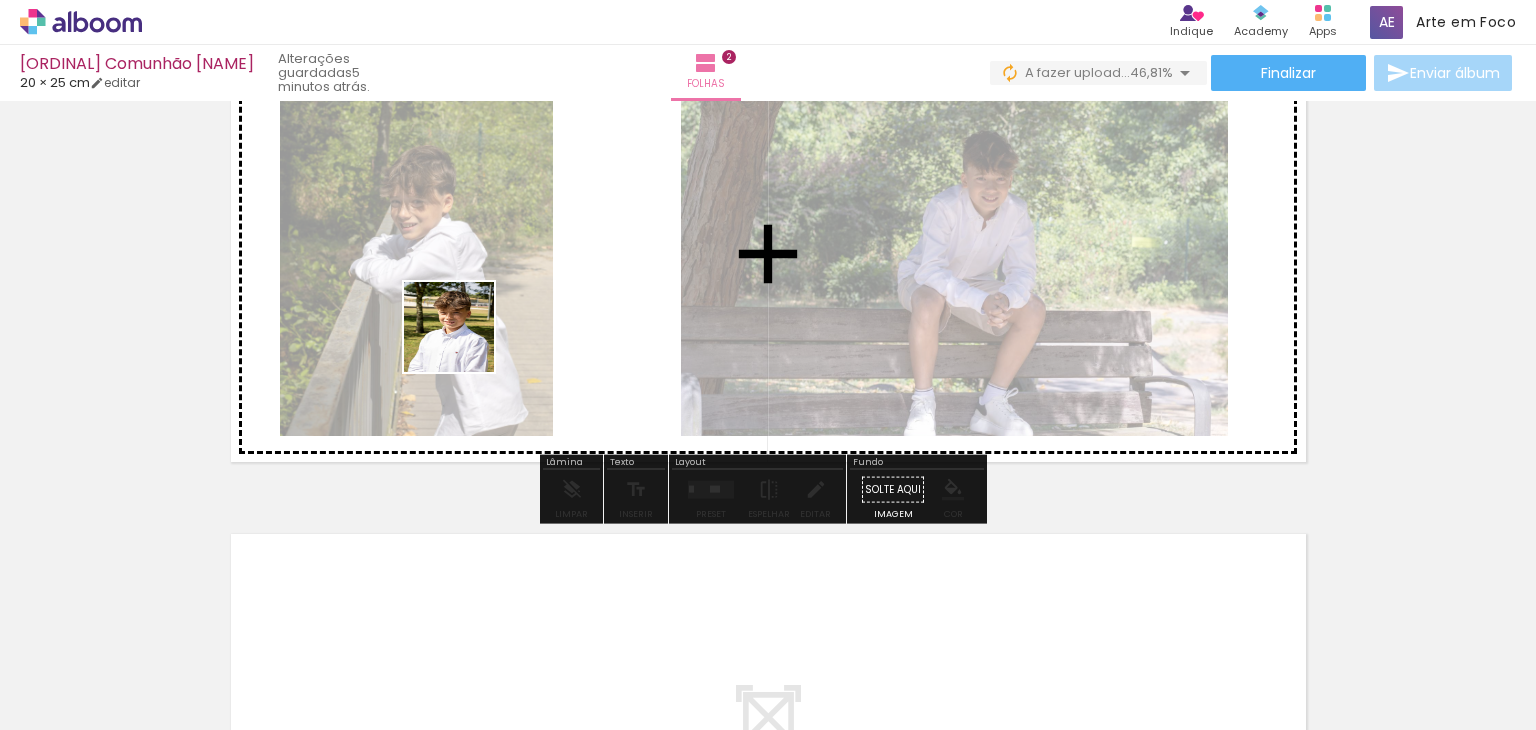 drag, startPoint x: 220, startPoint y: 671, endPoint x: 465, endPoint y: 340, distance: 411.8082 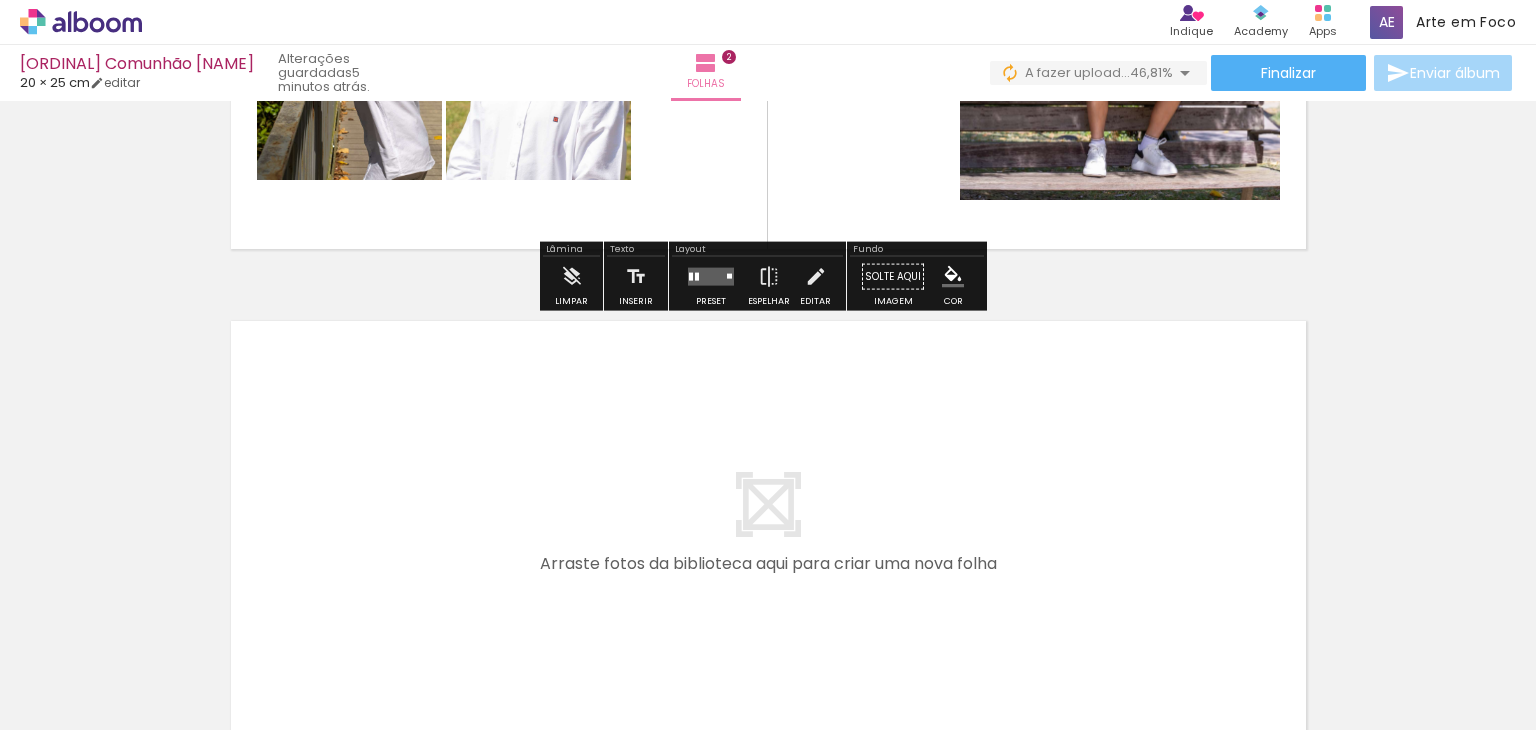 scroll, scrollTop: 914, scrollLeft: 0, axis: vertical 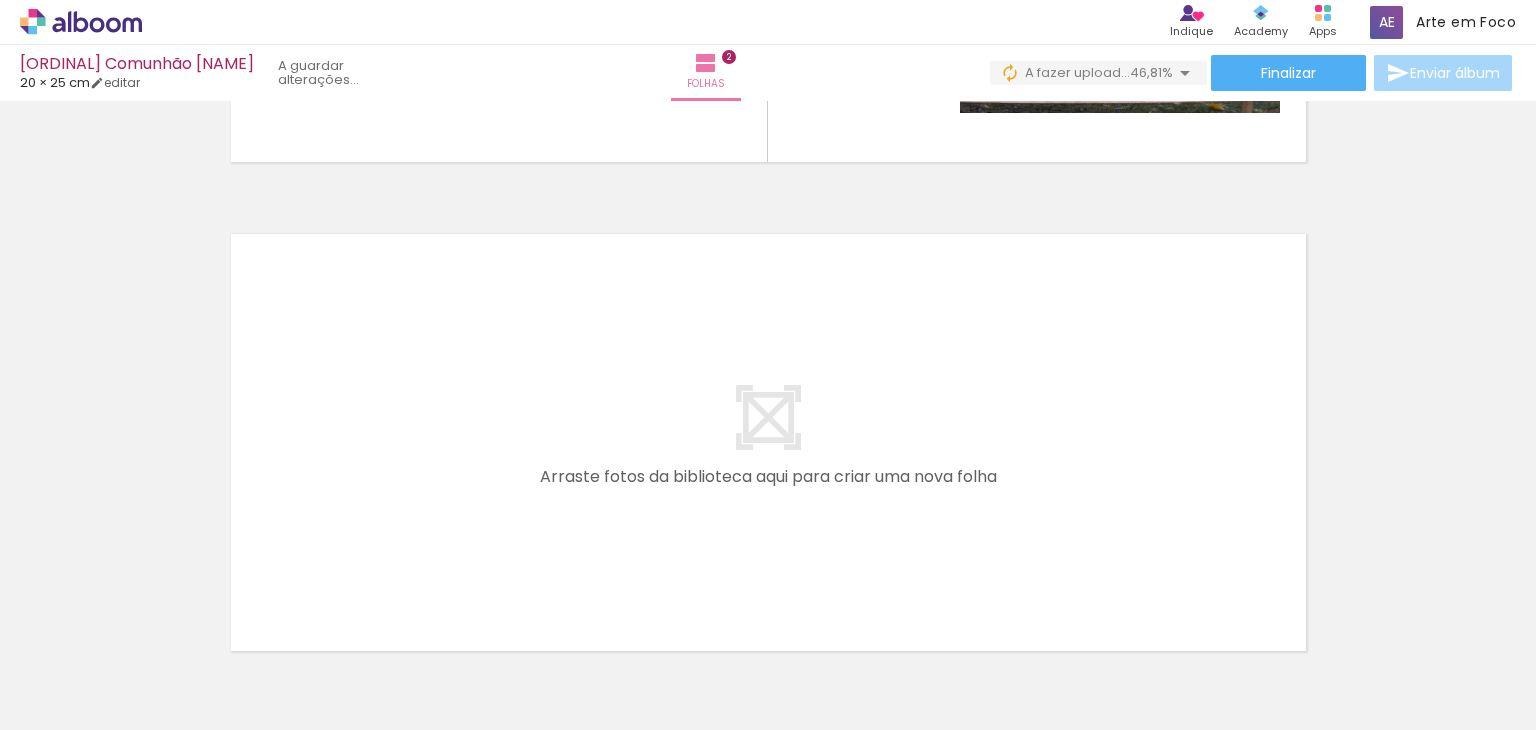 drag, startPoint x: 500, startPoint y: 661, endPoint x: 510, endPoint y: 653, distance: 12.806249 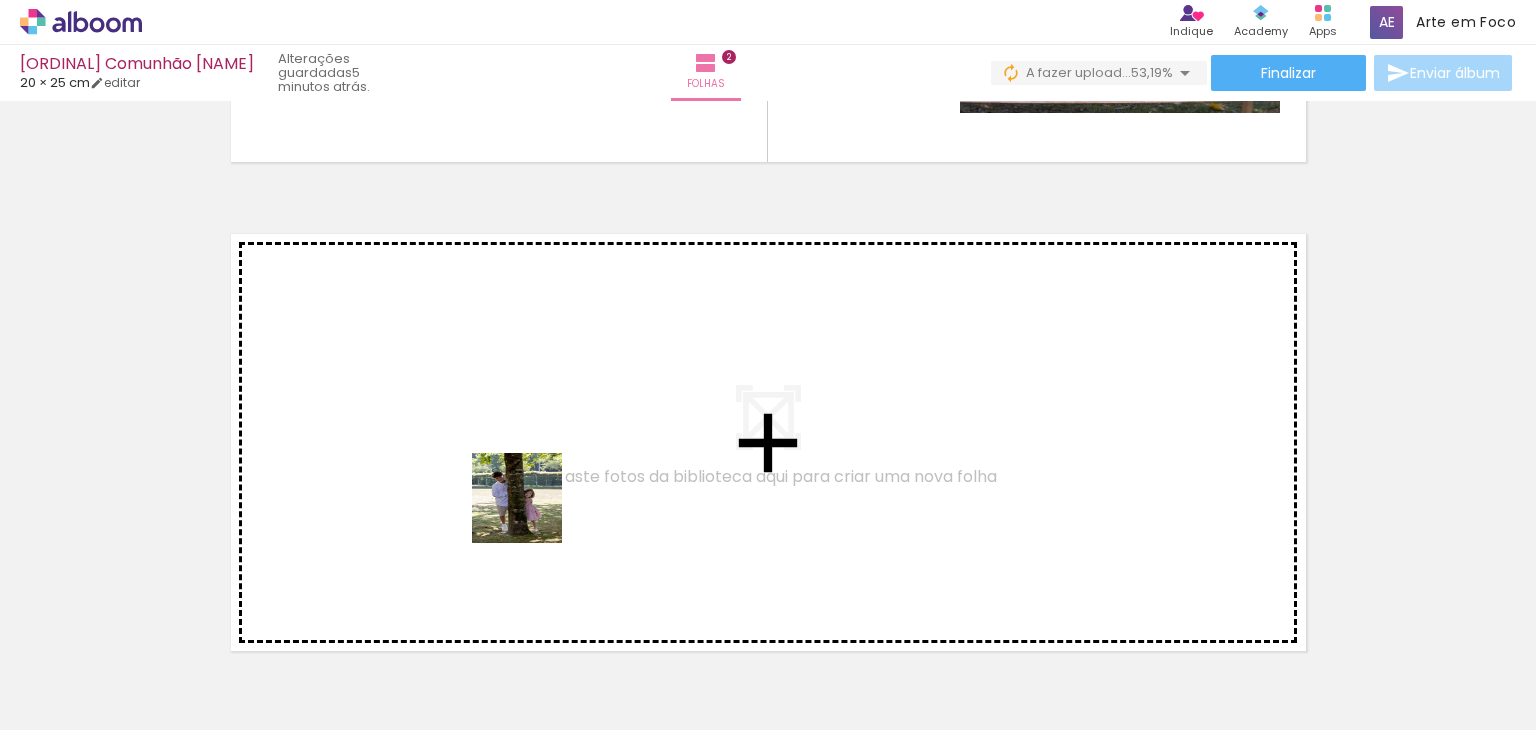 drag, startPoint x: 528, startPoint y: 556, endPoint x: 535, endPoint y: 489, distance: 67.36468 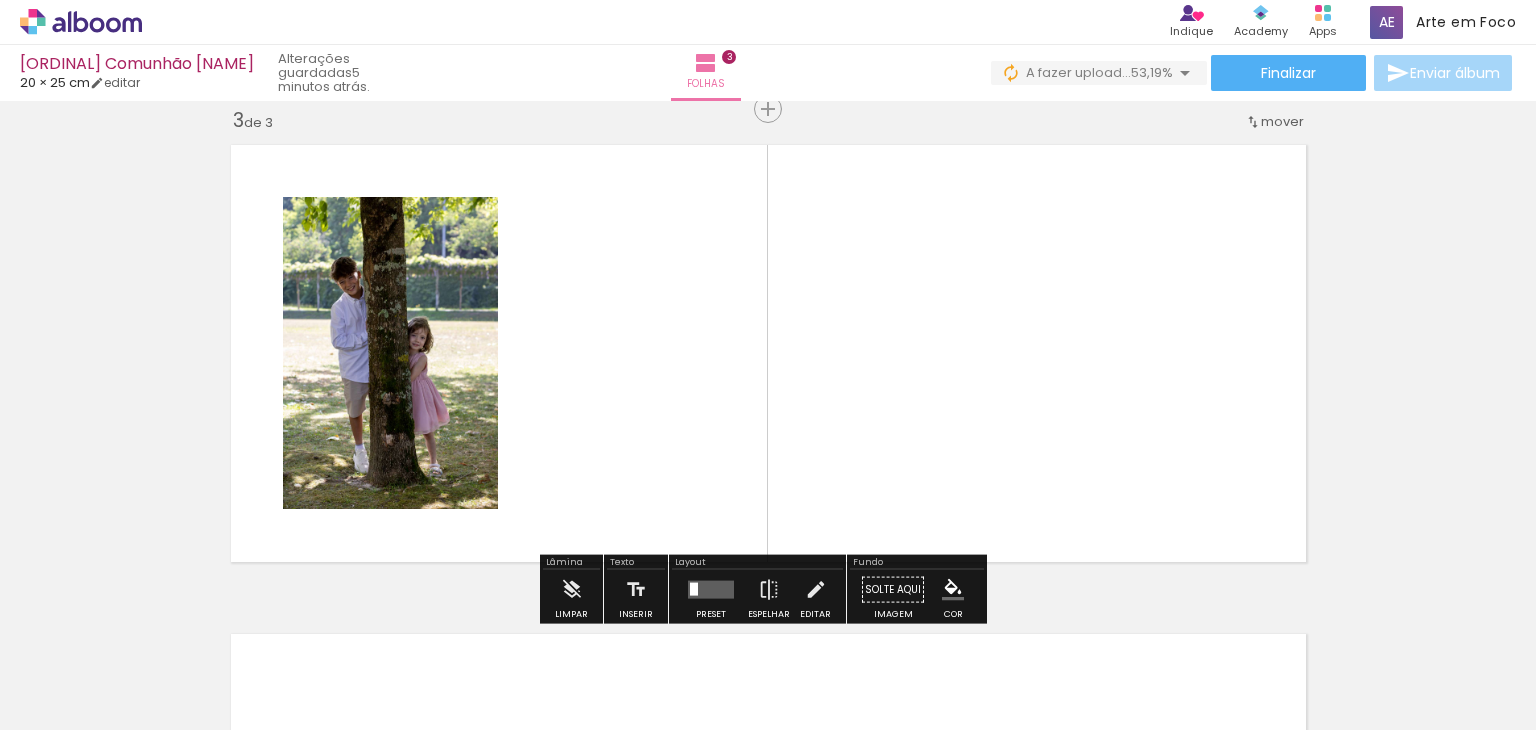 scroll, scrollTop: 1004, scrollLeft: 0, axis: vertical 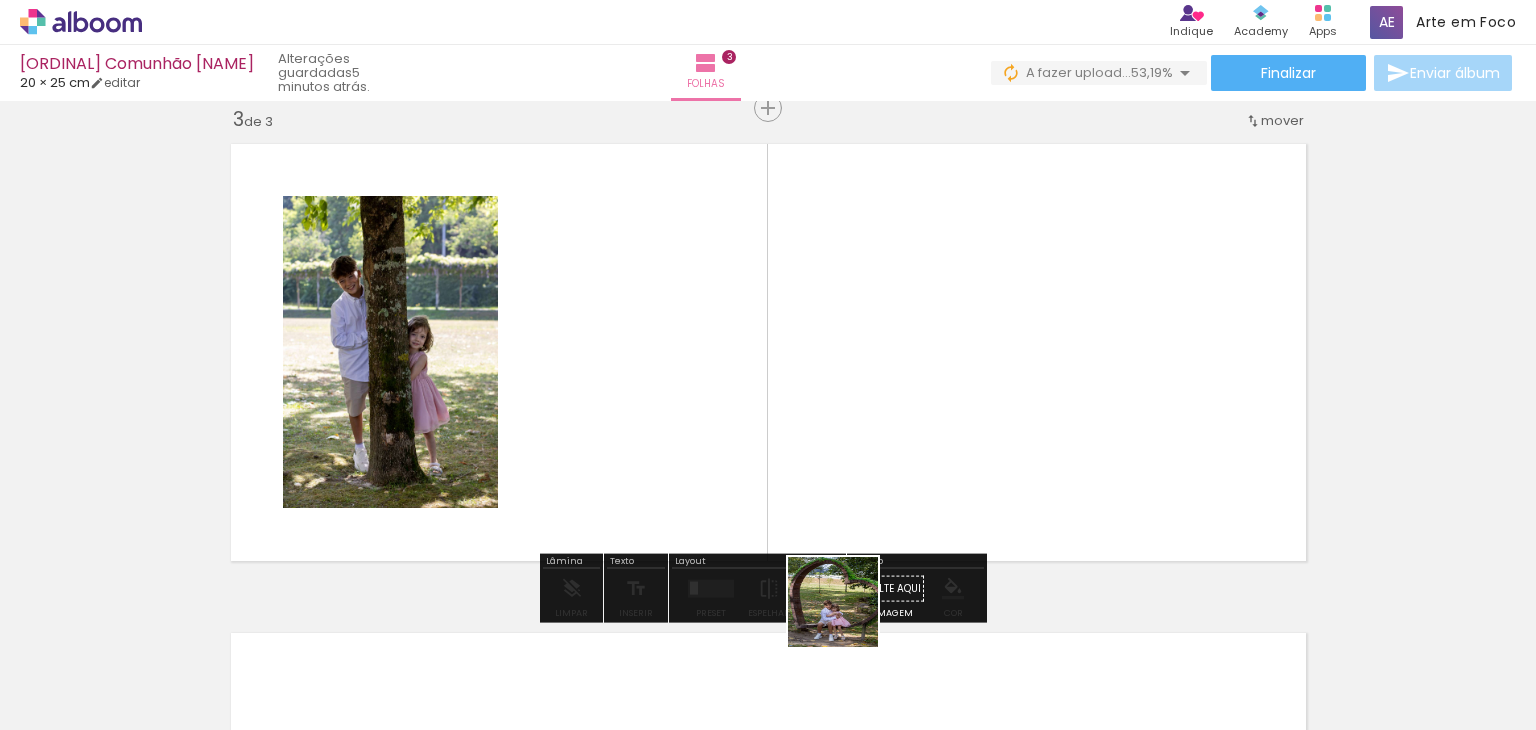 drag, startPoint x: 848, startPoint y: 617, endPoint x: 835, endPoint y: 441, distance: 176.47946 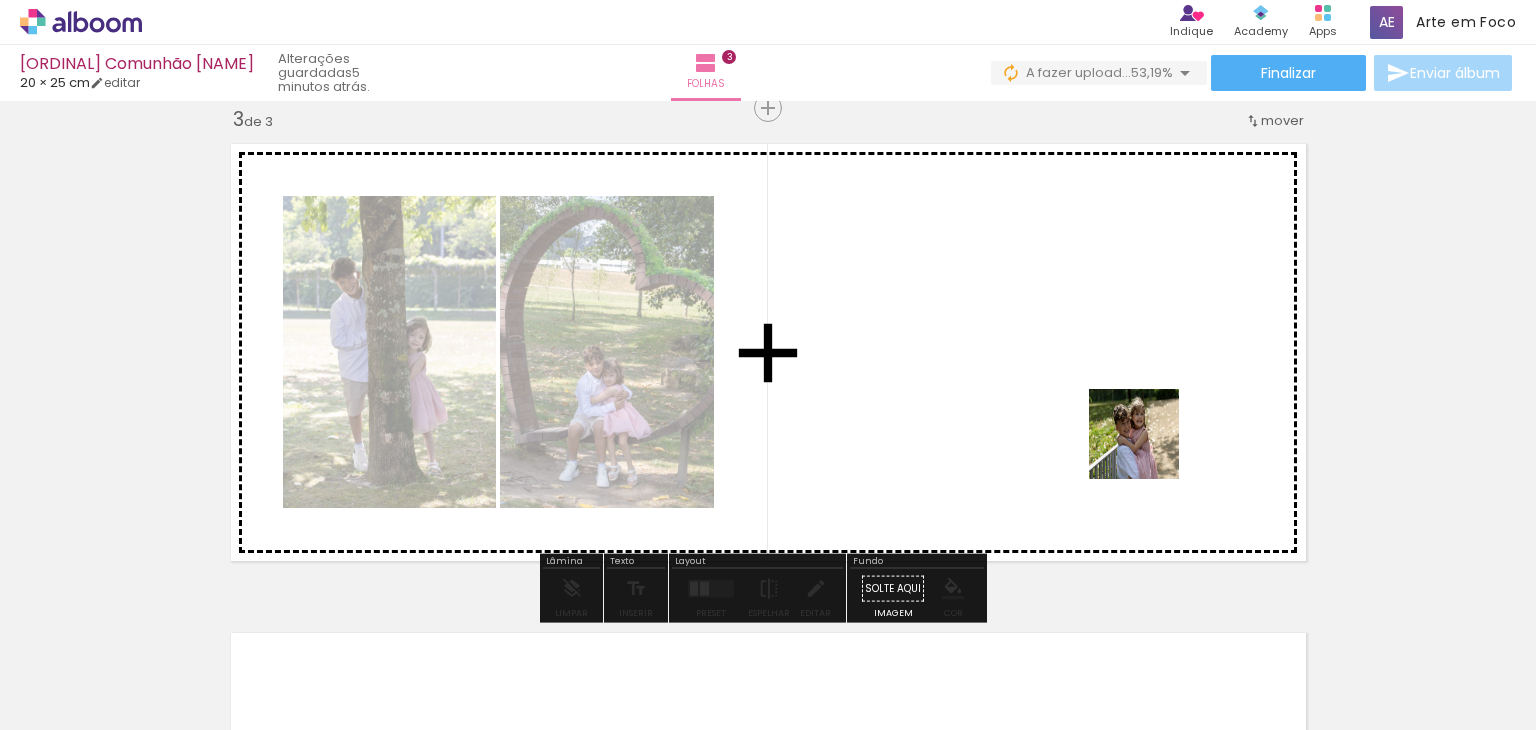drag, startPoint x: 1223, startPoint y: 659, endPoint x: 1133, endPoint y: 420, distance: 255.38402 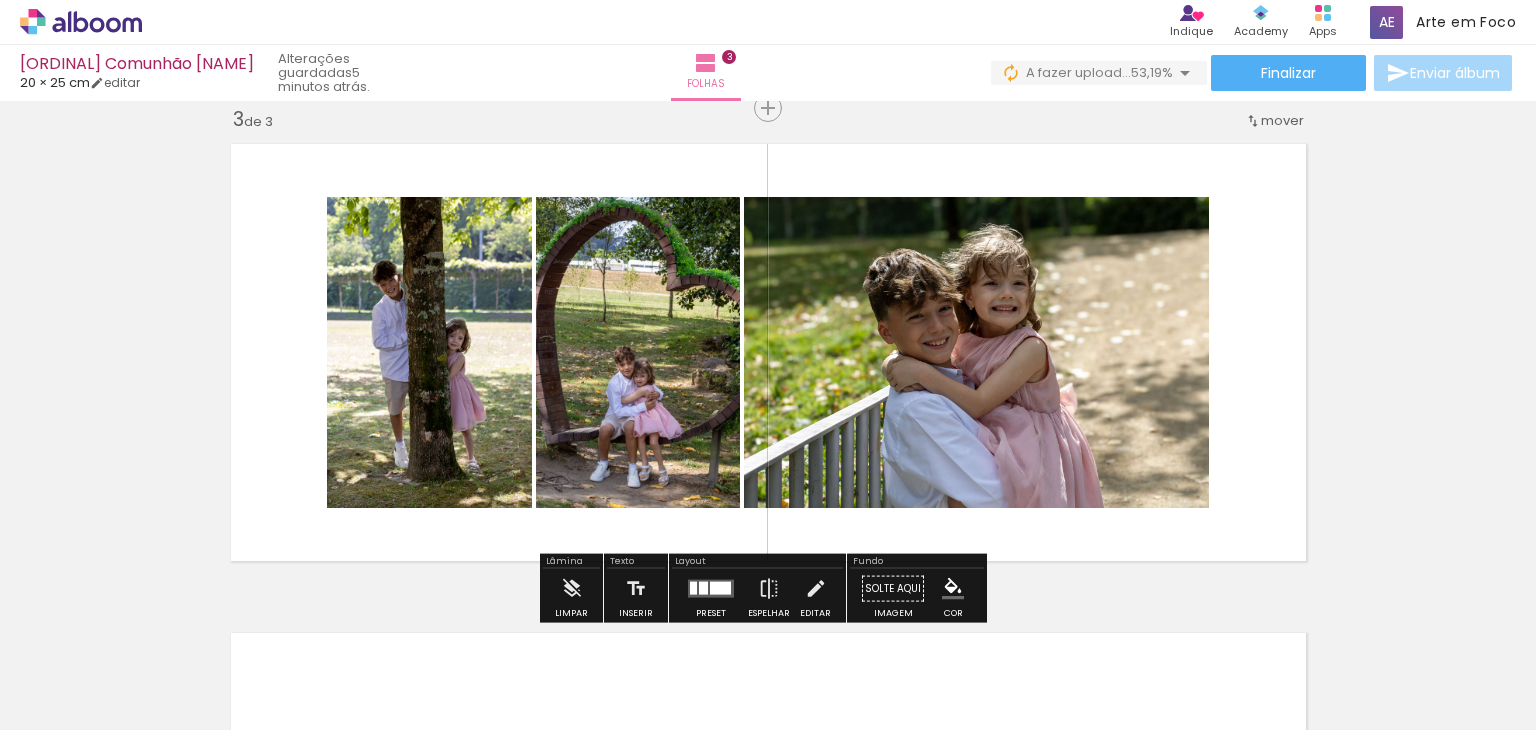 drag, startPoint x: 1312, startPoint y: 646, endPoint x: 1032, endPoint y: 411, distance: 365.54755 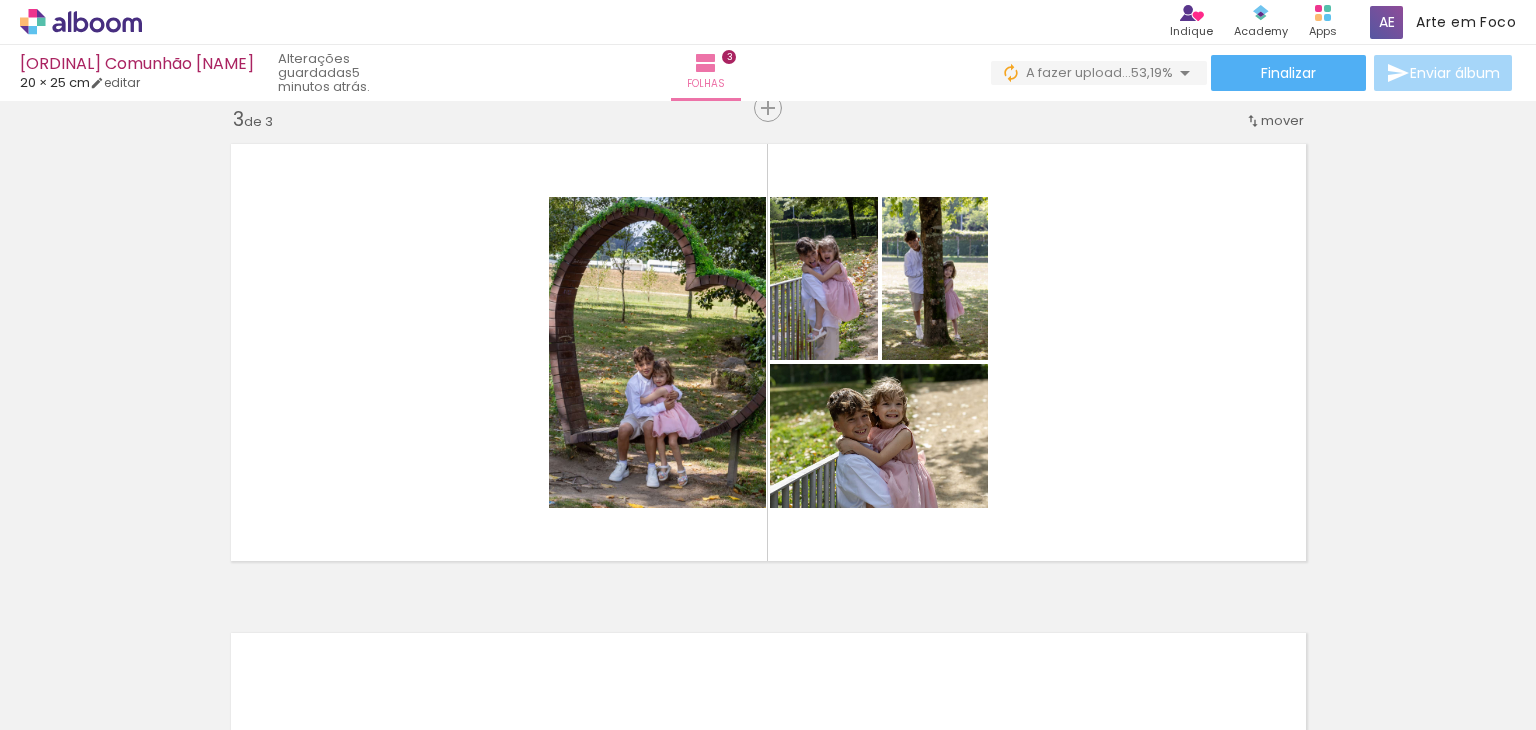 scroll, scrollTop: 0, scrollLeft: 816, axis: horizontal 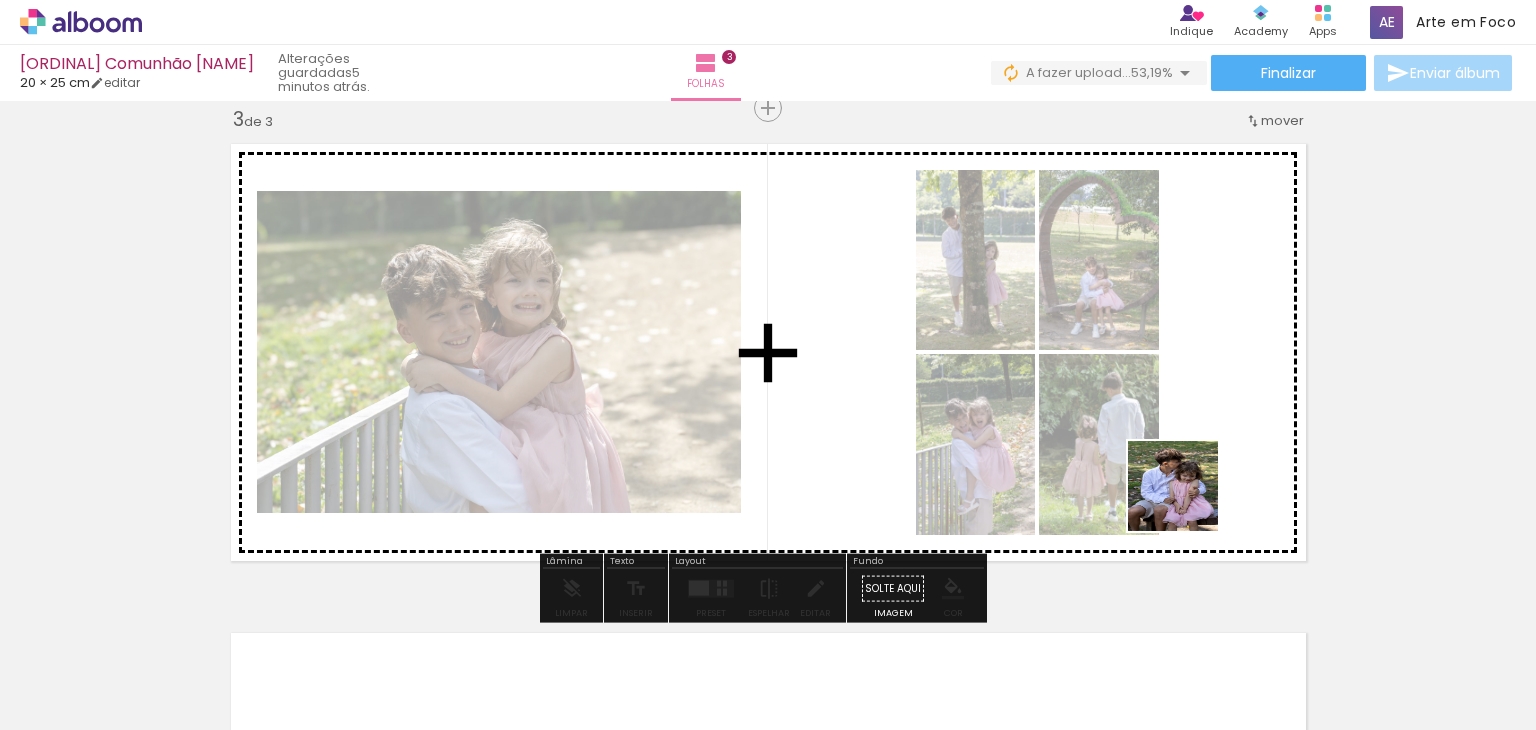 drag, startPoint x: 1425, startPoint y: 676, endPoint x: 953, endPoint y: 480, distance: 511.0773 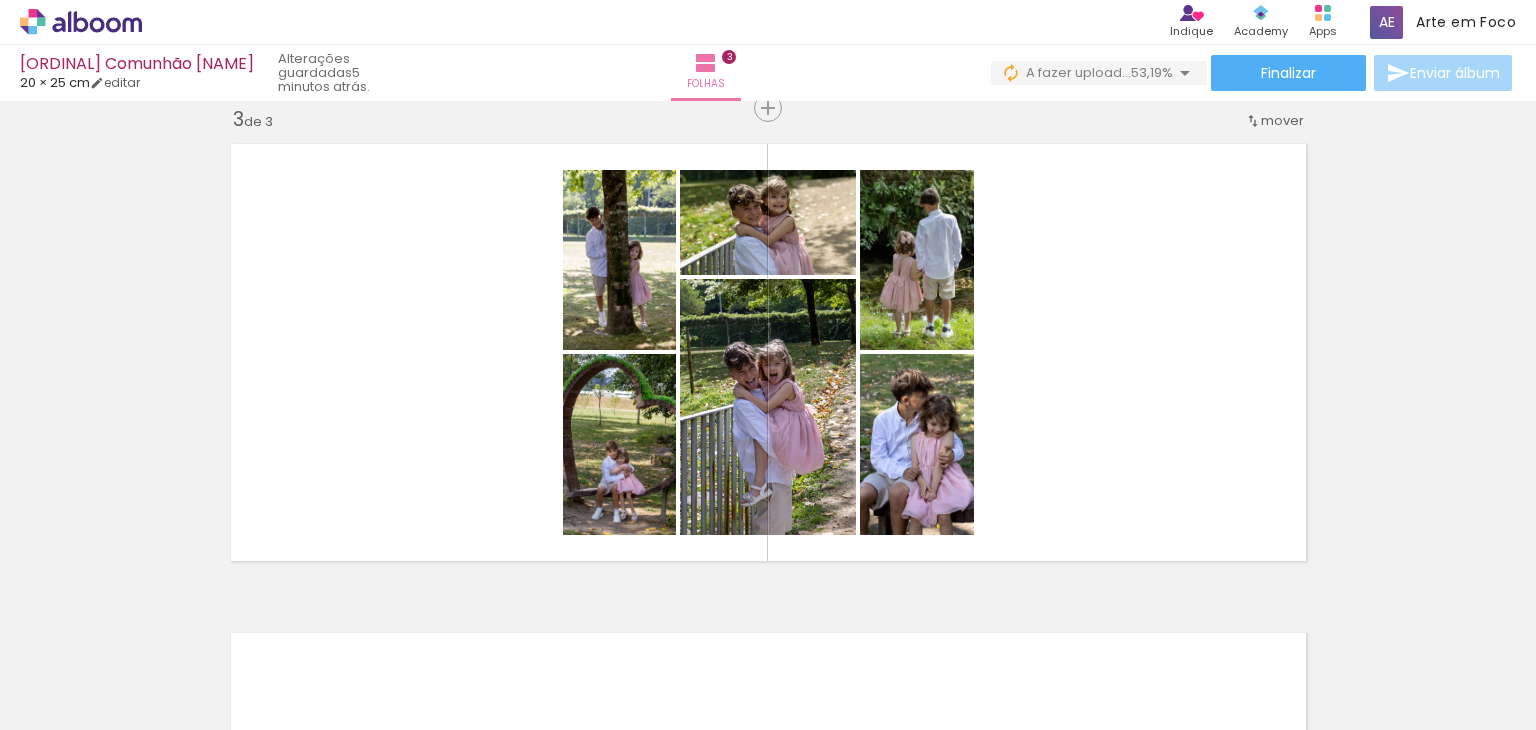 scroll, scrollTop: 0, scrollLeft: 643, axis: horizontal 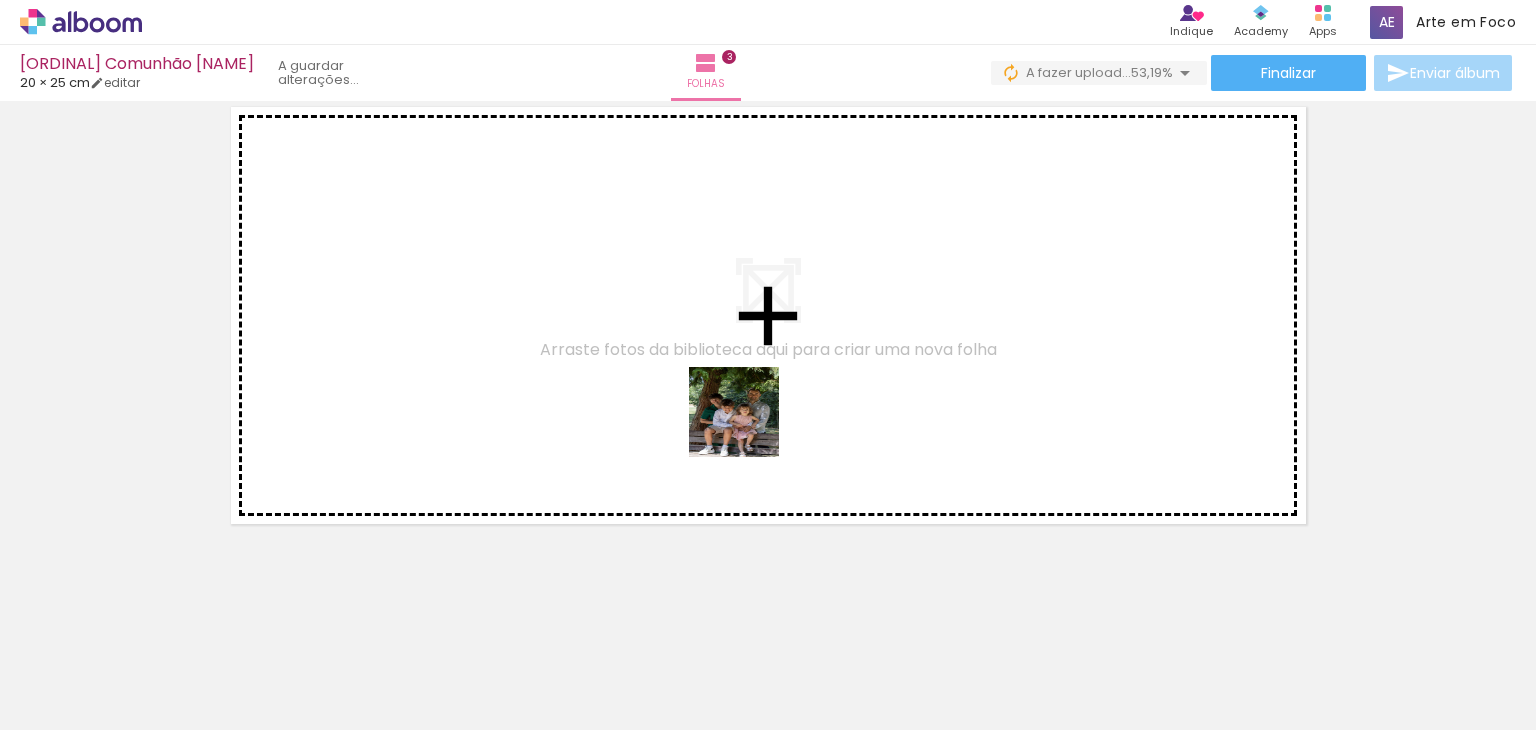 drag, startPoint x: 774, startPoint y: 551, endPoint x: 742, endPoint y: 459, distance: 97.406364 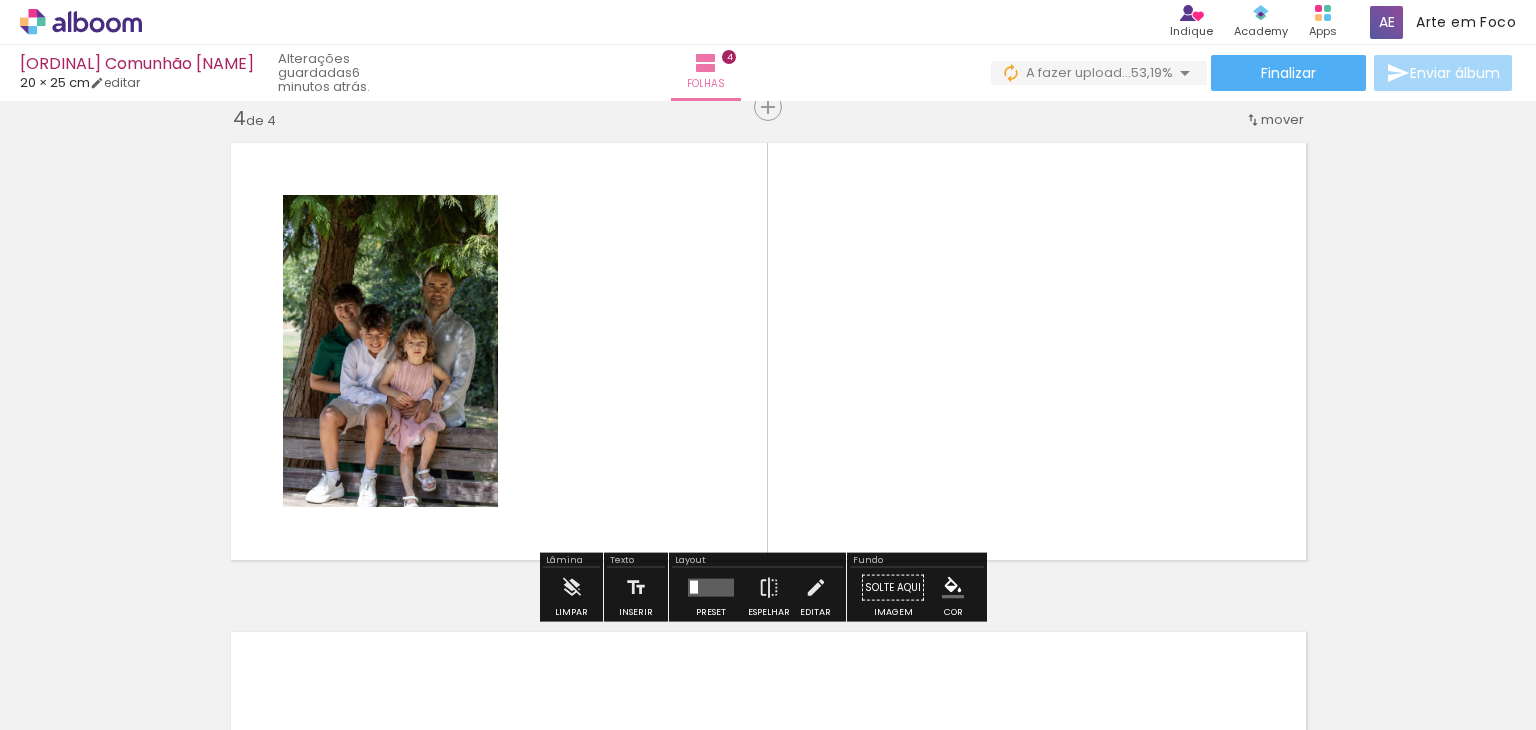 scroll, scrollTop: 1492, scrollLeft: 0, axis: vertical 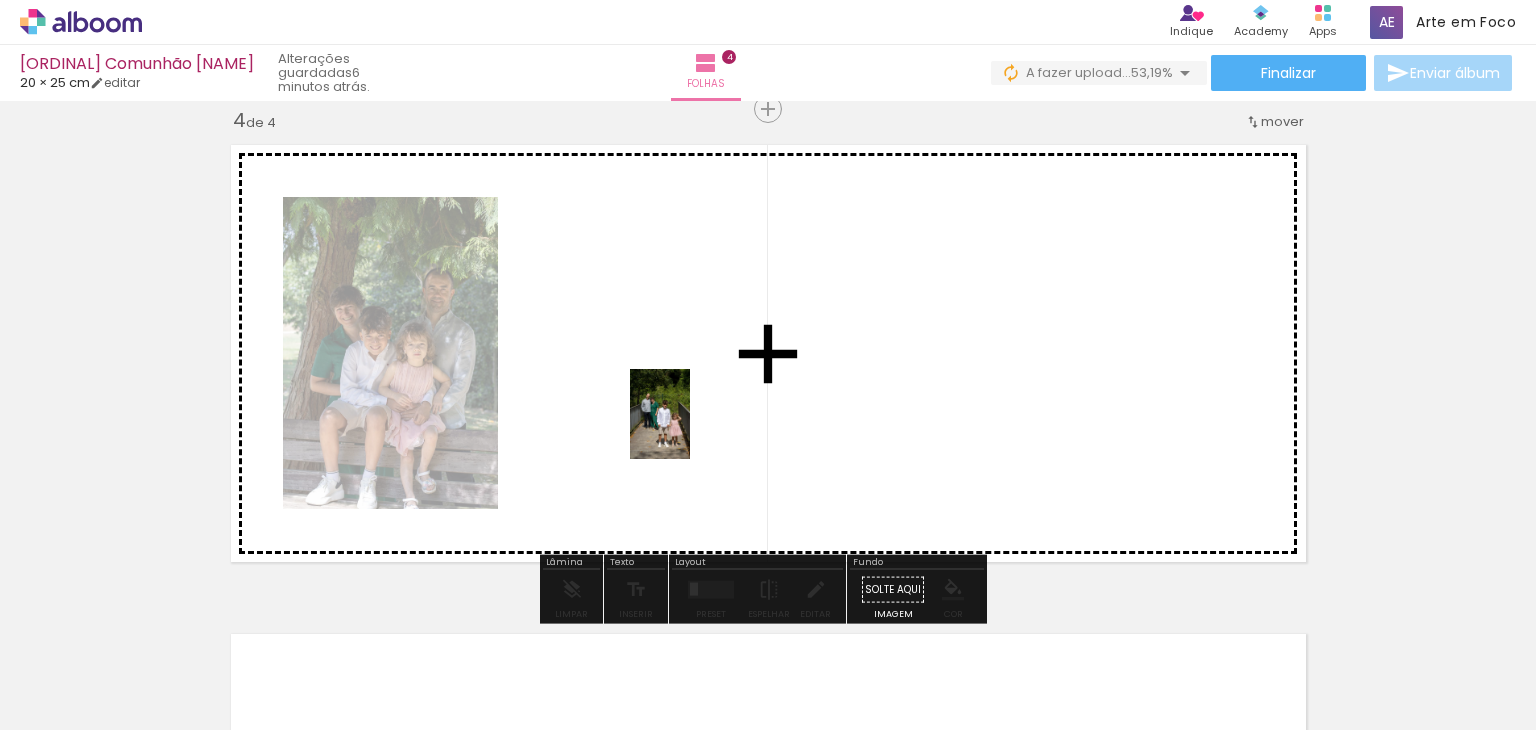 drag, startPoint x: 642, startPoint y: 687, endPoint x: 943, endPoint y: 617, distance: 309.03235 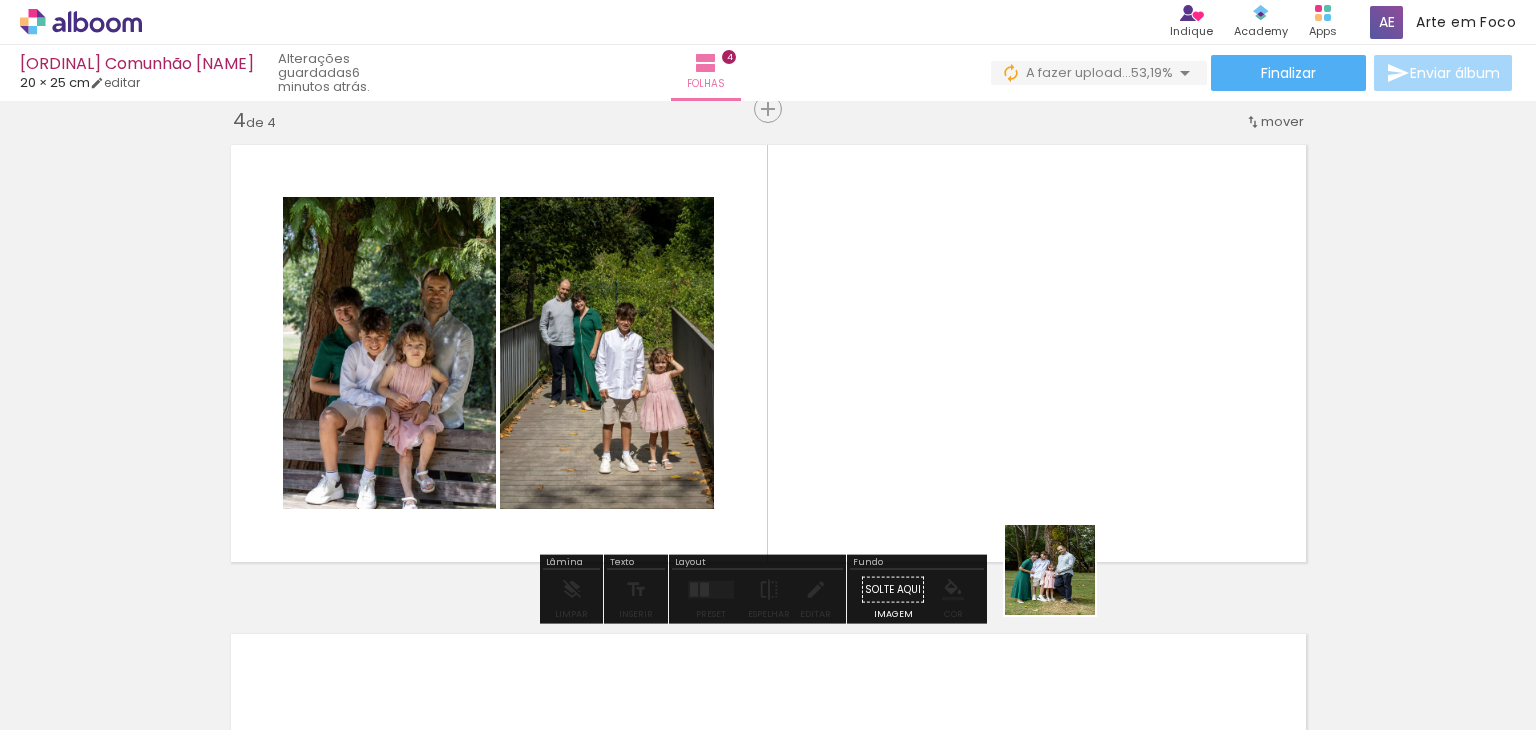 drag, startPoint x: 1083, startPoint y: 674, endPoint x: 1281, endPoint y: 650, distance: 199.44925 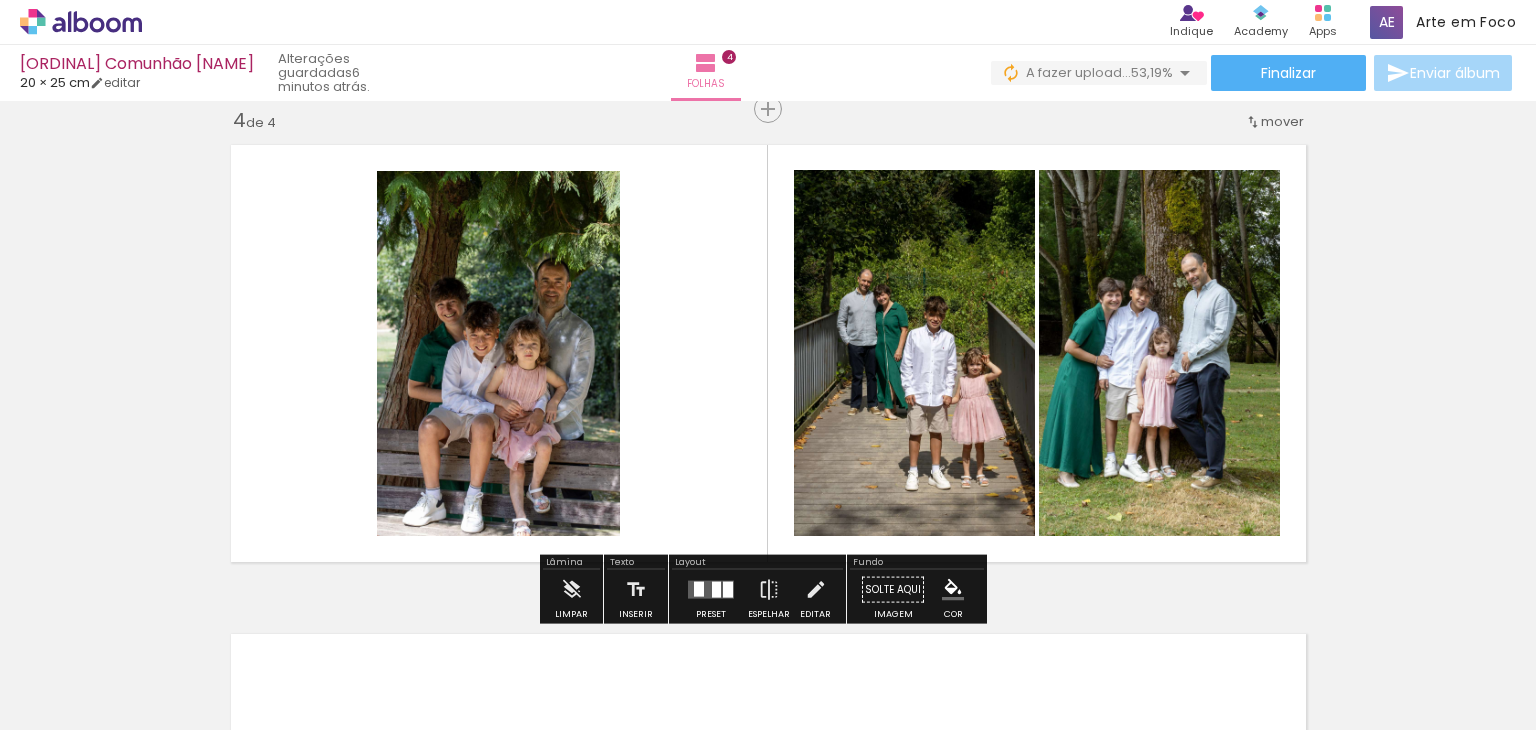 drag, startPoint x: 1270, startPoint y: 685, endPoint x: 1264, endPoint y: 675, distance: 11.661903 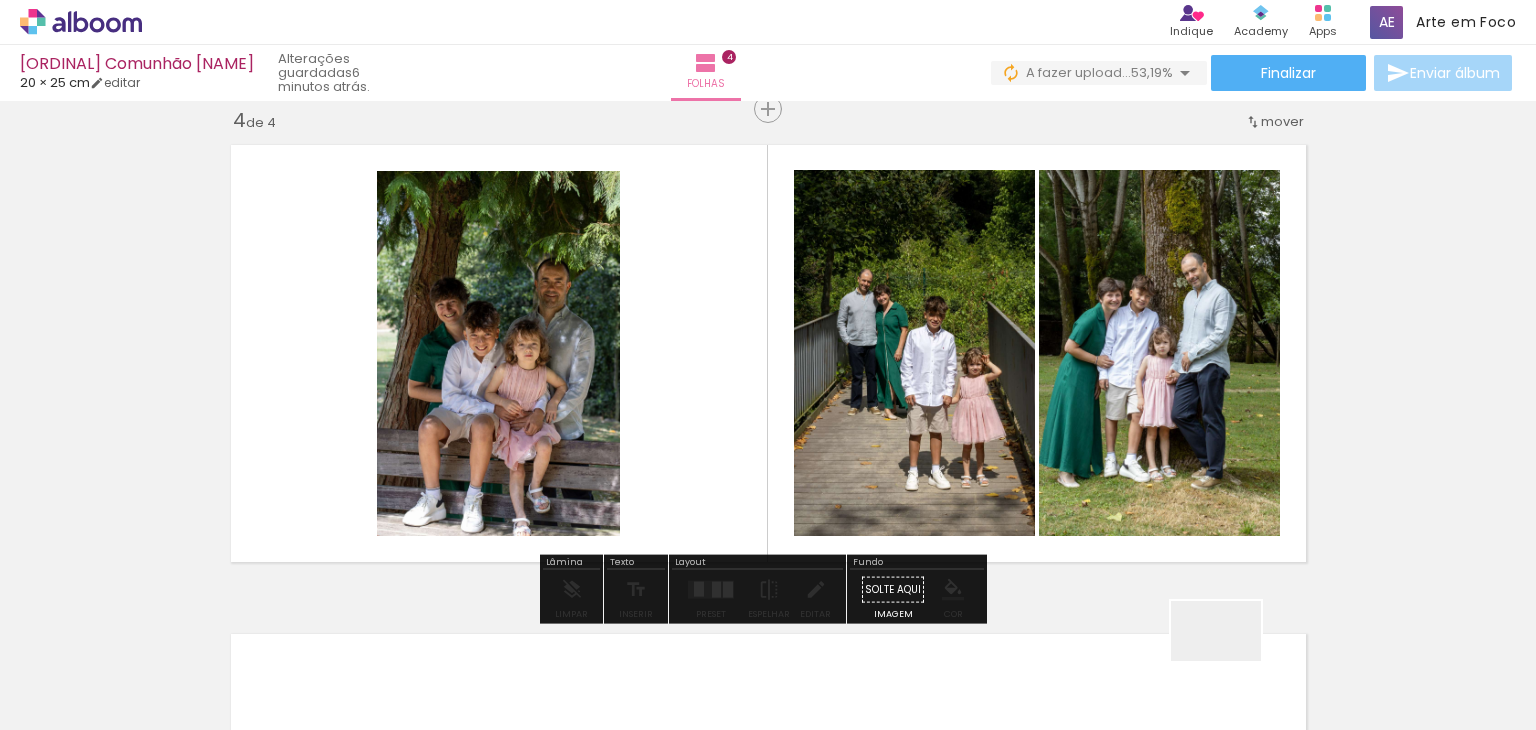 drag, startPoint x: 1231, startPoint y: 661, endPoint x: 1336, endPoint y: 688, distance: 108.41586 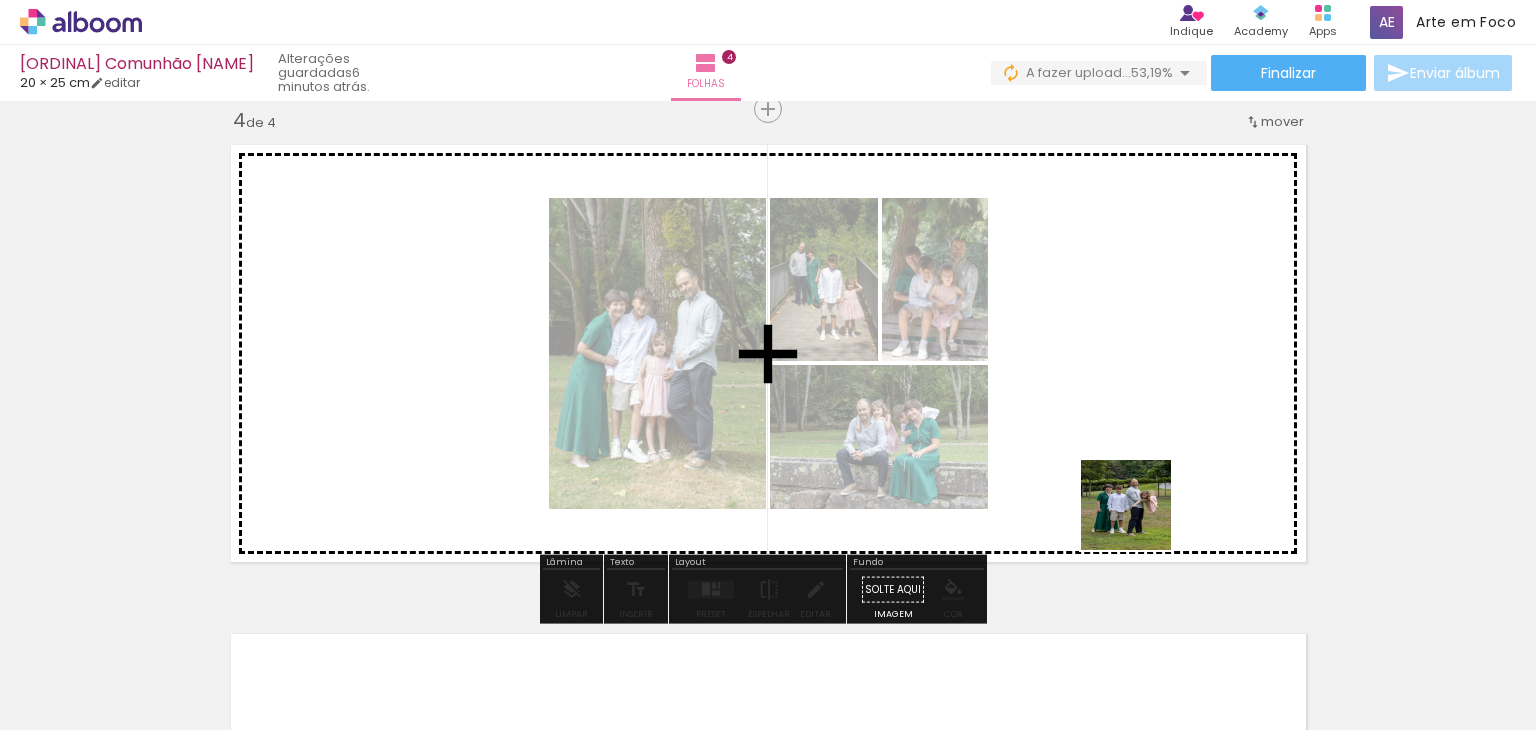 drag, startPoint x: 1281, startPoint y: 650, endPoint x: 1141, endPoint y: 520, distance: 191.04973 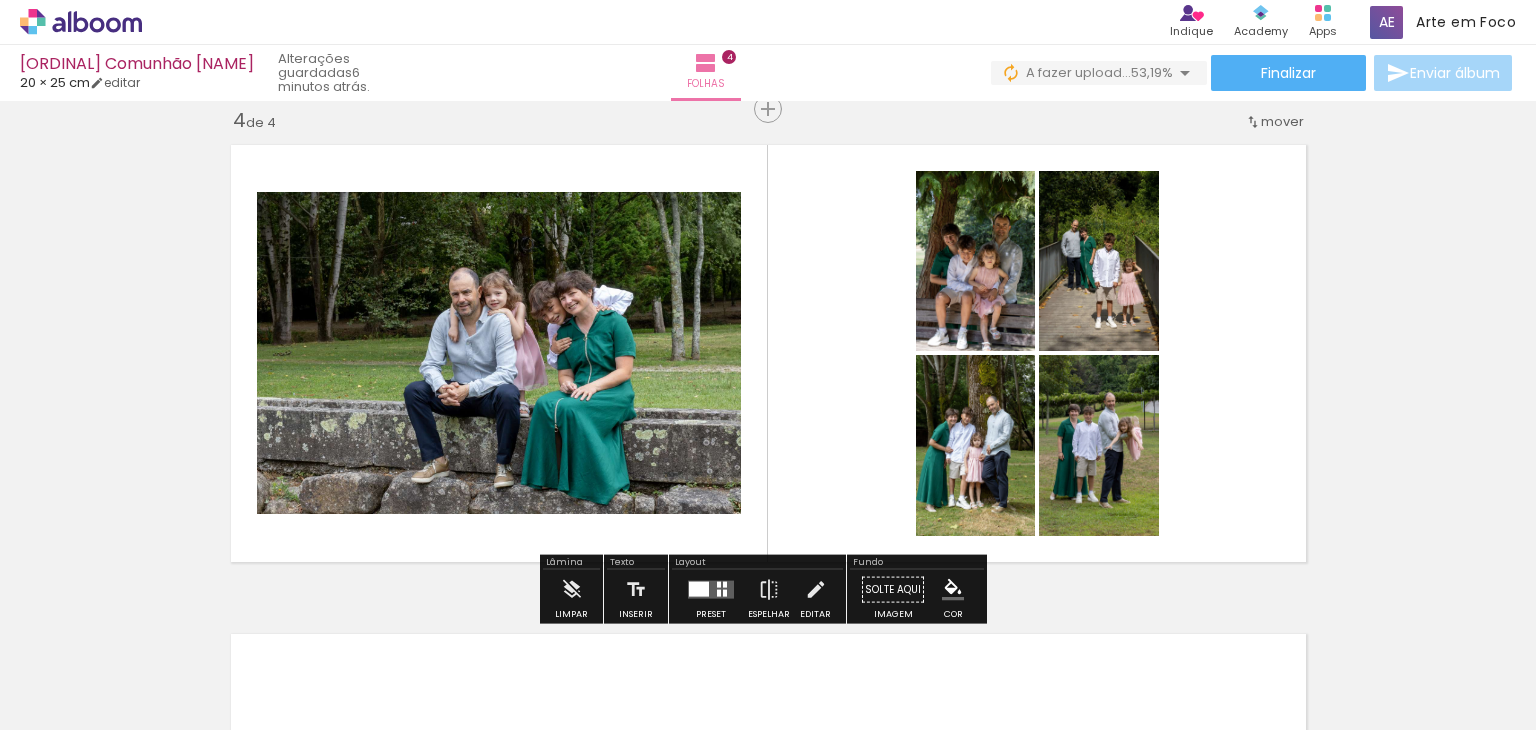 scroll, scrollTop: 0, scrollLeft: 1556, axis: horizontal 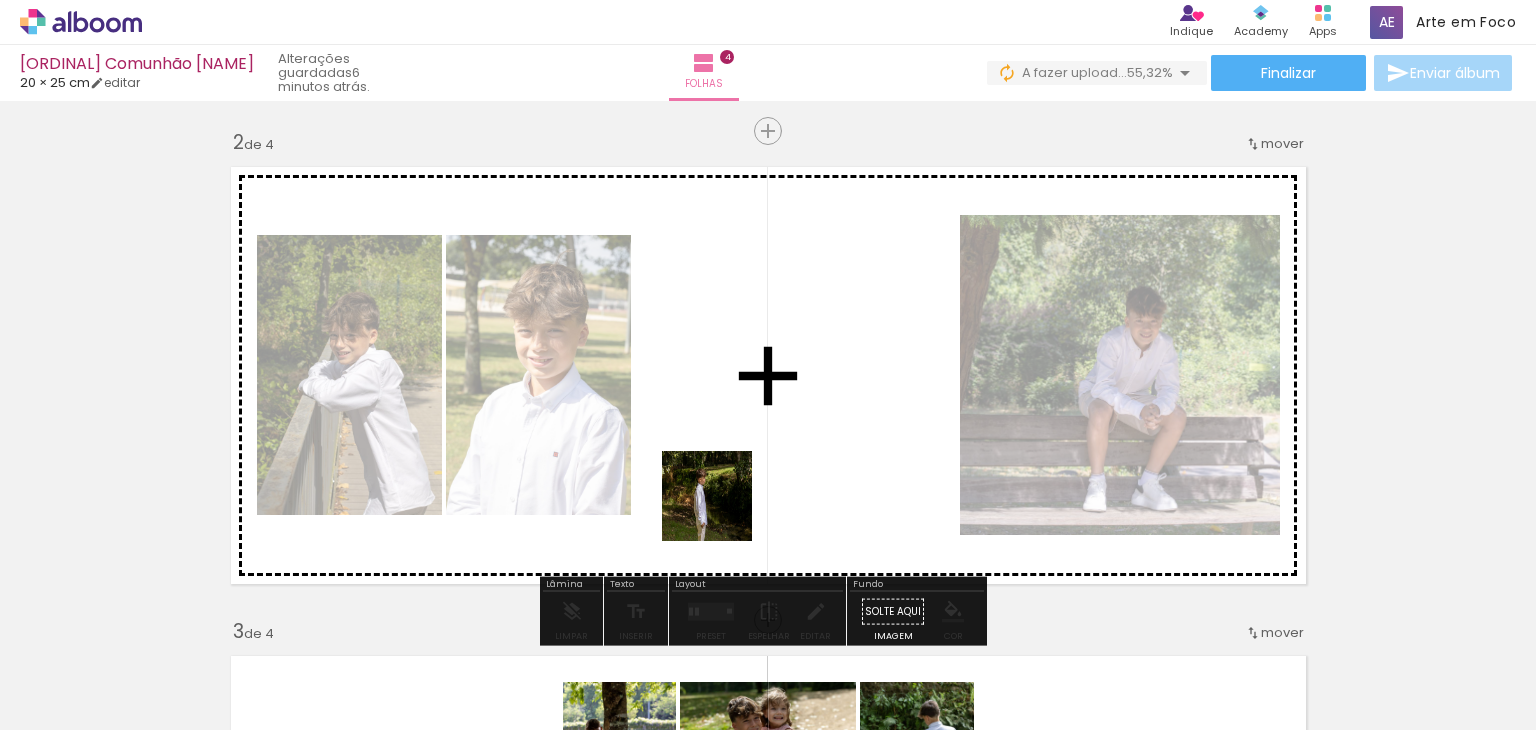 drag, startPoint x: 553, startPoint y: 672, endPoint x: 733, endPoint y: 501, distance: 248.27606 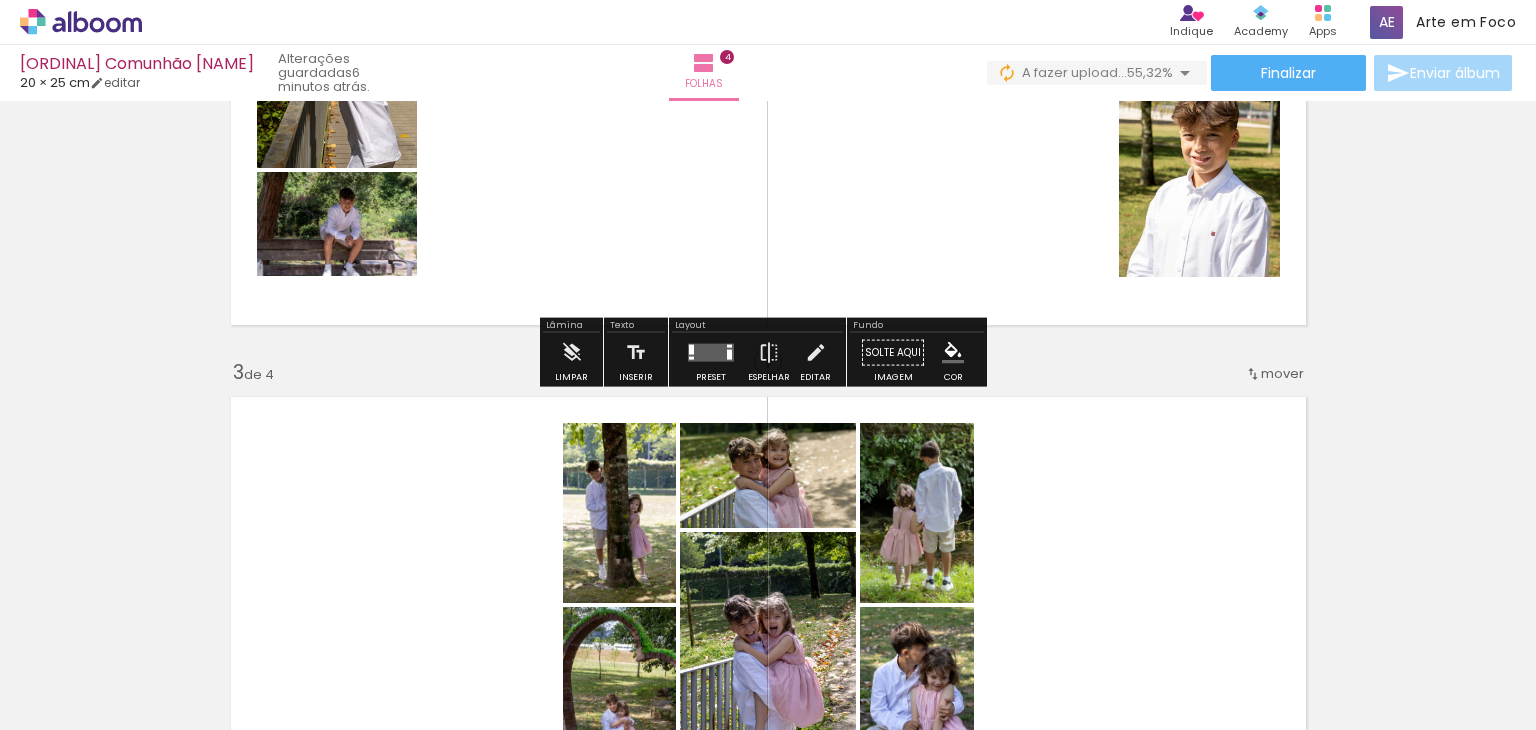 scroll, scrollTop: 992, scrollLeft: 0, axis: vertical 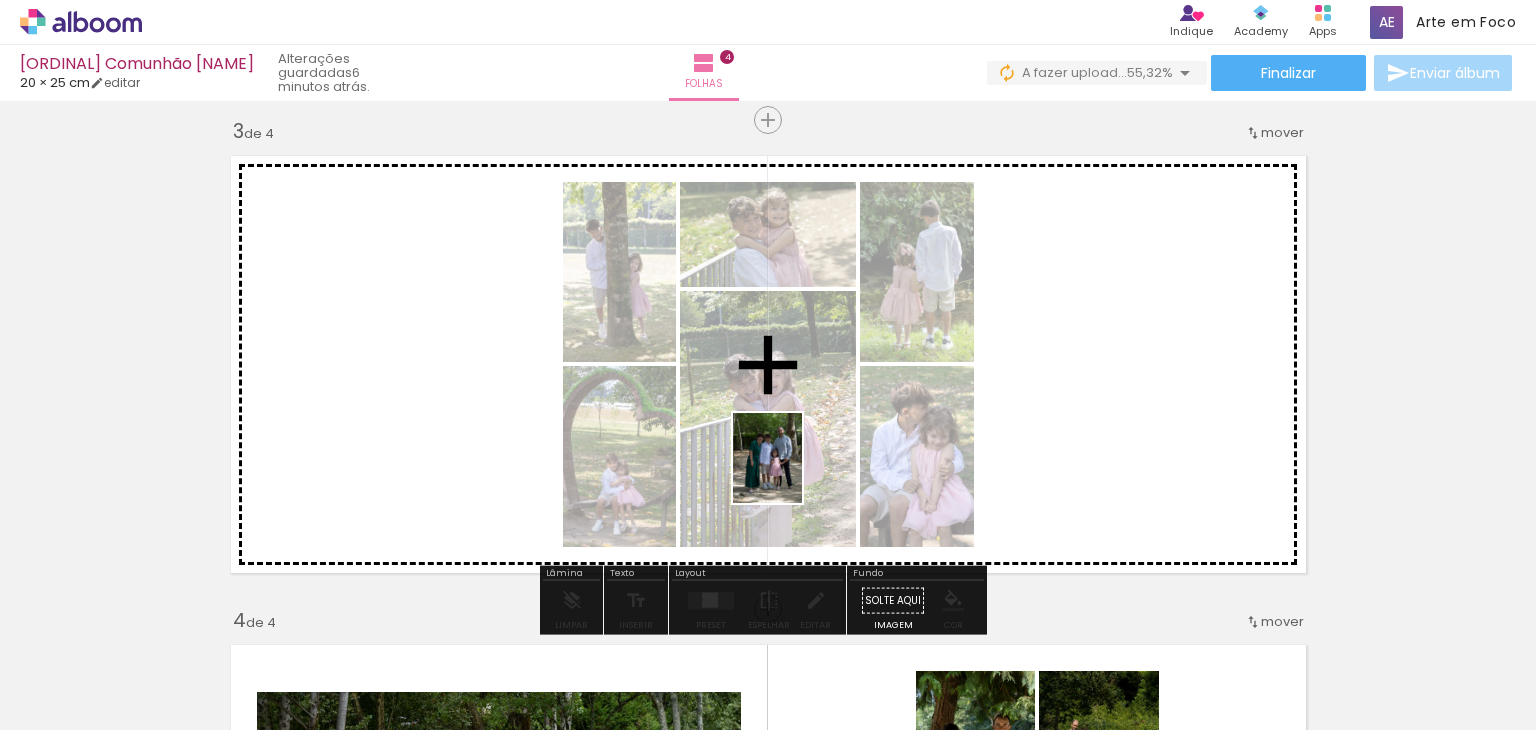 drag, startPoint x: 760, startPoint y: 673, endPoint x: 793, endPoint y: 473, distance: 202.70422 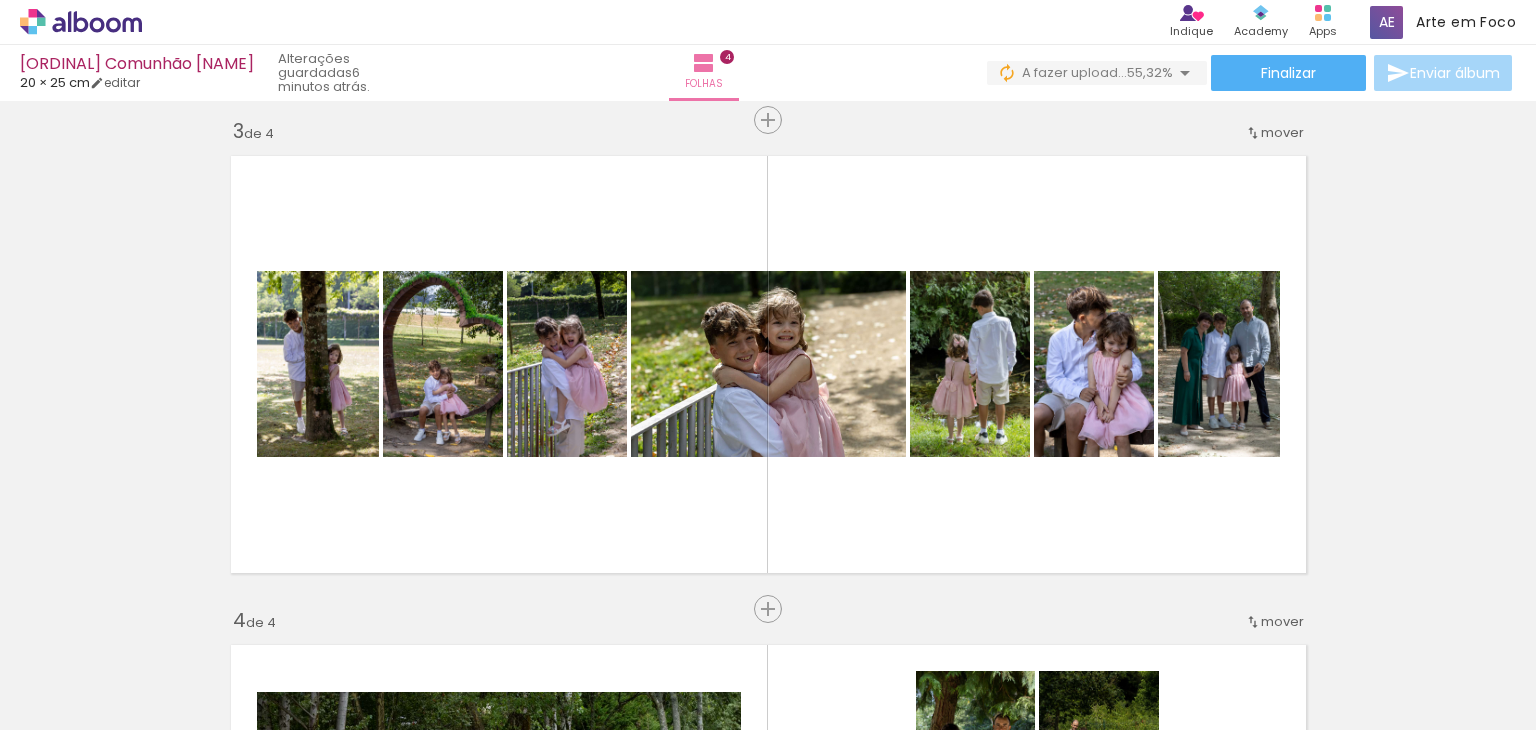 scroll, scrollTop: 0, scrollLeft: 512, axis: horizontal 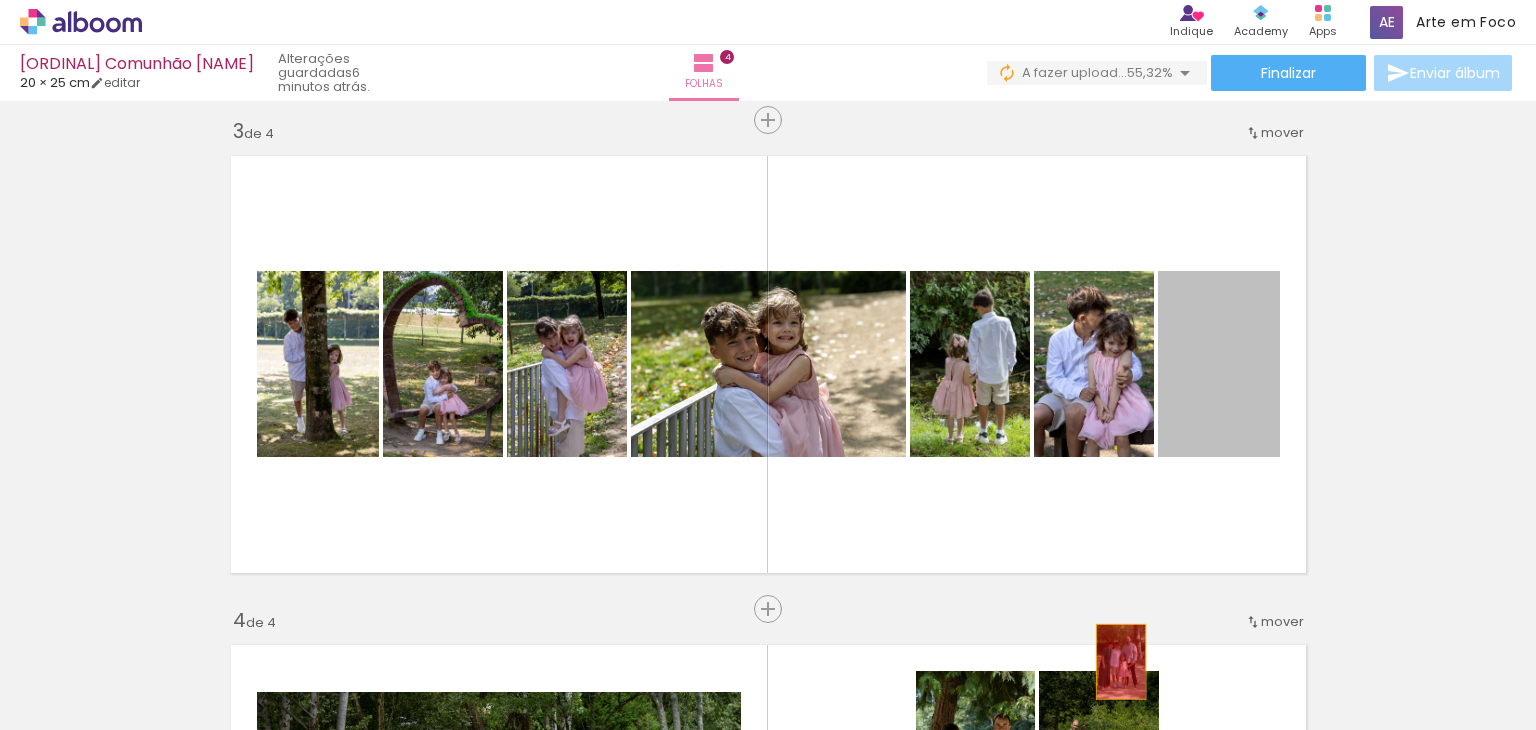 drag, startPoint x: 1235, startPoint y: 386, endPoint x: 1110, endPoint y: 656, distance: 297.53152 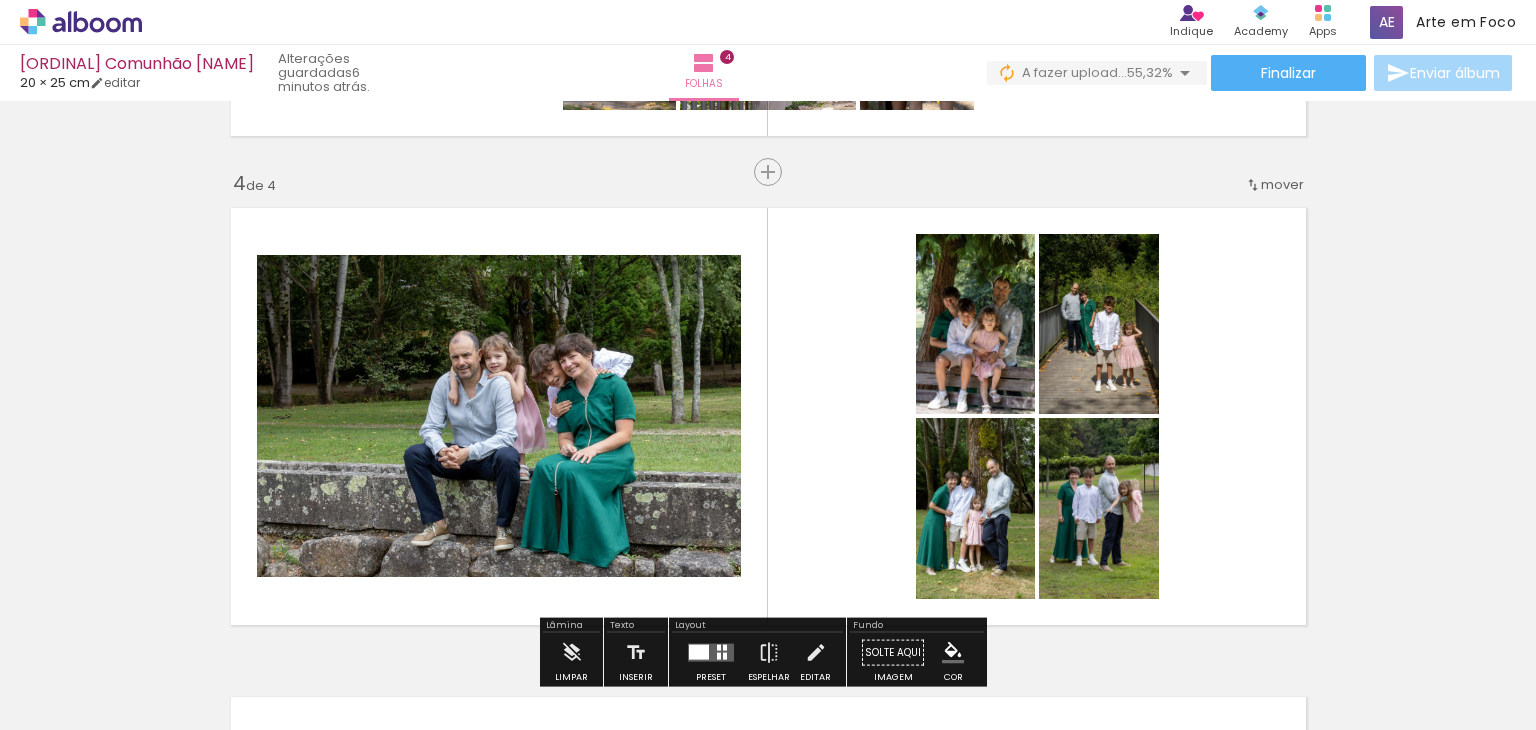 scroll, scrollTop: 1592, scrollLeft: 0, axis: vertical 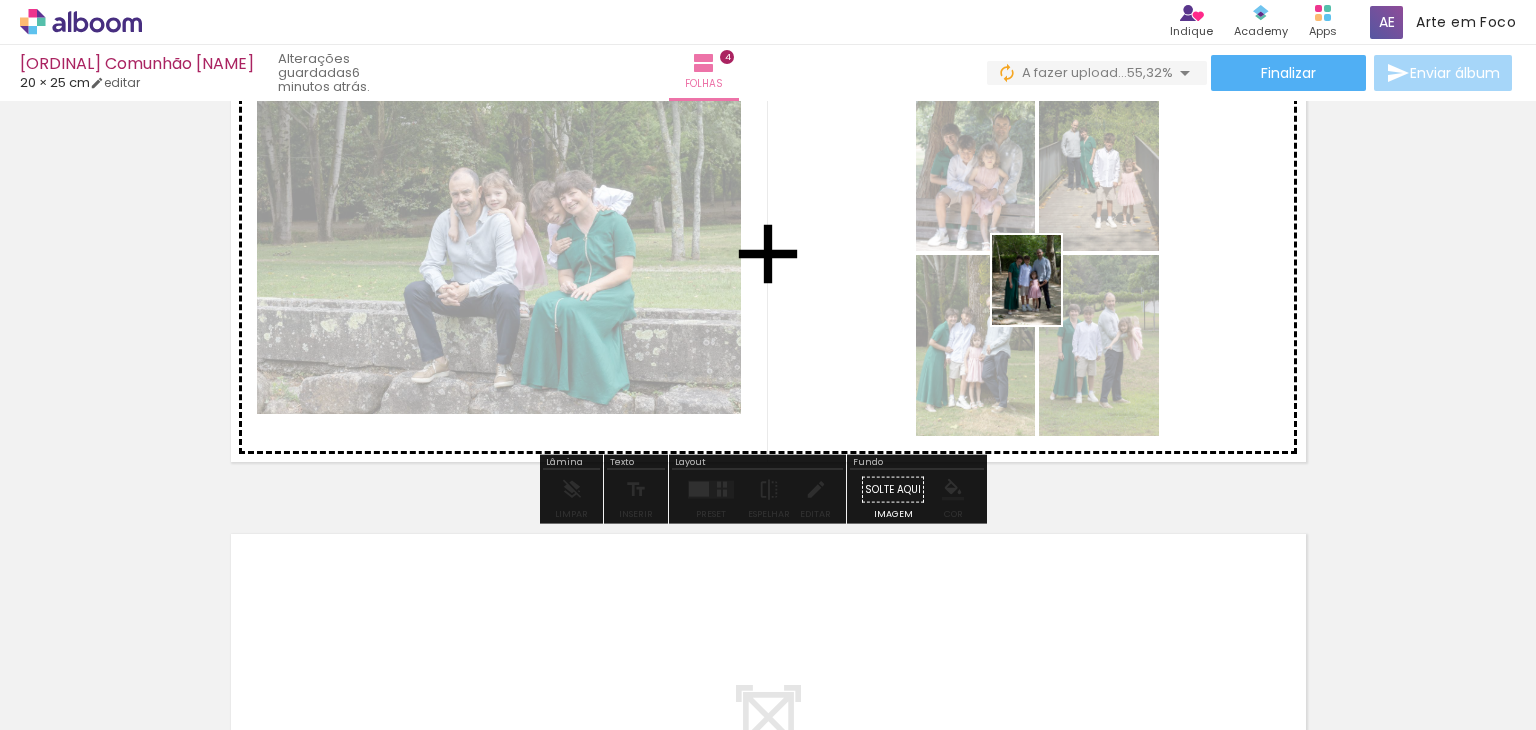 drag, startPoint x: 1278, startPoint y: 670, endPoint x: 1052, endPoint y: 295, distance: 437.83673 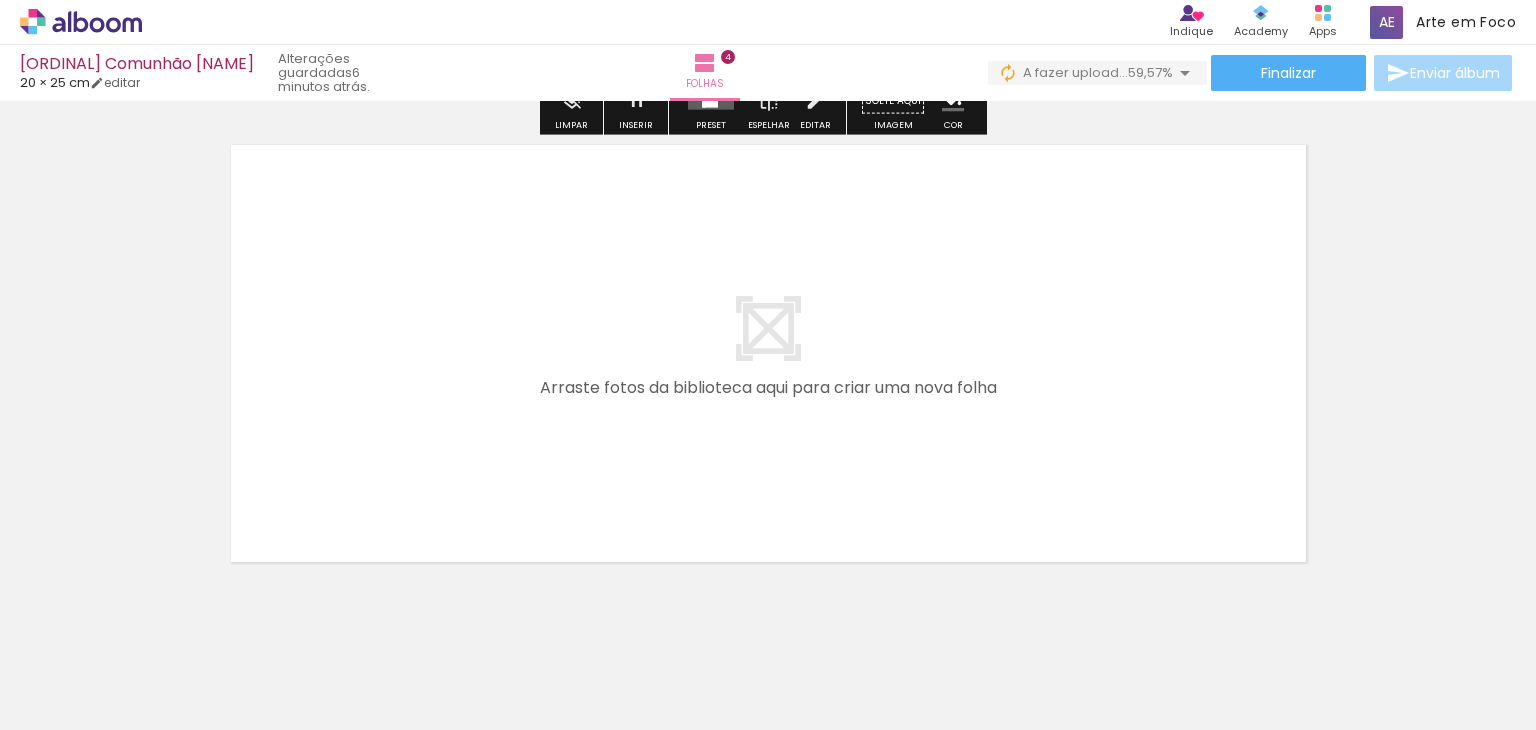 scroll, scrollTop: 1992, scrollLeft: 0, axis: vertical 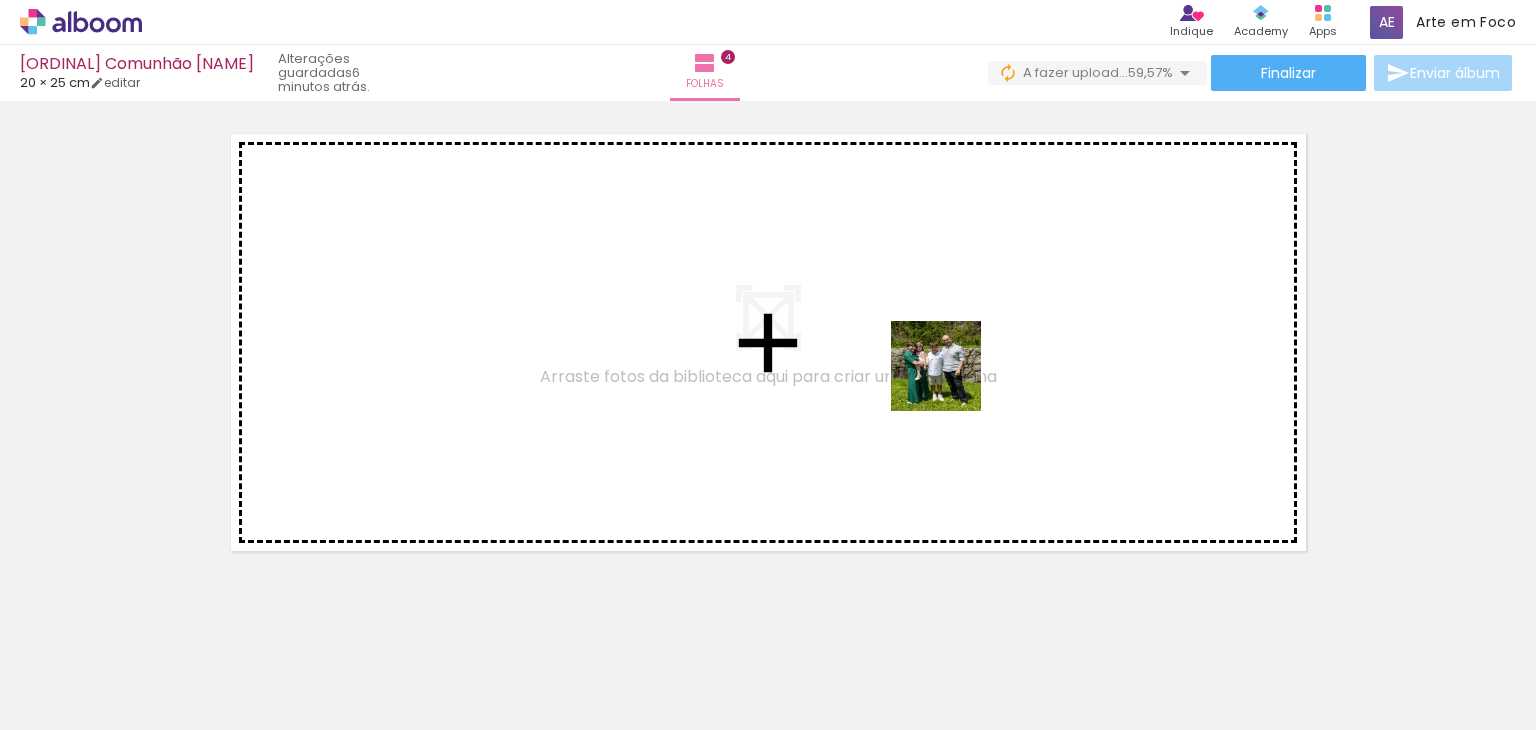 drag, startPoint x: 1053, startPoint y: 674, endPoint x: 951, endPoint y: 381, distance: 310.24667 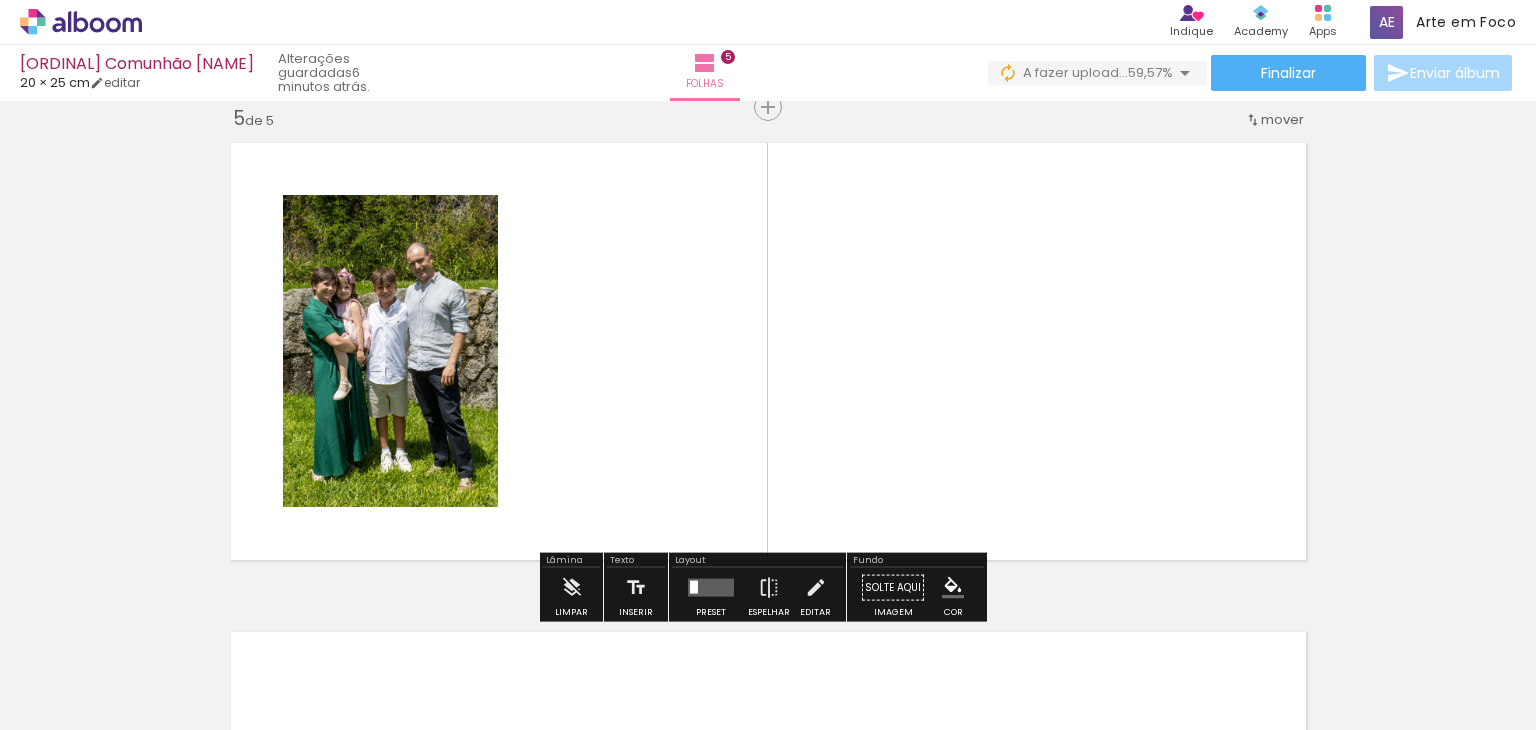 scroll, scrollTop: 1981, scrollLeft: 0, axis: vertical 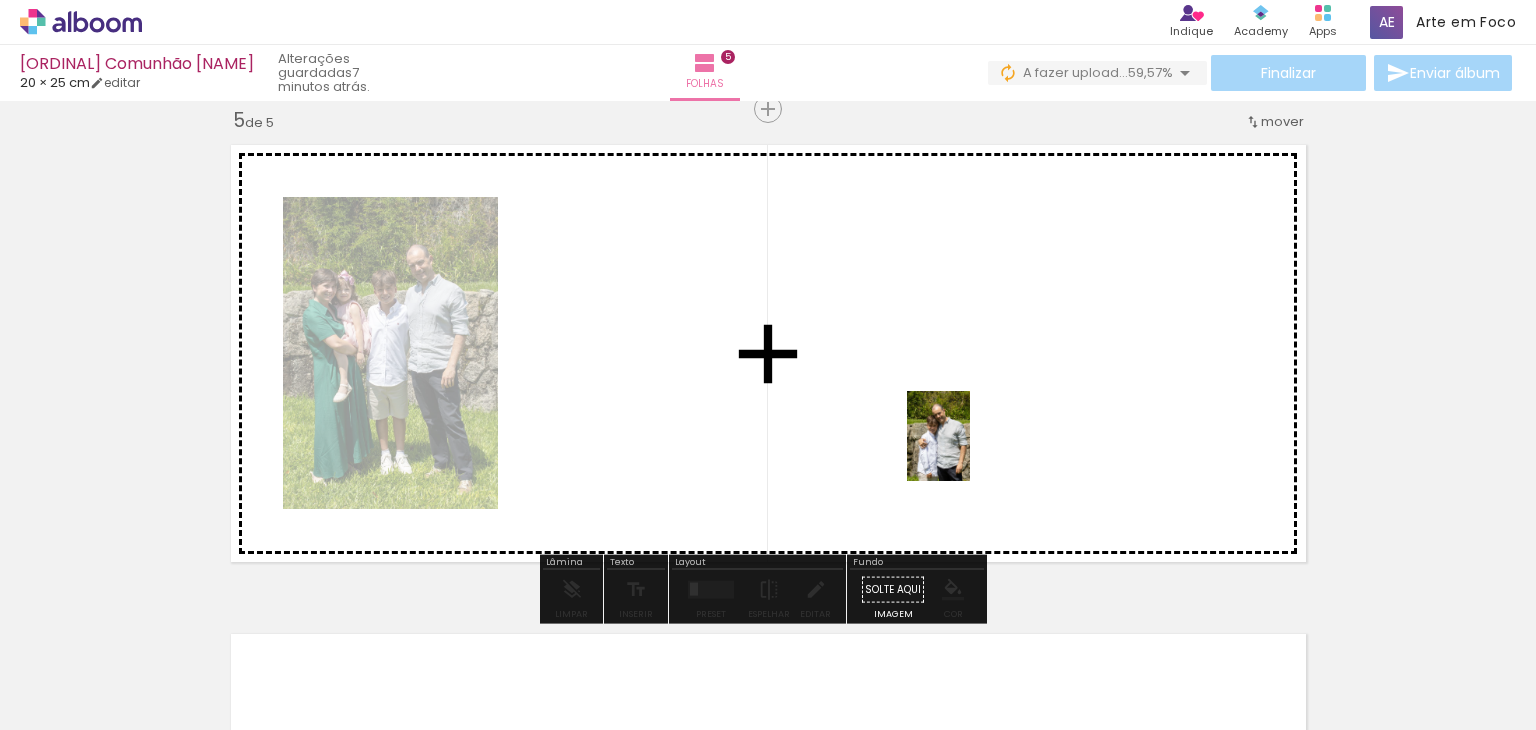 drag, startPoint x: 937, startPoint y: 682, endPoint x: 1008, endPoint y: 559, distance: 142.02112 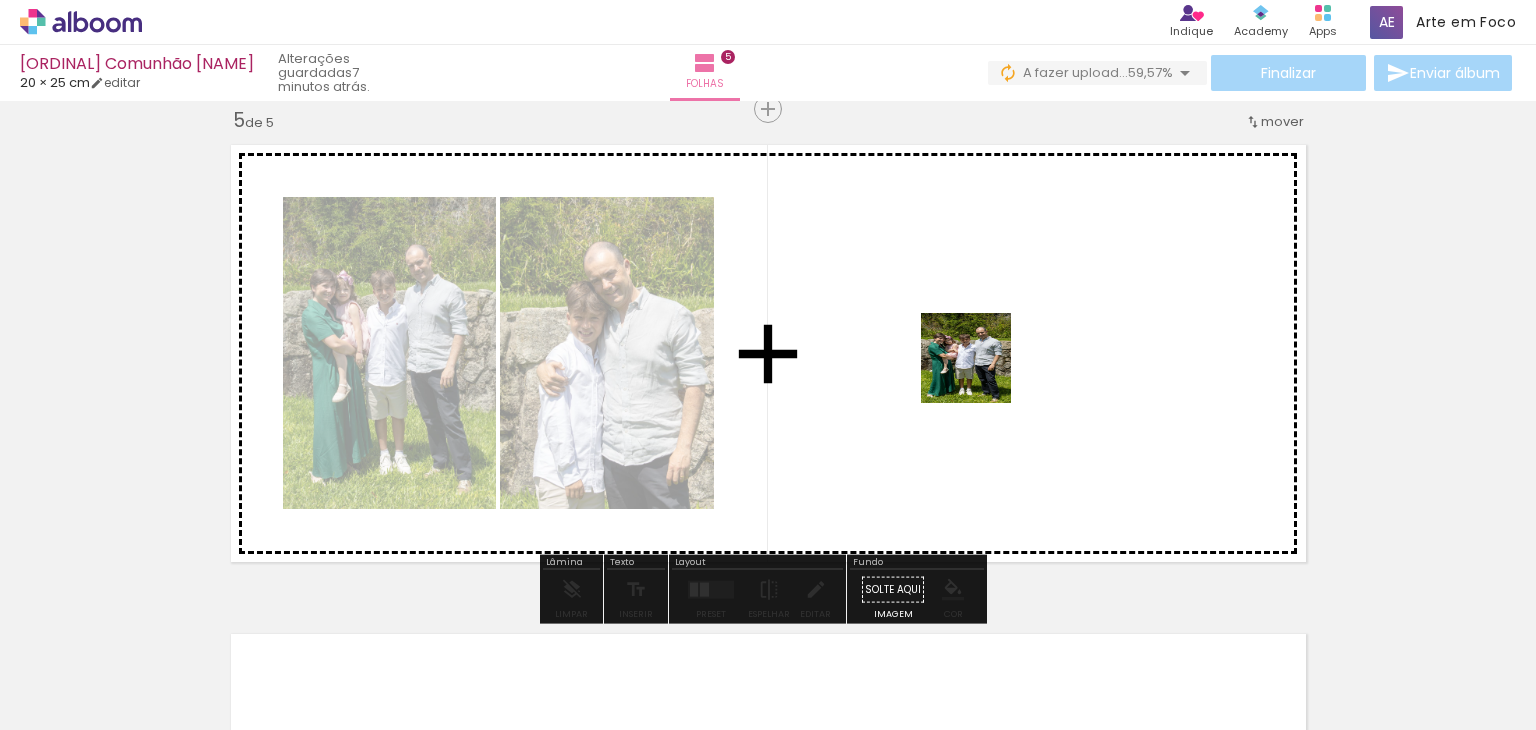 drag, startPoint x: 1029, startPoint y: 619, endPoint x: 1028, endPoint y: 439, distance: 180.00278 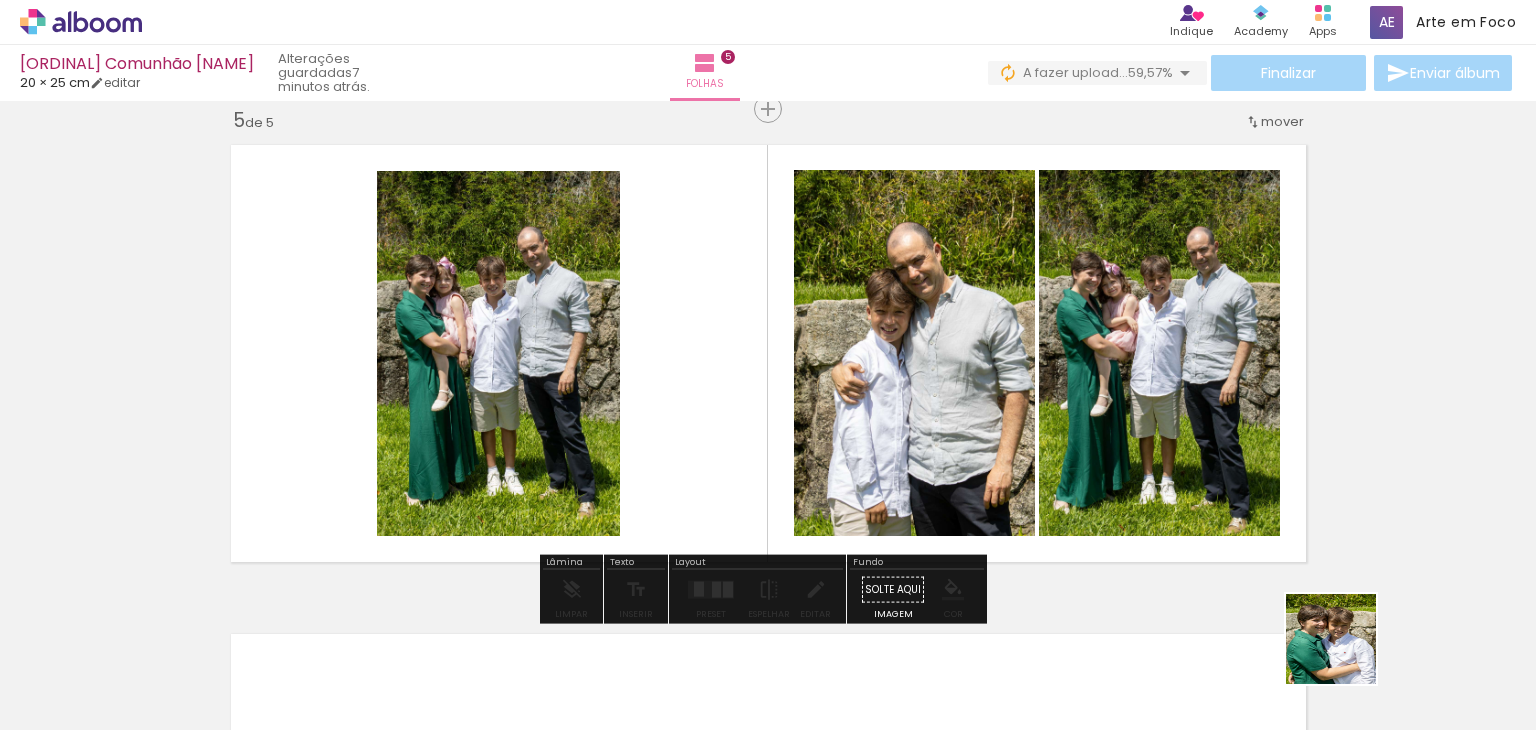 drag, startPoint x: 1380, startPoint y: 686, endPoint x: 953, endPoint y: 336, distance: 552.1132 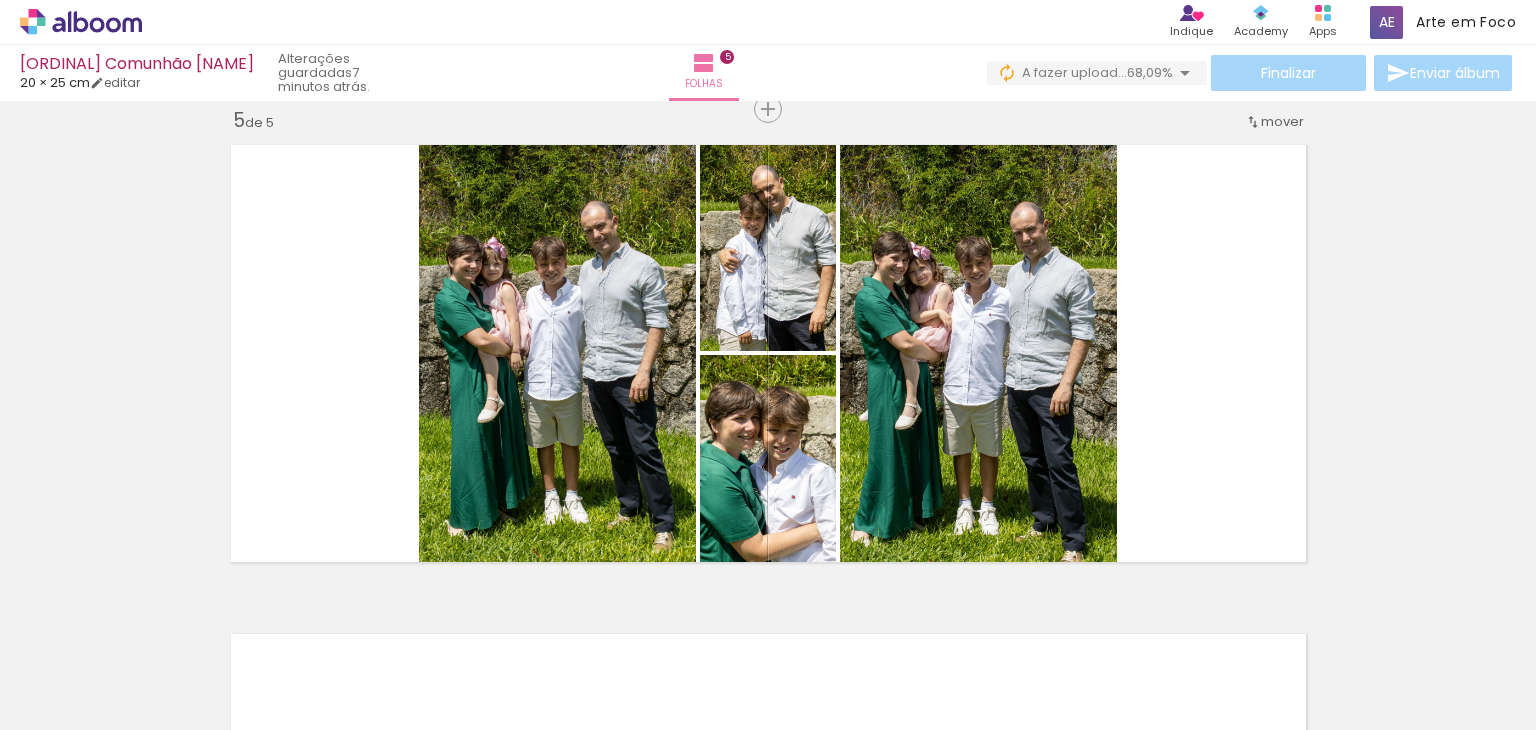 scroll, scrollTop: 0, scrollLeft: 2368, axis: horizontal 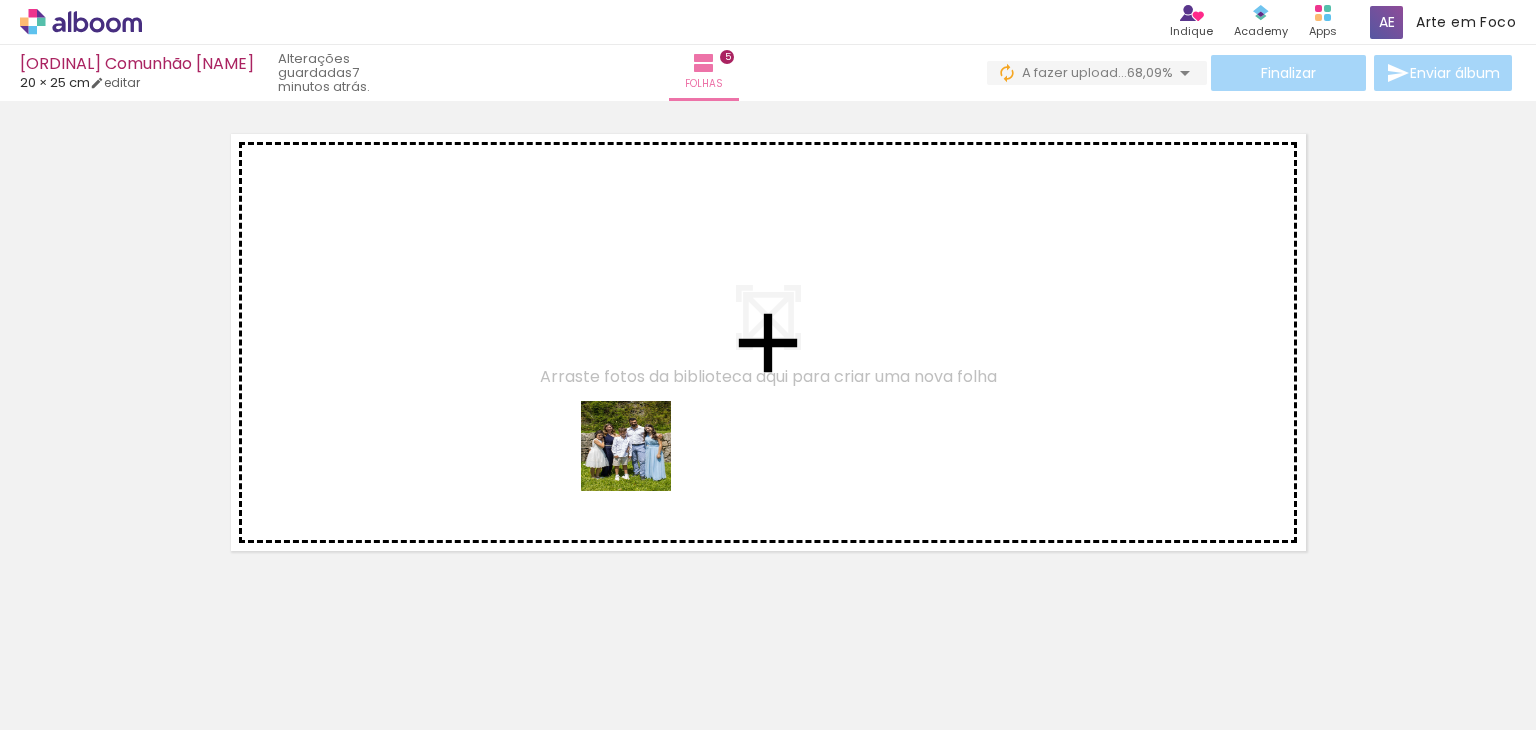 drag, startPoint x: 569, startPoint y: 671, endPoint x: 644, endPoint y: 457, distance: 226.762 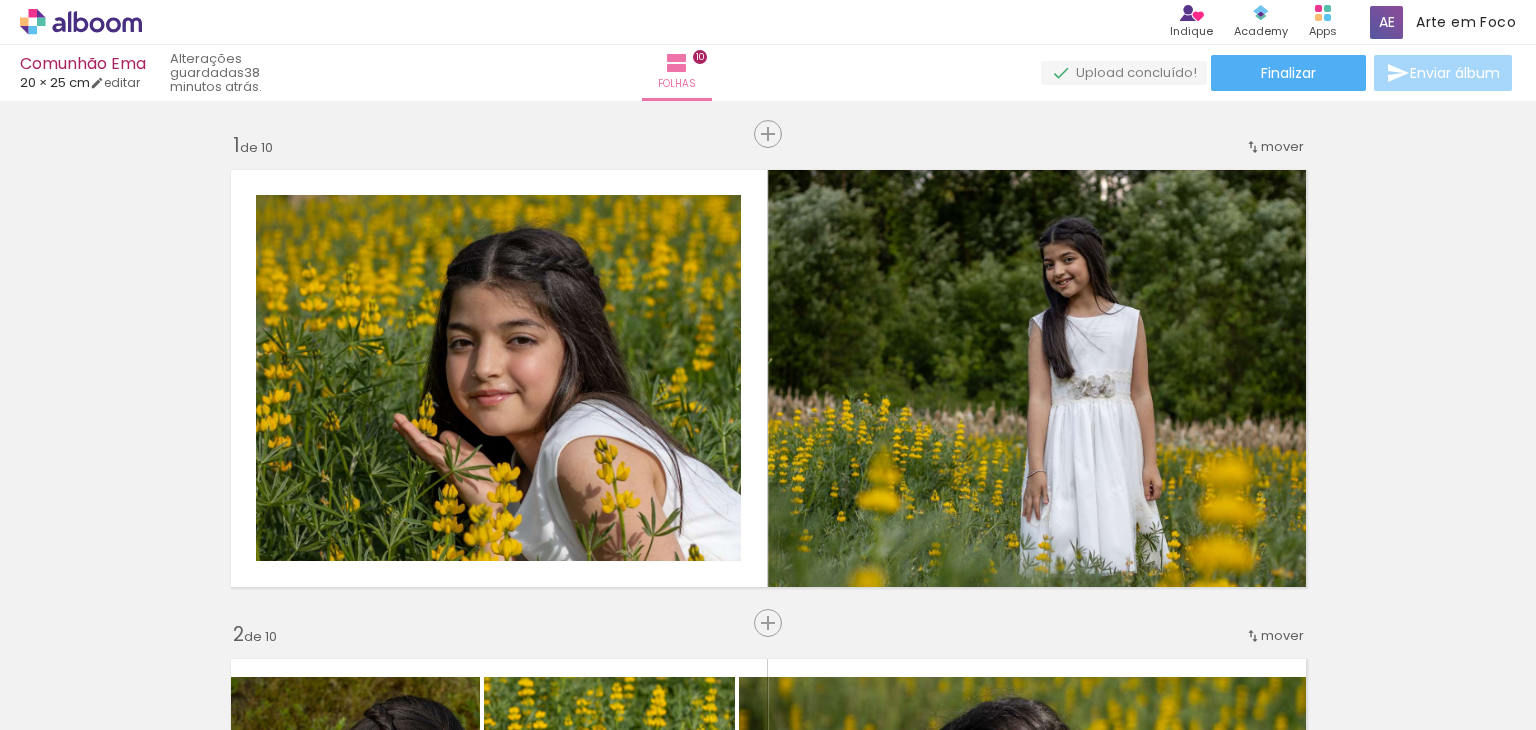 scroll, scrollTop: 0, scrollLeft: 0, axis: both 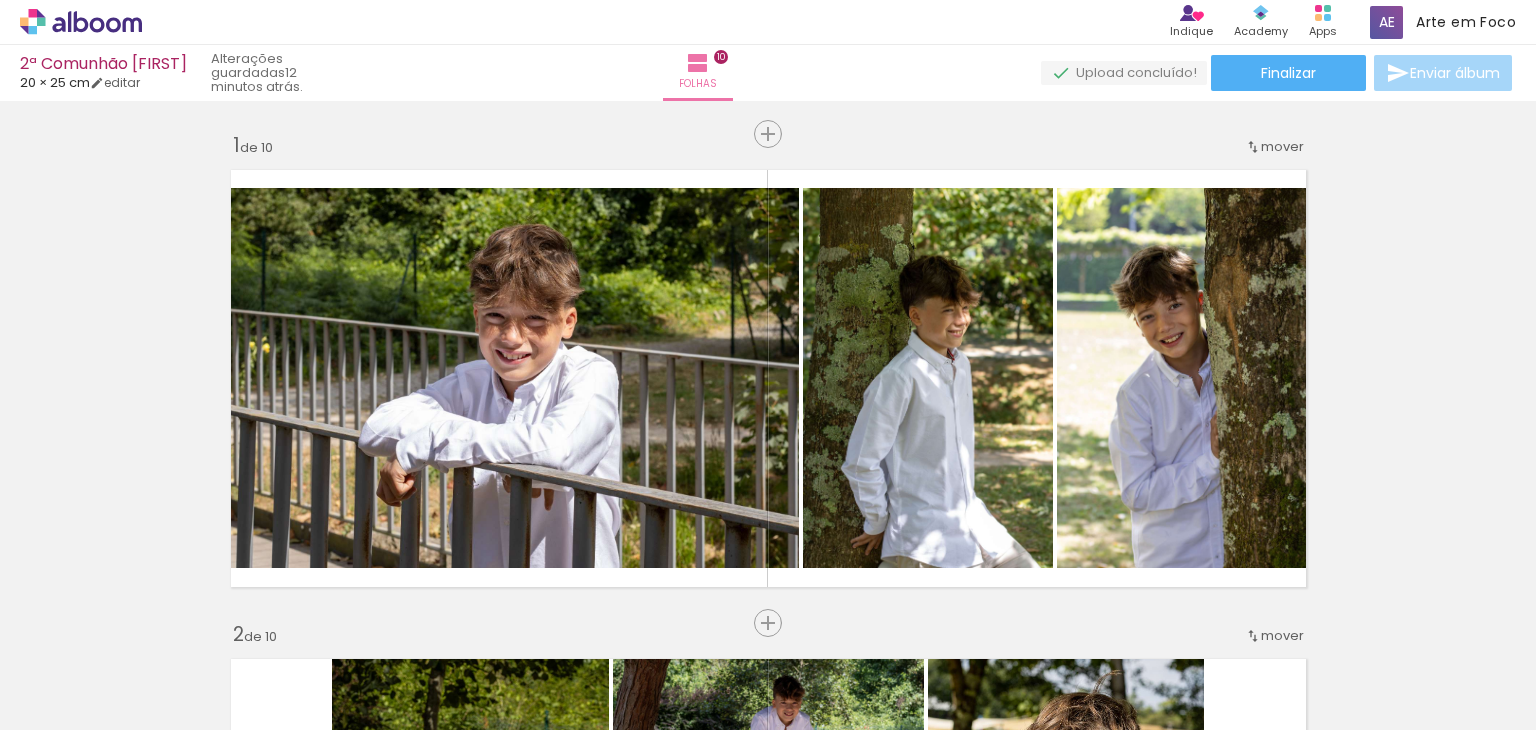 click on "Inserir folha 1  de 10  Inserir folha 2  de 10  Inserir folha 3  de 10  Inserir folha 4  de 10  Inserir folha 5  de 10  Inserir folha 6  de 10  Inserir folha 7  de 10  Inserir folha 8  de 10  Inserir folha 9  de 10  Inserir folha 10  de 10" at bounding box center (768, 2798) 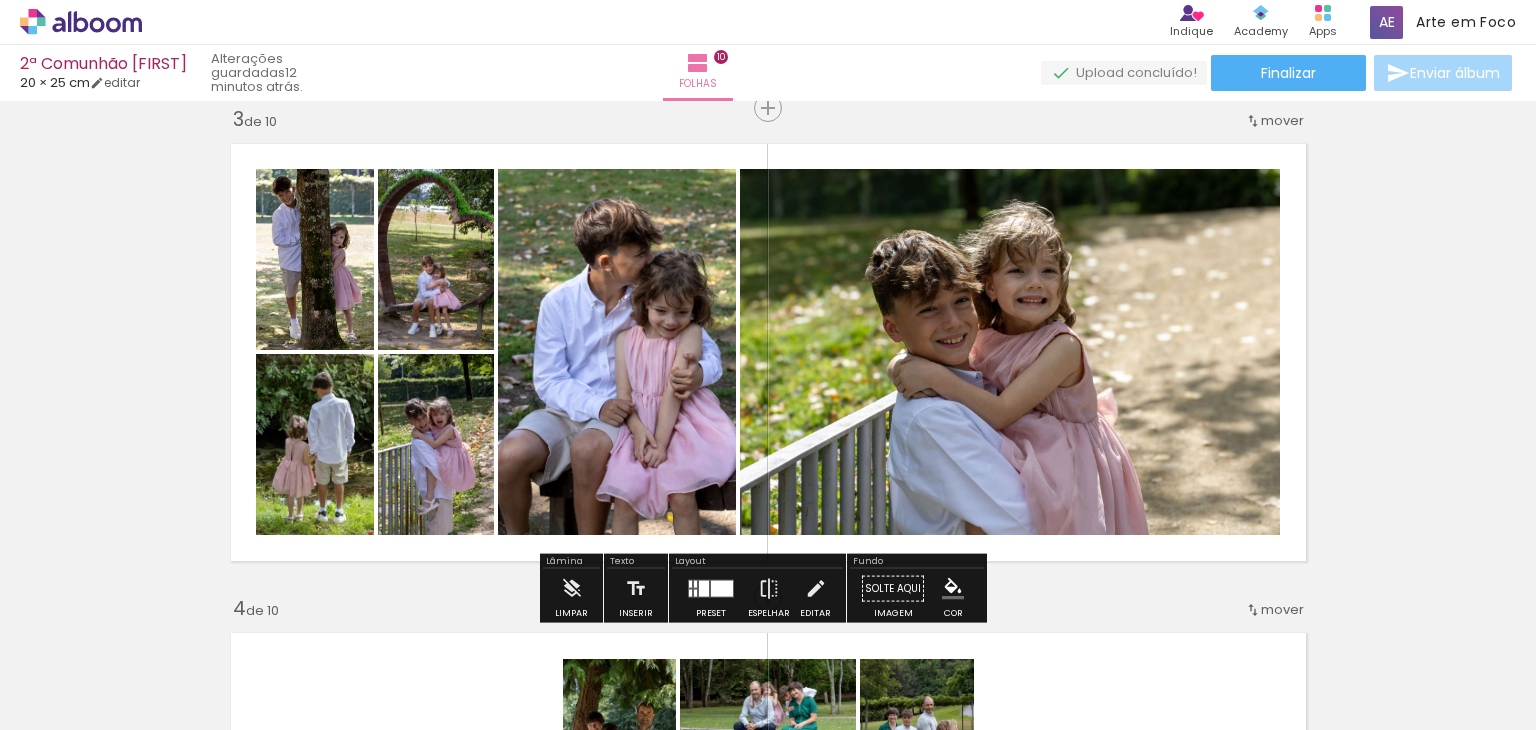 scroll, scrollTop: 0, scrollLeft: 0, axis: both 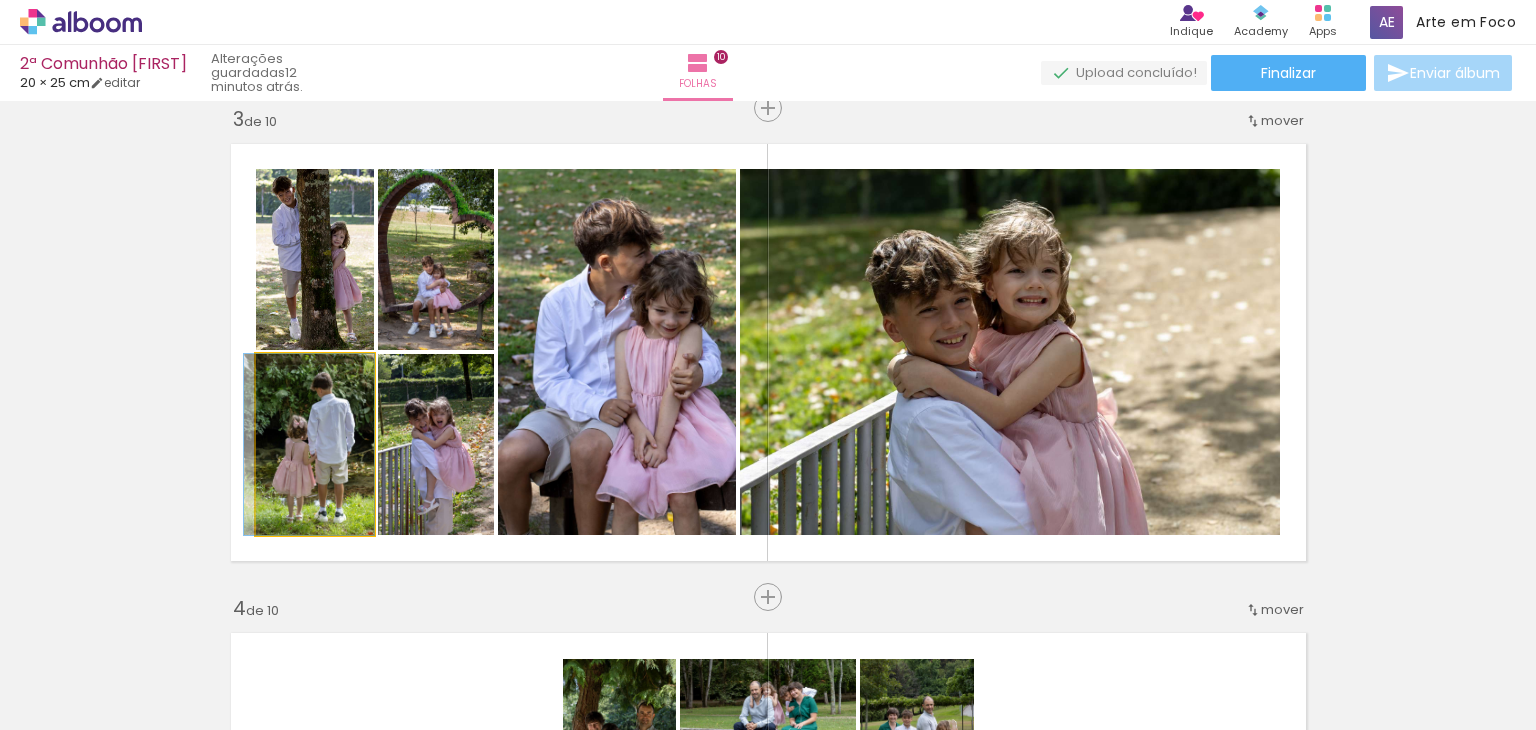 drag, startPoint x: 296, startPoint y: 468, endPoint x: 286, endPoint y: 457, distance: 14.866069 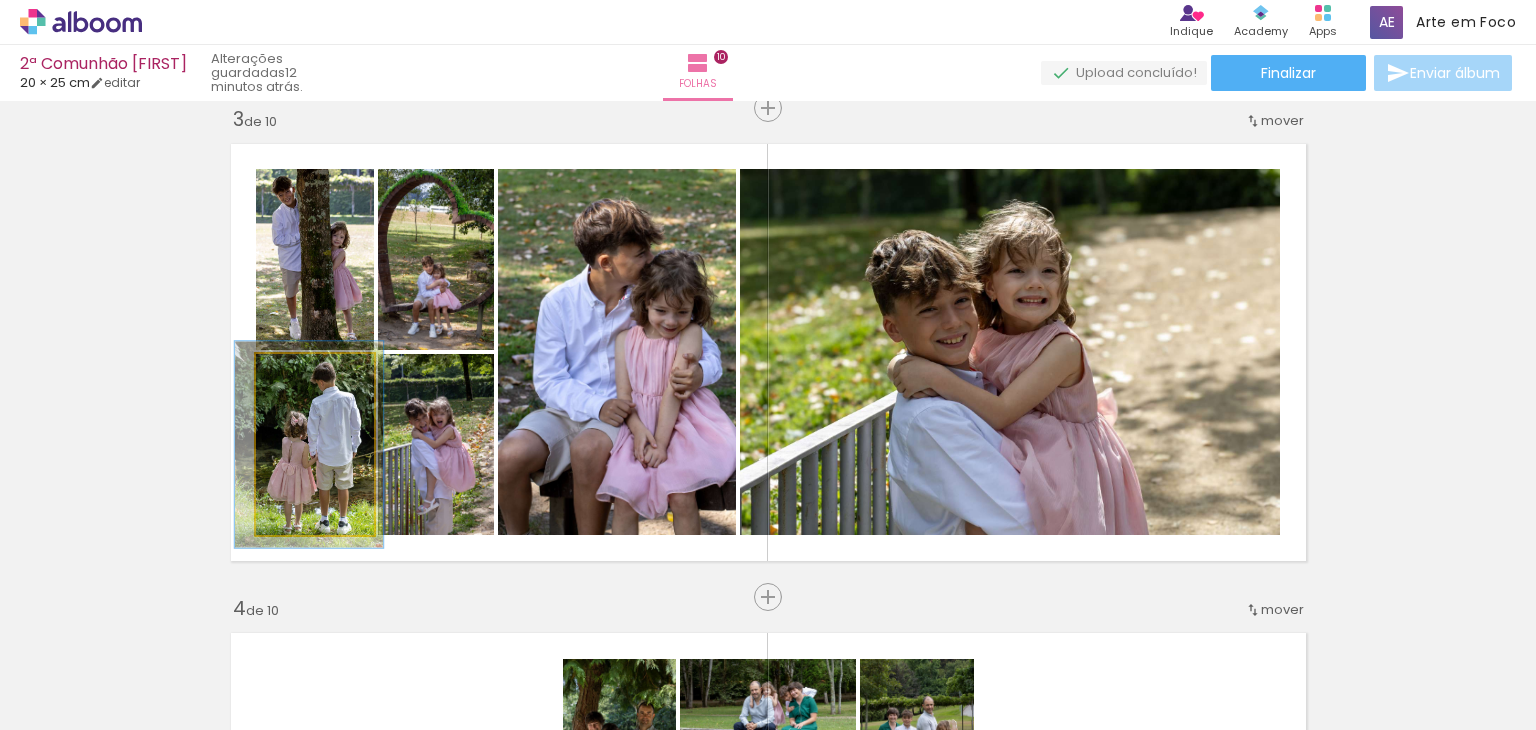 type on "114" 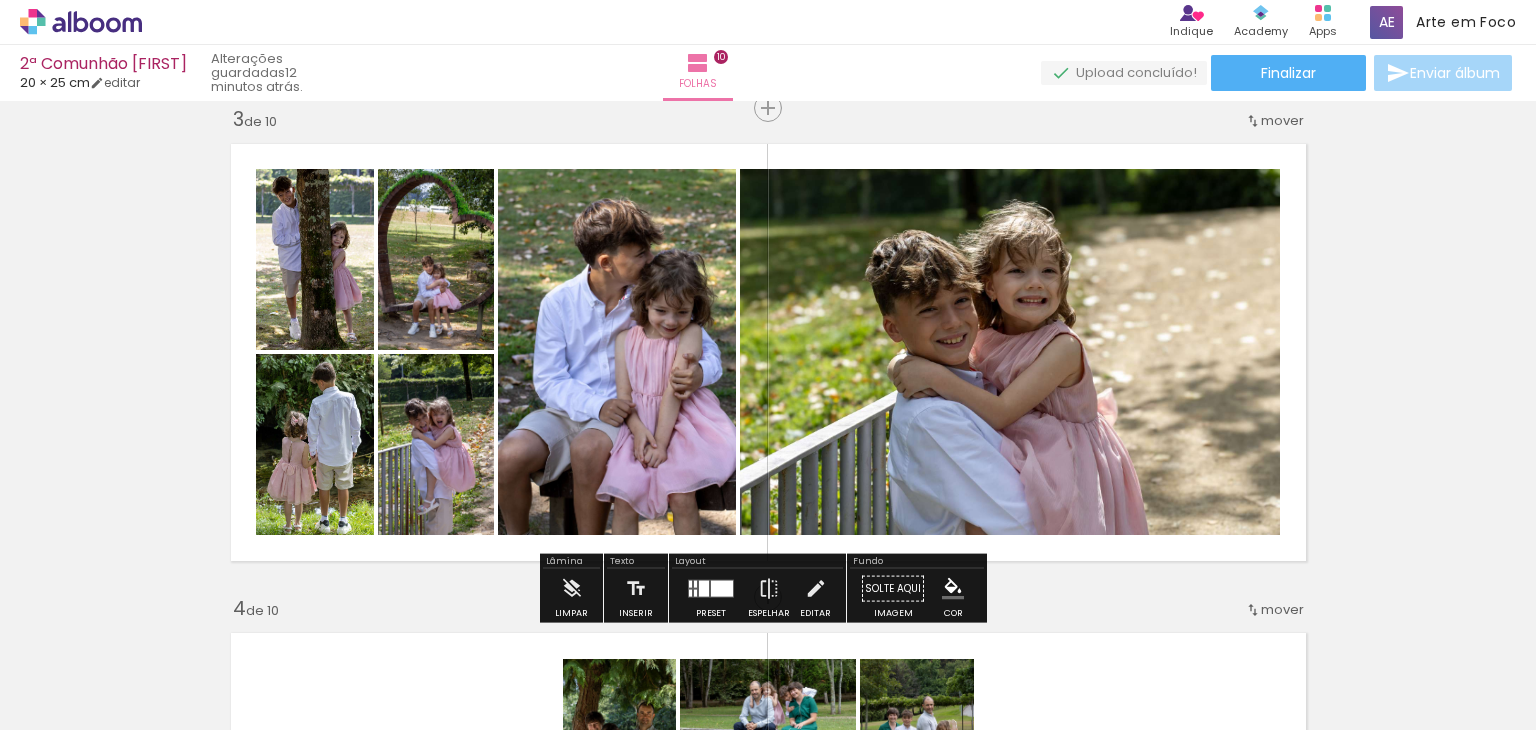 click on "Inserir folha 1  de 10  Inserir folha 2  de 10  Inserir folha 3  de 10  Inserir folha 4  de 10  Inserir folha 5  de 10  Inserir folha 6  de 10  Inserir folha 7  de 10  Inserir folha 8  de 10  Inserir folha 9  de 10  Inserir folha 10  de 10" at bounding box center (768, 1794) 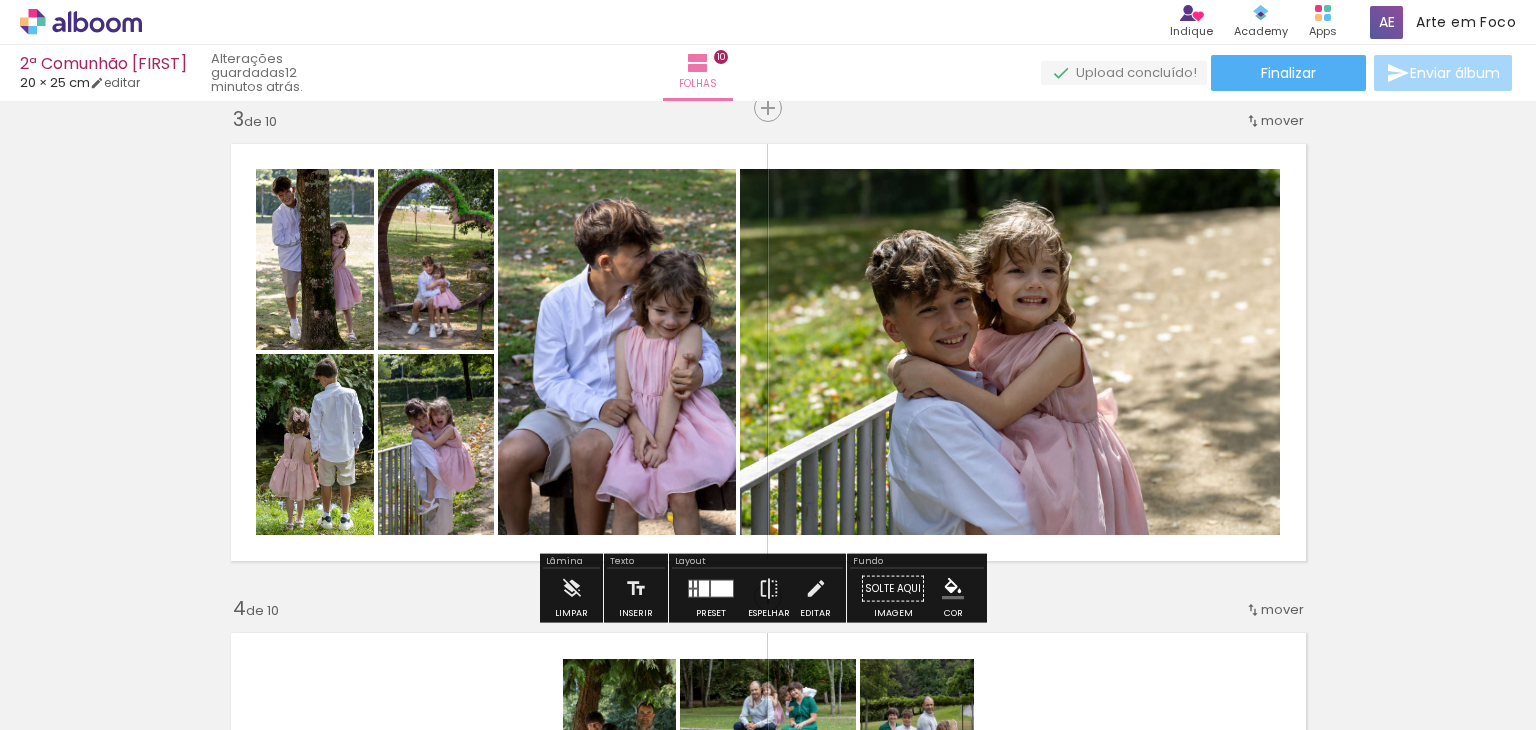 click on "Inserir folha 1  de 10  Inserir folha 2  de 10  Inserir folha 3  de 10  Inserir folha 4  de 10  Inserir folha 5  de 10  Inserir folha 6  de 10  Inserir folha 7  de 10  Inserir folha 8  de 10  Inserir folha 9  de 10  Inserir folha 10  de 10" at bounding box center [768, 1794] 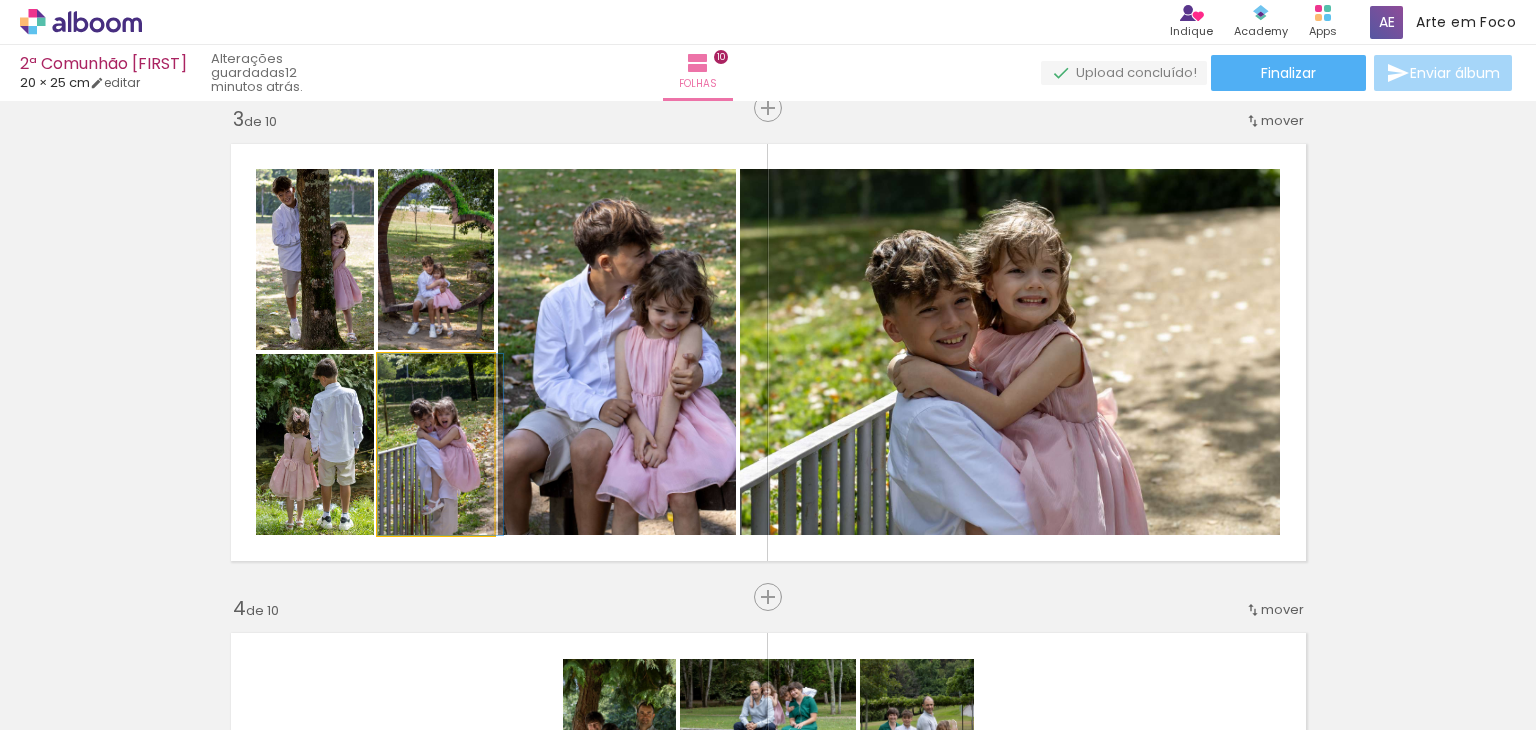 drag, startPoint x: 442, startPoint y: 492, endPoint x: 448, endPoint y: 477, distance: 16.155495 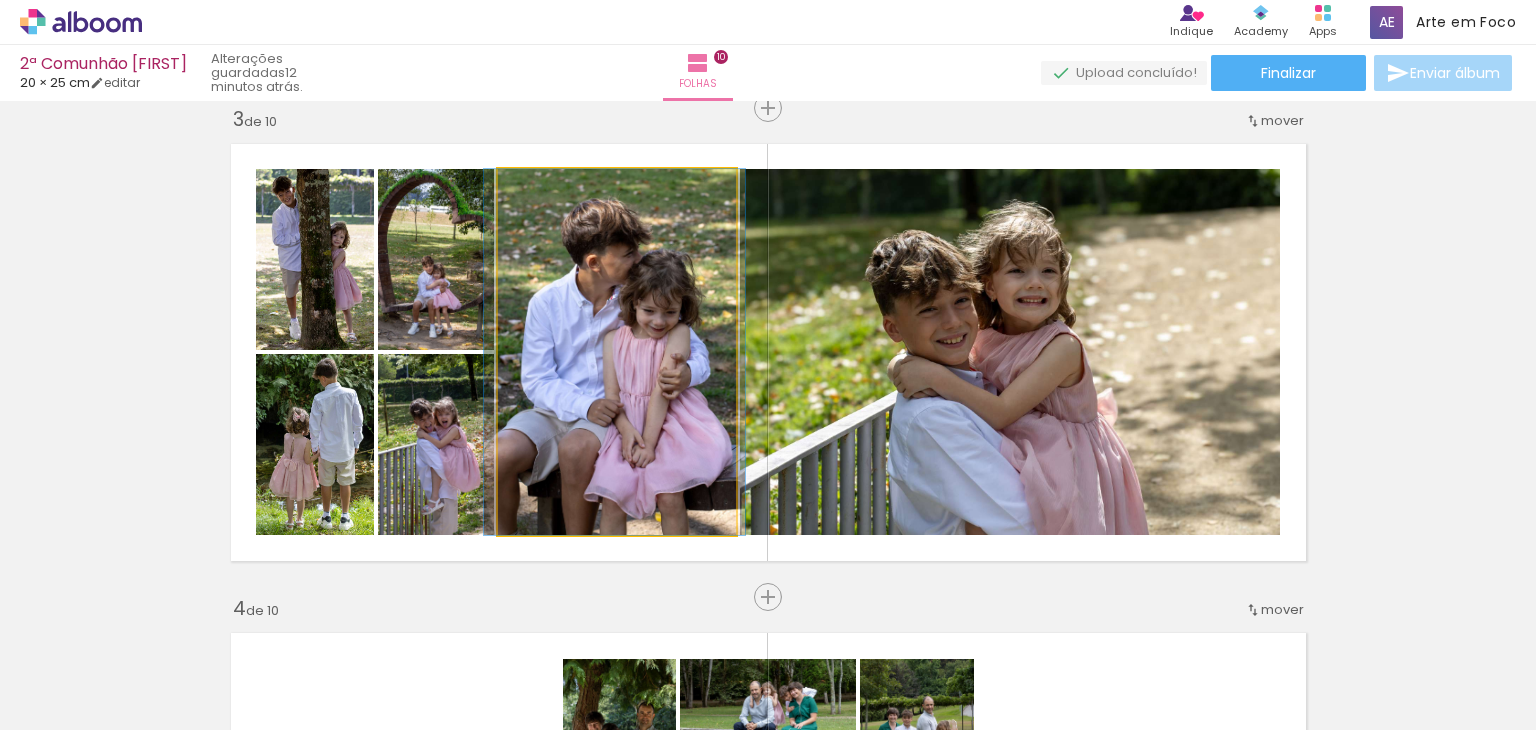 drag, startPoint x: 612, startPoint y: 421, endPoint x: 600, endPoint y: 422, distance: 12.0415945 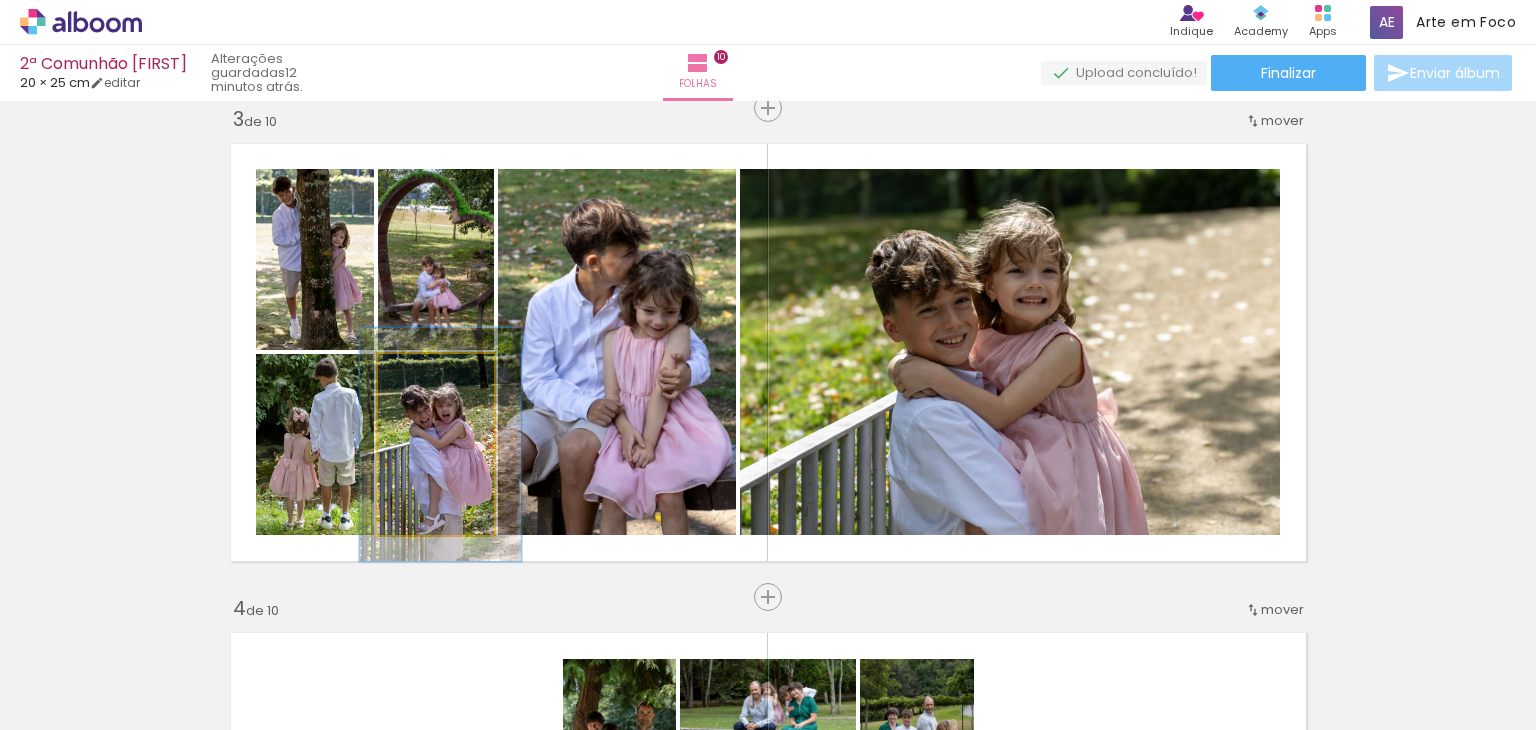 drag, startPoint x: 408, startPoint y: 377, endPoint x: 420, endPoint y: 377, distance: 12 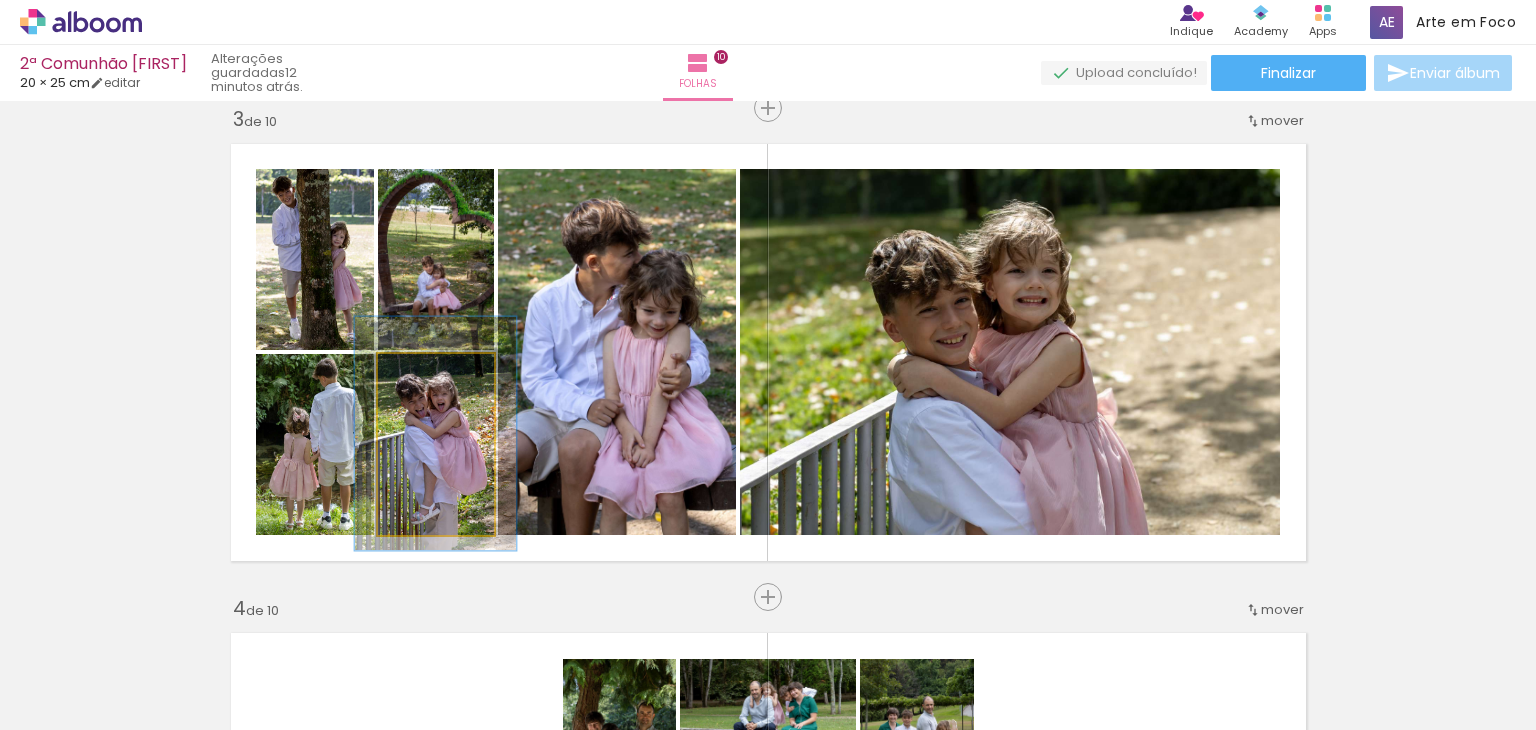 drag, startPoint x: 471, startPoint y: 465, endPoint x: 466, endPoint y: 454, distance: 12.083046 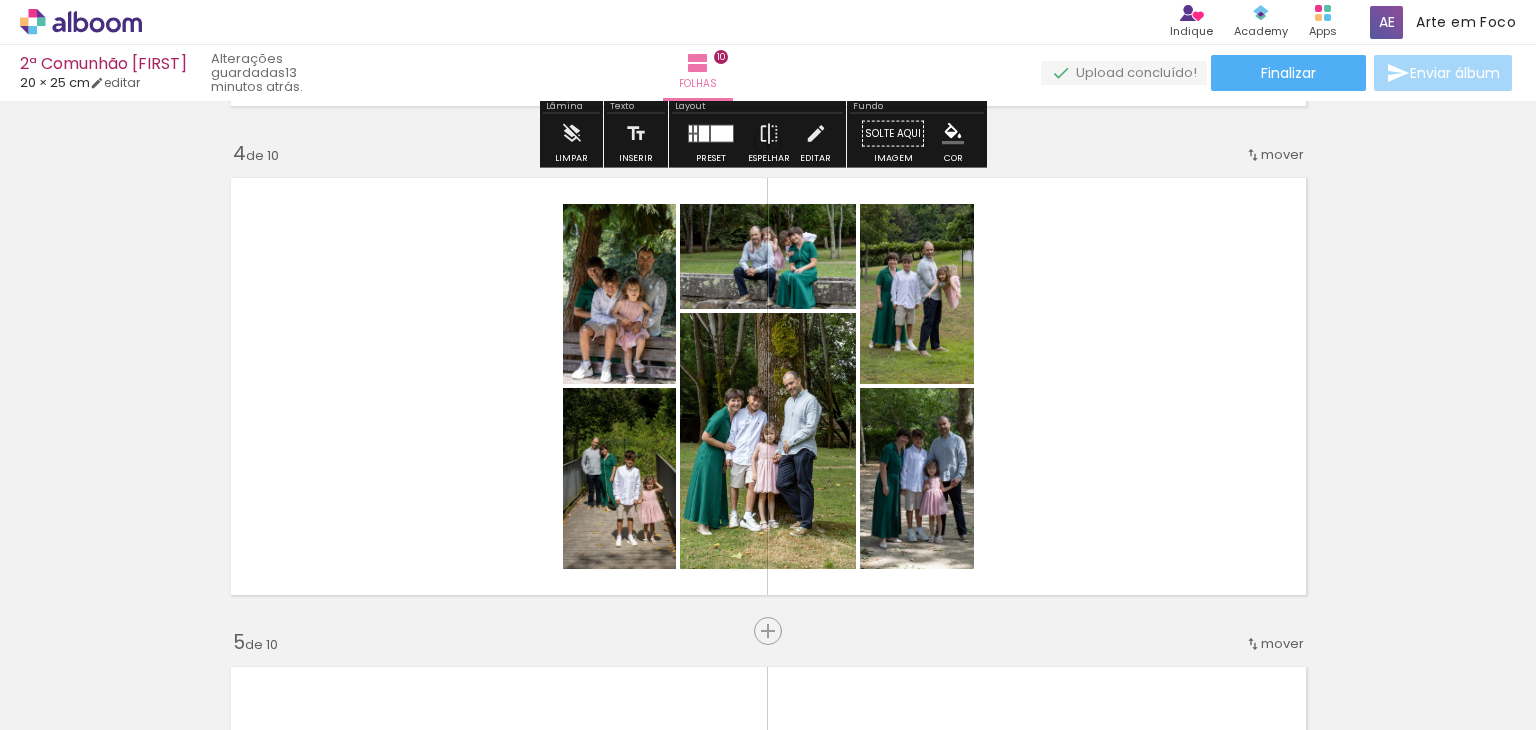 scroll, scrollTop: 1504, scrollLeft: 0, axis: vertical 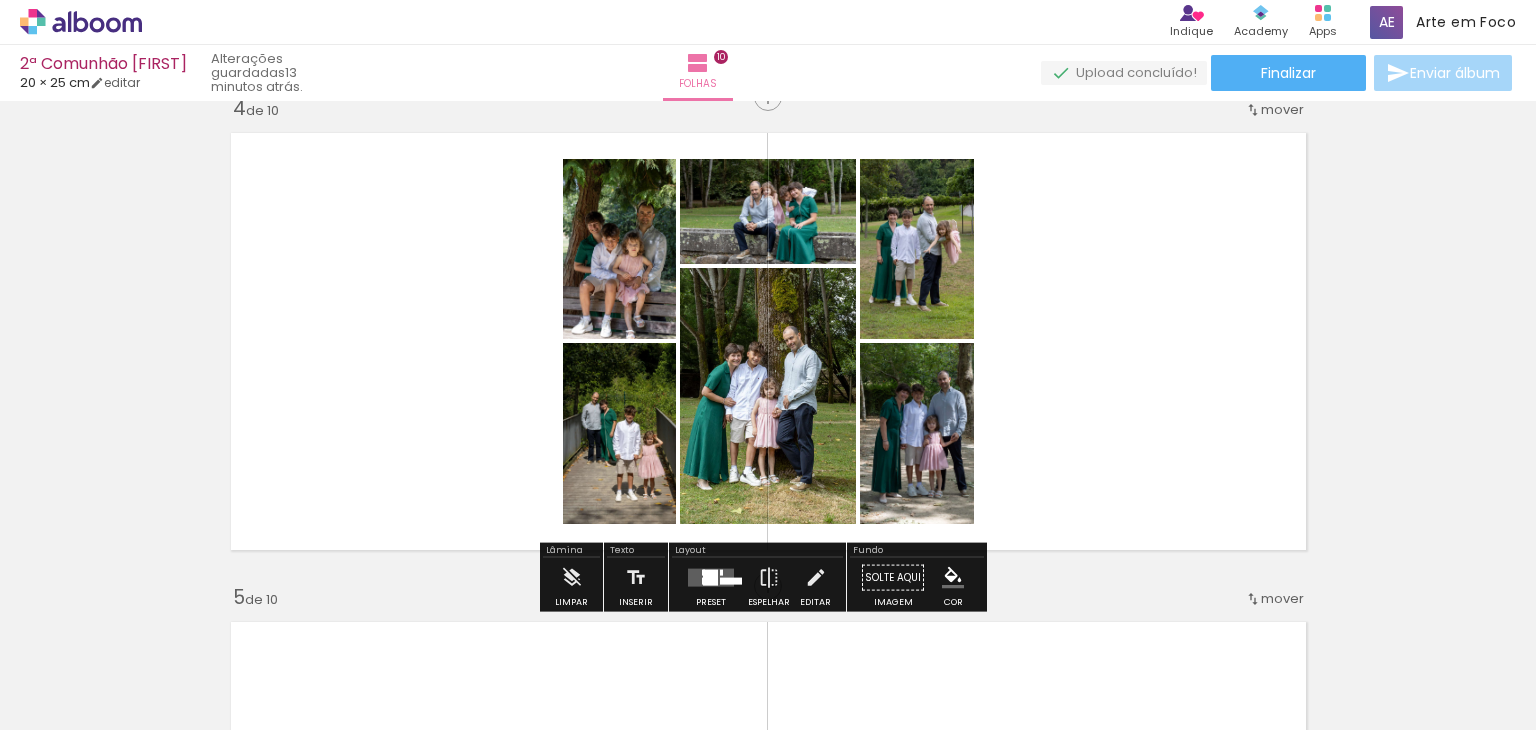 click at bounding box center (710, 578) 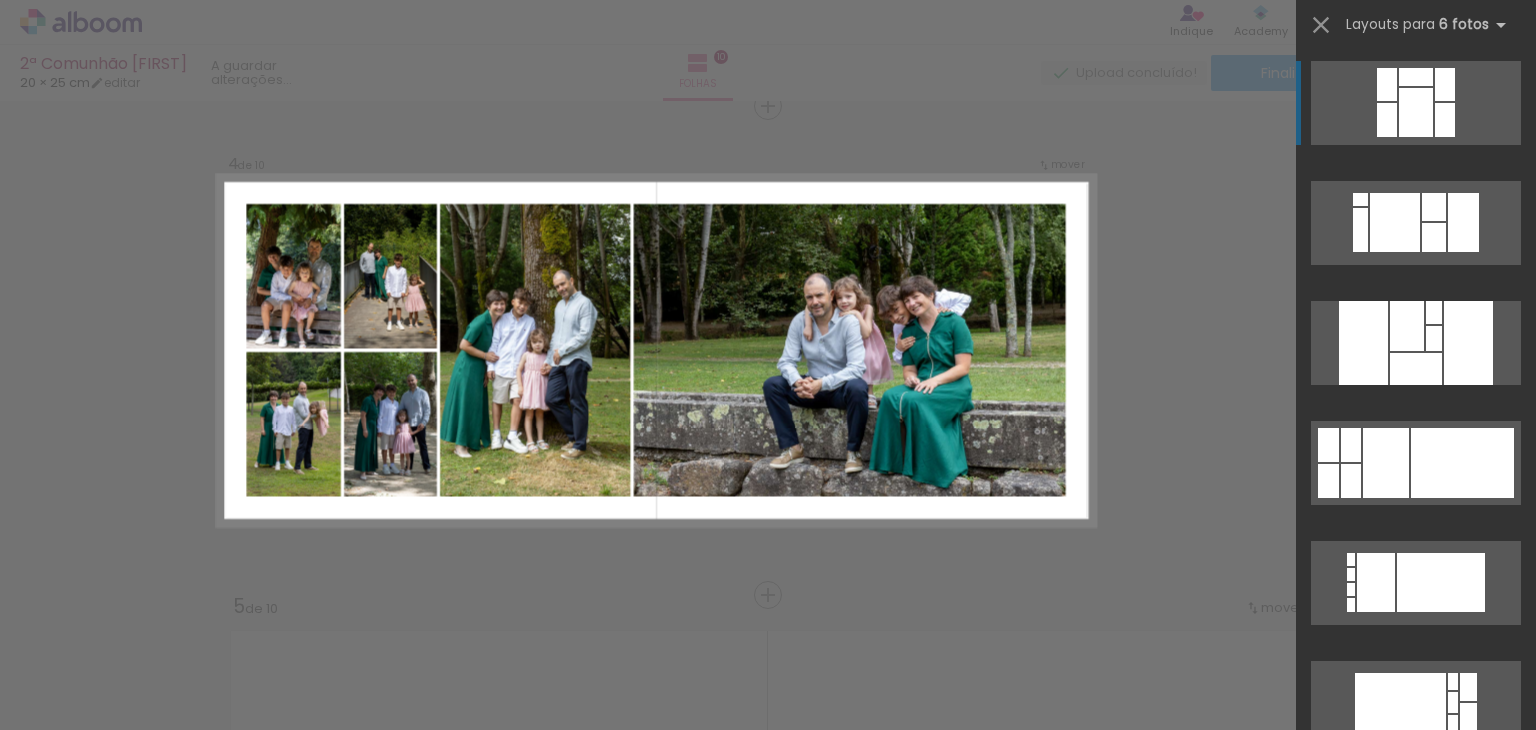 scroll, scrollTop: 1492, scrollLeft: 0, axis: vertical 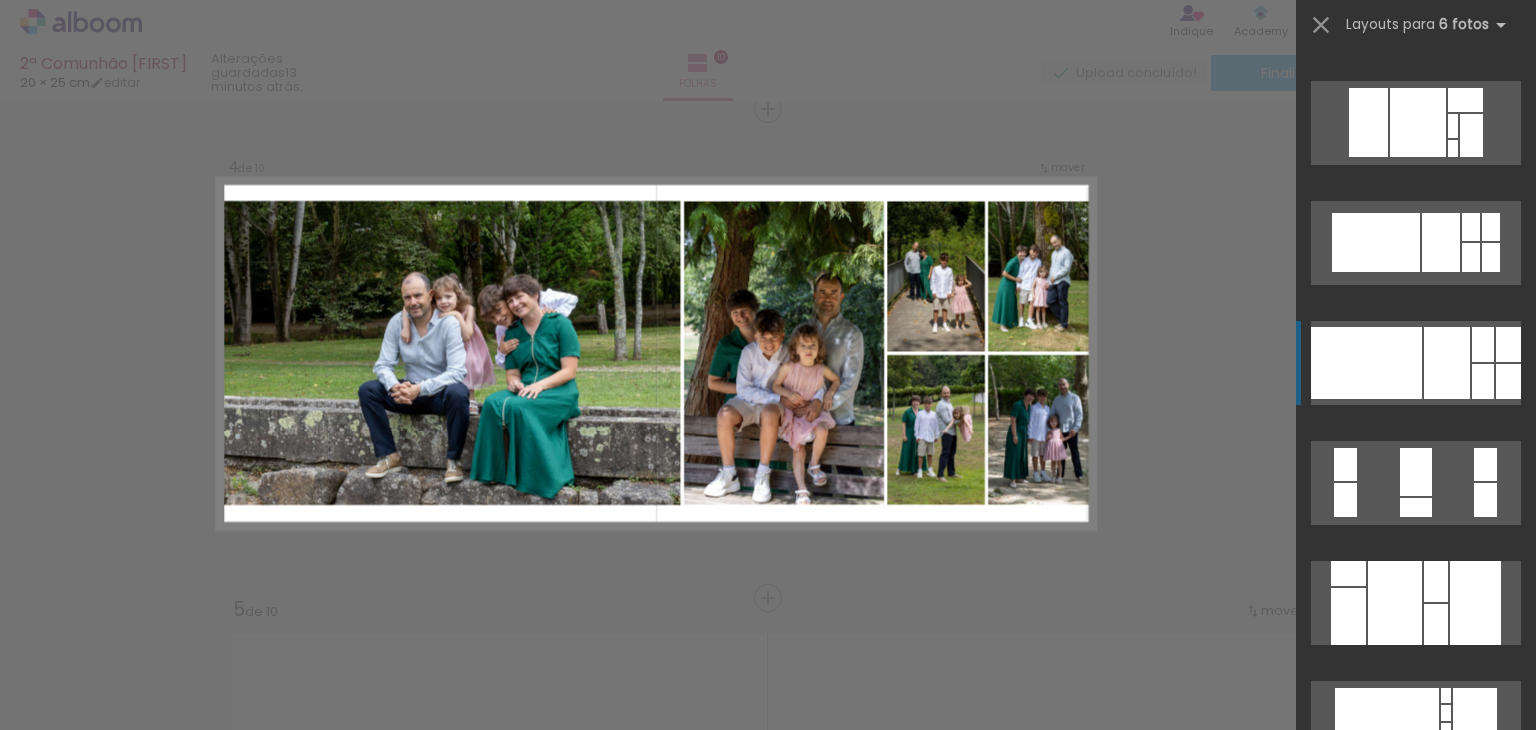 click at bounding box center (1353, 1067) 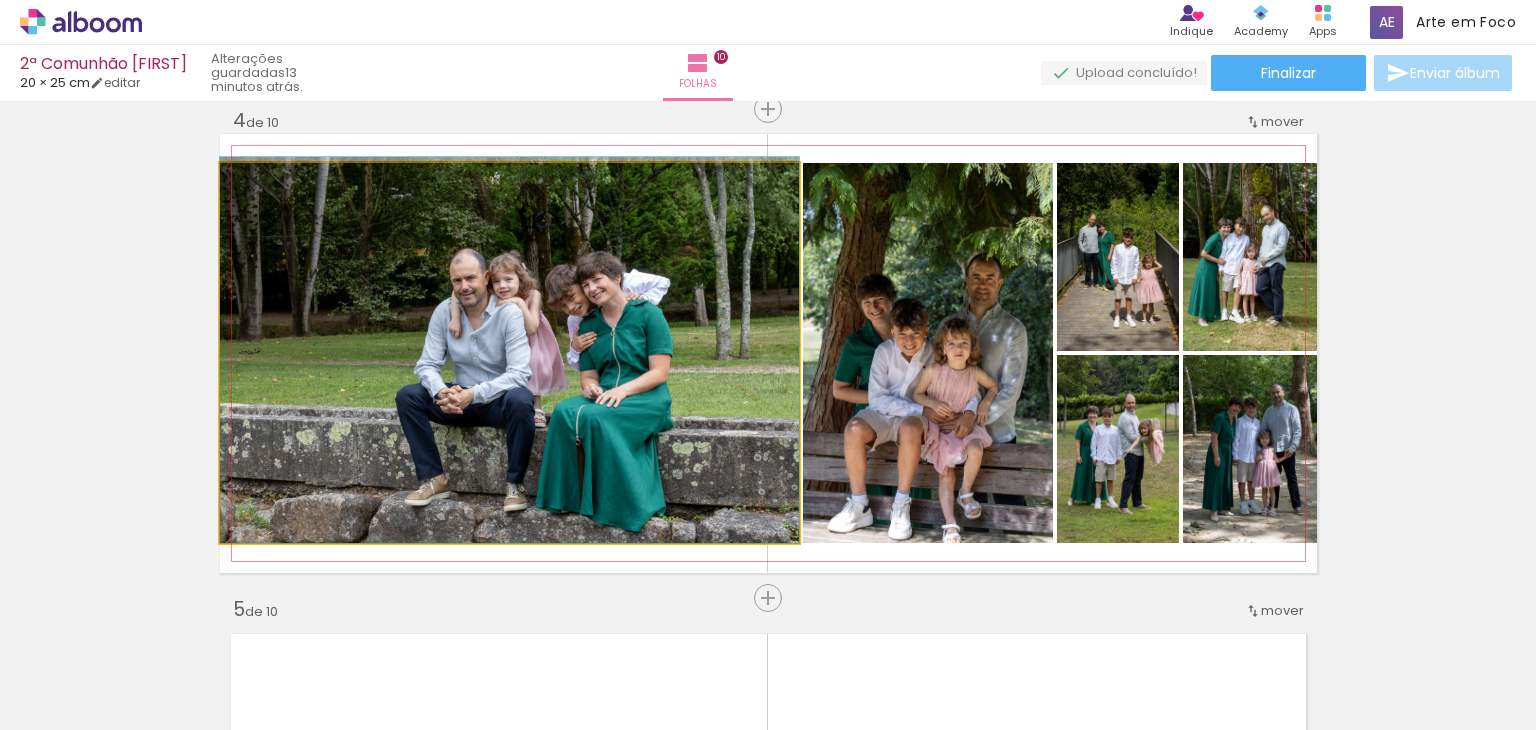 drag, startPoint x: 691, startPoint y: 449, endPoint x: 660, endPoint y: 445, distance: 31.257 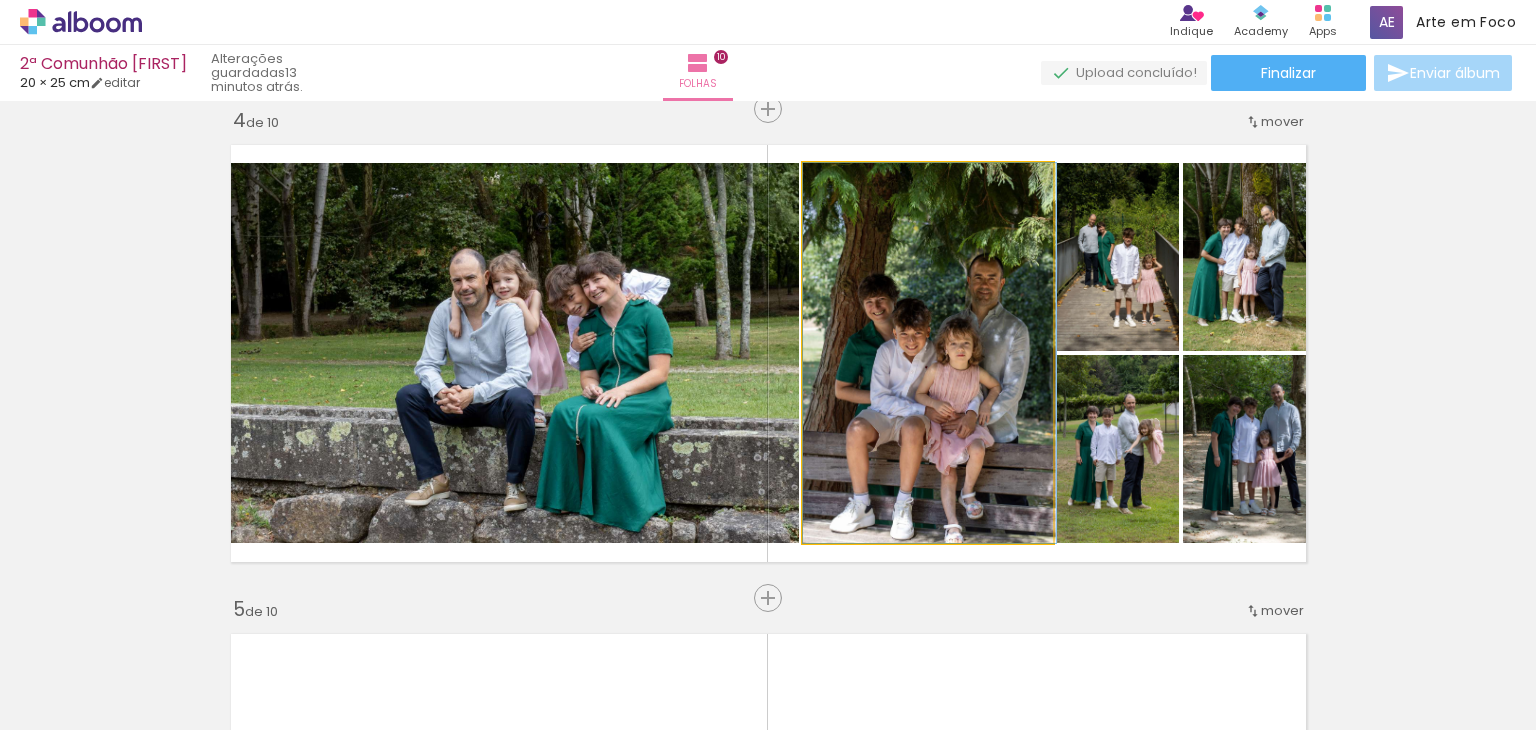 drag, startPoint x: 998, startPoint y: 433, endPoint x: 1003, endPoint y: 417, distance: 16.763054 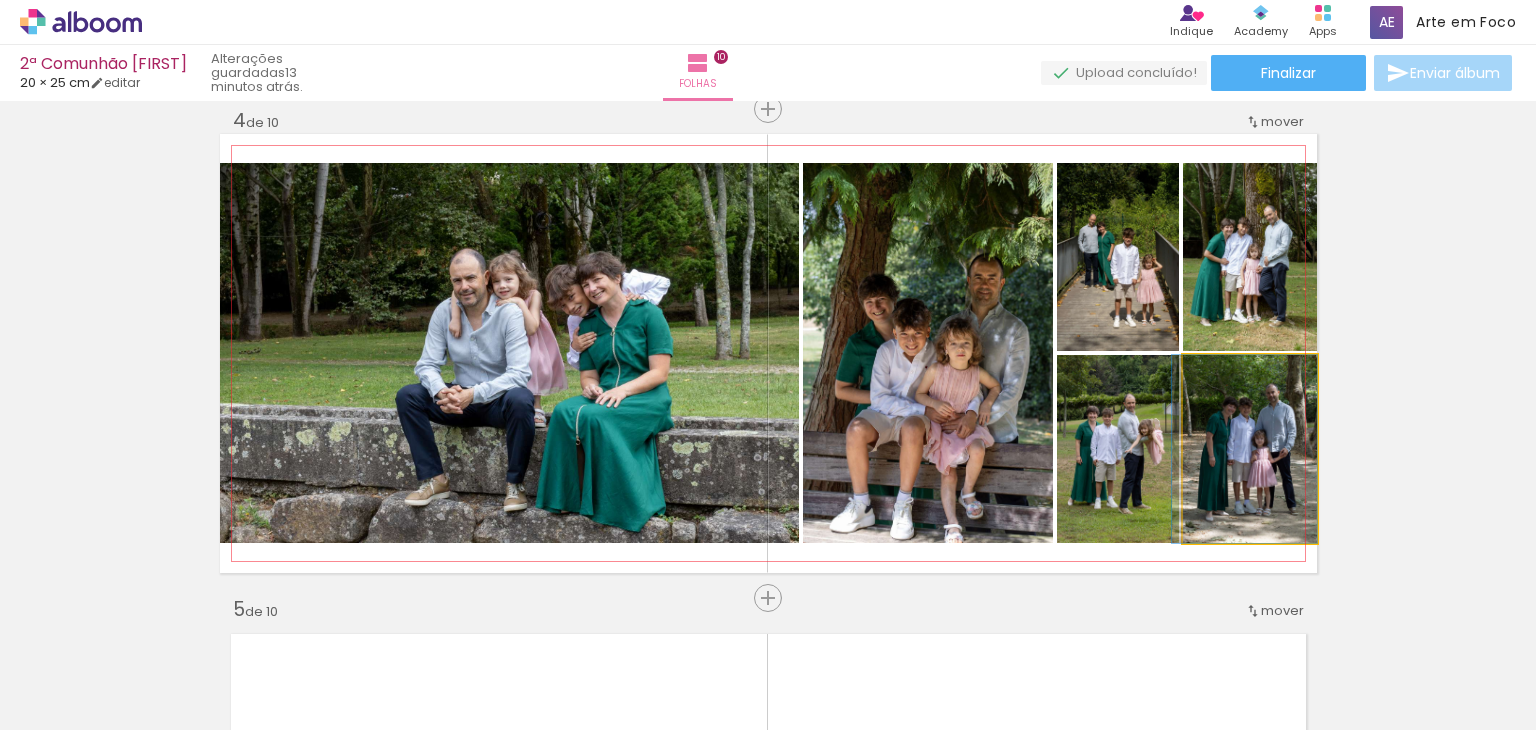drag, startPoint x: 1240, startPoint y: 497, endPoint x: 1215, endPoint y: 493, distance: 25.317978 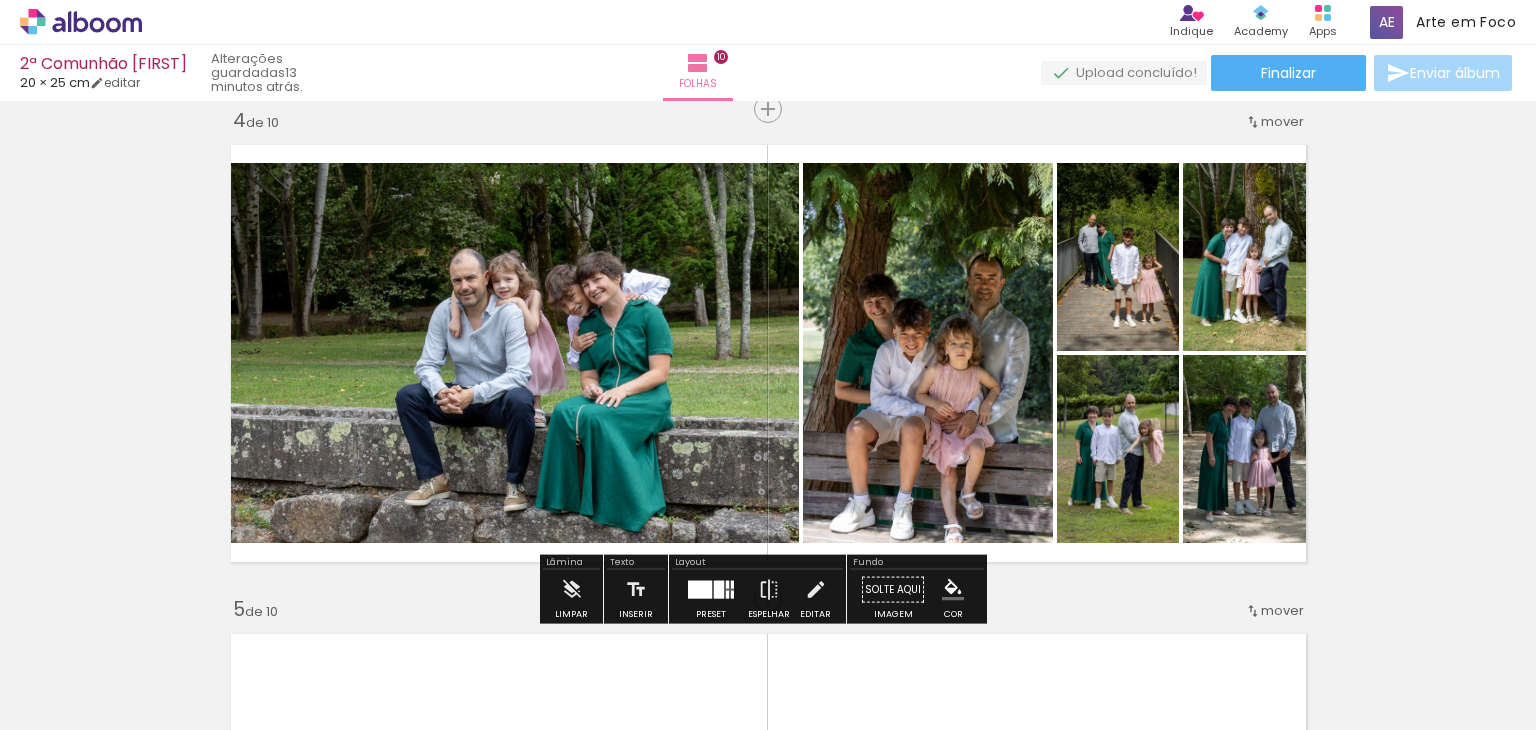 click on "Inserir folha 1  de 10  Inserir folha 2  de 10  Inserir folha 3  de 10  Inserir folha 4  de 10  Inserir folha 5  de 10  Inserir folha 6  de 10  Inserir folha 7  de 10  Inserir folha 8  de 10  Inserir folha 9  de 10  Inserir folha 10  de 10" at bounding box center (768, 1306) 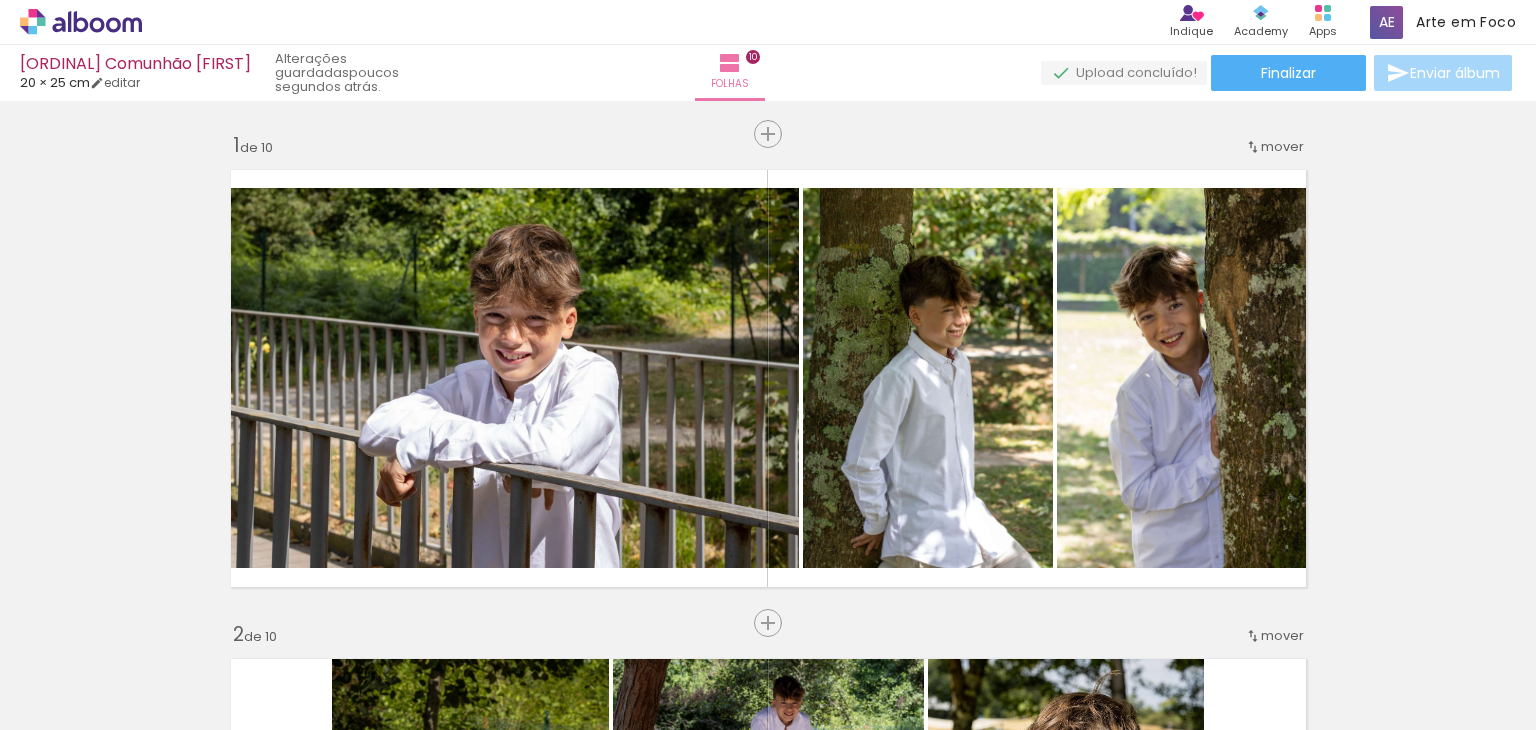 scroll, scrollTop: 0, scrollLeft: 0, axis: both 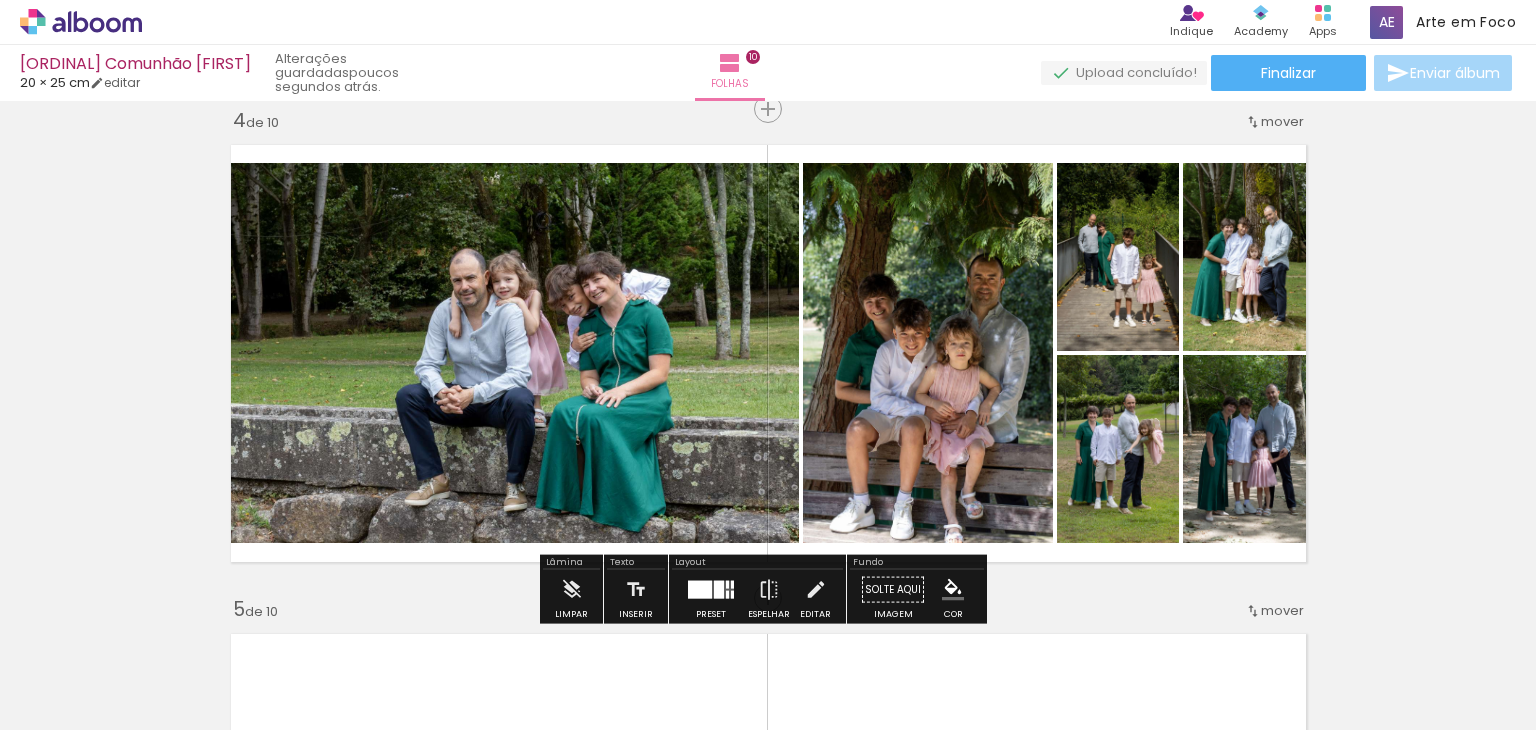 click on "Inserir folha 1  de 10  Inserir folha 2  de 10  Inserir folha 3  de 10  Inserir folha 4  de 10  Inserir folha 5  de 10  Inserir folha 6  de 10  Inserir folha 7  de 10  Inserir folha 8  de 10  Inserir folha 9  de 10  Inserir folha 10  de 10" at bounding box center [768, 1306] 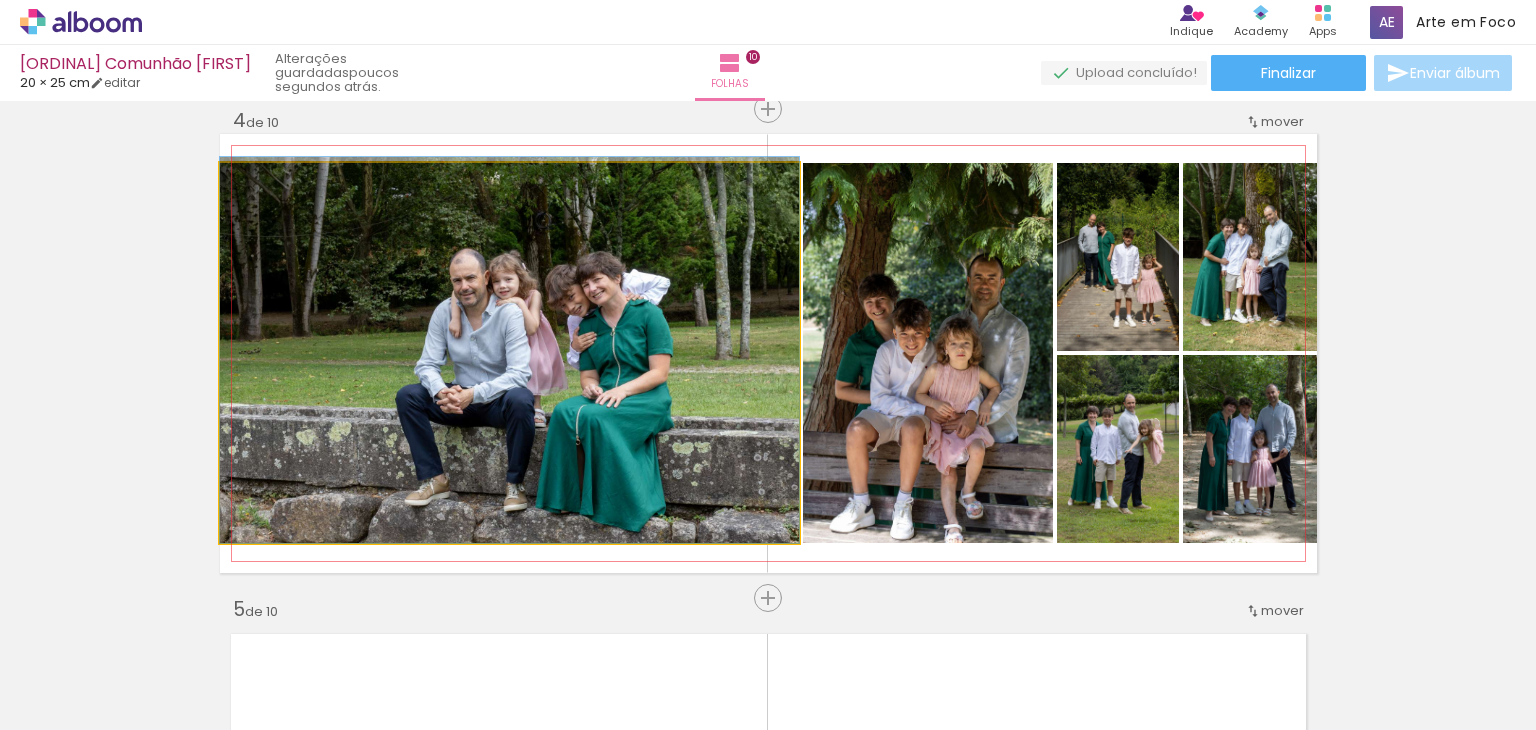 drag, startPoint x: 671, startPoint y: 449, endPoint x: 650, endPoint y: 391, distance: 61.68468 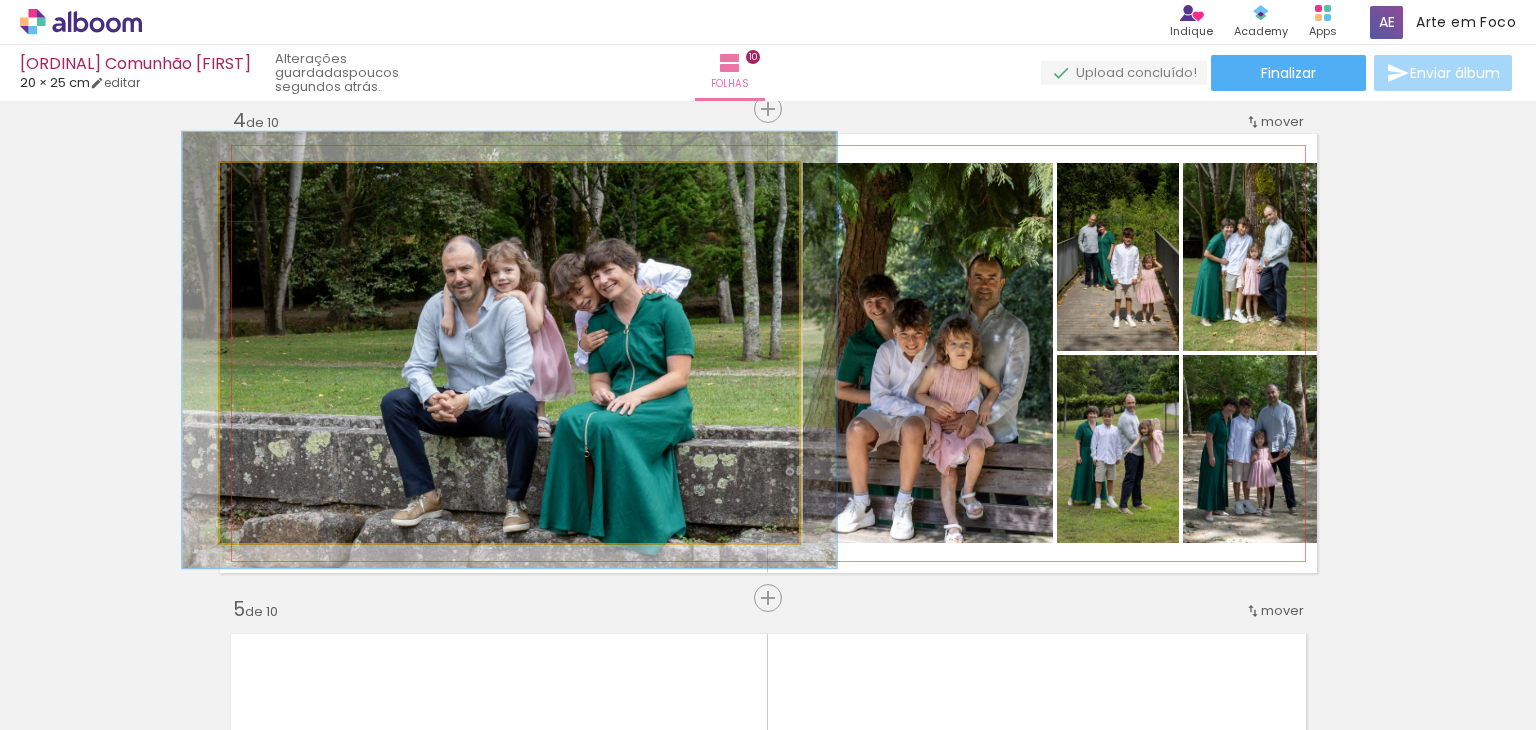type on "113" 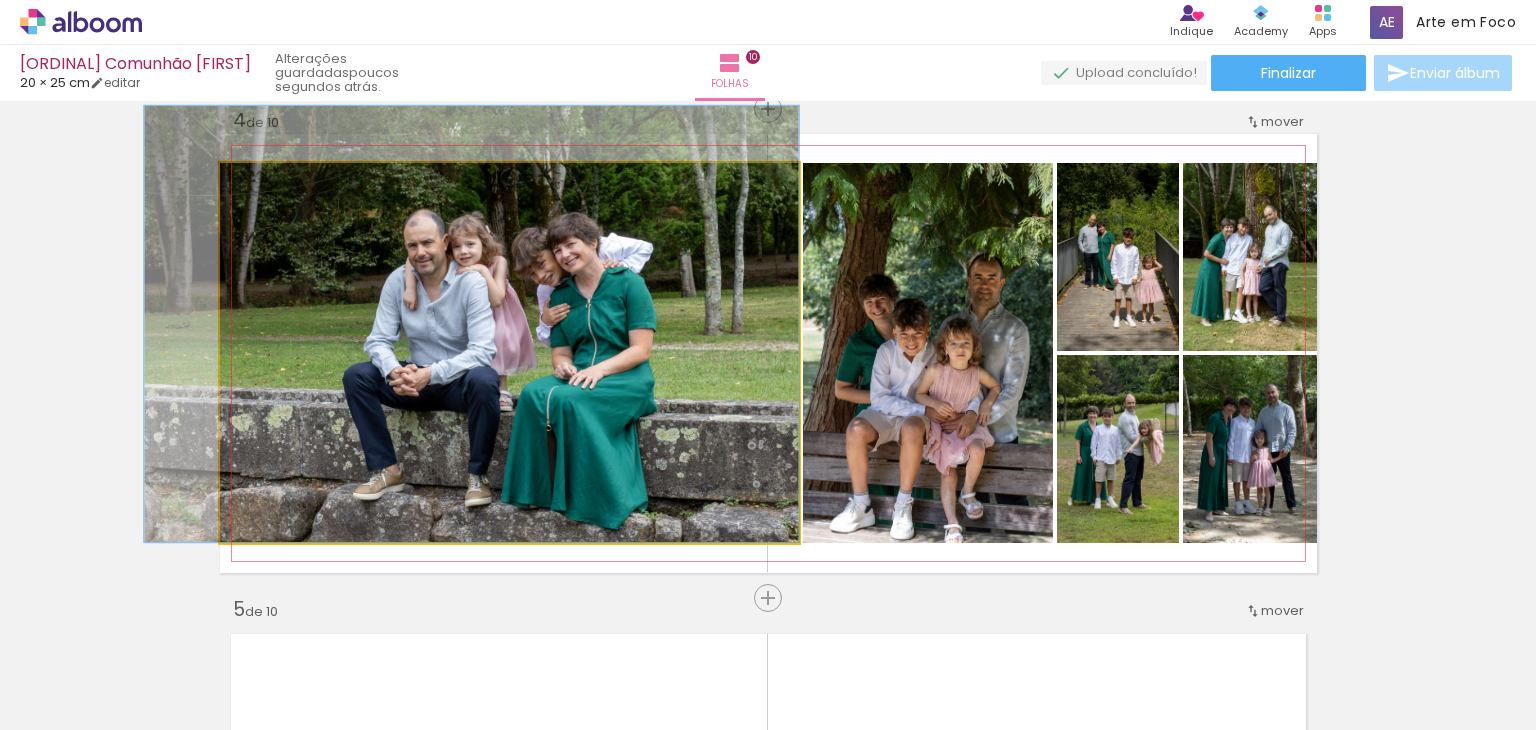 drag, startPoint x: 668, startPoint y: 434, endPoint x: 606, endPoint y: 404, distance: 68.8767 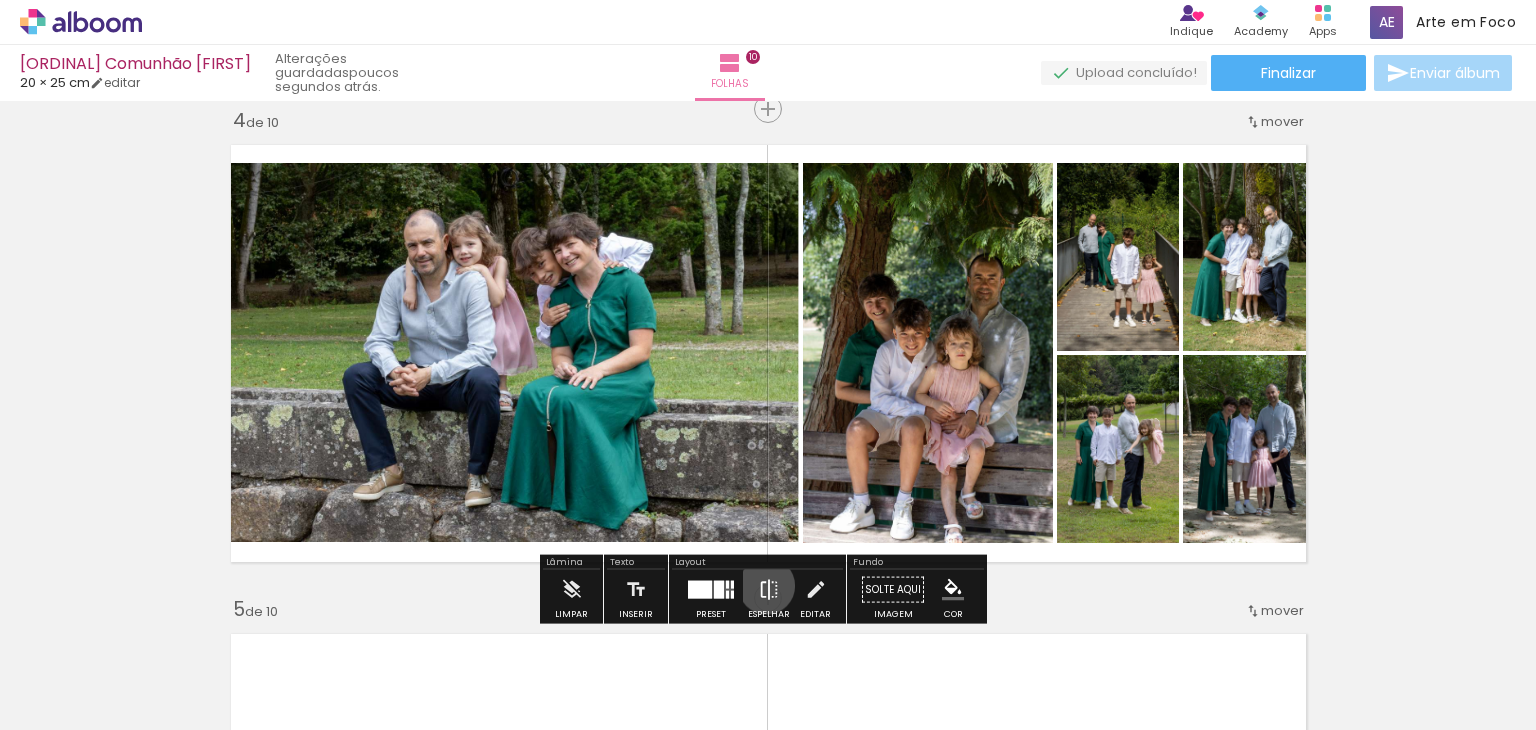 click at bounding box center (769, 590) 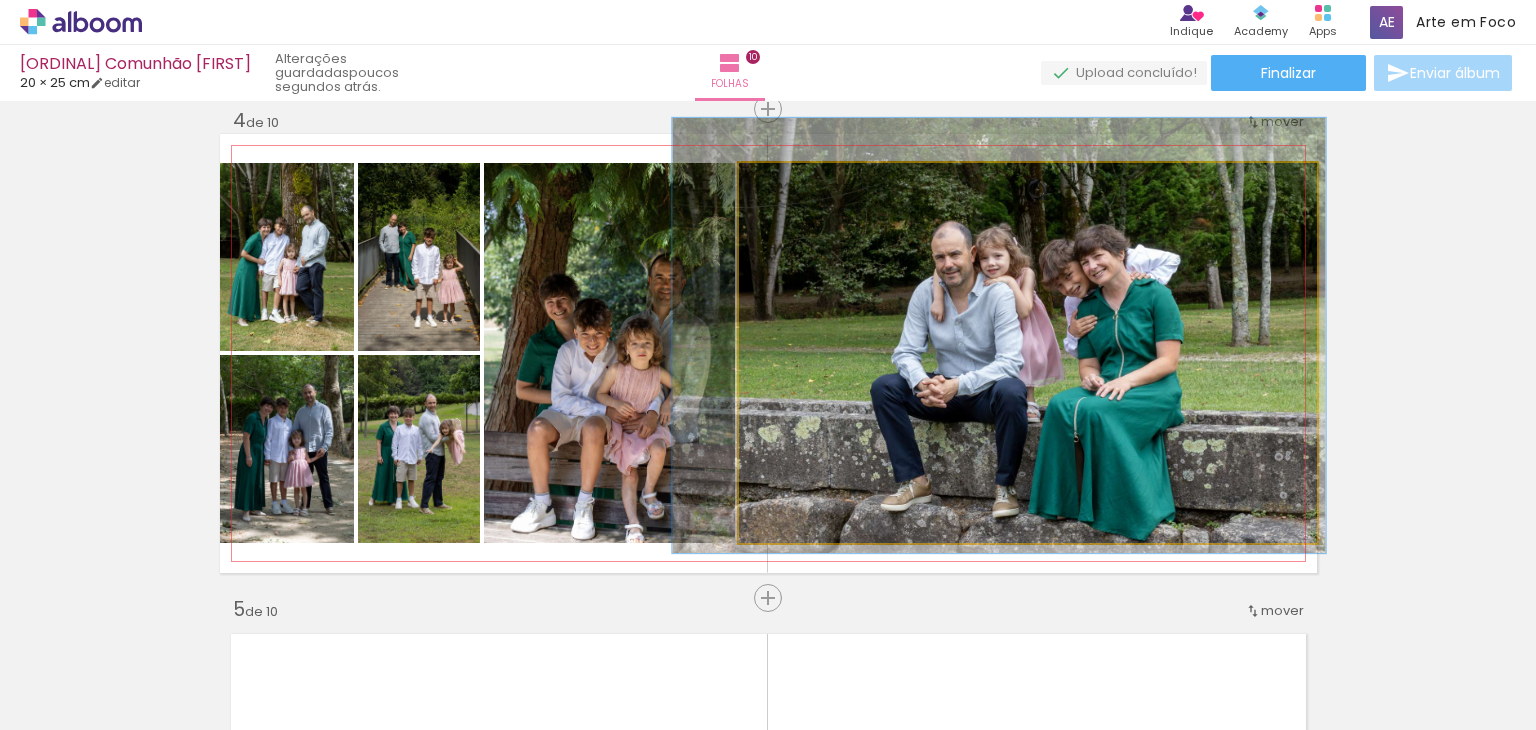 drag, startPoint x: 1203, startPoint y: 432, endPoint x: 1212, endPoint y: 444, distance: 15 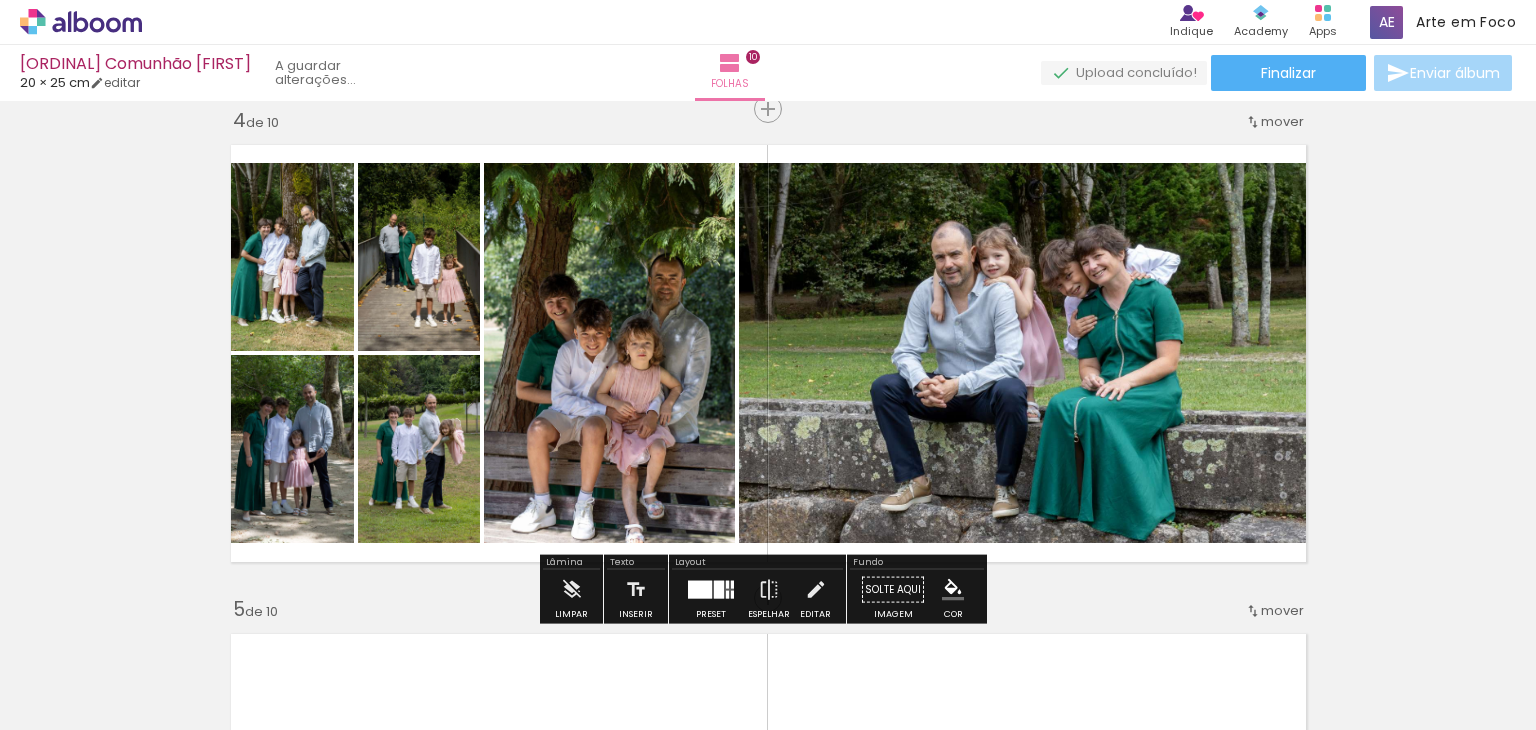 click on "Inserir folha 1  de 10  Inserir folha 2  de 10  Inserir folha 3  de 10  Inserir folha 4  de 10  Inserir folha 5  de 10  Inserir folha 6  de 10  Inserir folha 7  de 10  Inserir folha 8  de 10  Inserir folha 9  de 10  Inserir folha 10  de 10" at bounding box center [768, 1306] 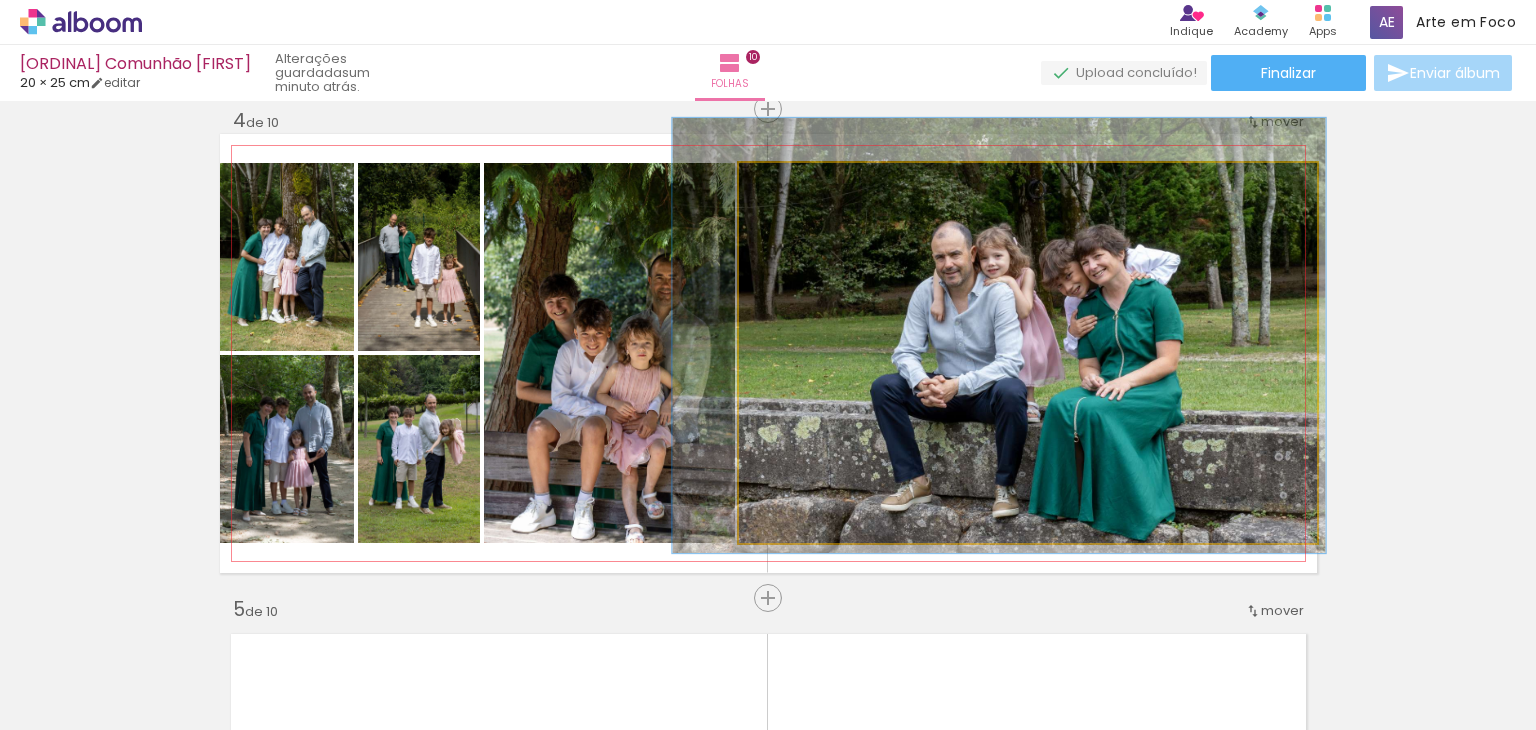 click 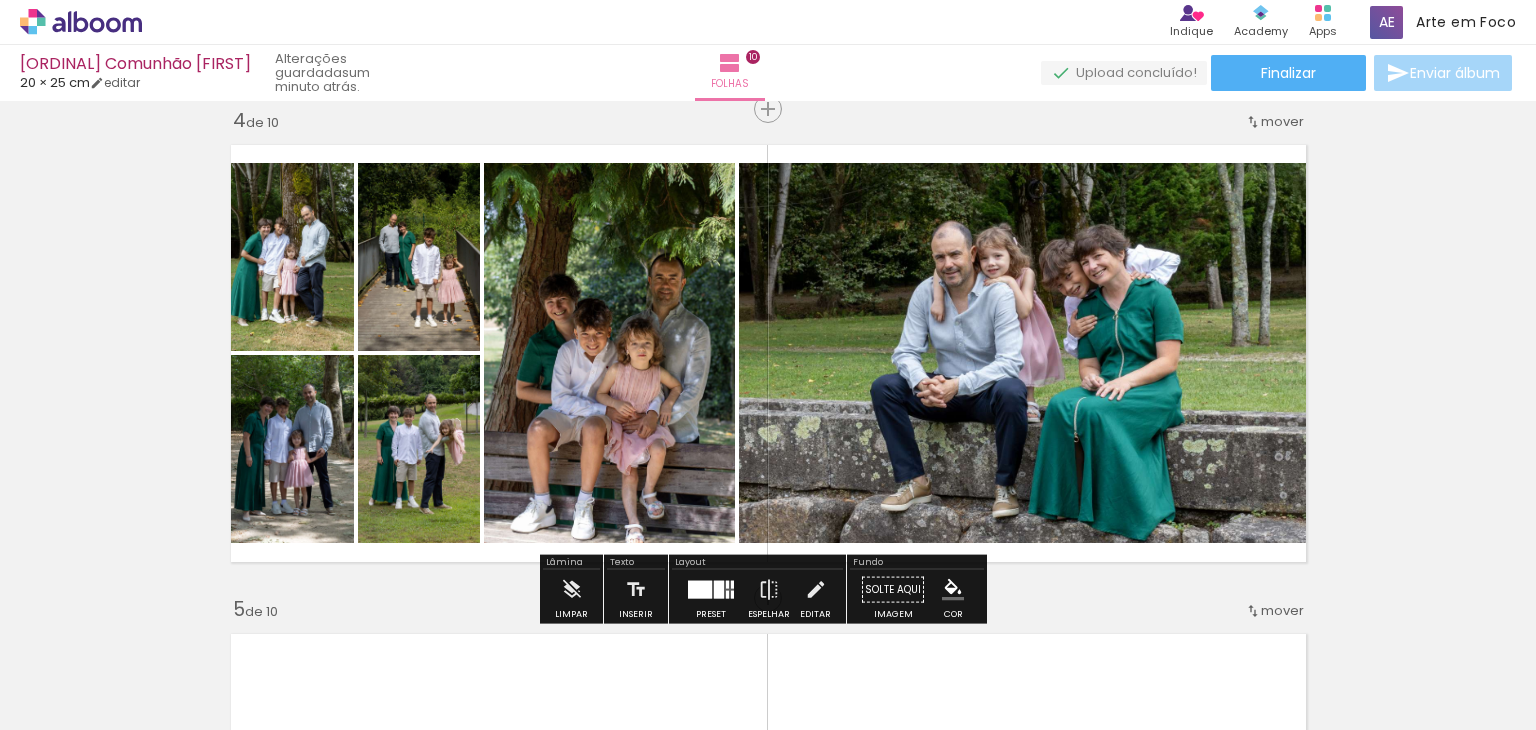 click on "Inserir folha 1  de 10  Inserir folha 2  de 10  Inserir folha 3  de 10  Inserir folha 4  de 10  Inserir folha 5  de 10  Inserir folha 6  de 10  Inserir folha 7  de 10  Inserir folha 8  de 10  Inserir folha 9  de 10  Inserir folha 10  de 10" at bounding box center (768, 1306) 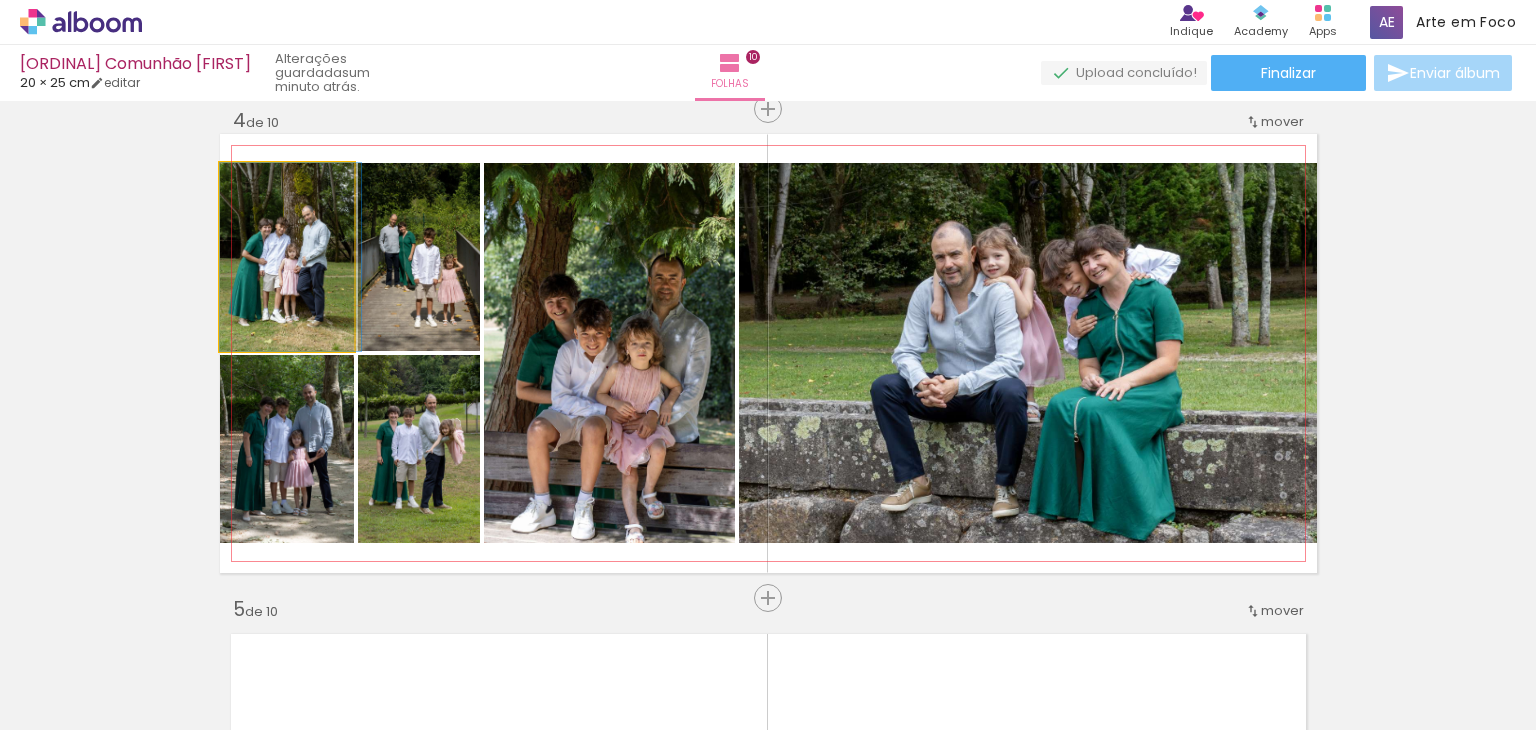 drag, startPoint x: 303, startPoint y: 253, endPoint x: 324, endPoint y: 252, distance: 21.023796 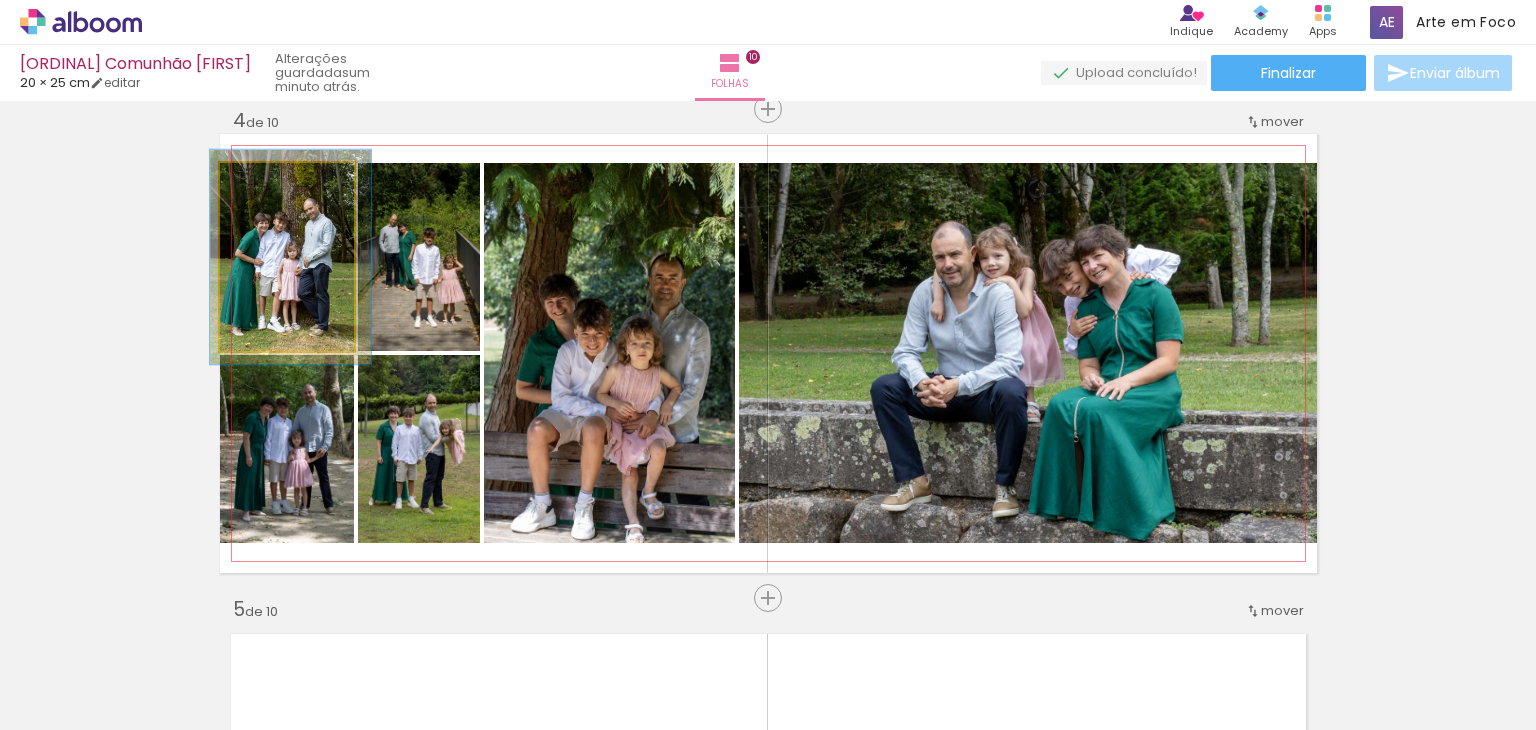 type on "114" 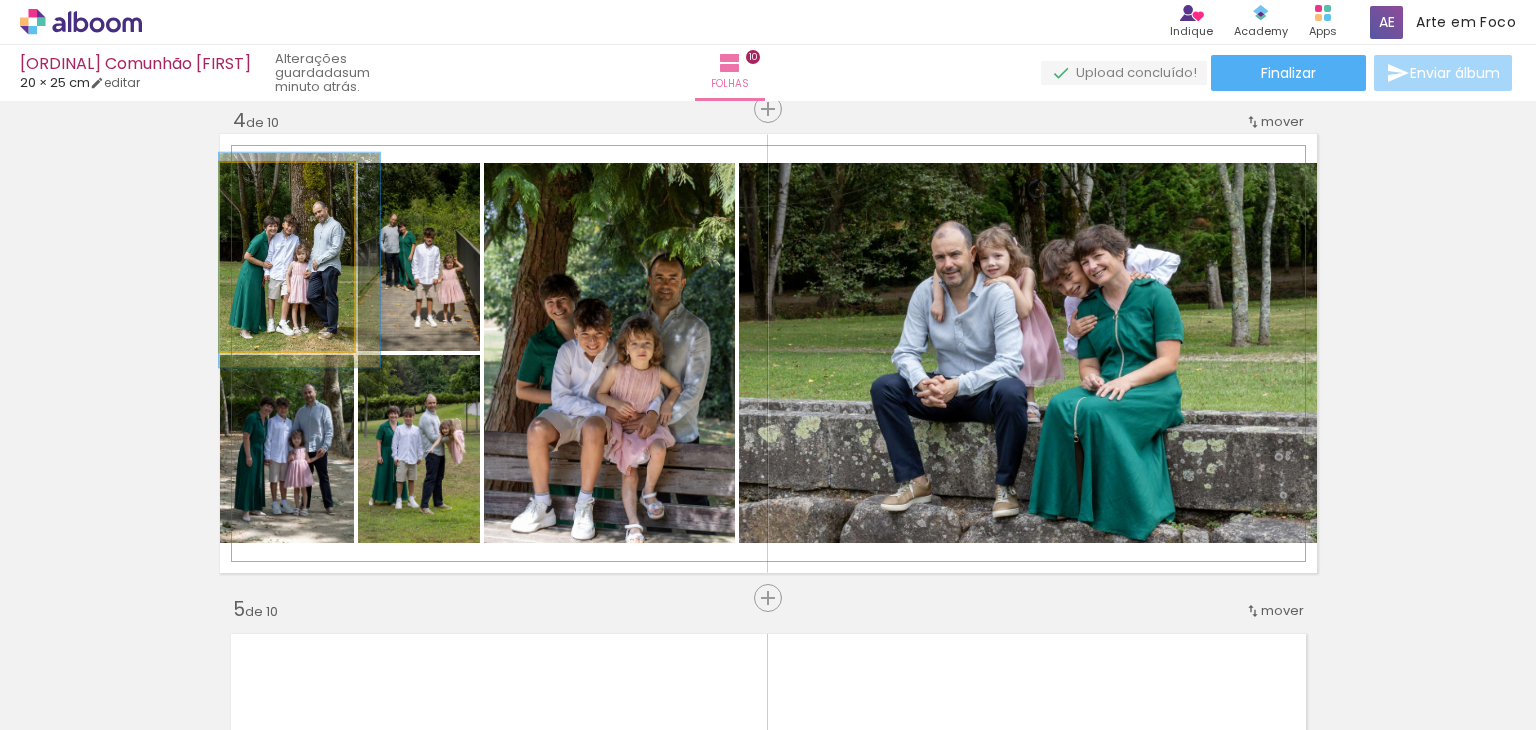 drag, startPoint x: 296, startPoint y: 295, endPoint x: 316, endPoint y: 298, distance: 20.22375 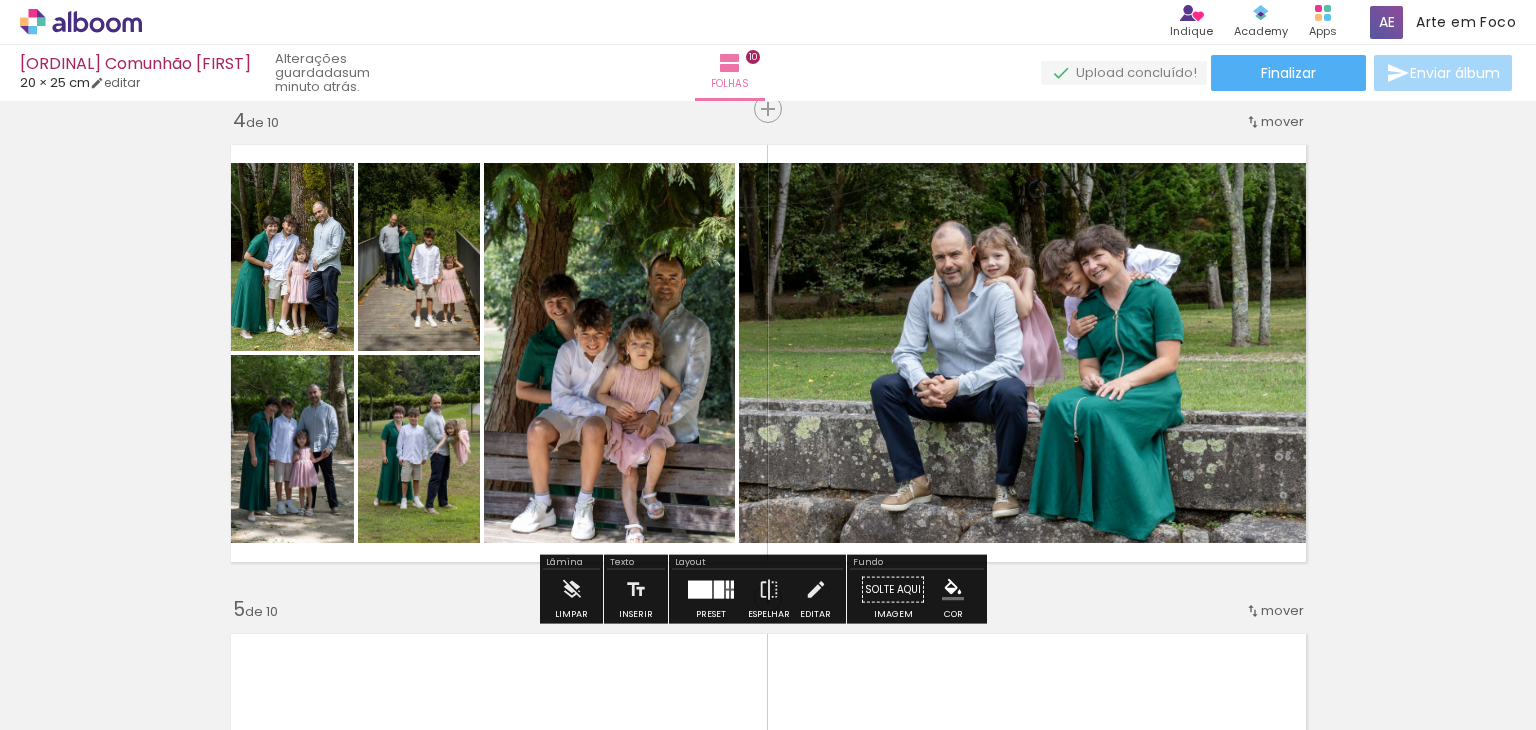 drag, startPoint x: 30, startPoint y: 440, endPoint x: 55, endPoint y: 402, distance: 45.486263 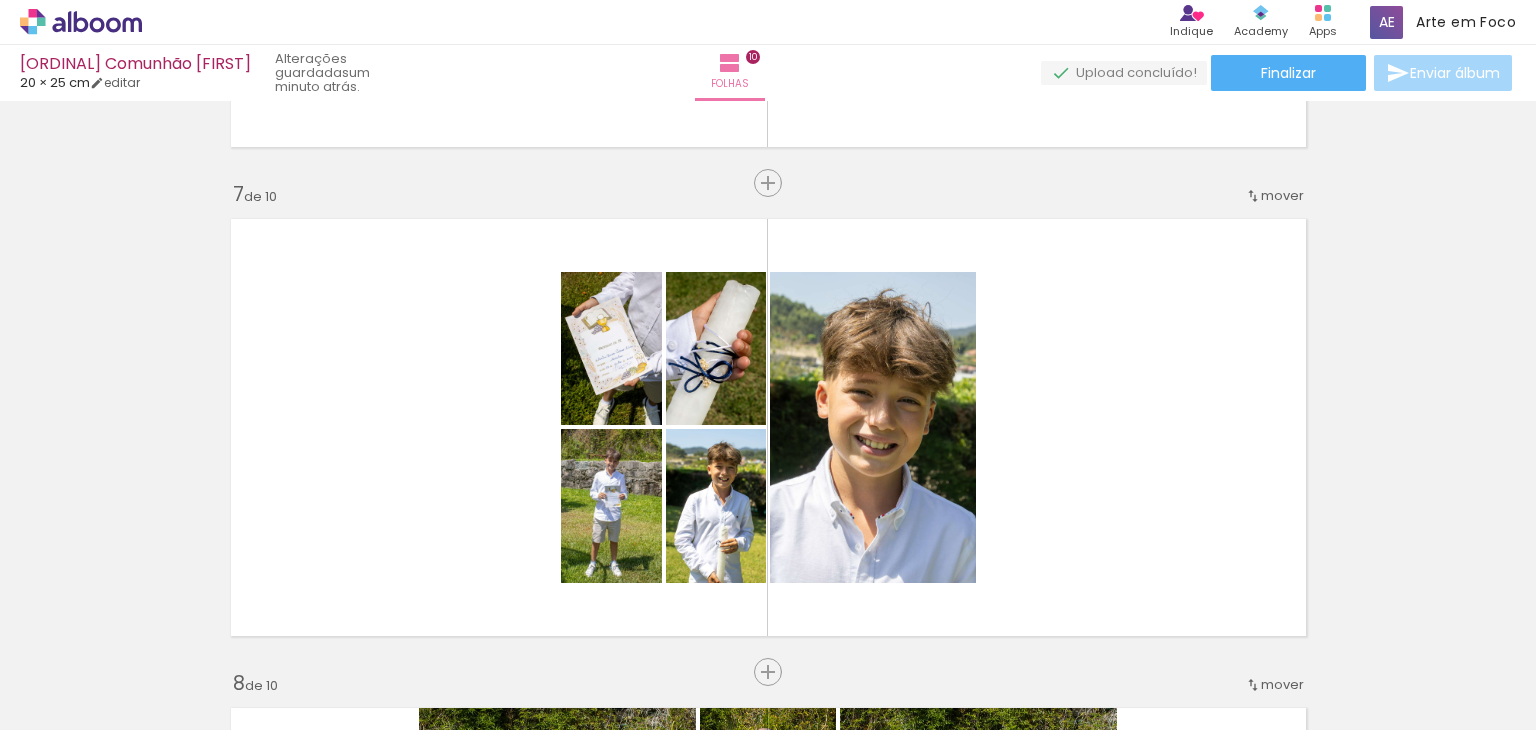 scroll, scrollTop: 2992, scrollLeft: 0, axis: vertical 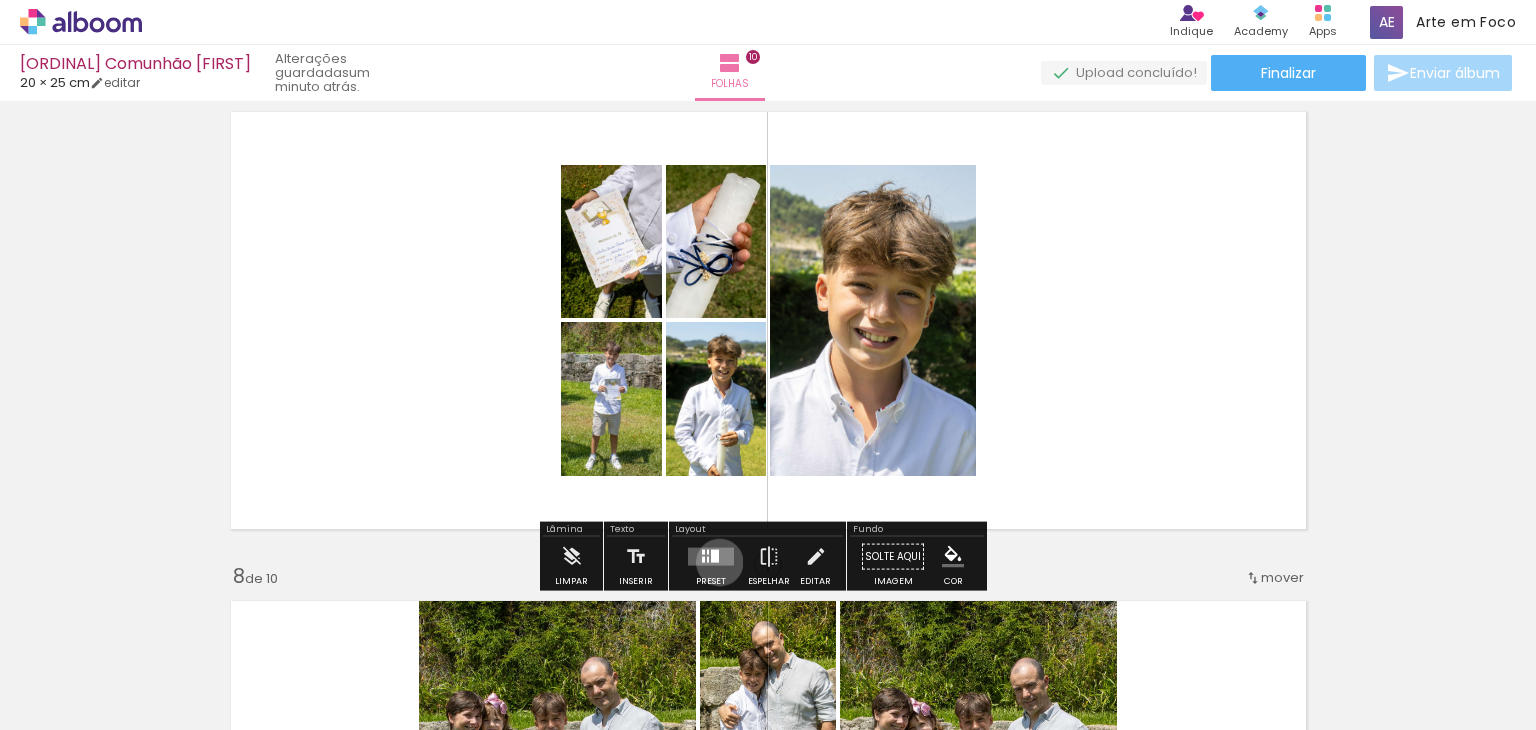 click at bounding box center (711, 557) 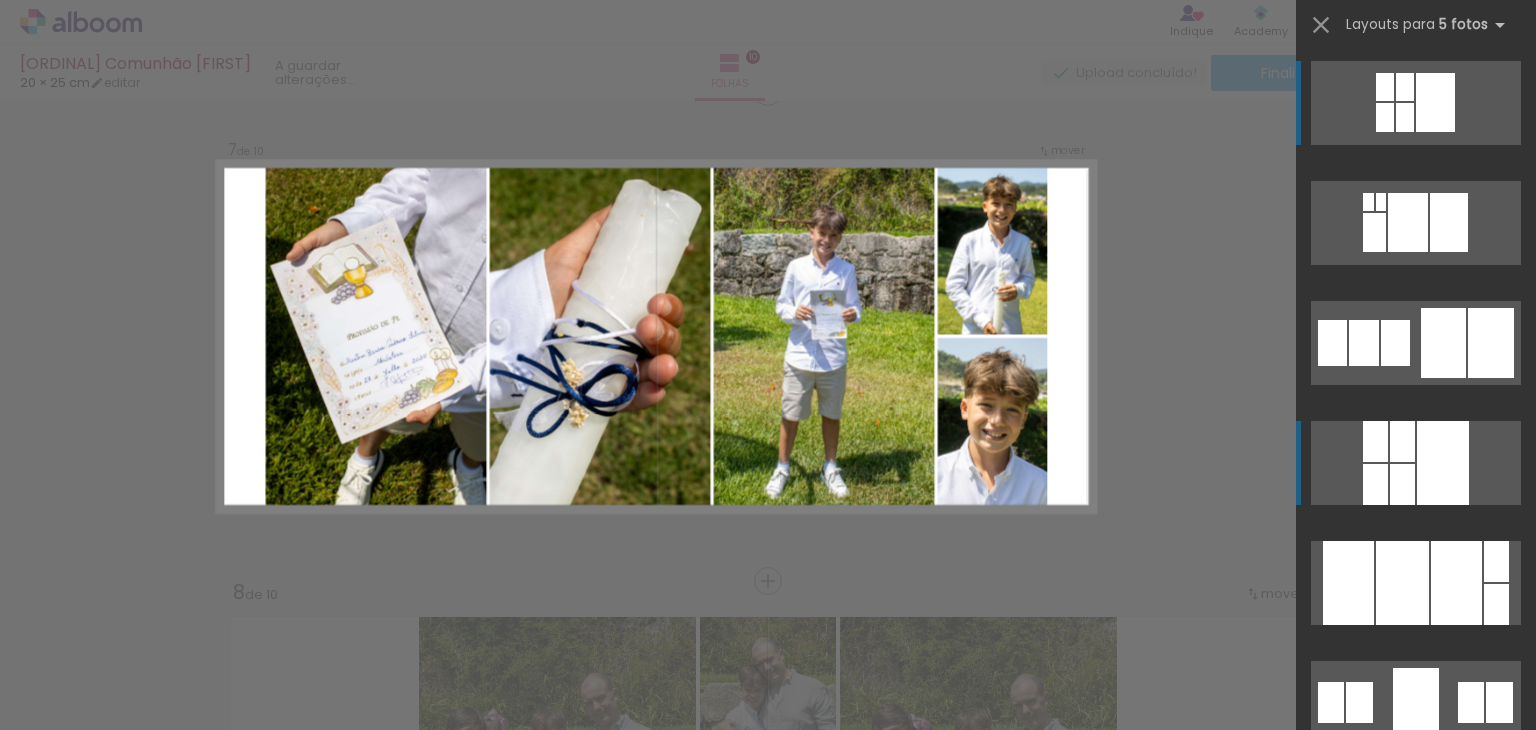 scroll, scrollTop: 2960, scrollLeft: 0, axis: vertical 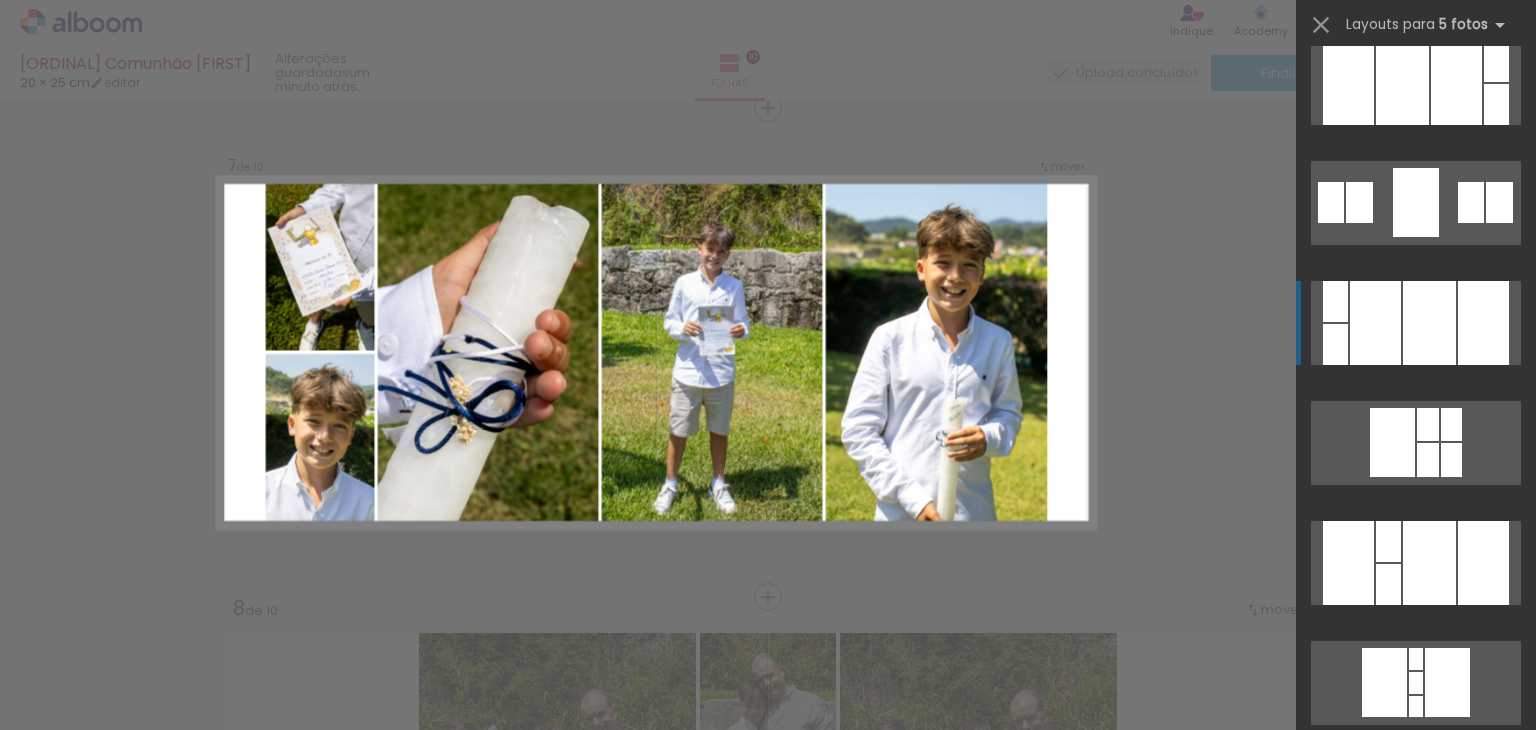 click at bounding box center [1429, 323] 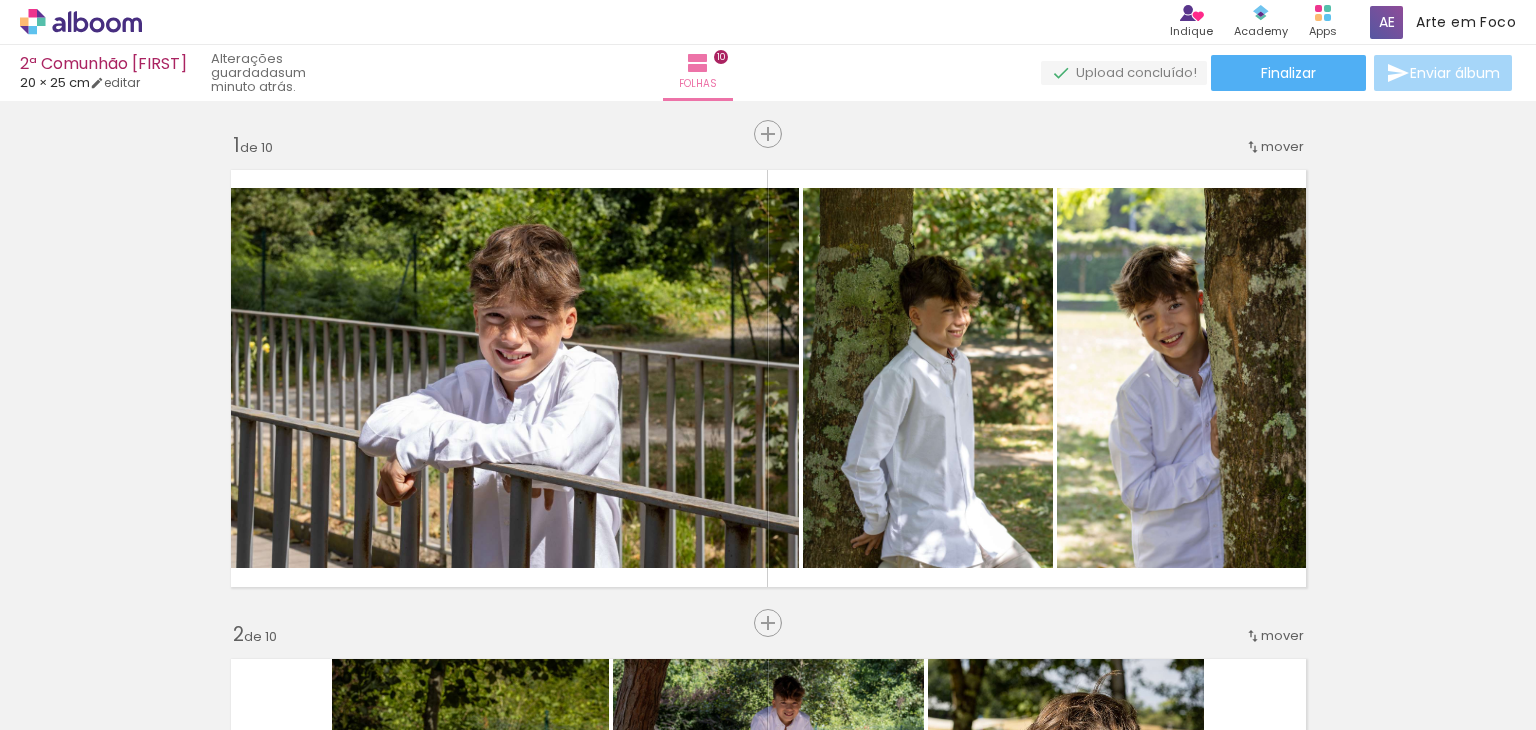 click at bounding box center (0, 0) 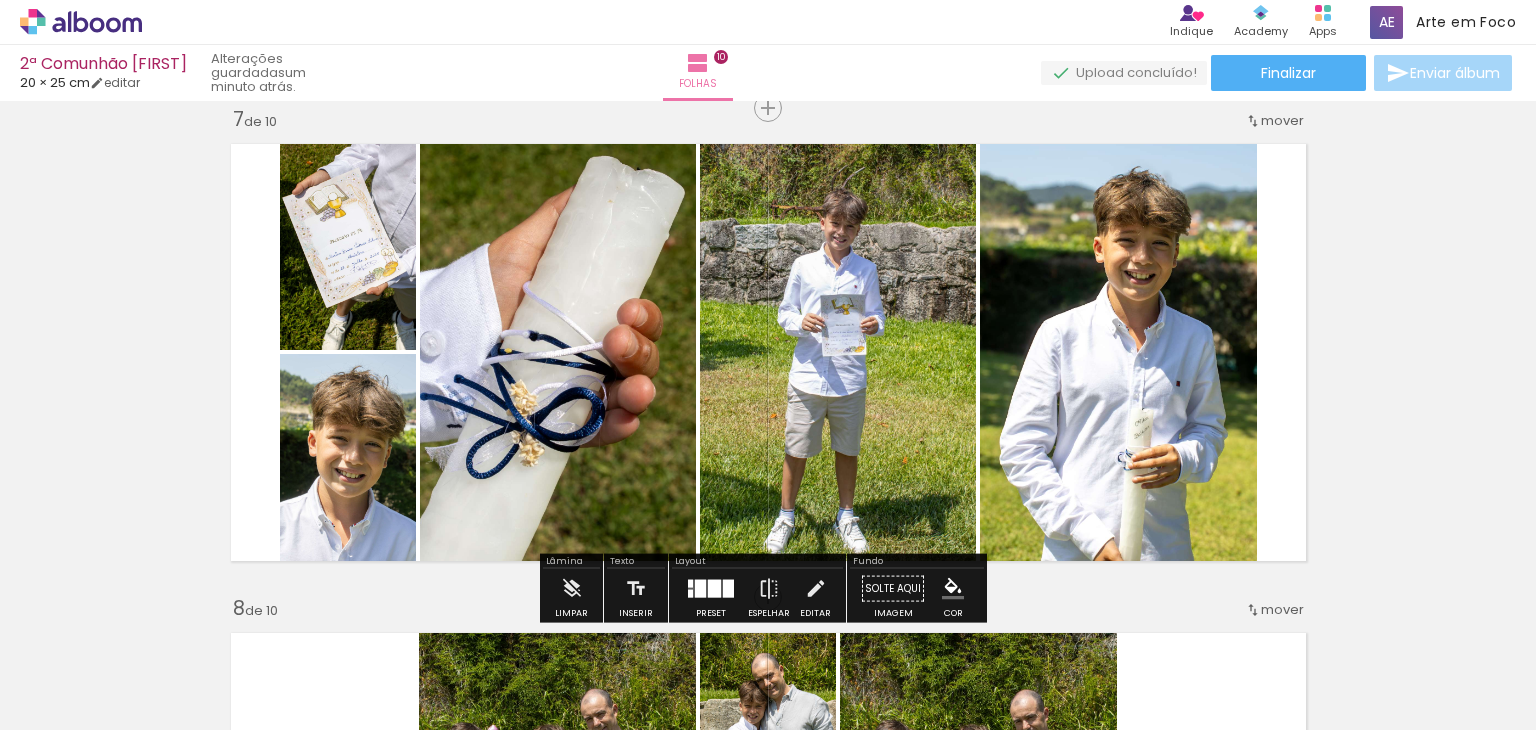 scroll, scrollTop: 0, scrollLeft: 0, axis: both 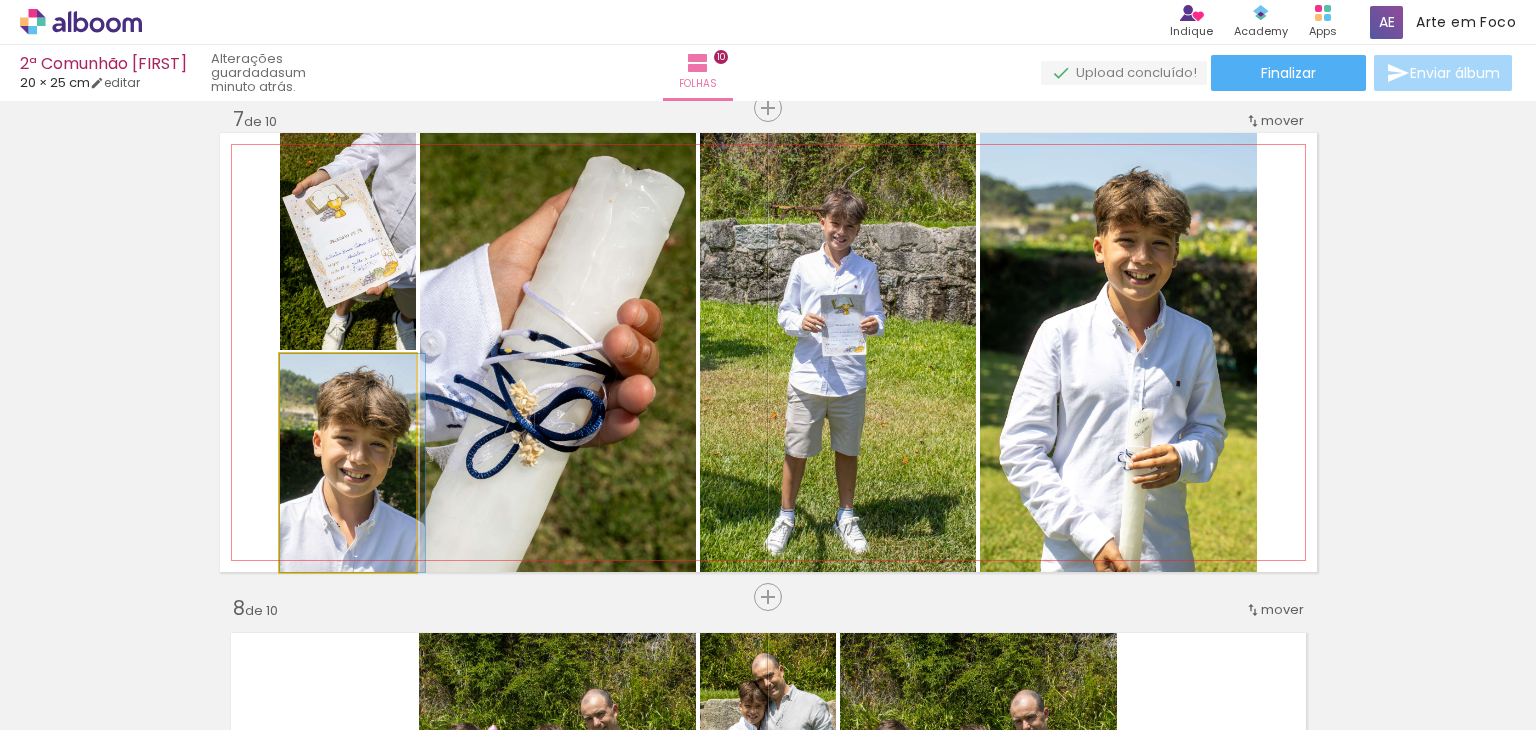 drag, startPoint x: 307, startPoint y: 477, endPoint x: 527, endPoint y: 362, distance: 248.24384 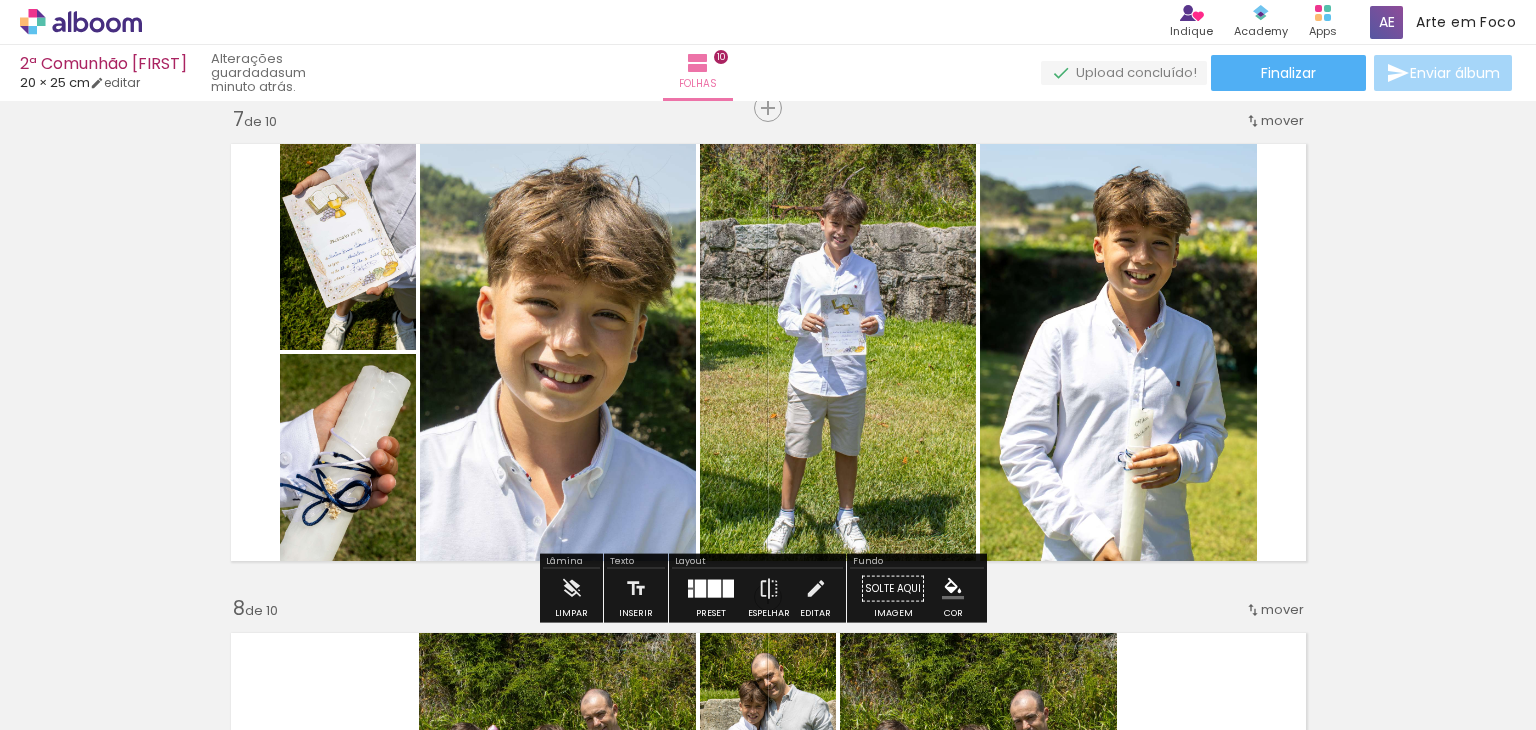 click on "Inserir folha 1  de 10  Inserir folha 2  de 10  Inserir folha 3  de 10  Inserir folha 4  de 10  Inserir folha 5  de 10  Inserir folha 6  de 10  Inserir folha 7  de 10  Inserir folha 8  de 10  Inserir folha 9  de 10  Inserir folha 10  de 10" at bounding box center (768, -162) 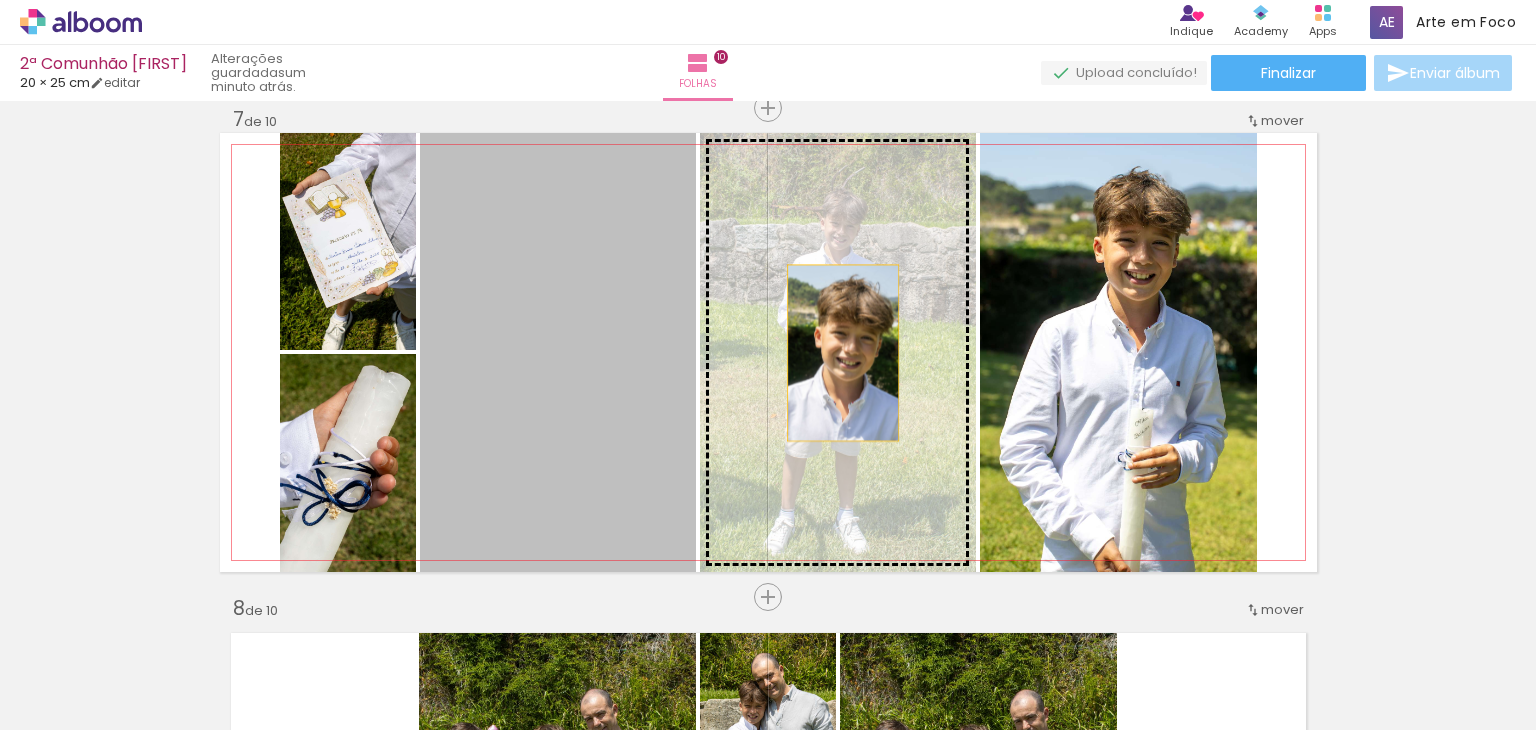 drag, startPoint x: 548, startPoint y: 389, endPoint x: 856, endPoint y: 343, distance: 311.4161 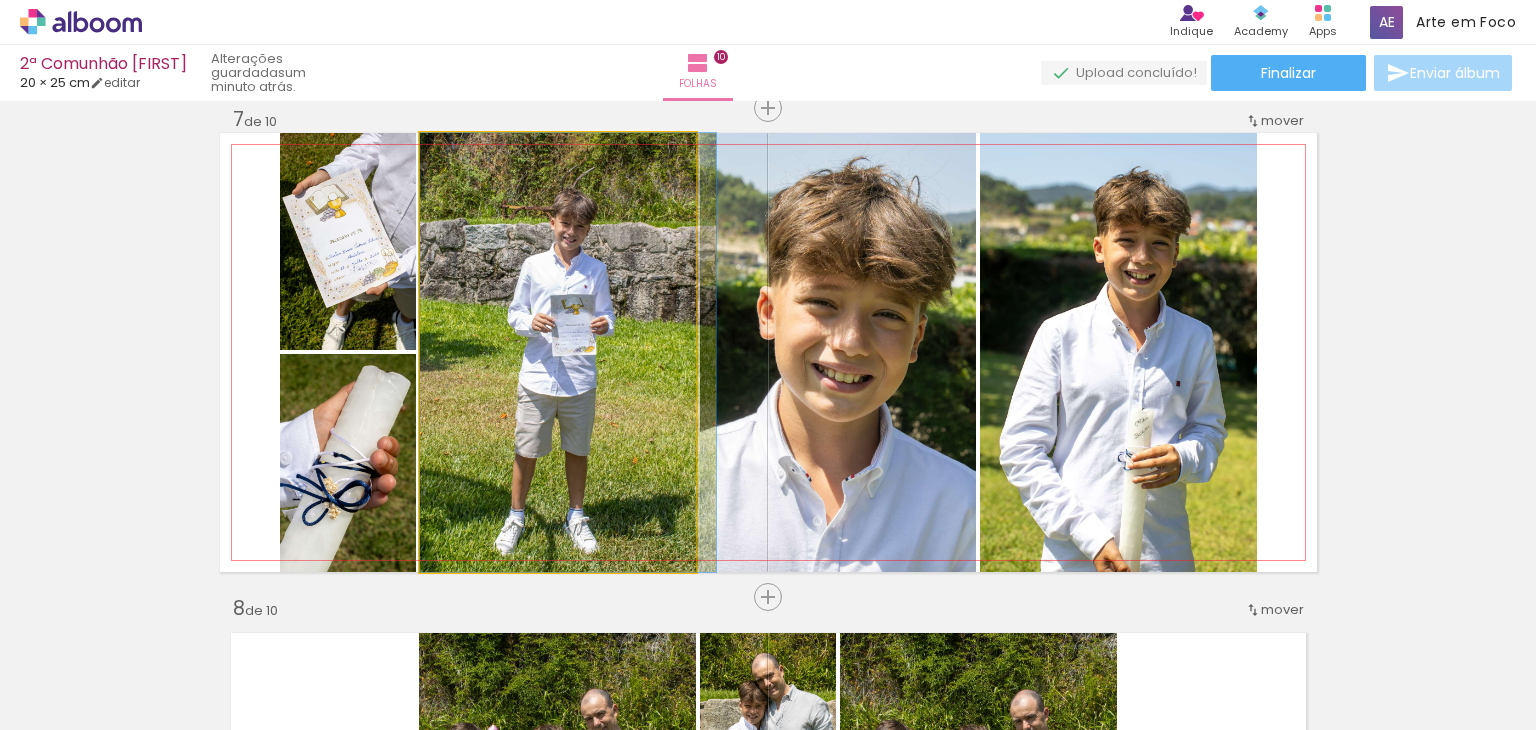 drag, startPoint x: 620, startPoint y: 397, endPoint x: 629, endPoint y: 367, distance: 31.320919 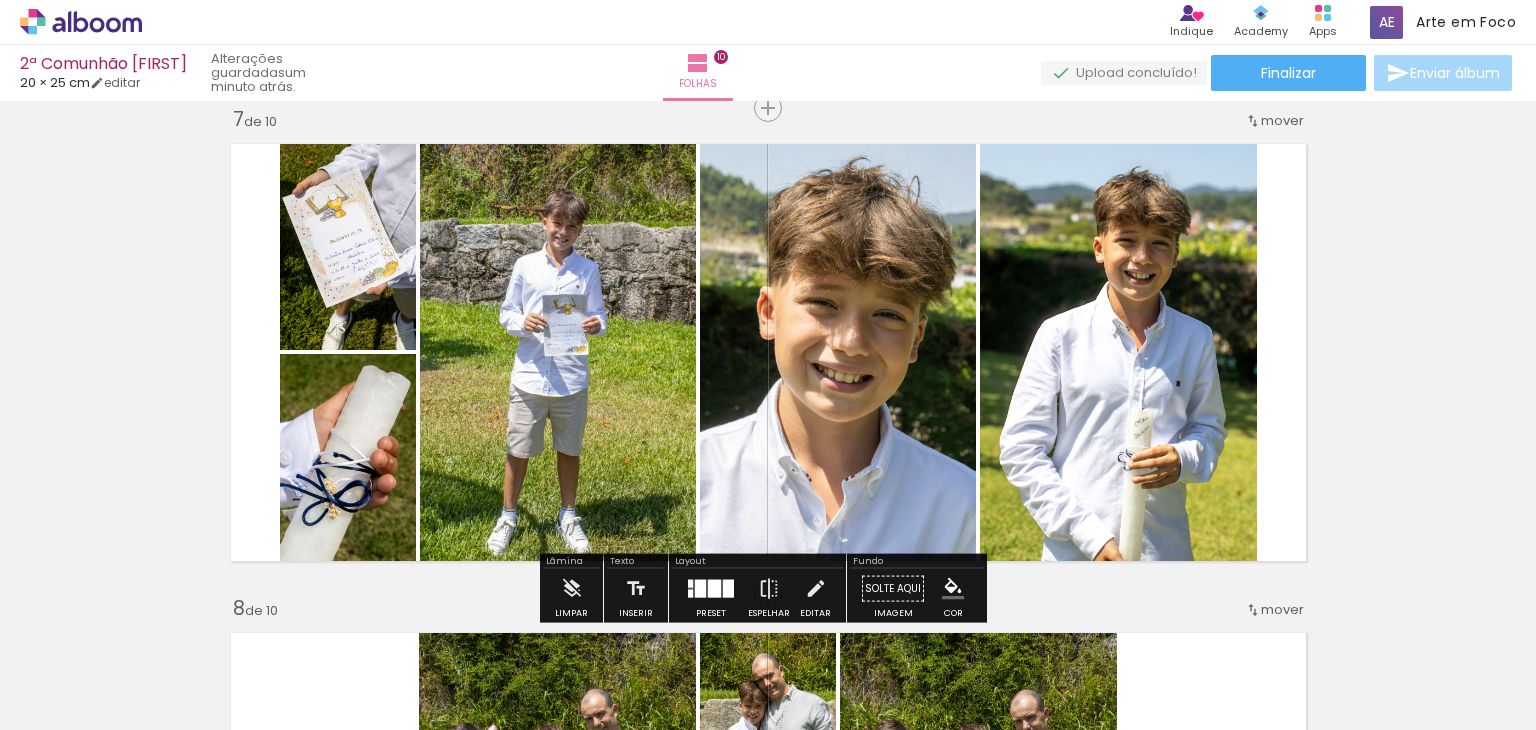 click on "Inserir folha 1  de 10  Inserir folha 2  de 10  Inserir folha 3  de 10  Inserir folha 4  de 10  Inserir folha 5  de 10  Inserir folha 6  de 10  Inserir folha 7  de 10  Inserir folha 8  de 10  Inserir folha 9  de 10  Inserir folha 10  de 10" at bounding box center [768, -162] 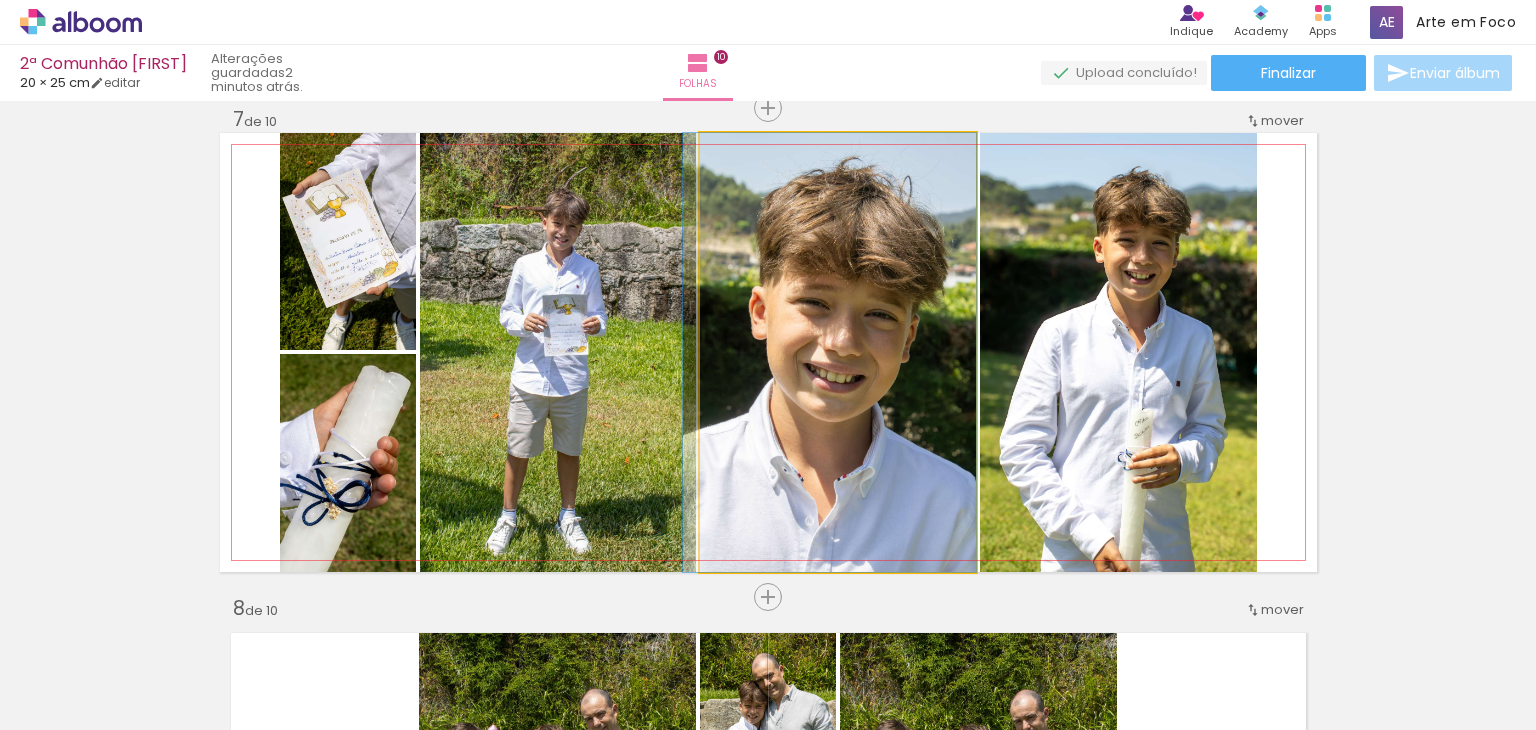 drag, startPoint x: 848, startPoint y: 425, endPoint x: 816, endPoint y: 424, distance: 32.01562 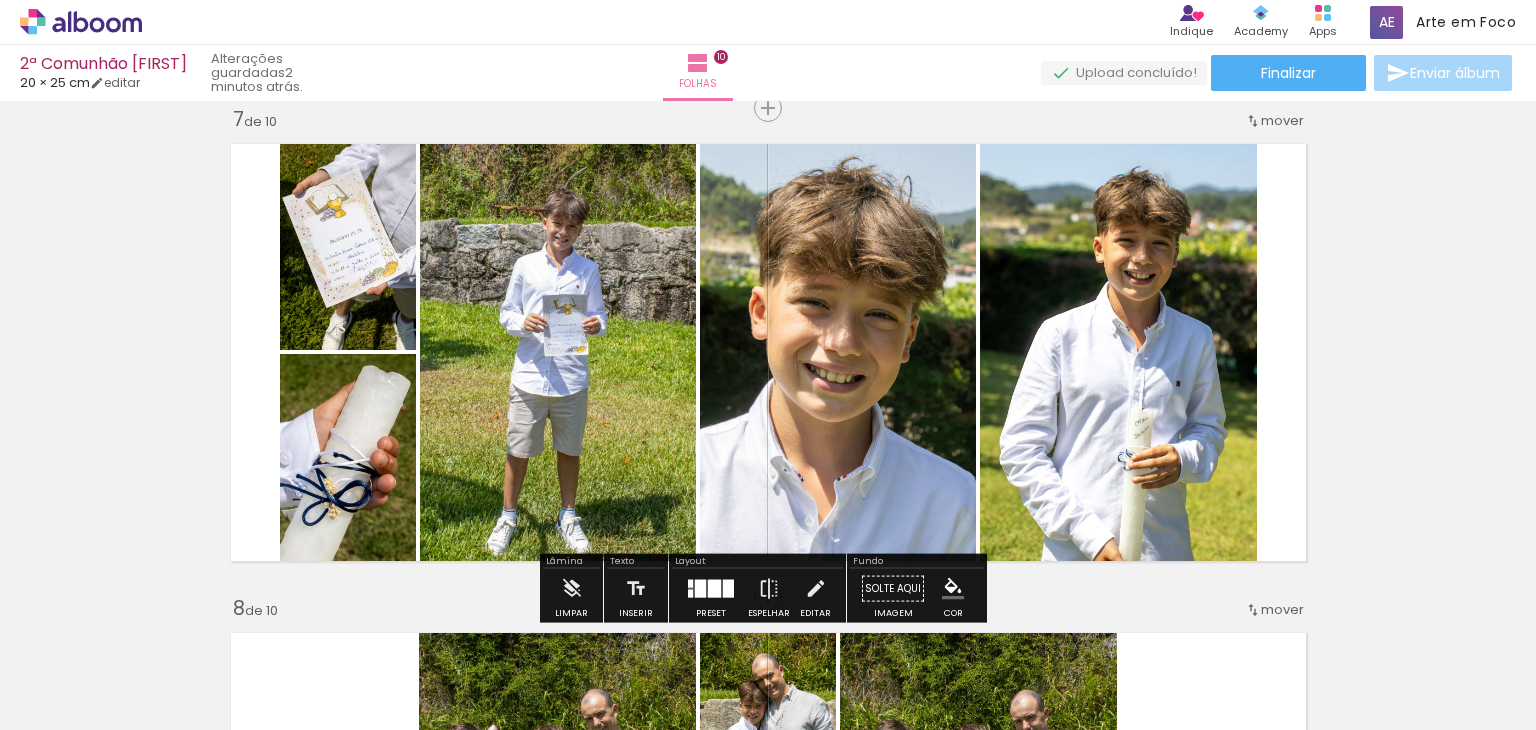 click on "Inserir folha 1  de 10  Inserir folha 2  de 10  Inserir folha 3  de 10  Inserir folha 4  de 10  Inserir folha 5  de 10  Inserir folha 6  de 10  Inserir folha 7  de 10  Inserir folha 8  de 10  Inserir folha 9  de 10  Inserir folha 10  de 10" at bounding box center (768, -162) 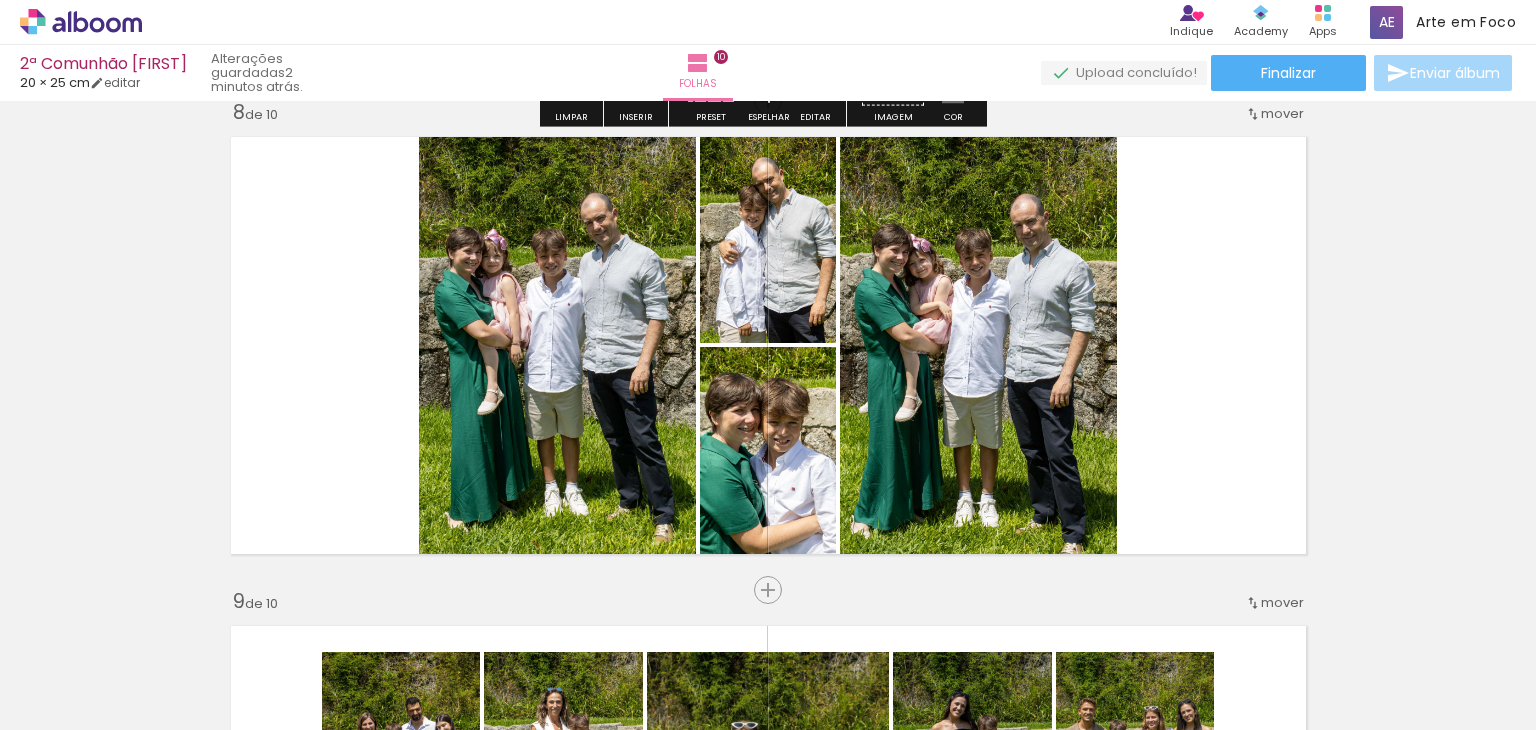 scroll, scrollTop: 3460, scrollLeft: 0, axis: vertical 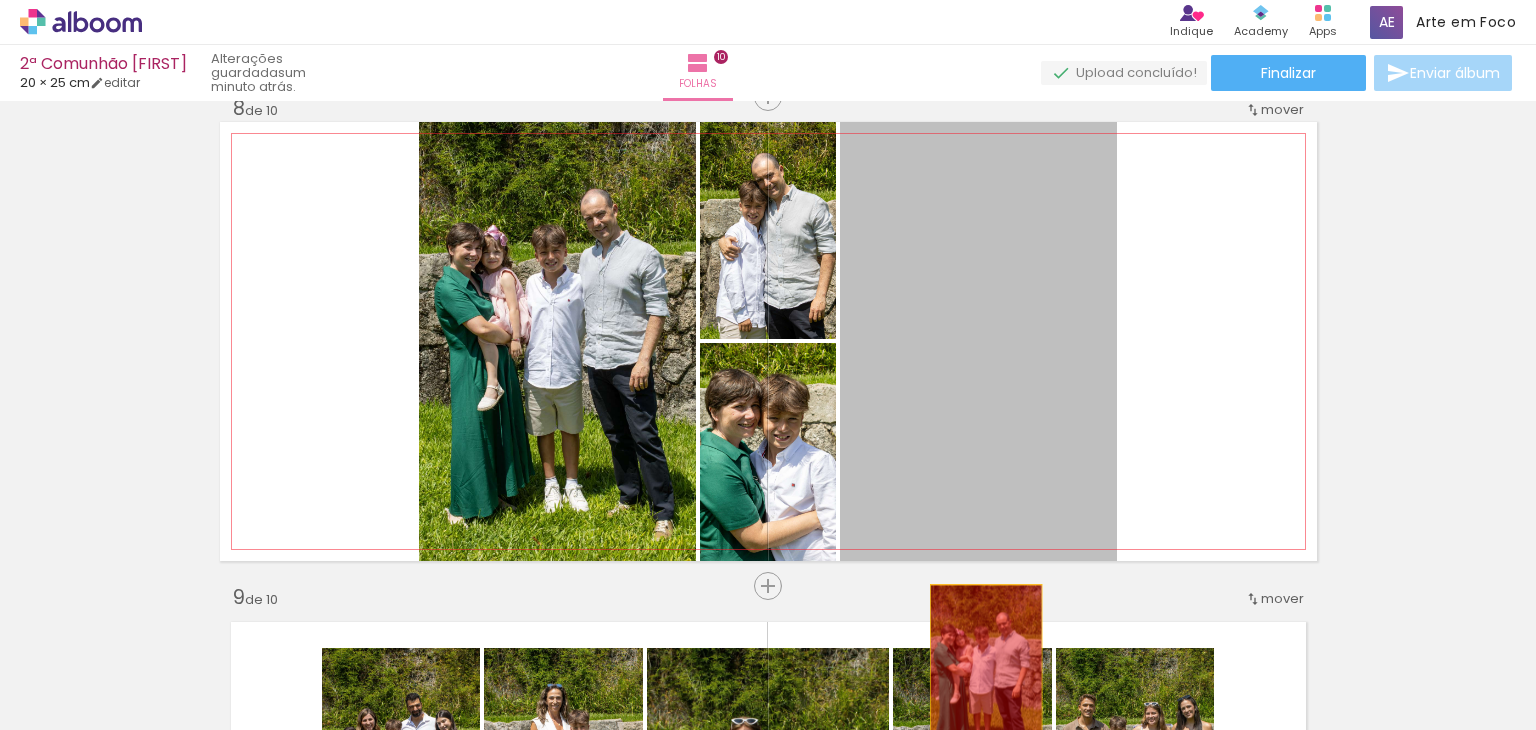 drag, startPoint x: 987, startPoint y: 346, endPoint x: 977, endPoint y: 674, distance: 328.1524 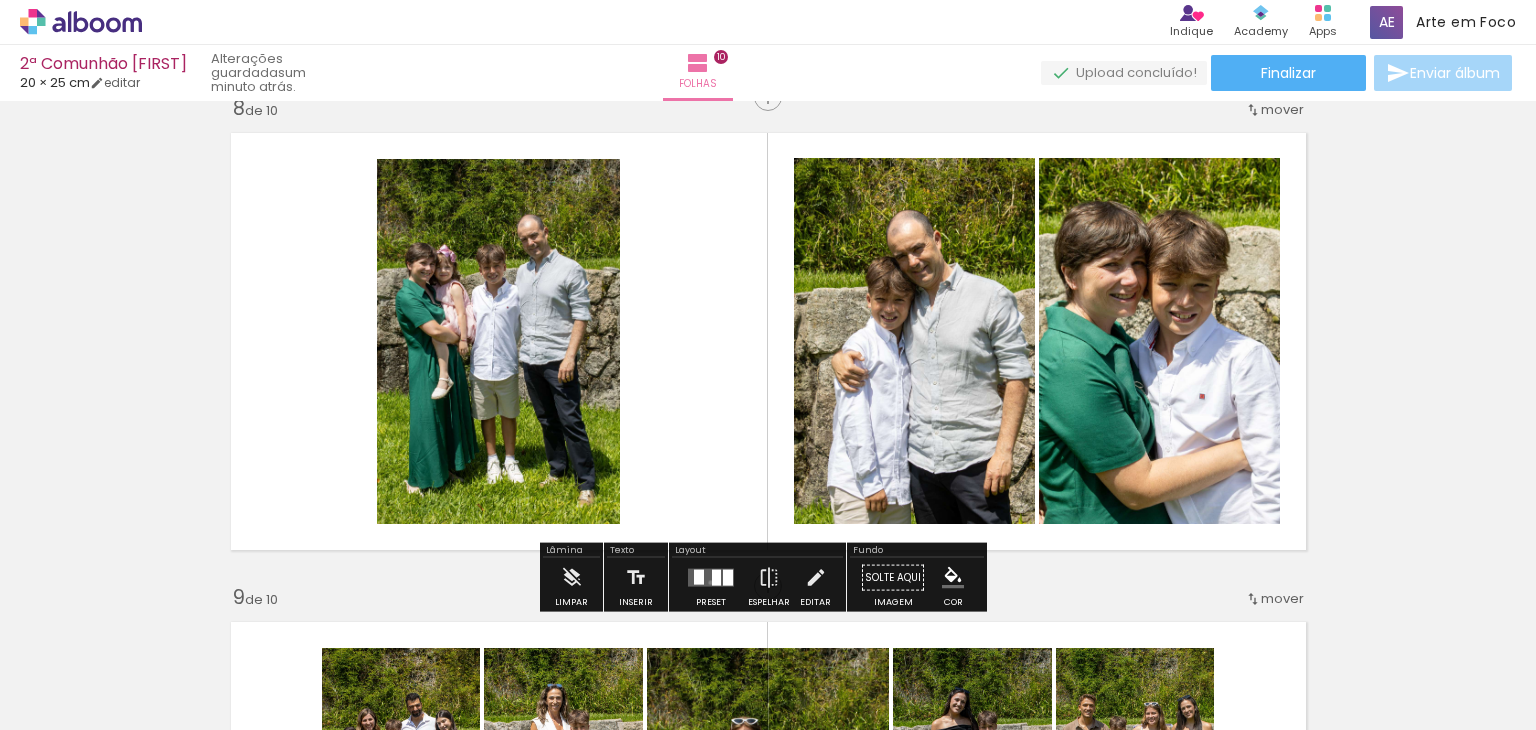 click at bounding box center (711, 578) 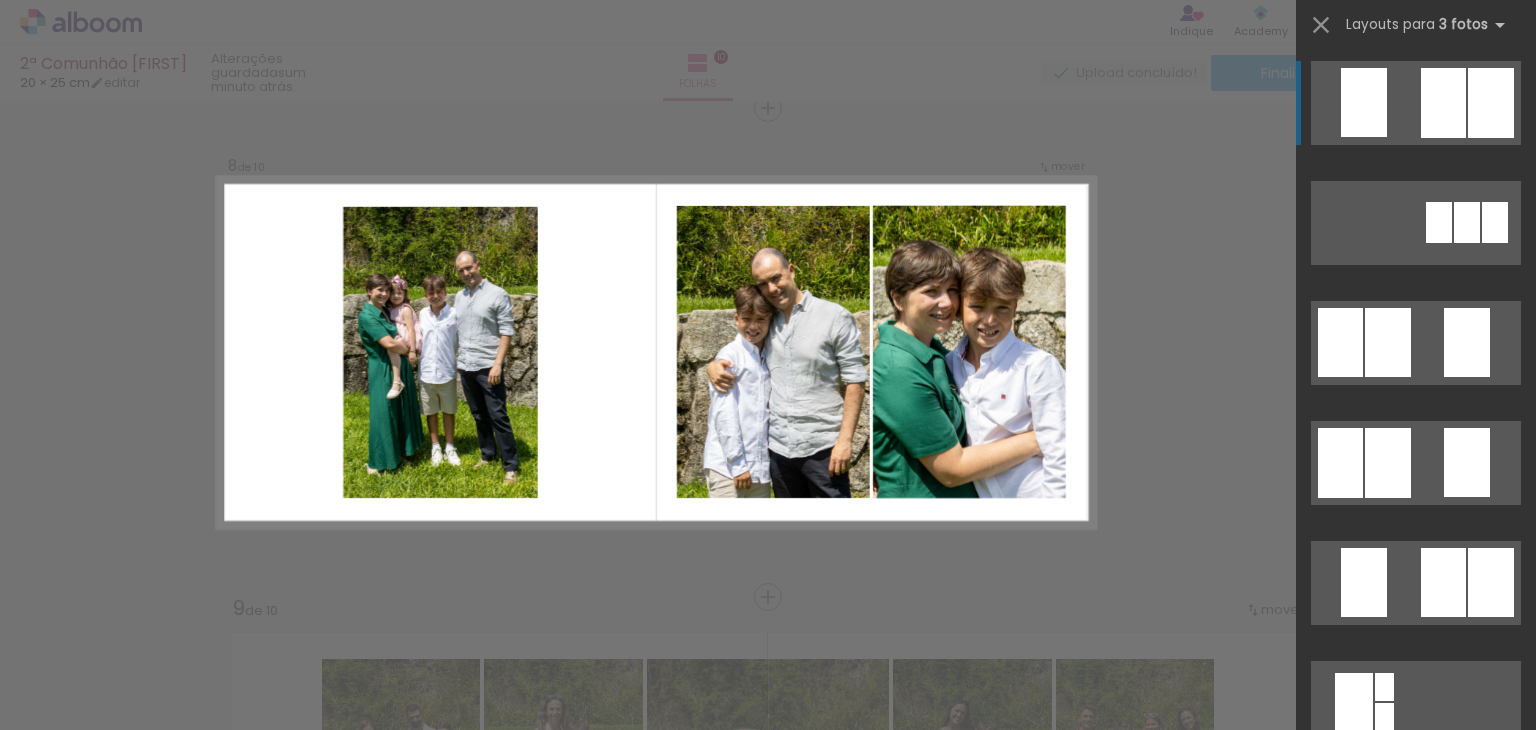scroll, scrollTop: 3448, scrollLeft: 0, axis: vertical 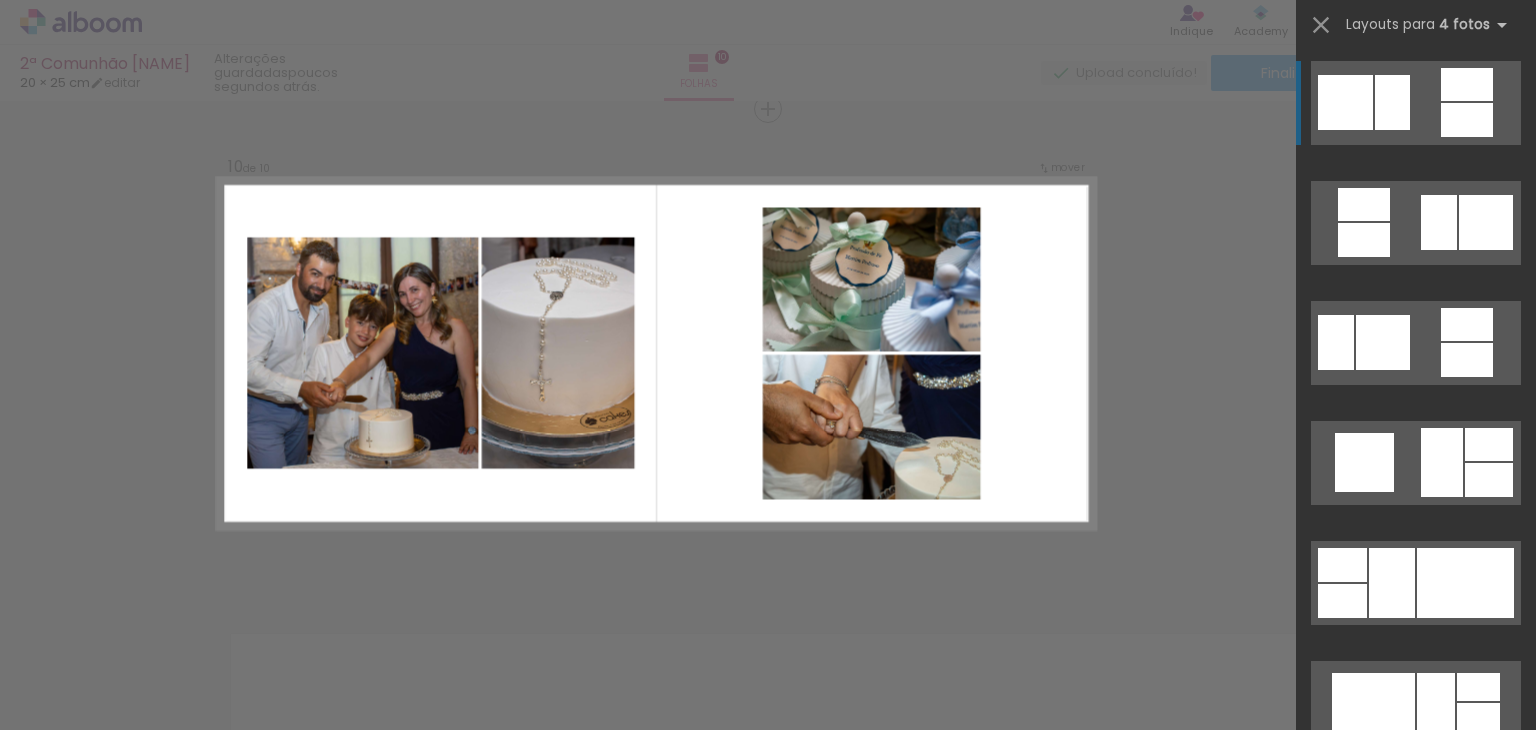 click at bounding box center (1467, 360) 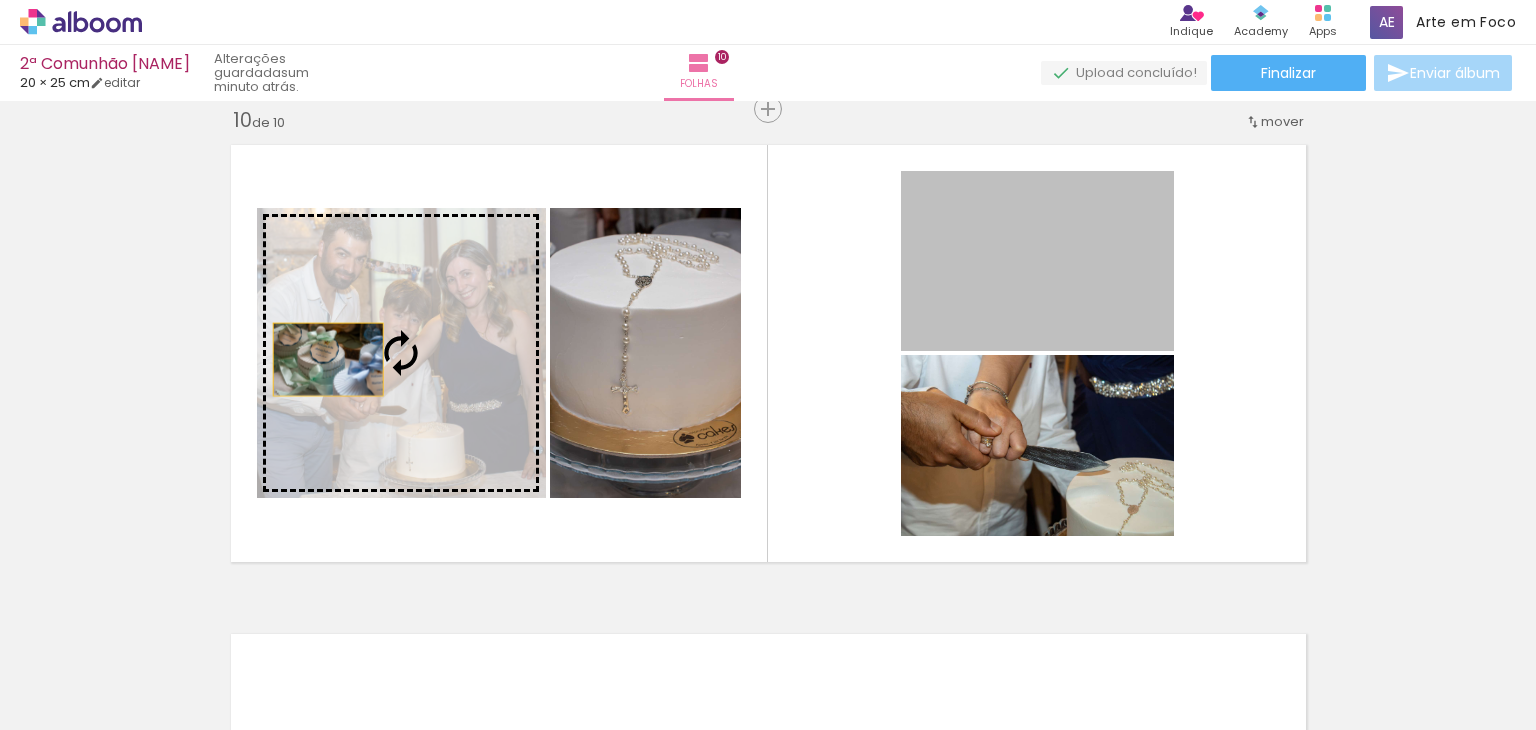 drag, startPoint x: 1032, startPoint y: 253, endPoint x: 320, endPoint y: 359, distance: 719.8472 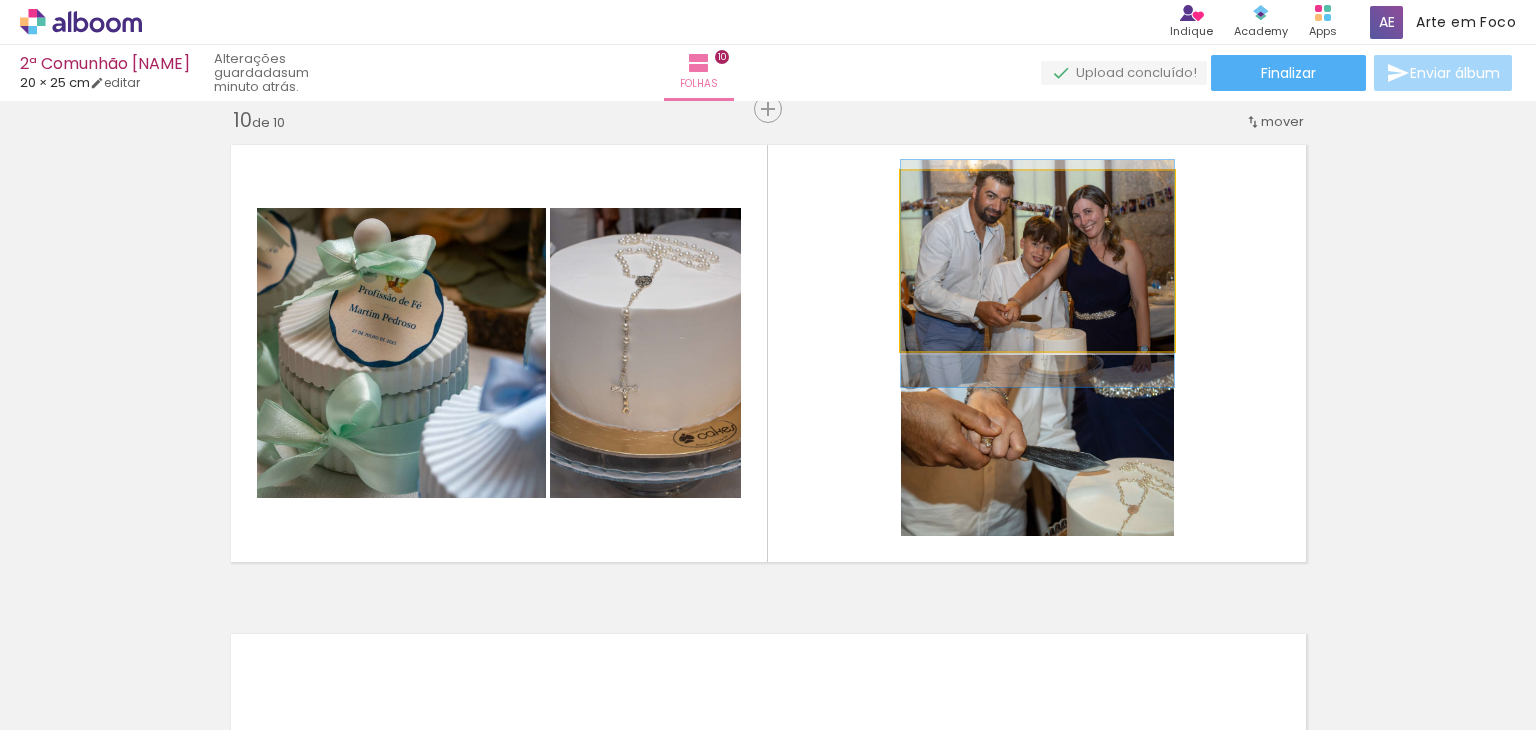 drag, startPoint x: 1104, startPoint y: 277, endPoint x: 1104, endPoint y: 290, distance: 13 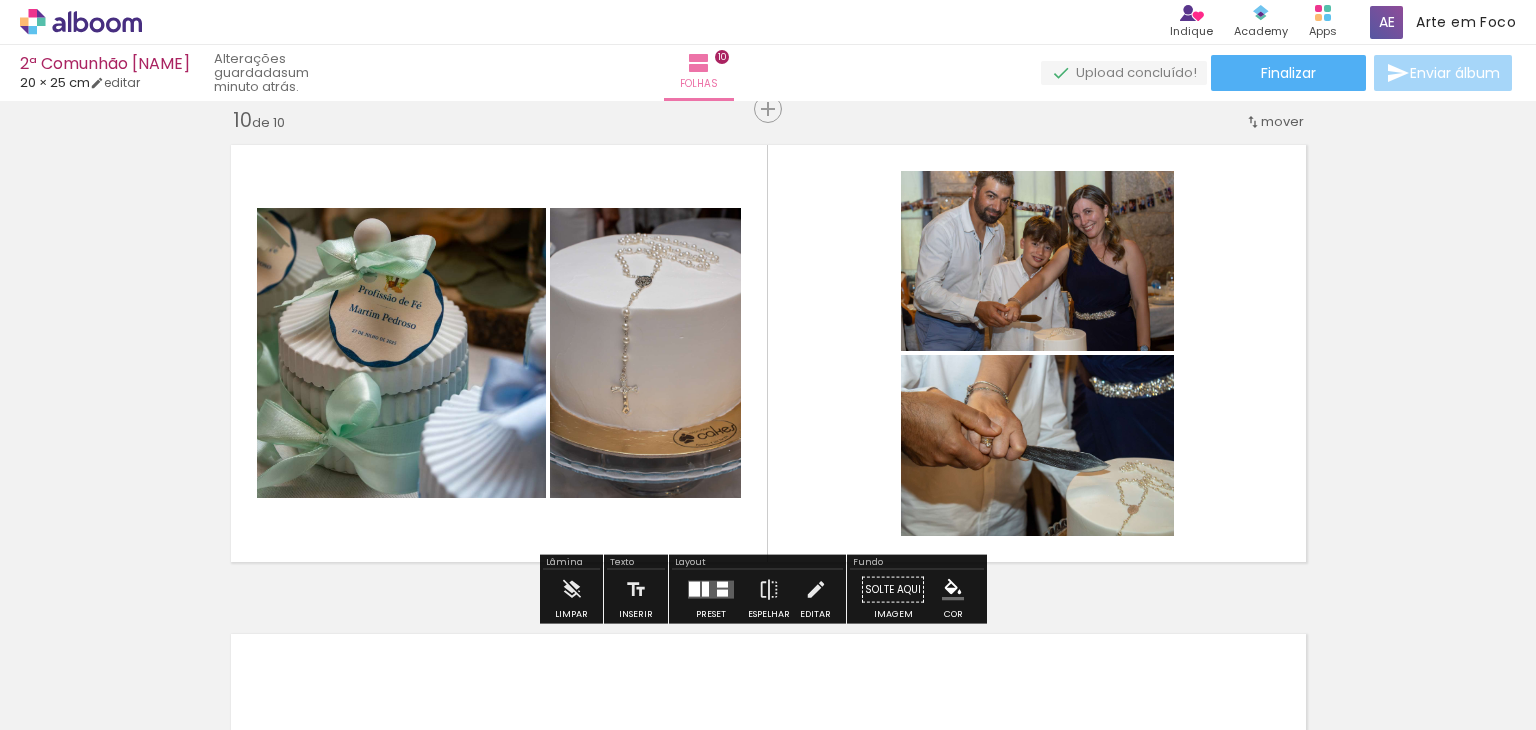 click at bounding box center (711, 590) 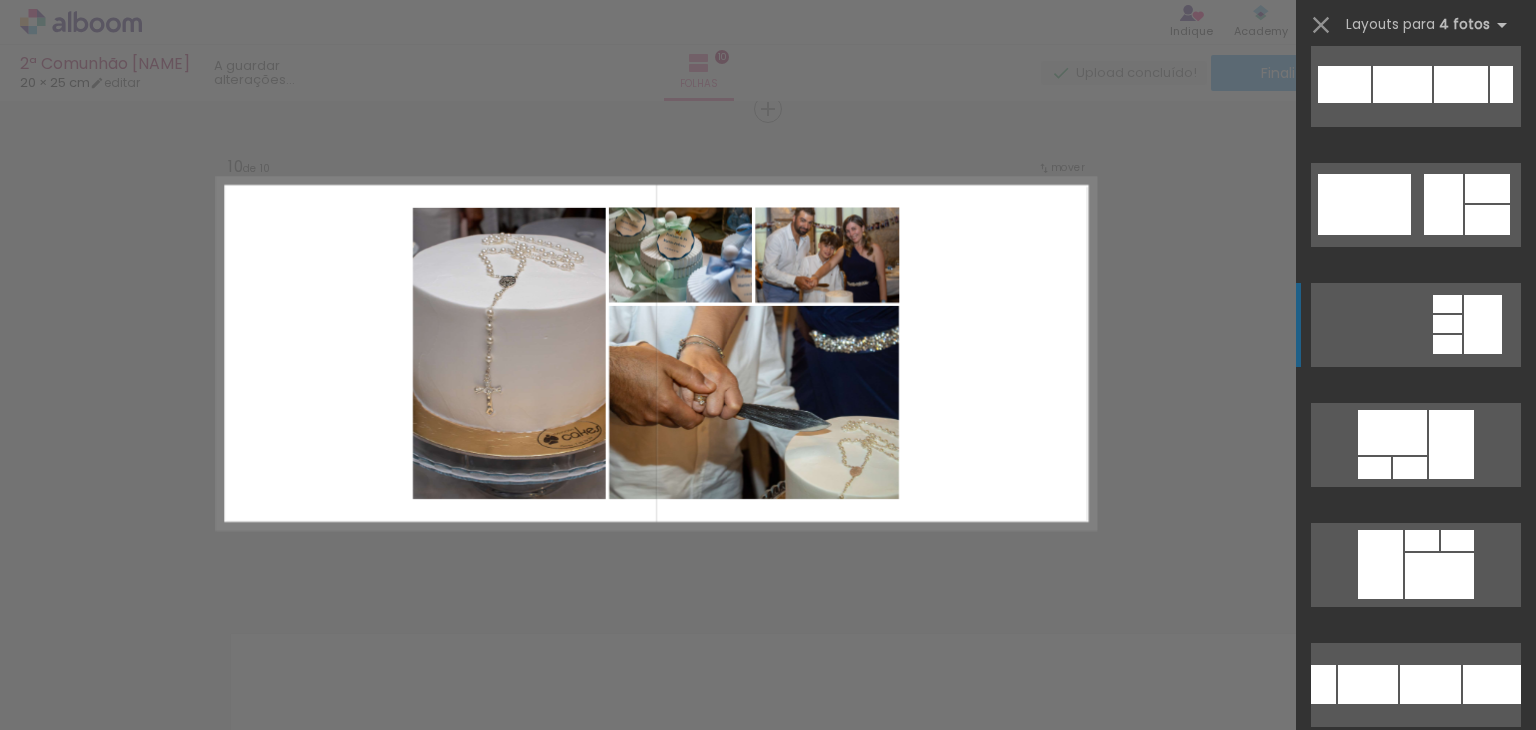 scroll, scrollTop: 1900, scrollLeft: 0, axis: vertical 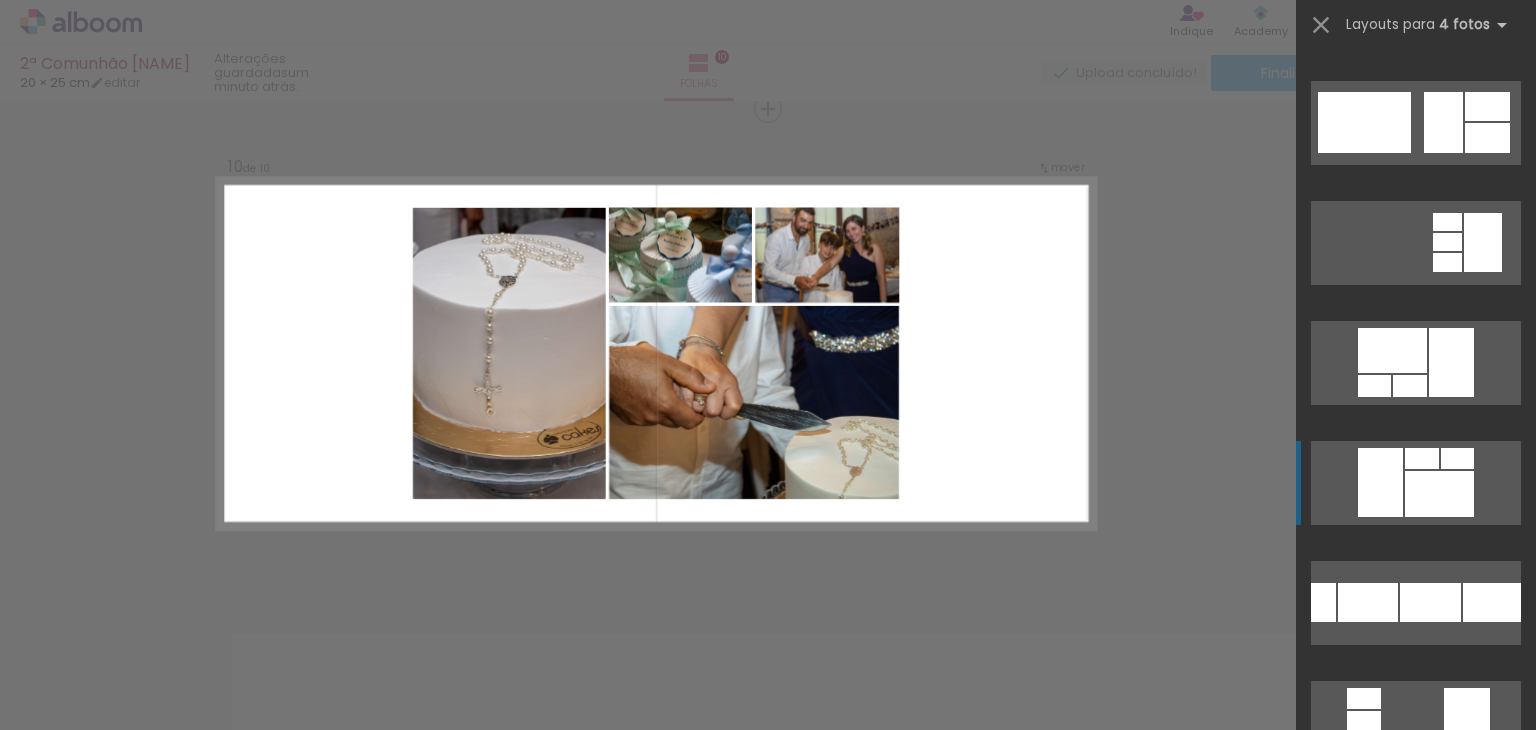 click at bounding box center (1416, -117) 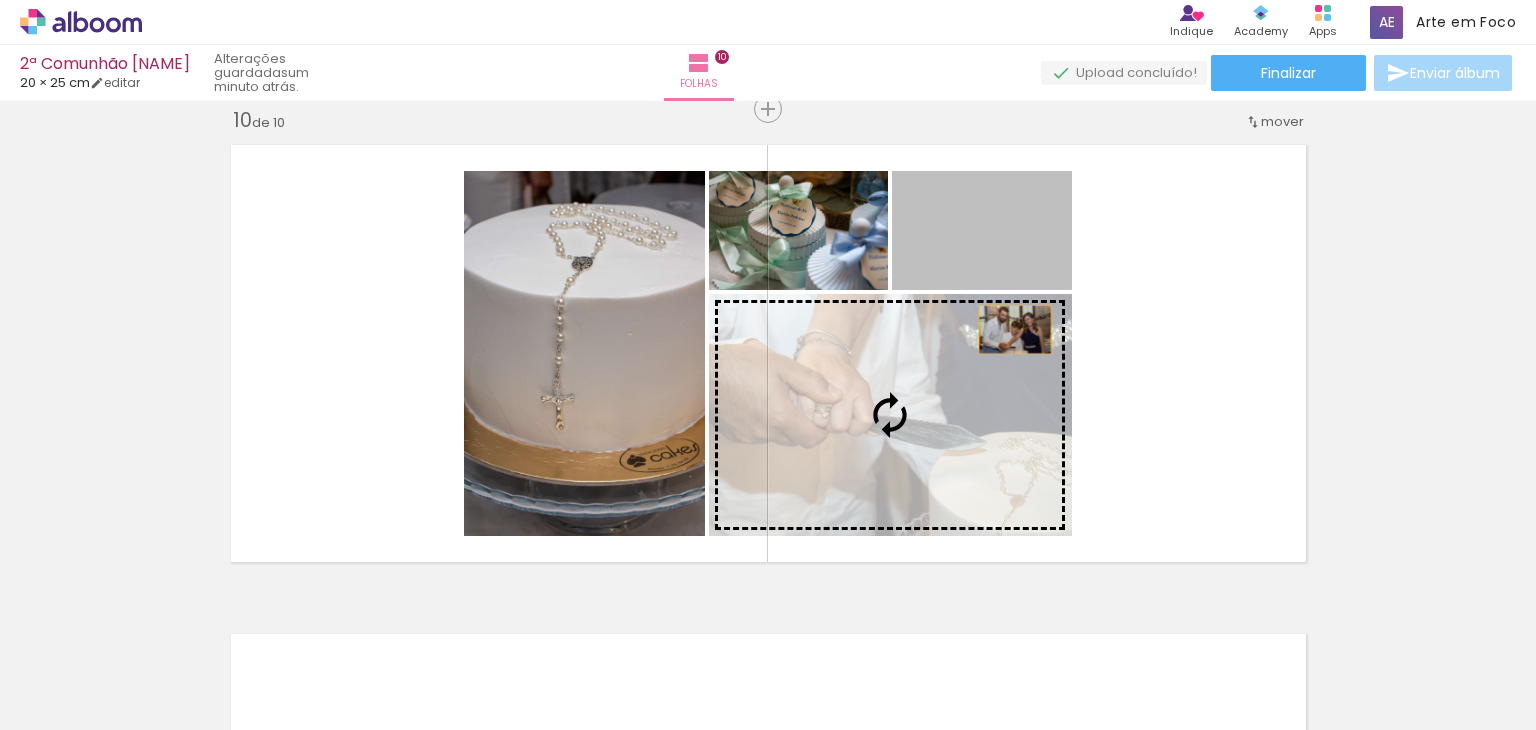 drag, startPoint x: 1008, startPoint y: 297, endPoint x: 998, endPoint y: 369, distance: 72.691124 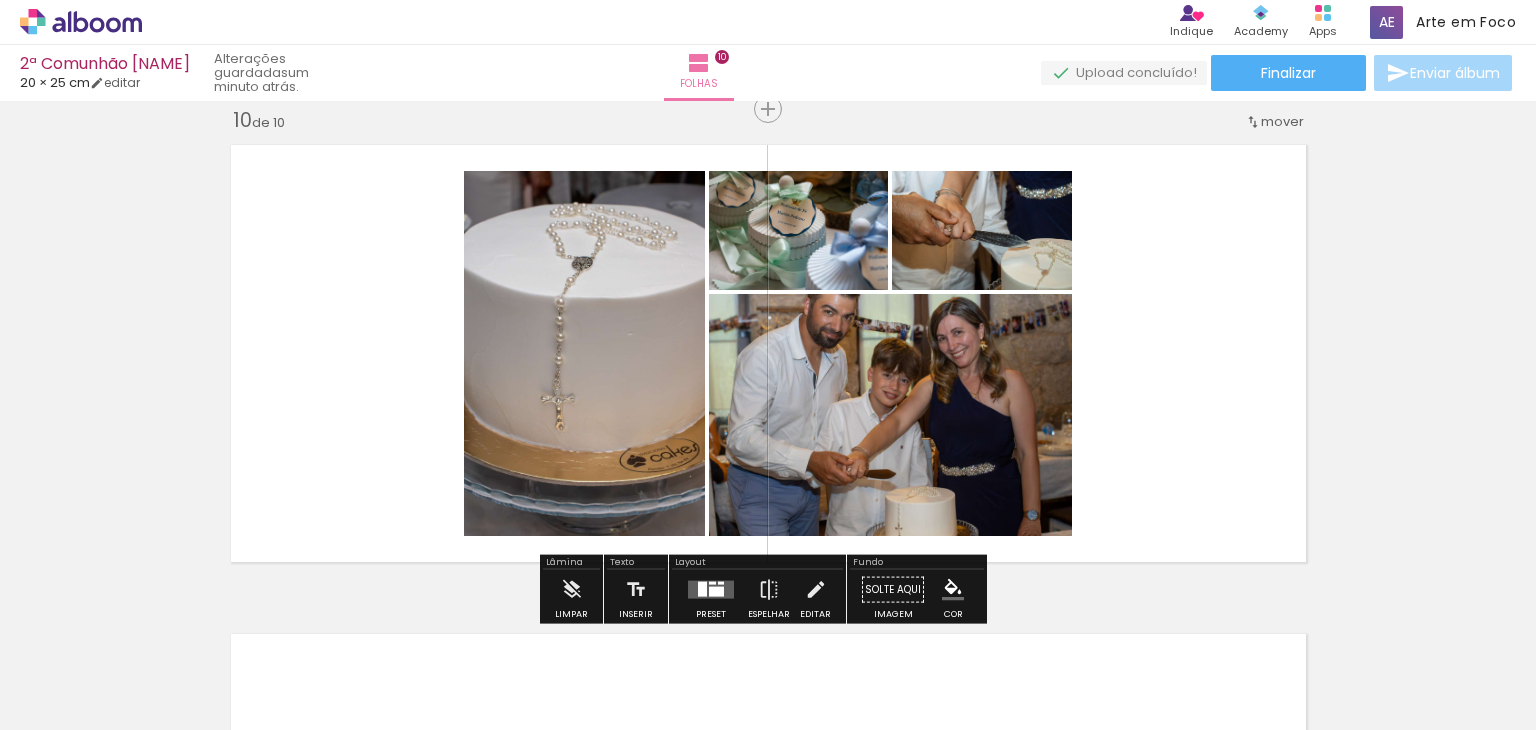 click at bounding box center [768, 353] 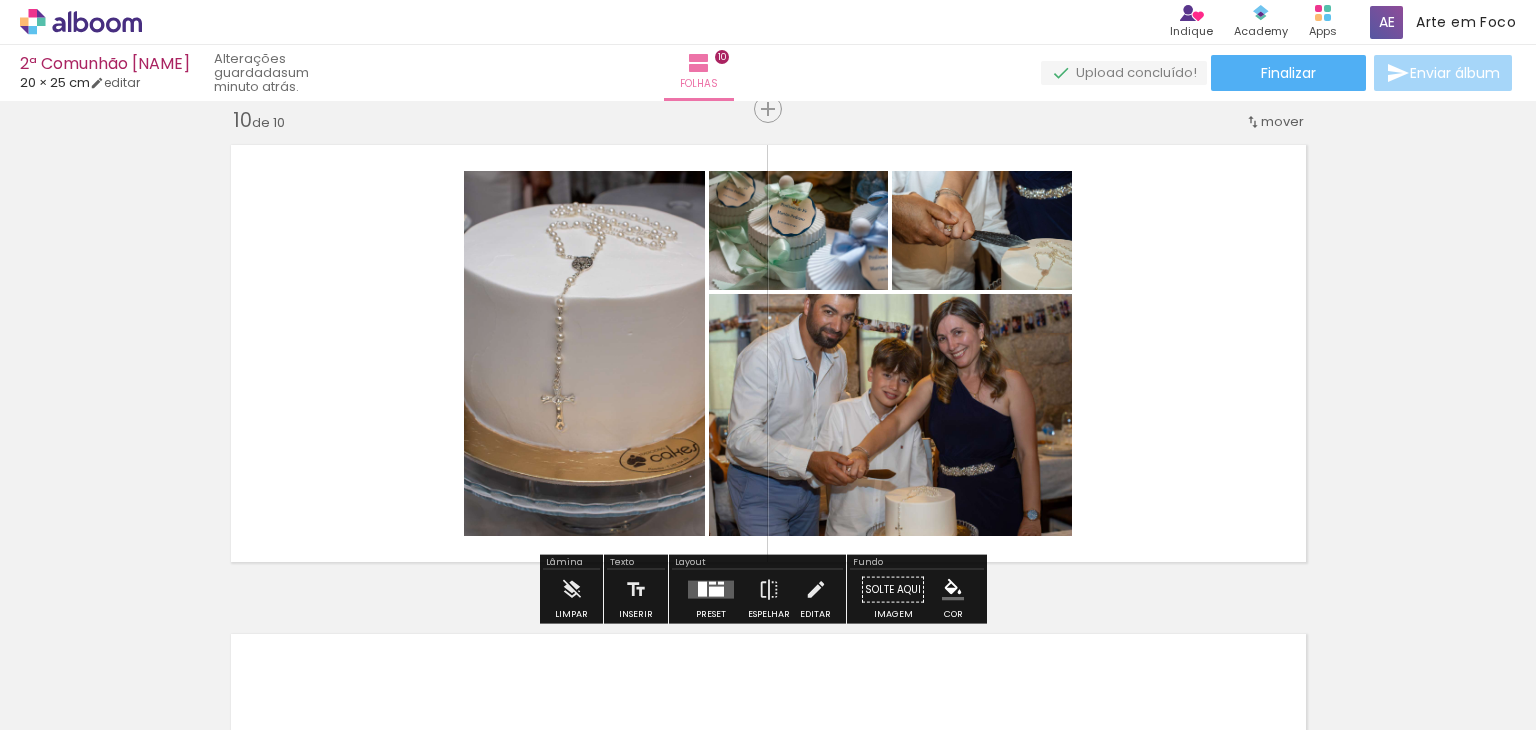 click 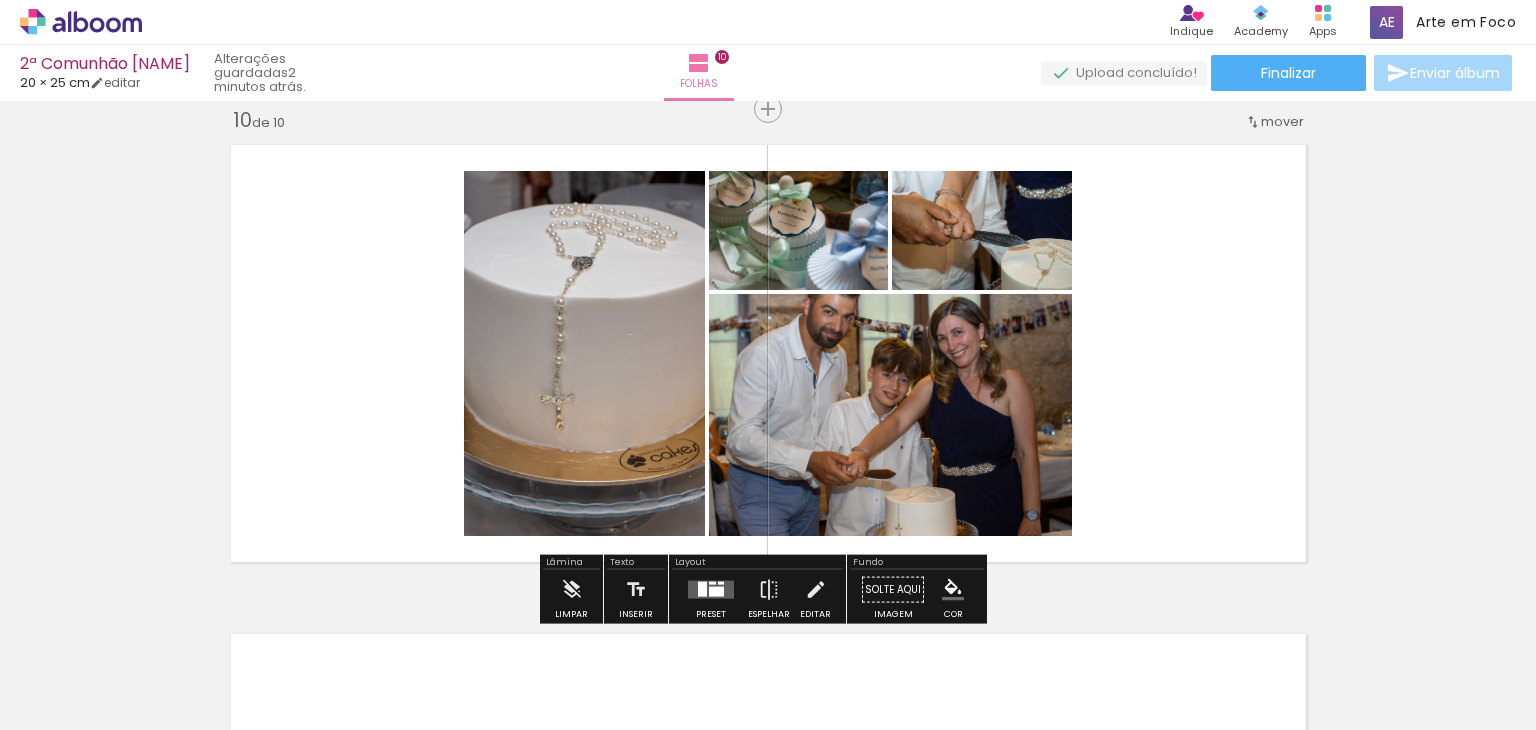 click 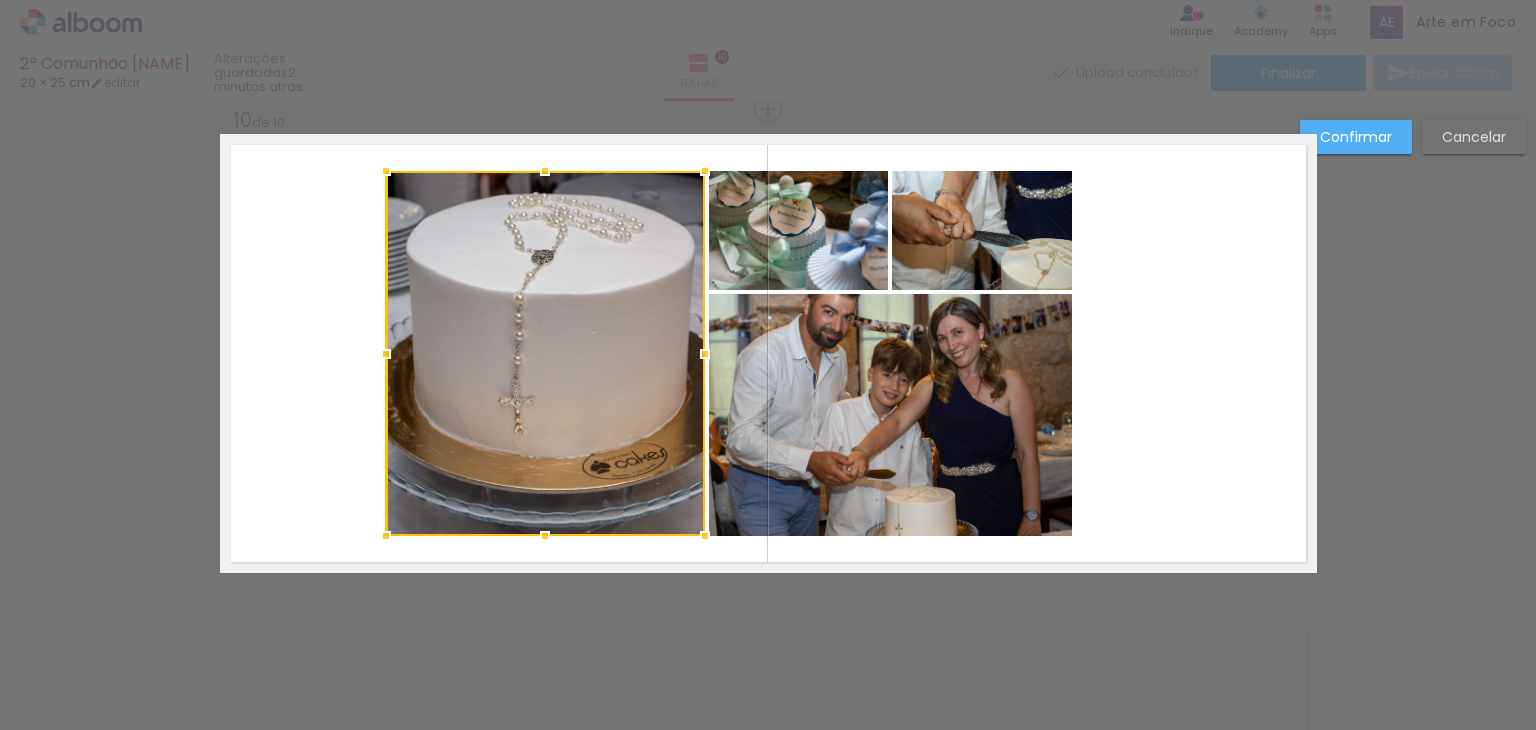 drag, startPoint x: 456, startPoint y: 353, endPoint x: 378, endPoint y: 357, distance: 78.10249 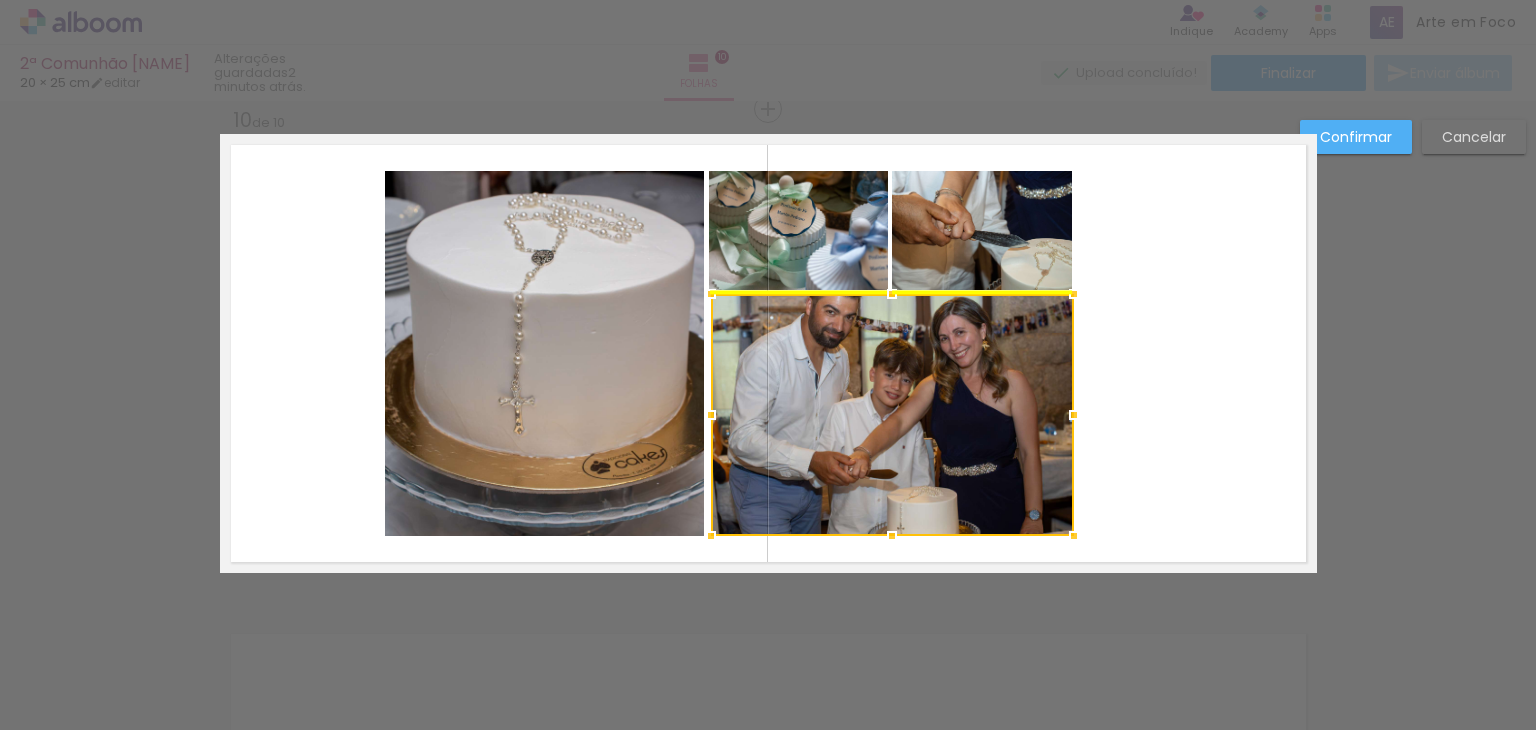 click at bounding box center [892, 415] 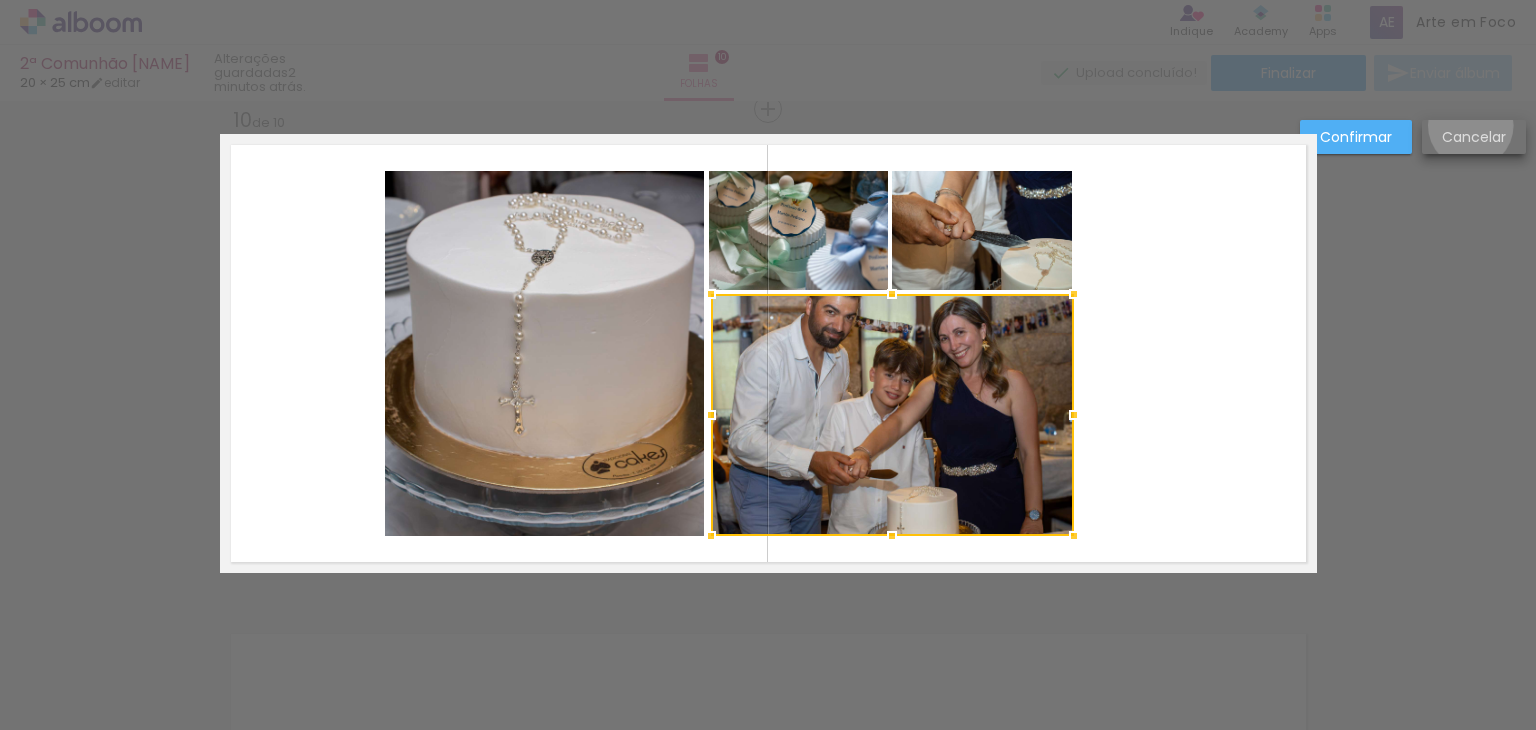 click on "Cancelar" at bounding box center (1474, 137) 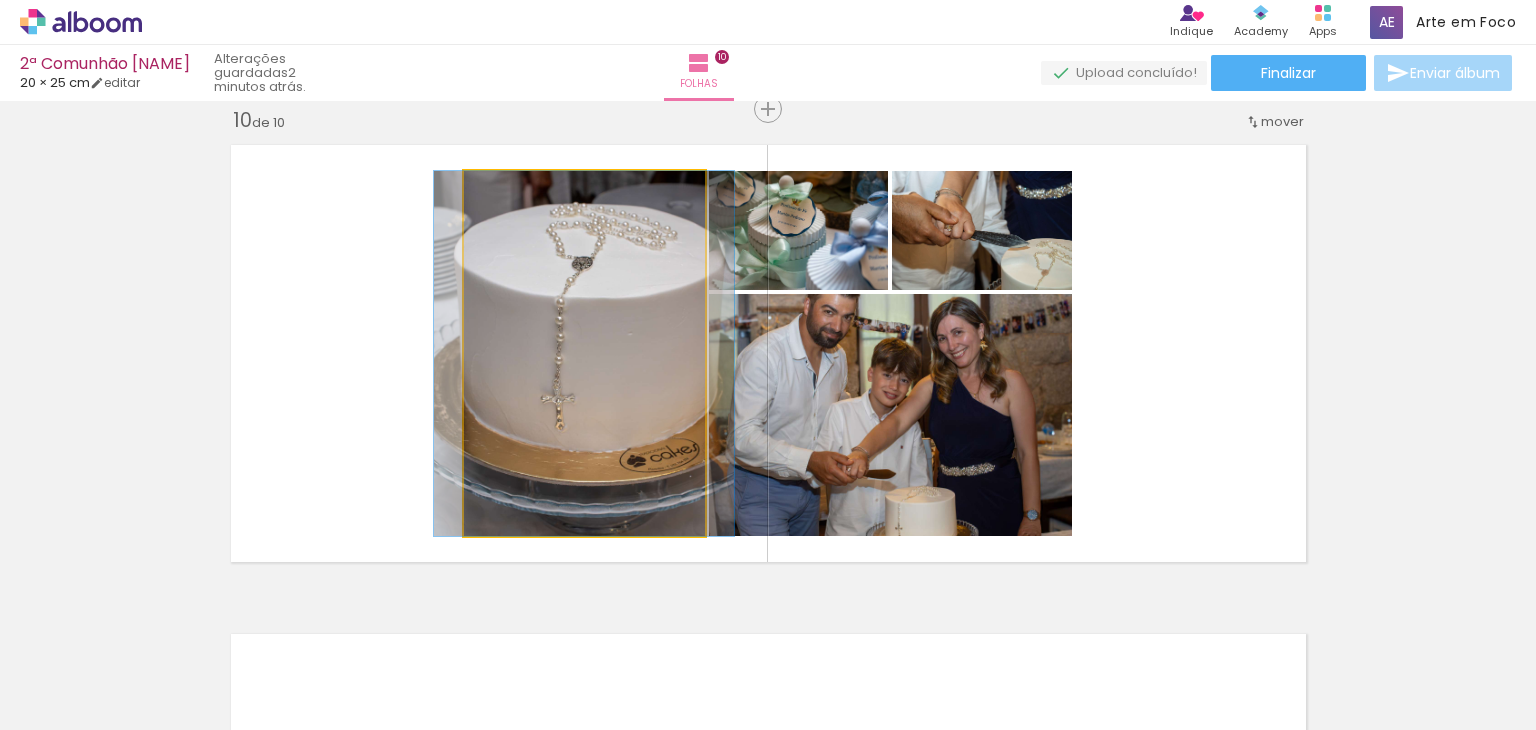 click 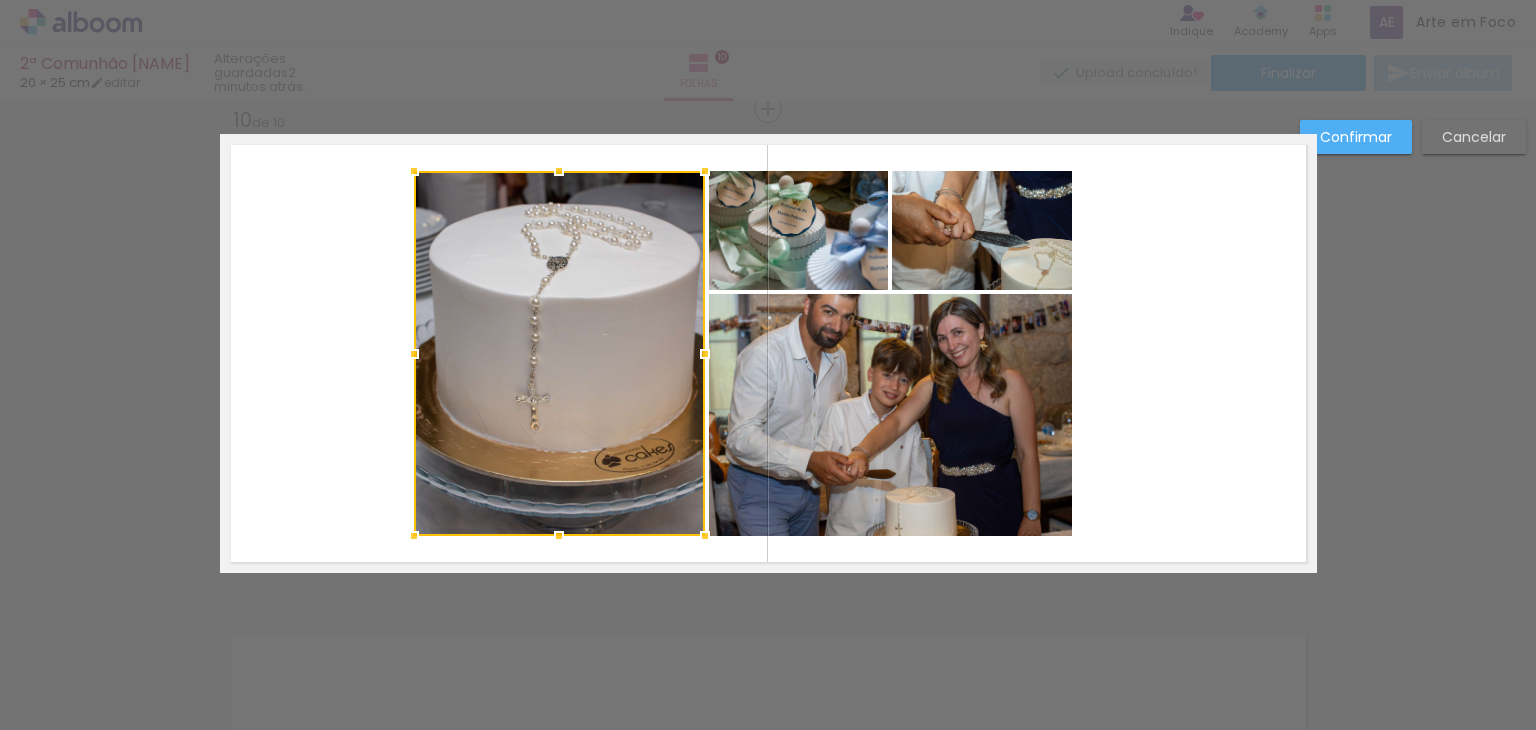 drag, startPoint x: 454, startPoint y: 355, endPoint x: 404, endPoint y: 362, distance: 50.48762 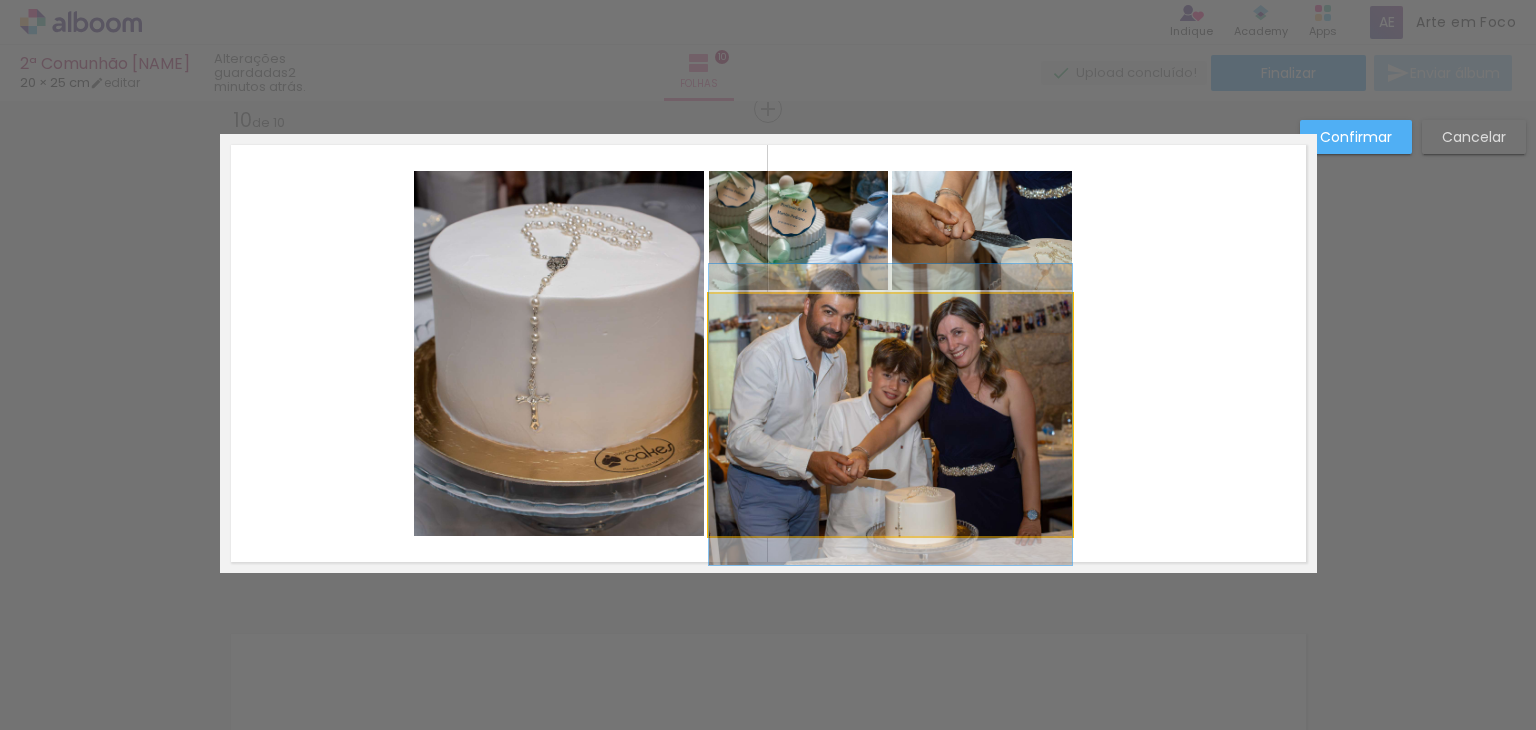 click 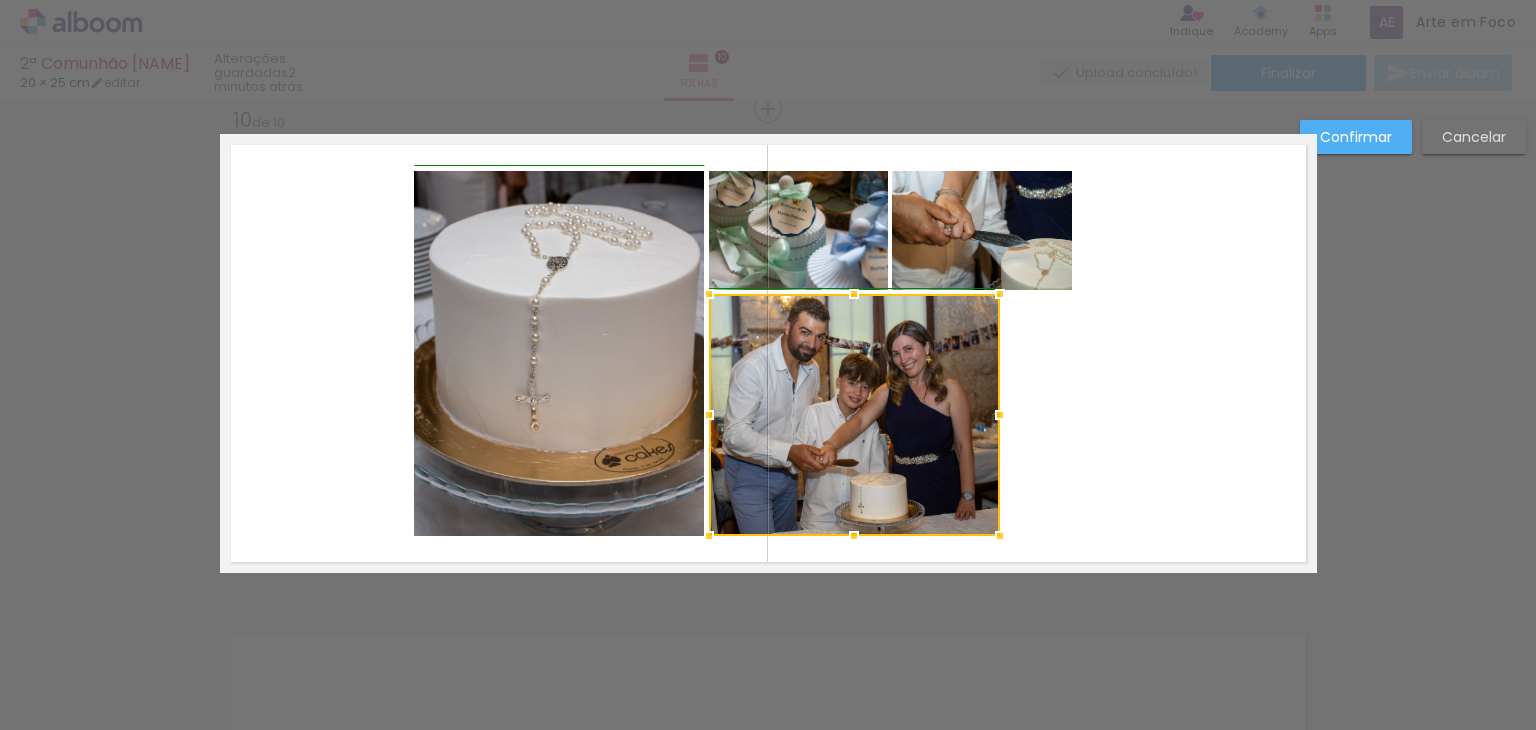 drag, startPoint x: 1072, startPoint y: 413, endPoint x: 992, endPoint y: 434, distance: 82.710335 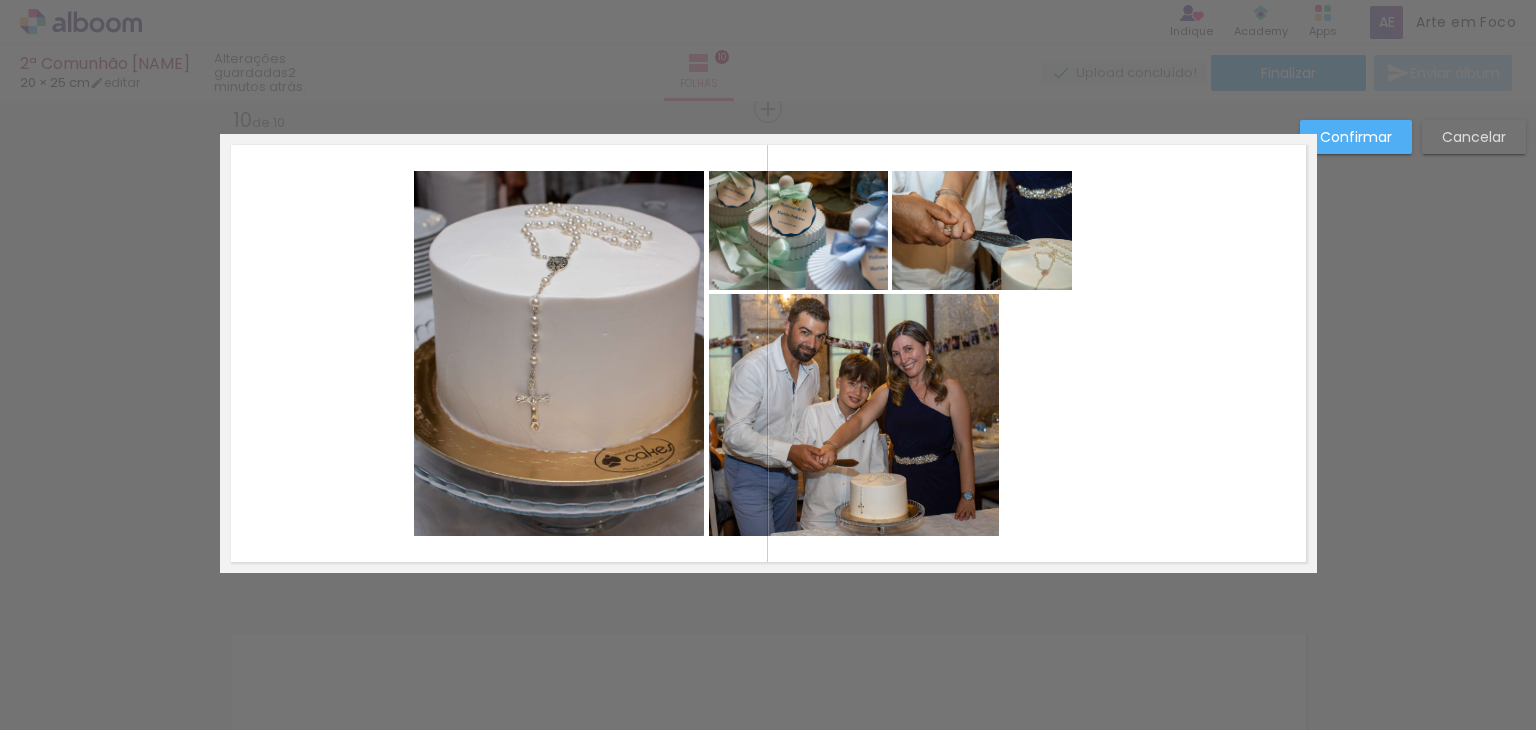 click 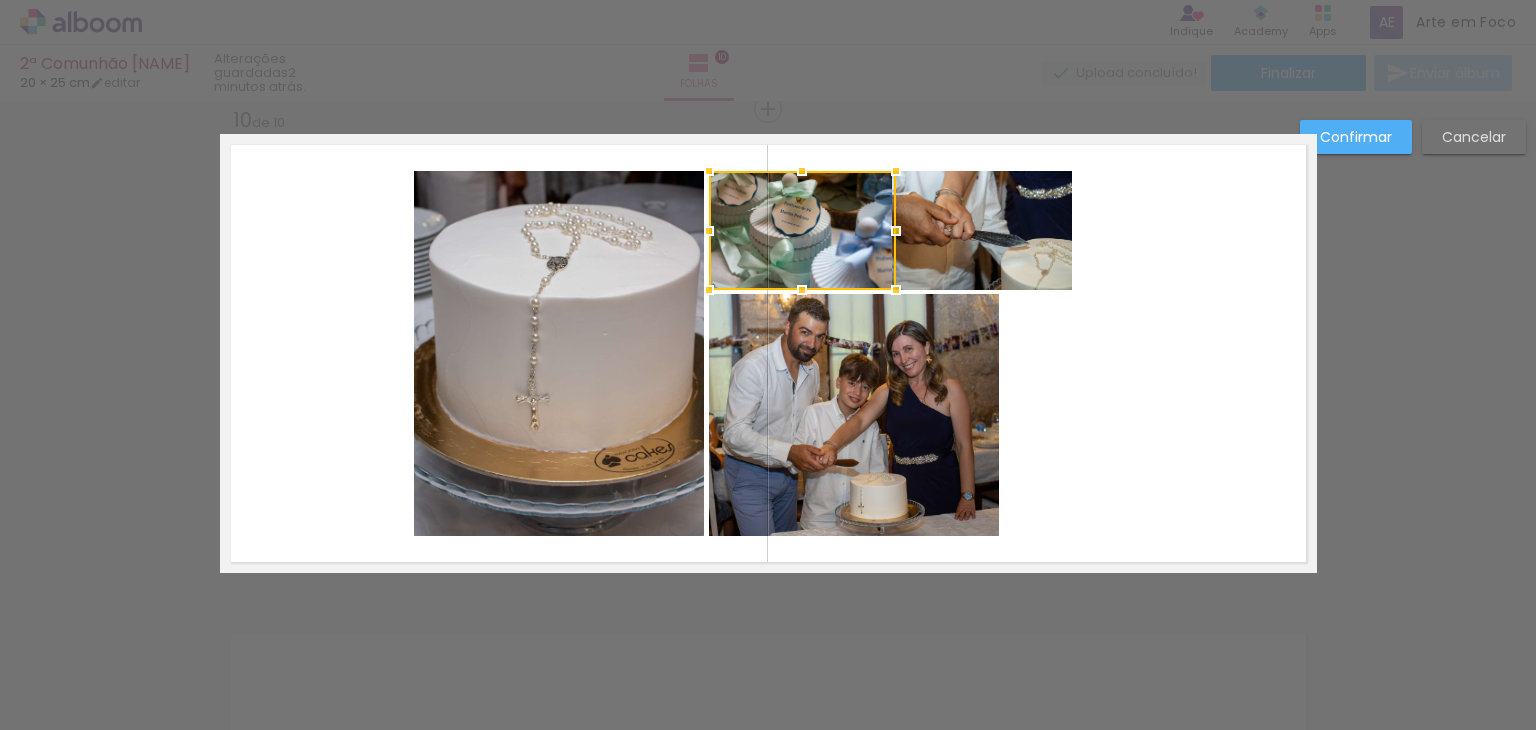 drag, startPoint x: 877, startPoint y: 229, endPoint x: 892, endPoint y: 242, distance: 19.849434 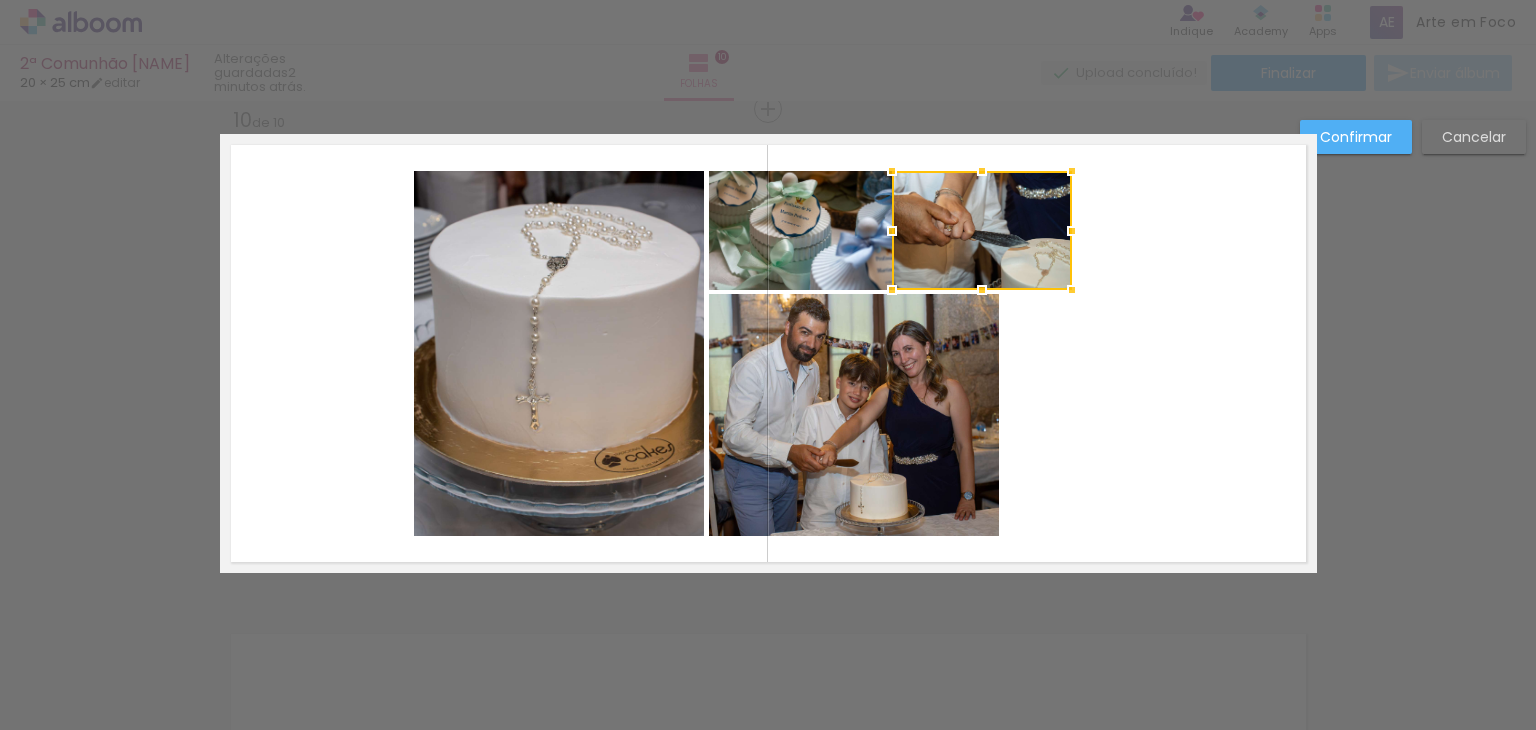 click on "Cancelar" at bounding box center [1474, 137] 